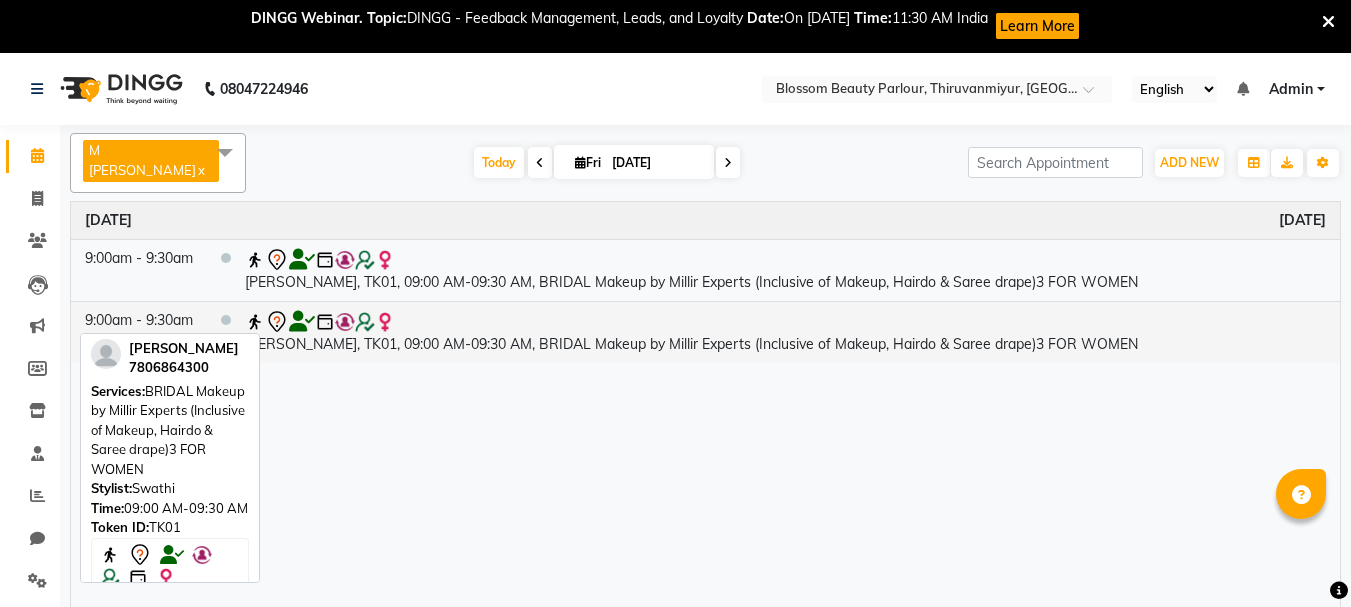 scroll, scrollTop: 0, scrollLeft: 0, axis: both 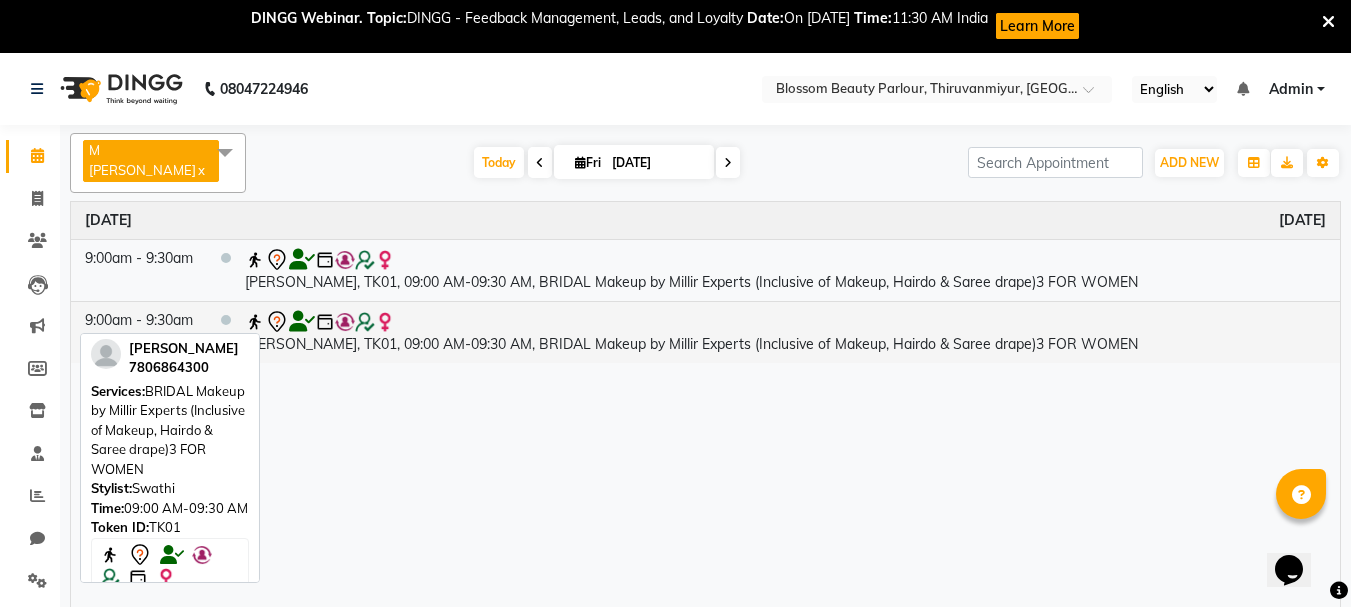 click 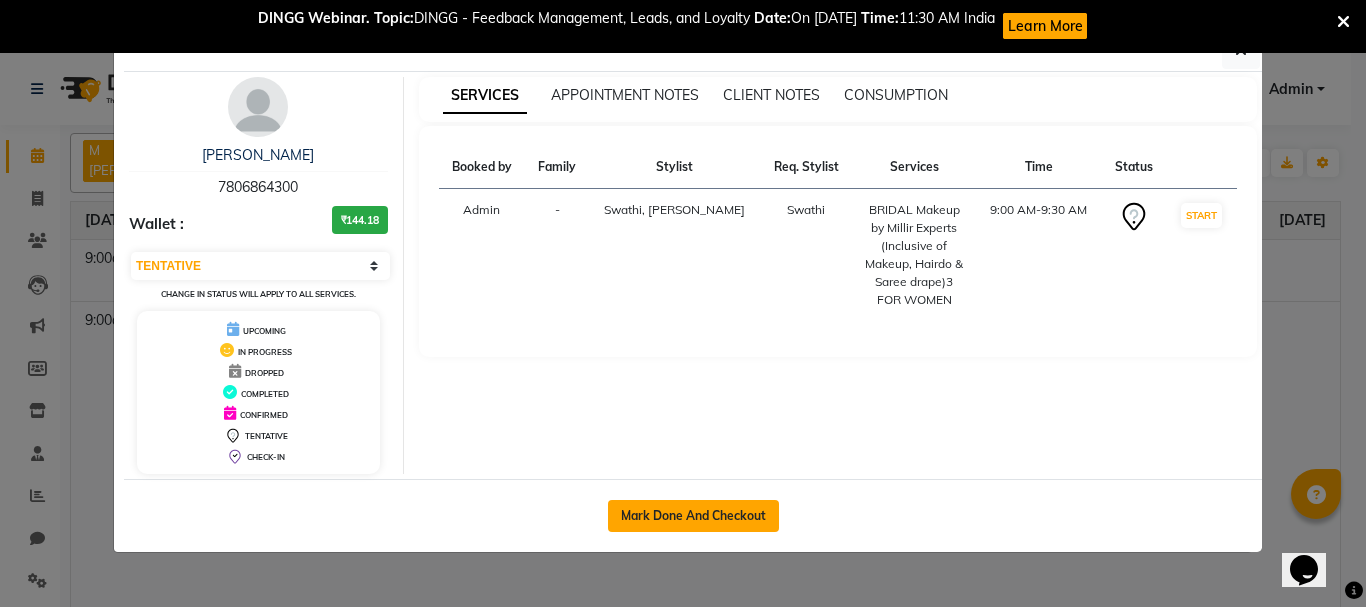 click on "Mark Done And Checkout" 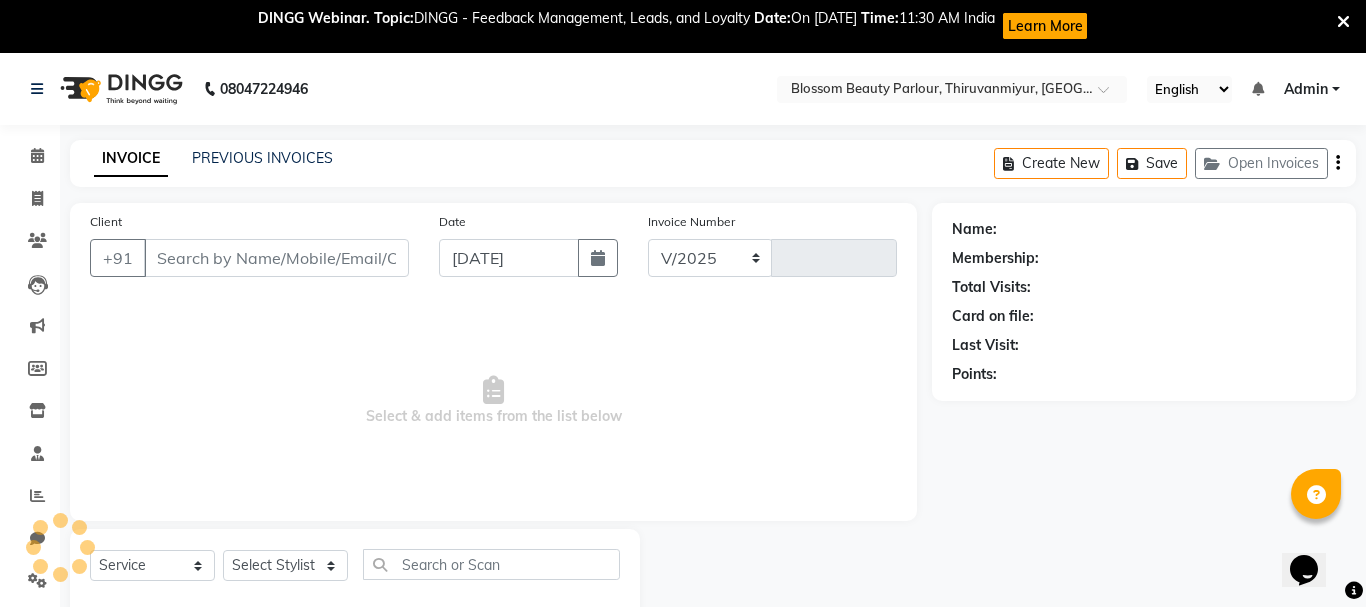 select on "8454" 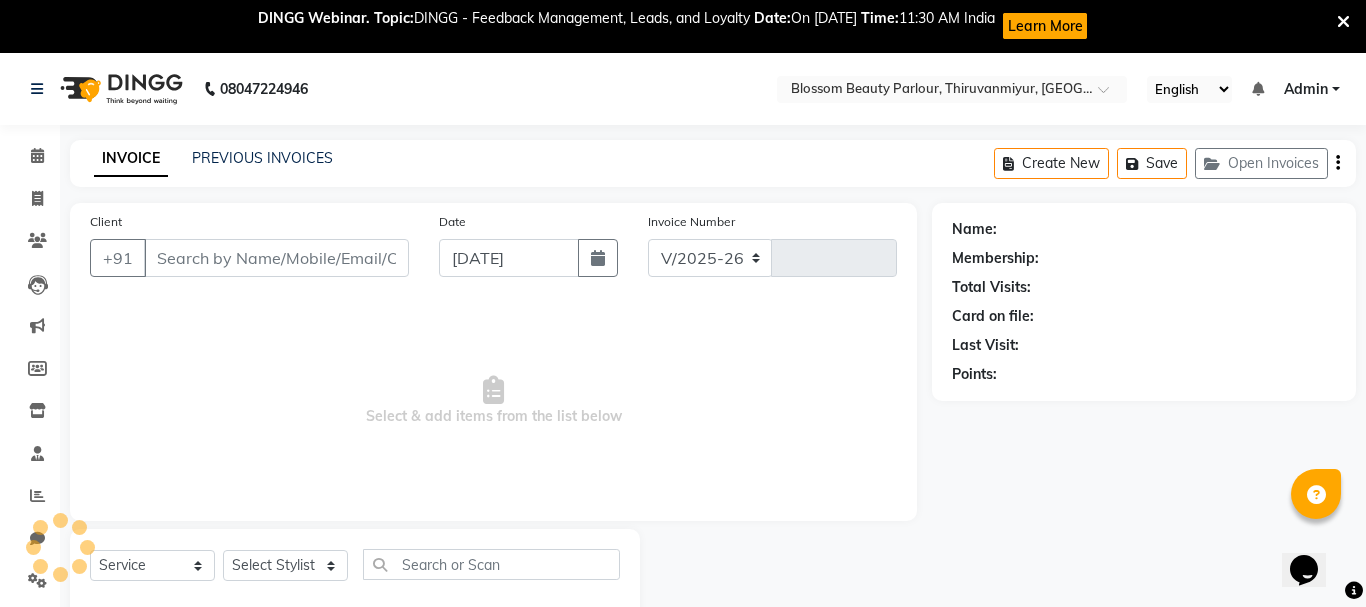 type on "0126" 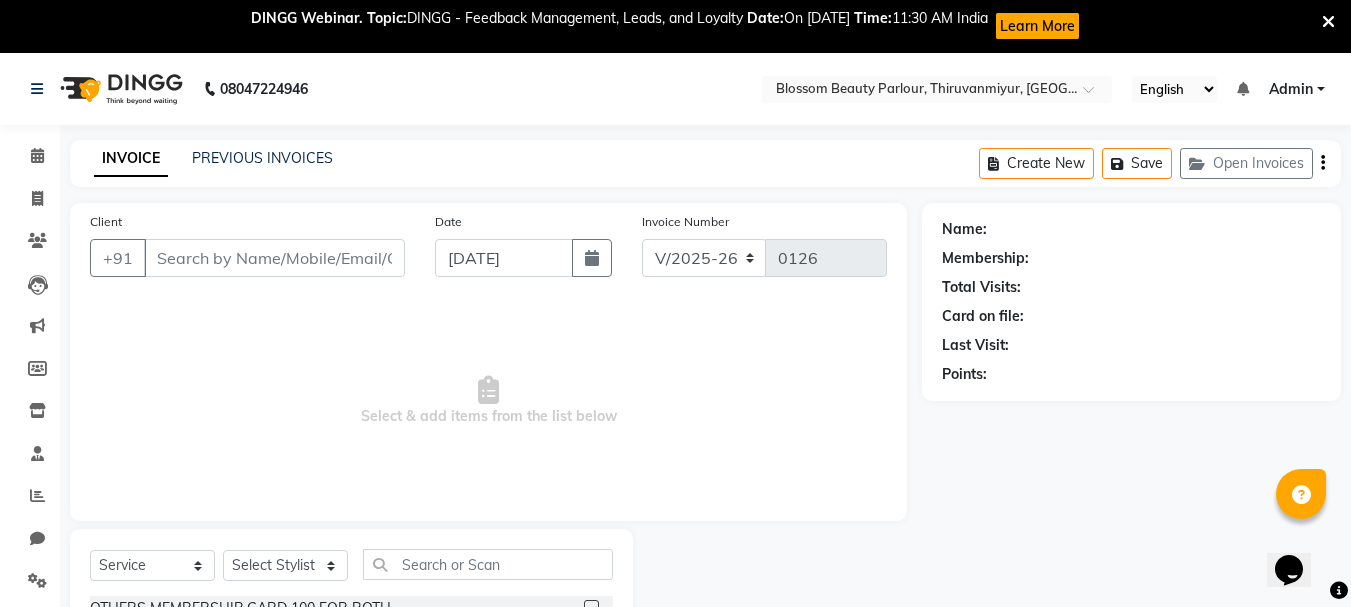 select on "85638" 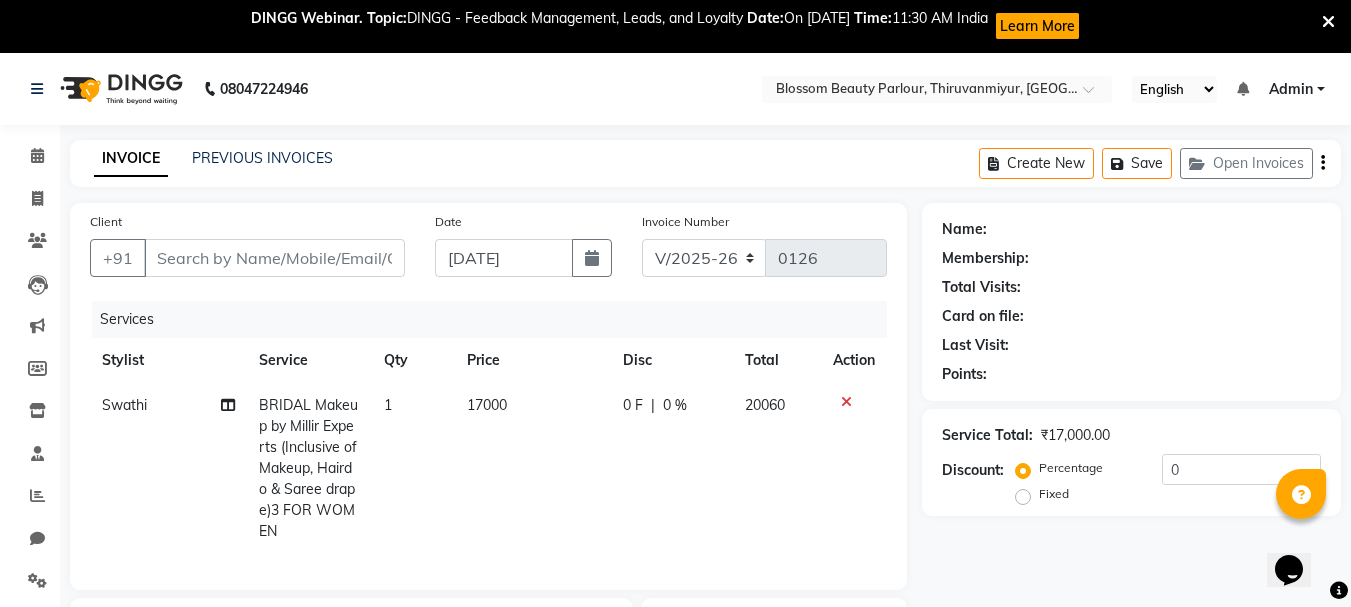type on "7806864300" 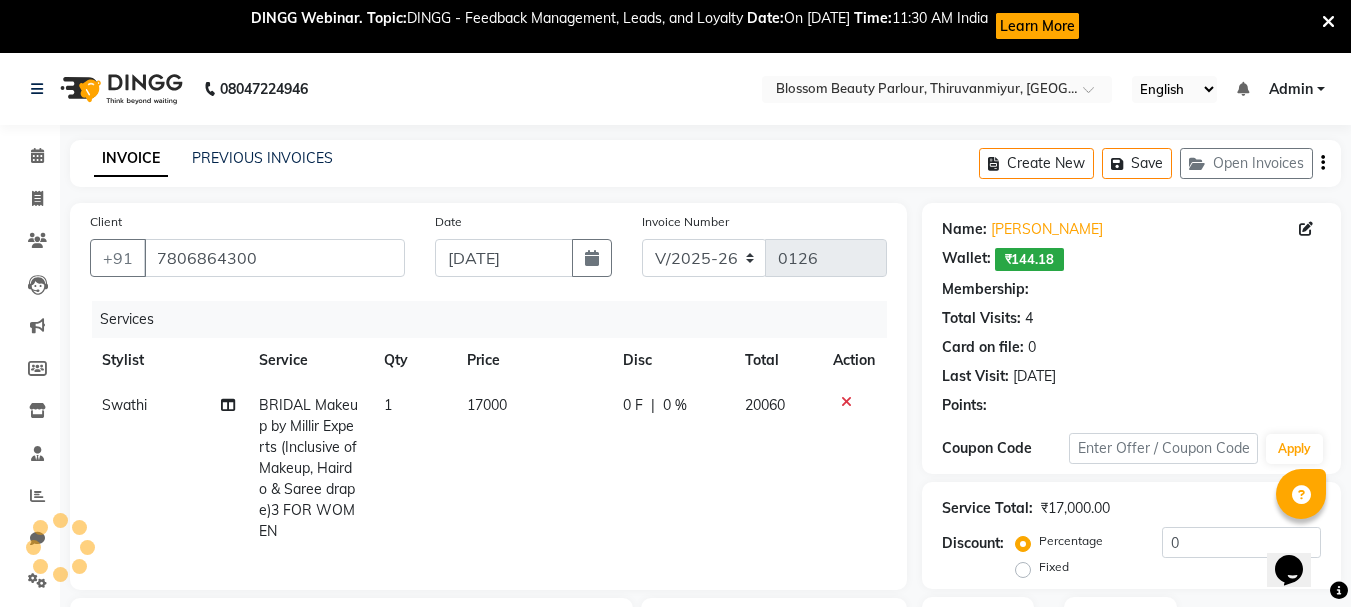 select on "1: Object" 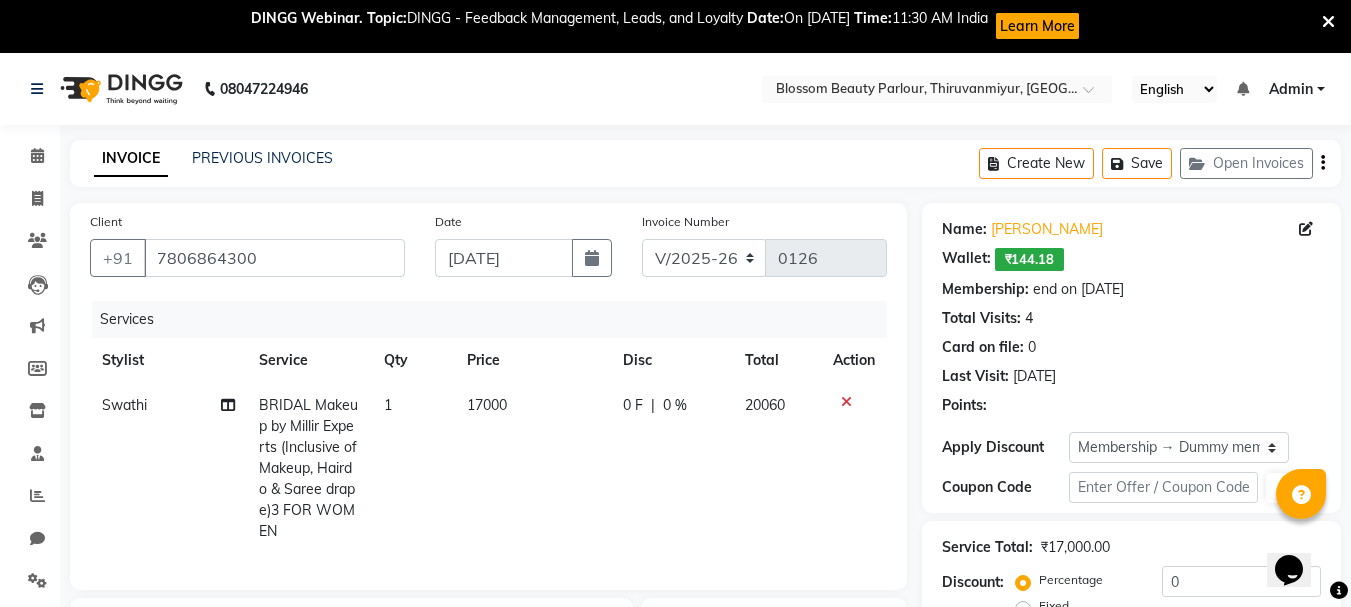 type on "20" 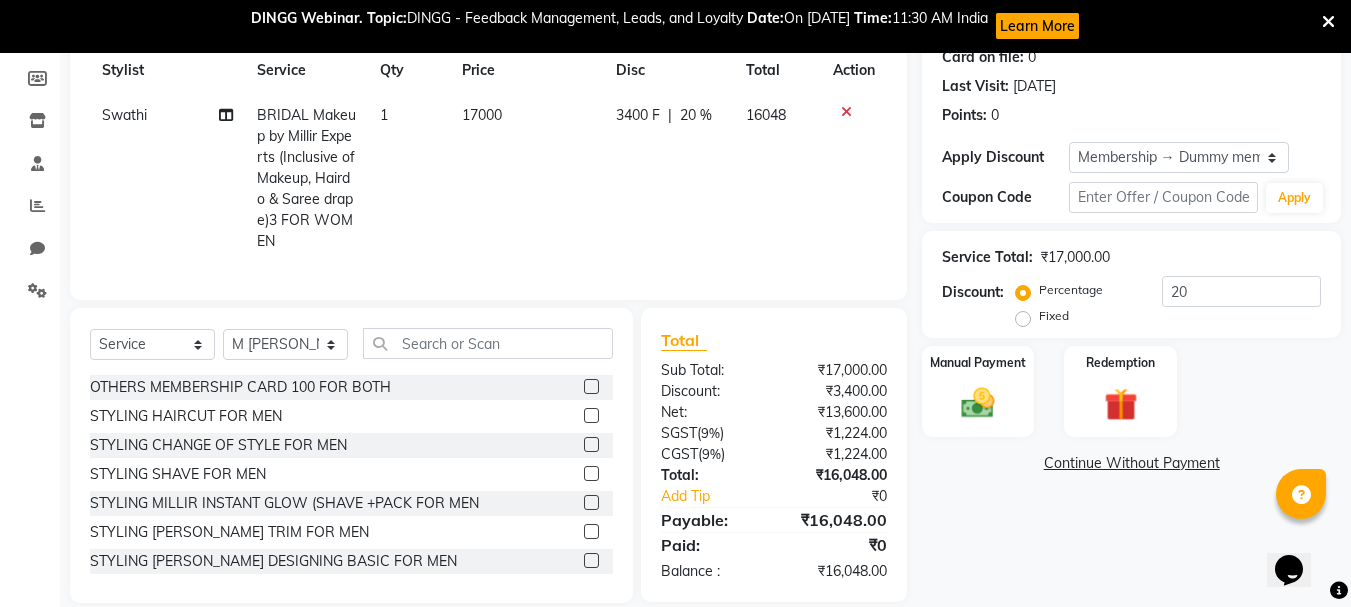 scroll, scrollTop: 331, scrollLeft: 0, axis: vertical 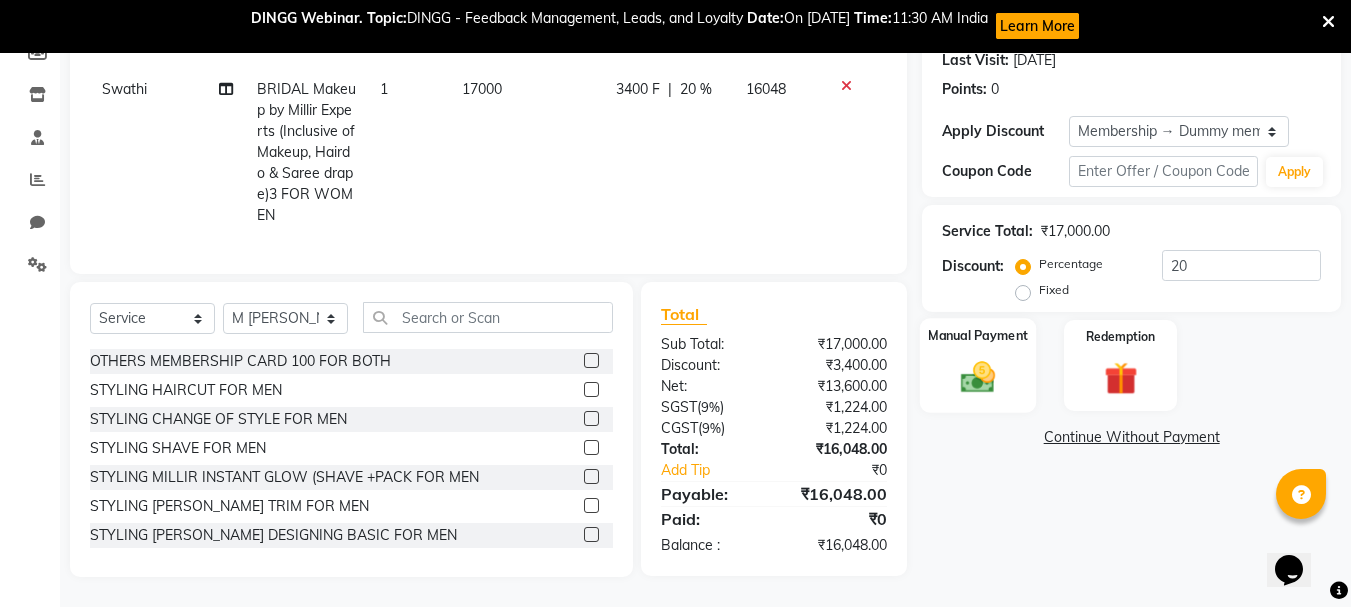 click 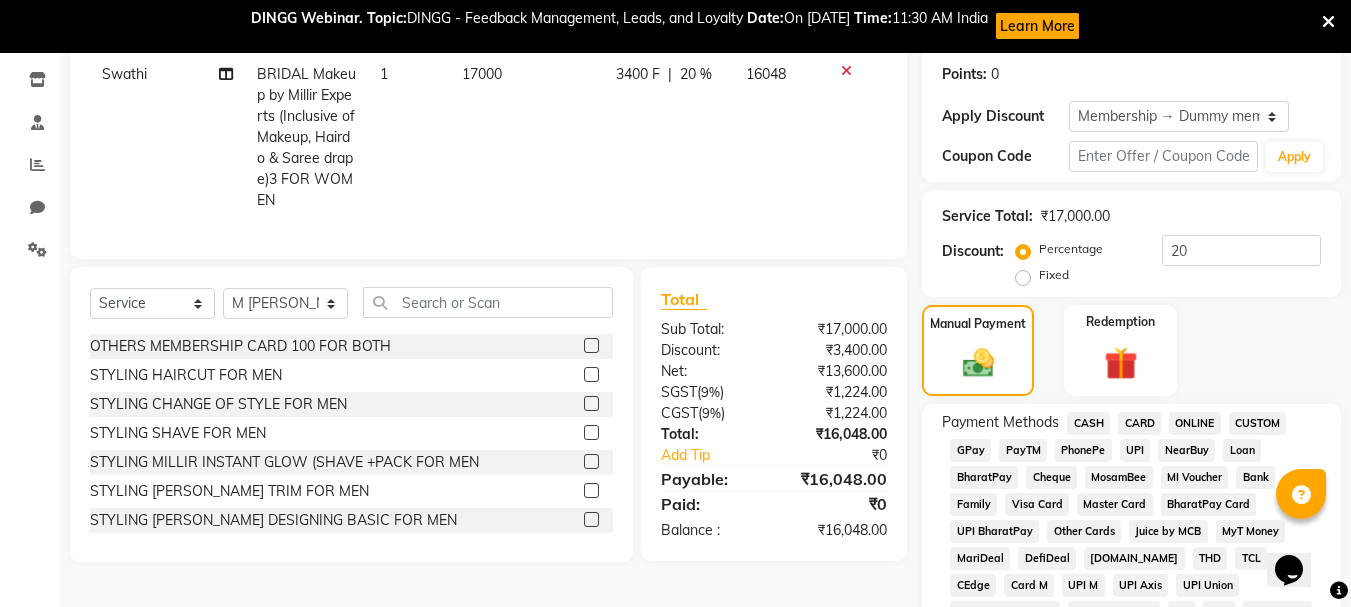 click on "CASH" 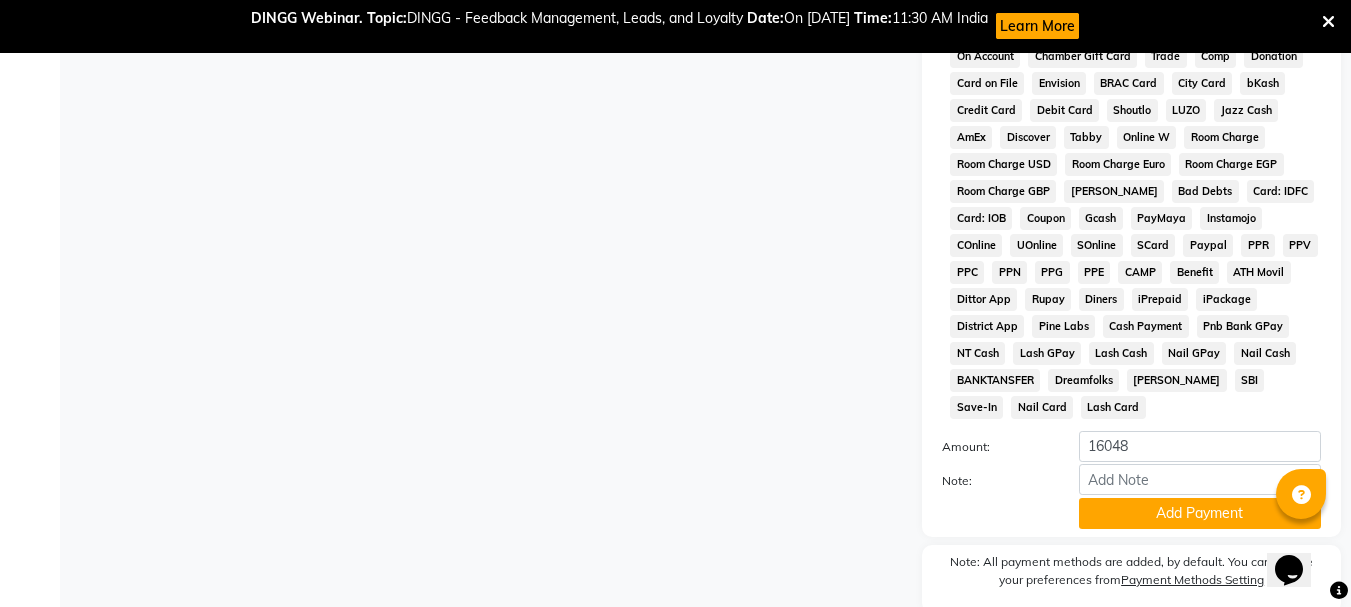 scroll, scrollTop: 1018, scrollLeft: 0, axis: vertical 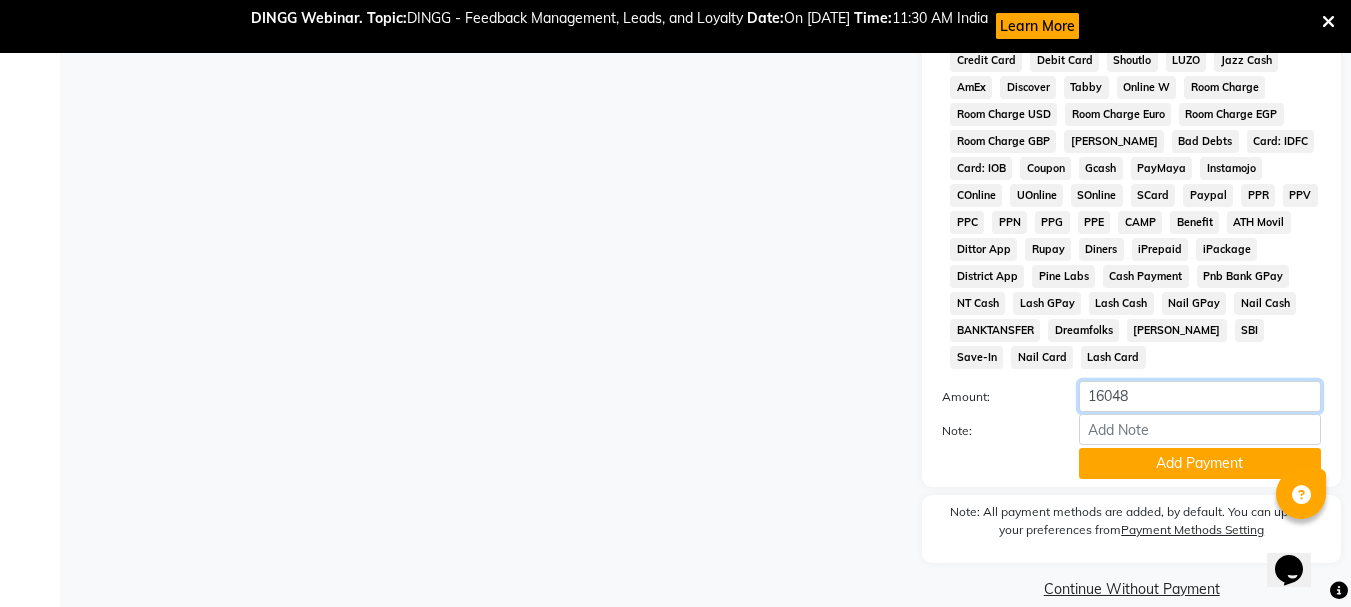 click on "16048" 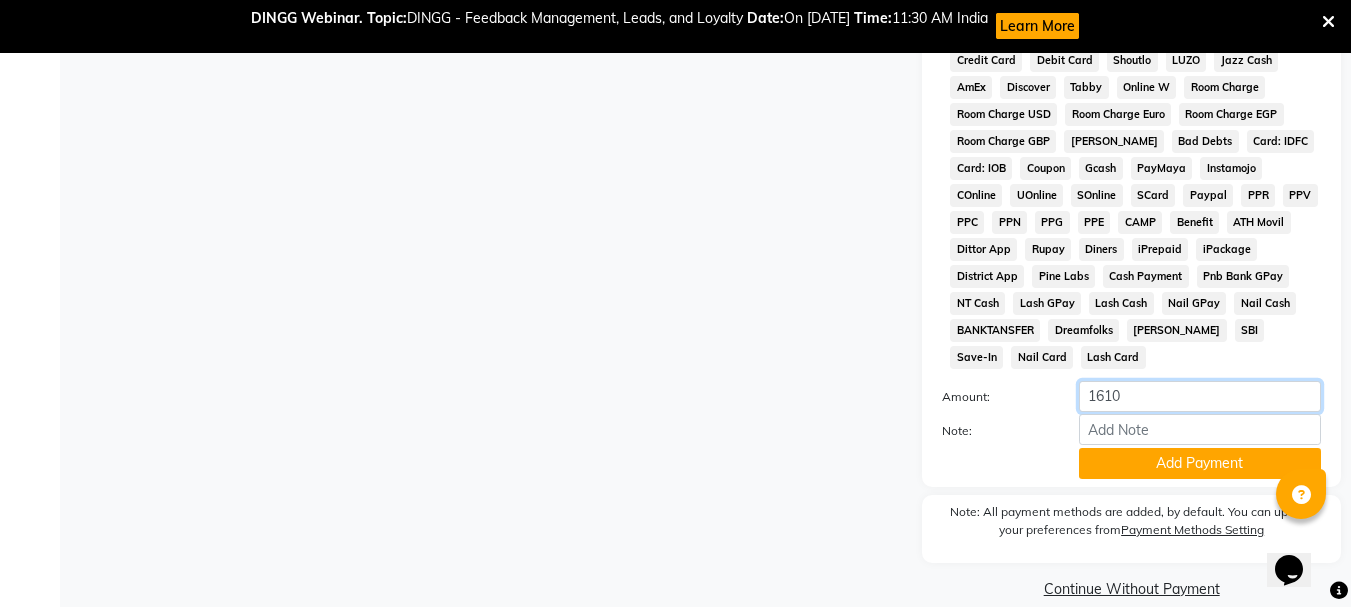 type on "16100" 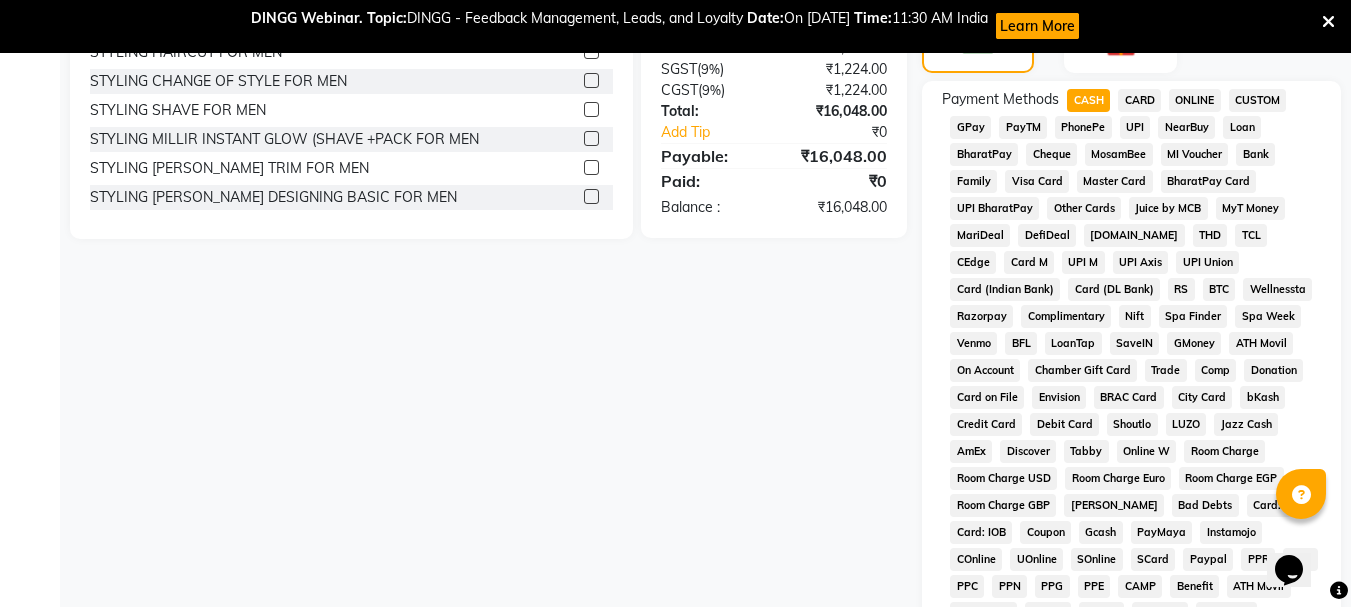 scroll, scrollTop: 1018, scrollLeft: 0, axis: vertical 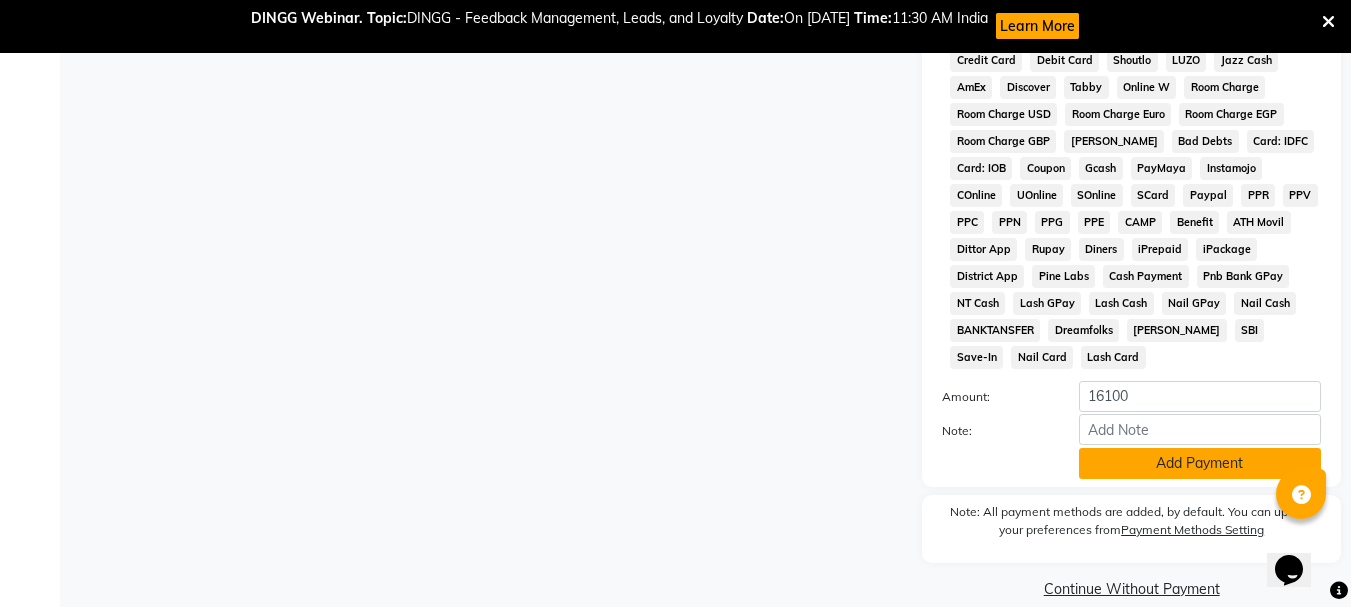 click on "Add Payment" 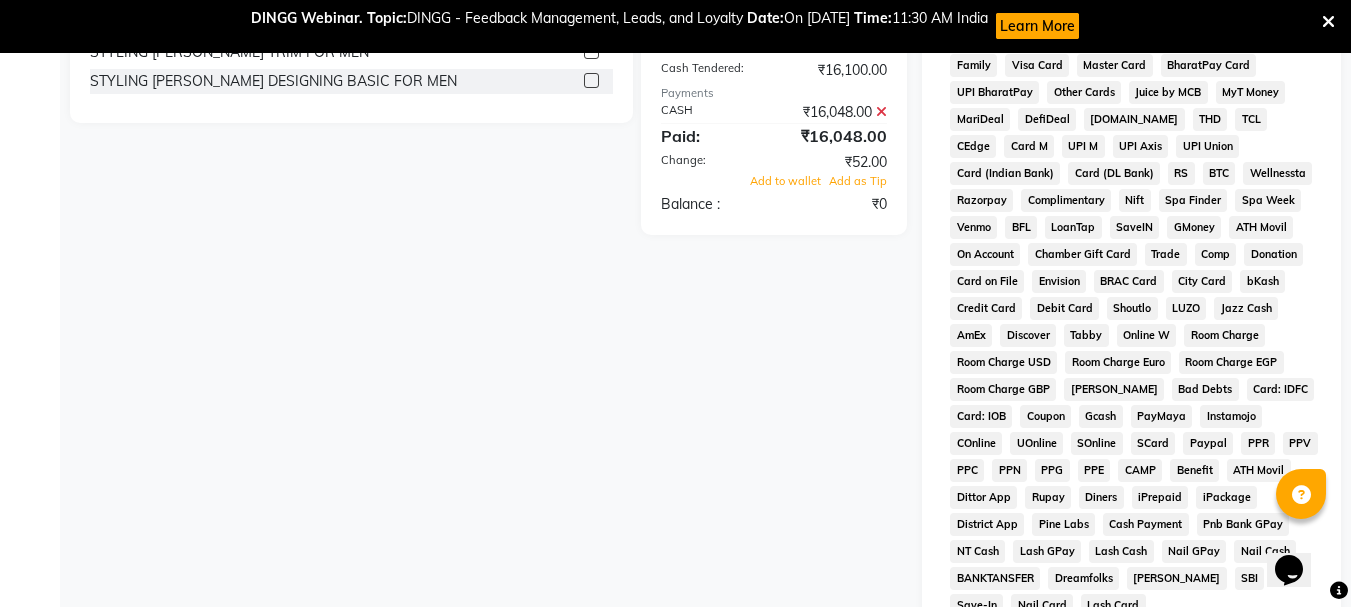 scroll, scrollTop: 747, scrollLeft: 0, axis: vertical 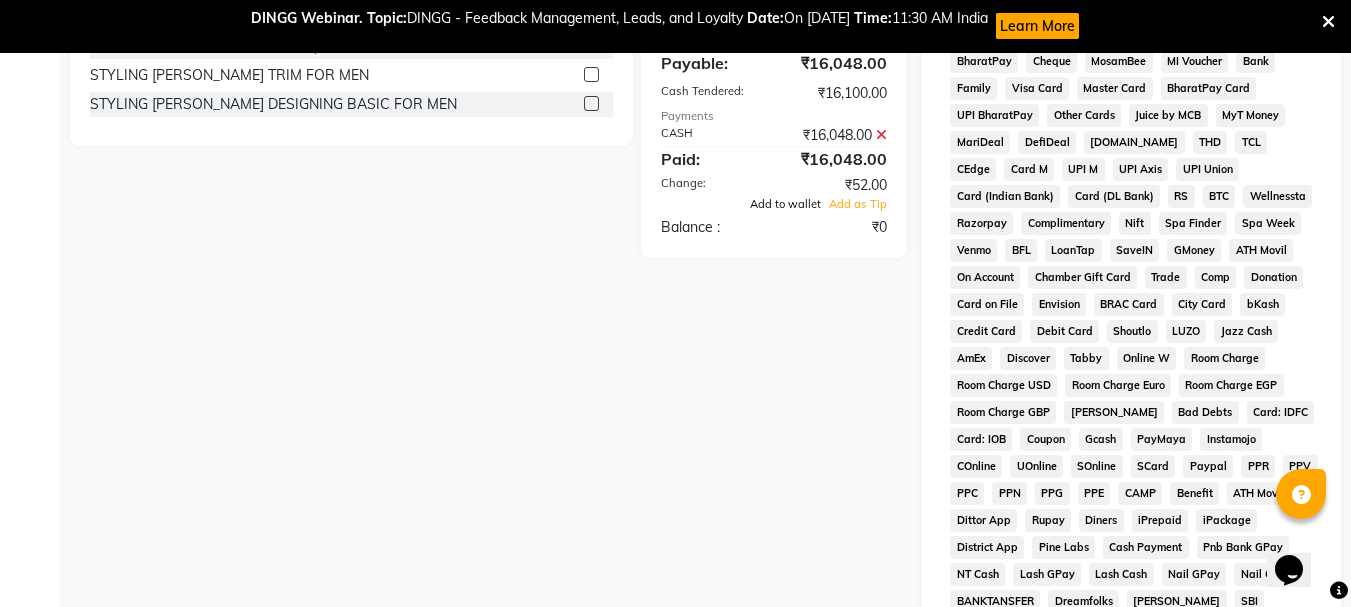click on "Add to wallet" 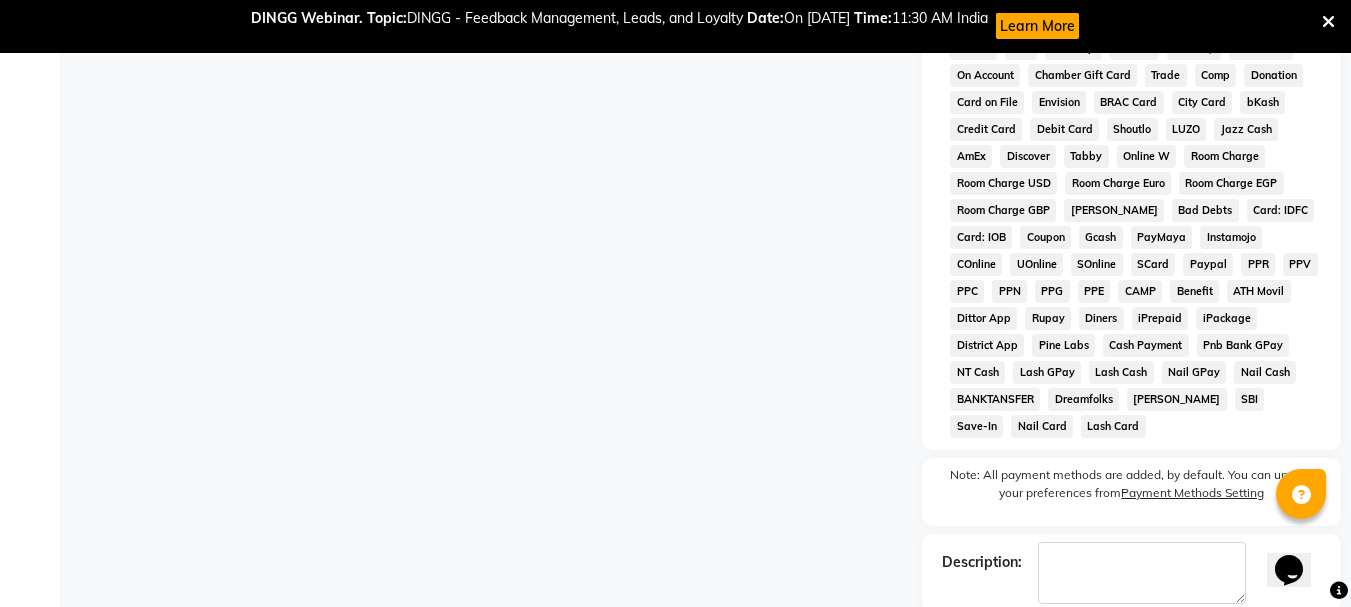 scroll, scrollTop: 1025, scrollLeft: 0, axis: vertical 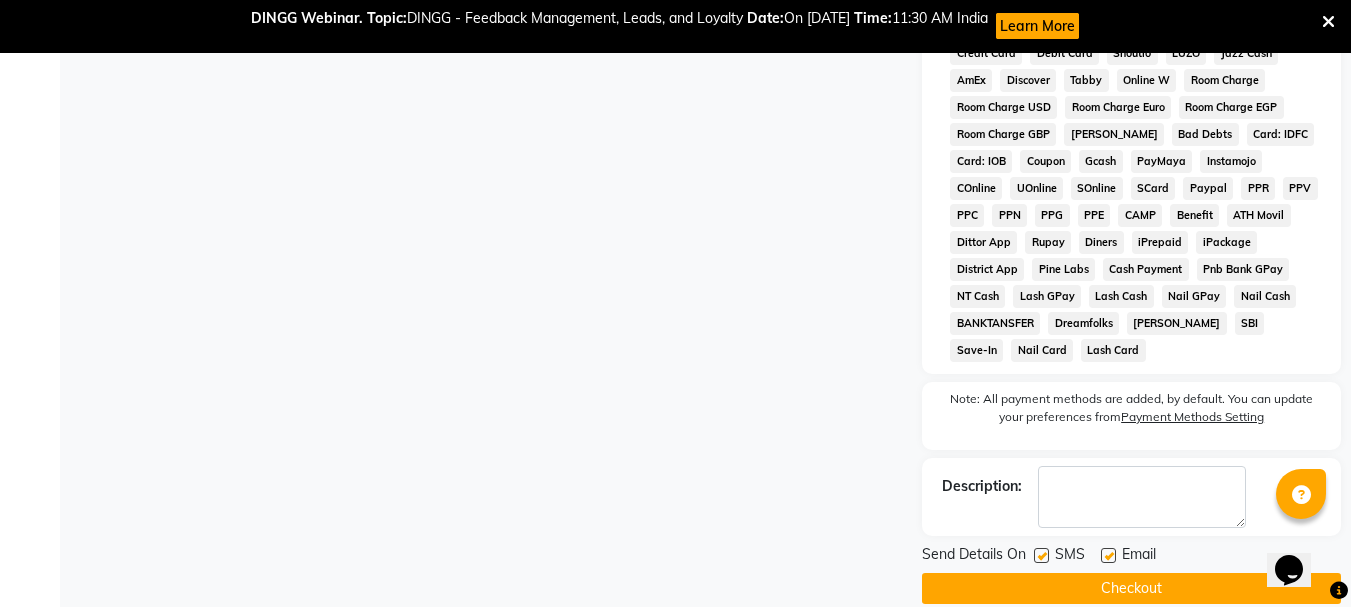click on "Checkout" 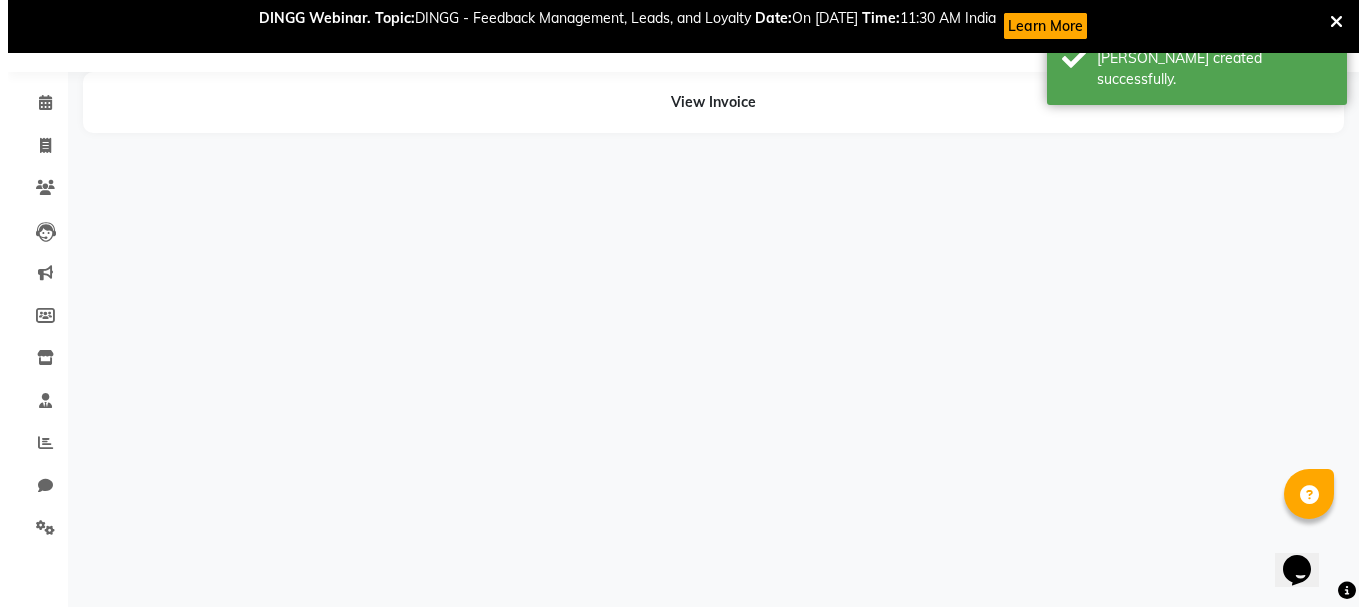 scroll, scrollTop: 53, scrollLeft: 0, axis: vertical 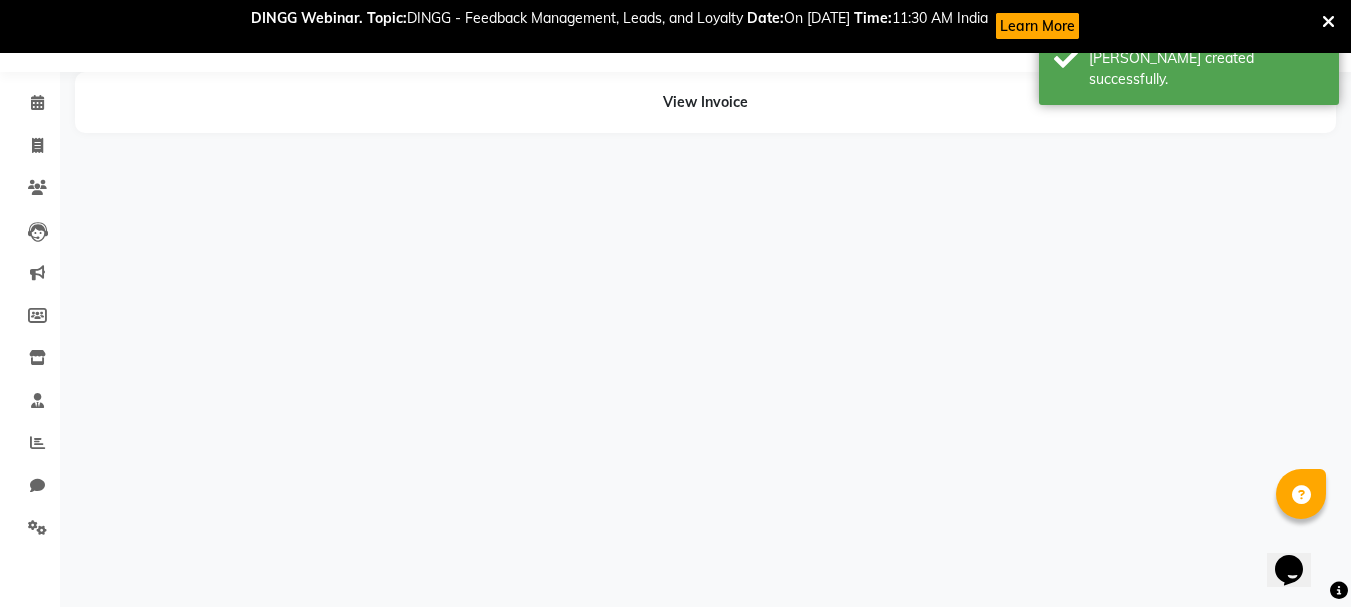 select on "83298" 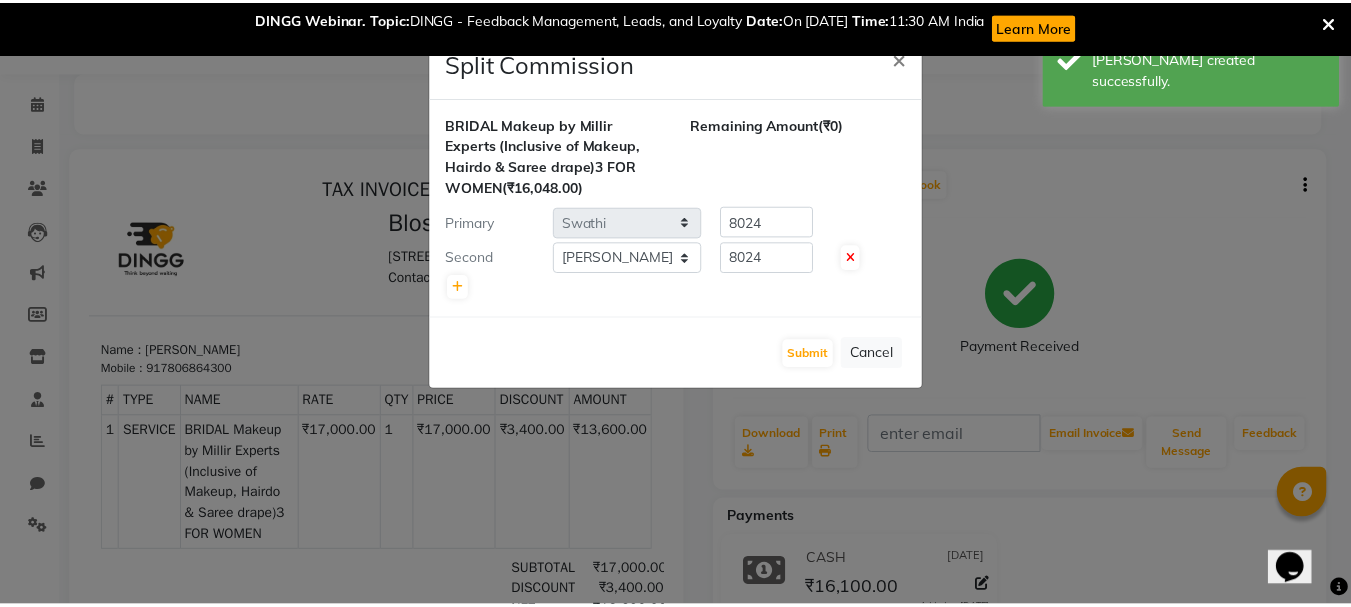 scroll, scrollTop: 0, scrollLeft: 0, axis: both 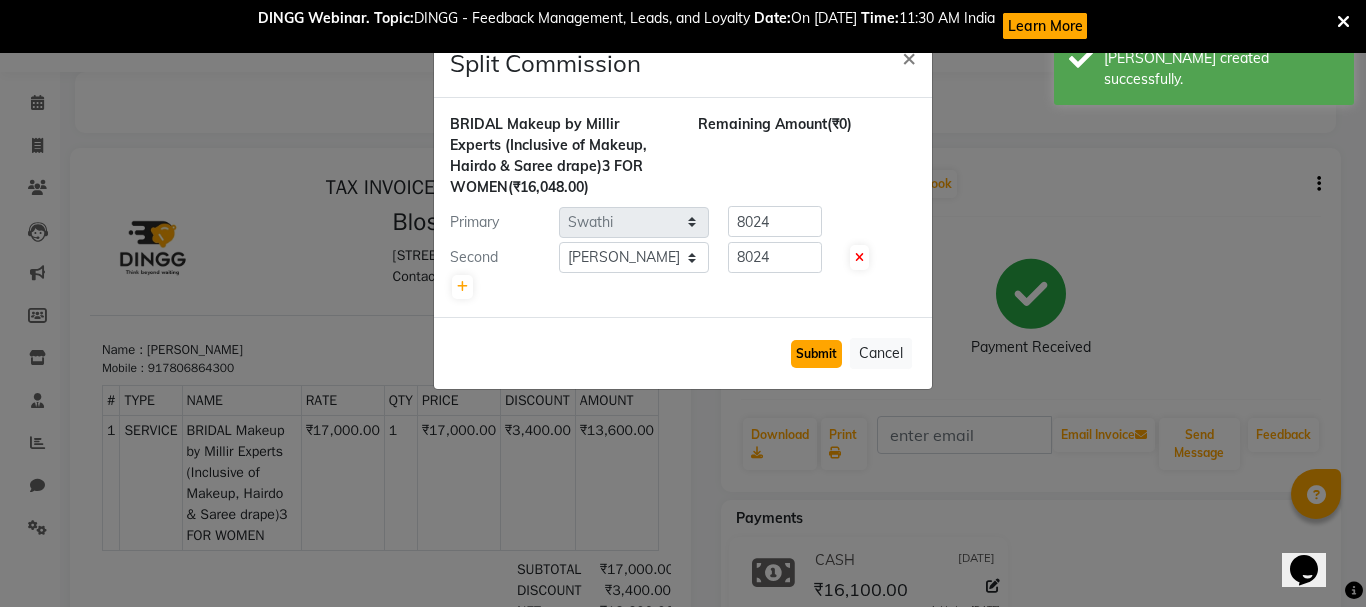 click on "Submit" 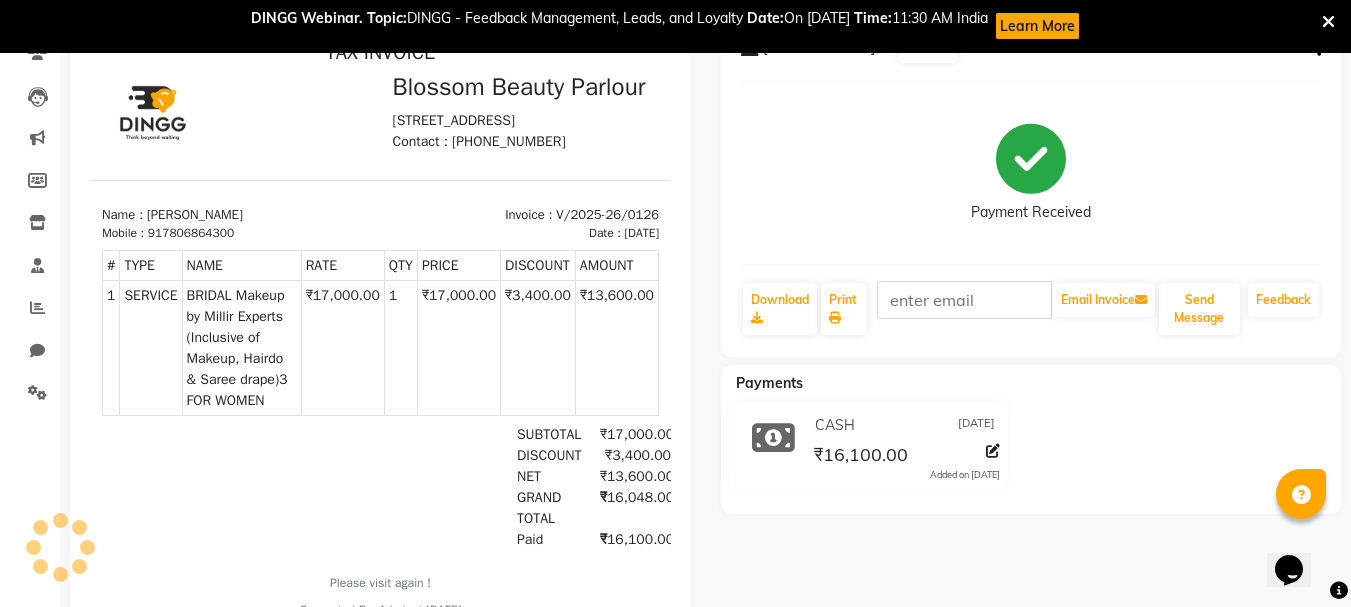 scroll, scrollTop: 372, scrollLeft: 0, axis: vertical 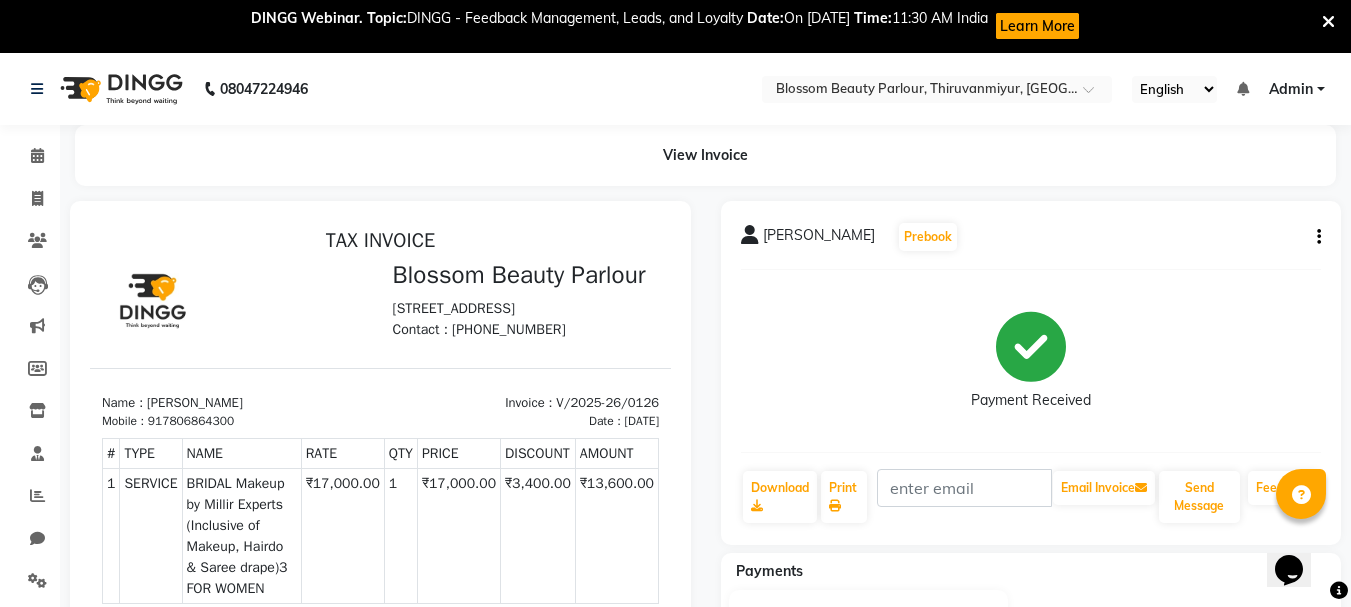 click at bounding box center (1328, 22) 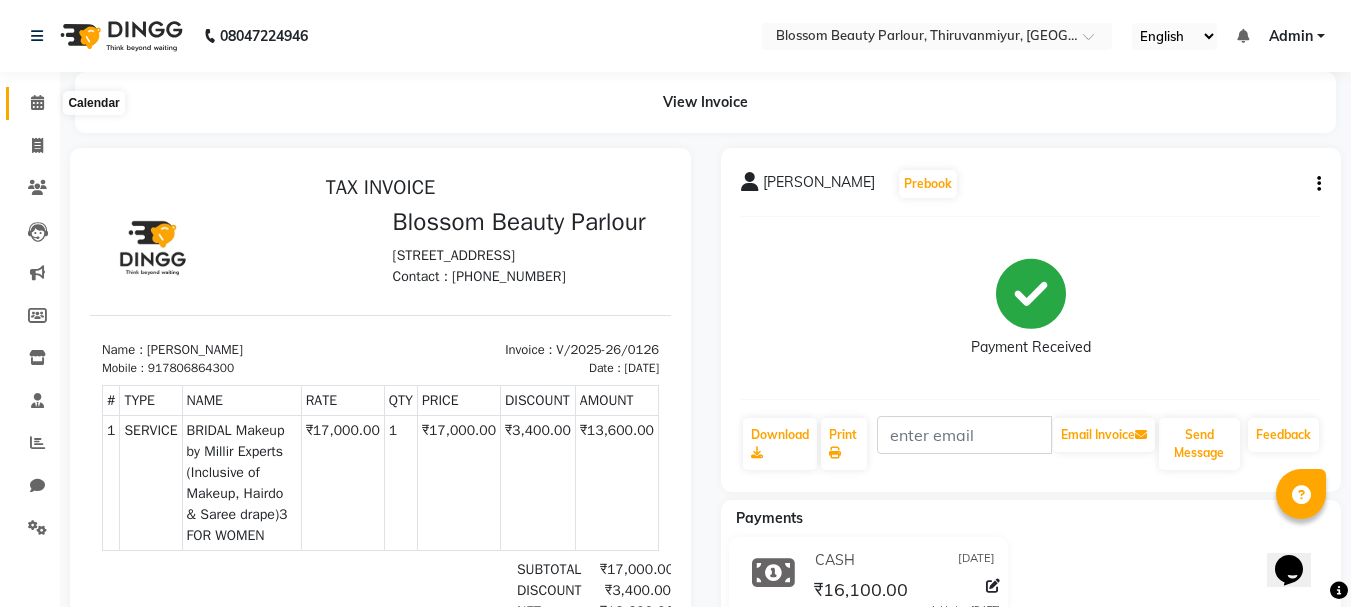 click 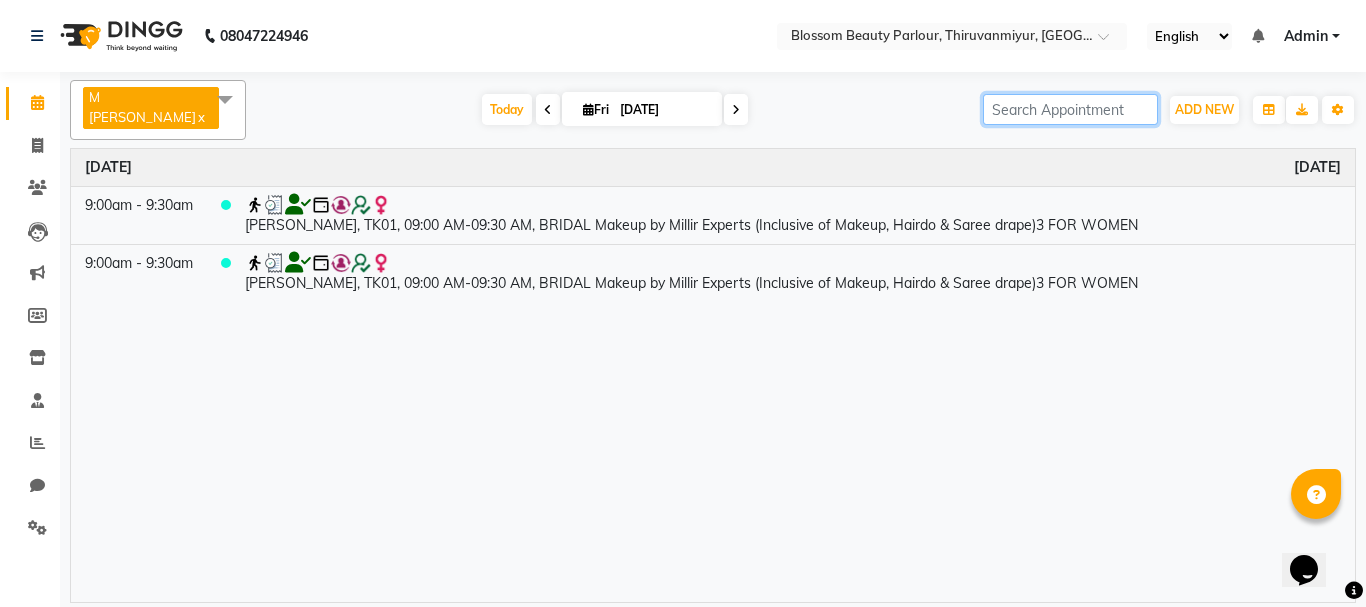 click at bounding box center (1070, 109) 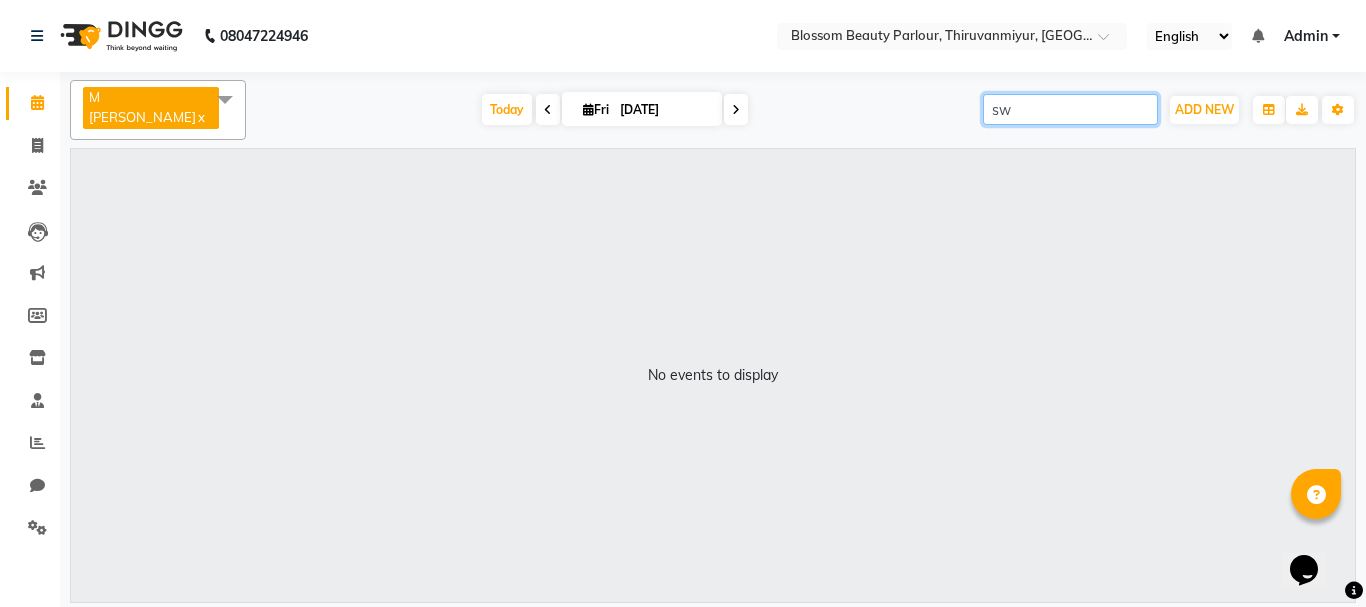 type on "s" 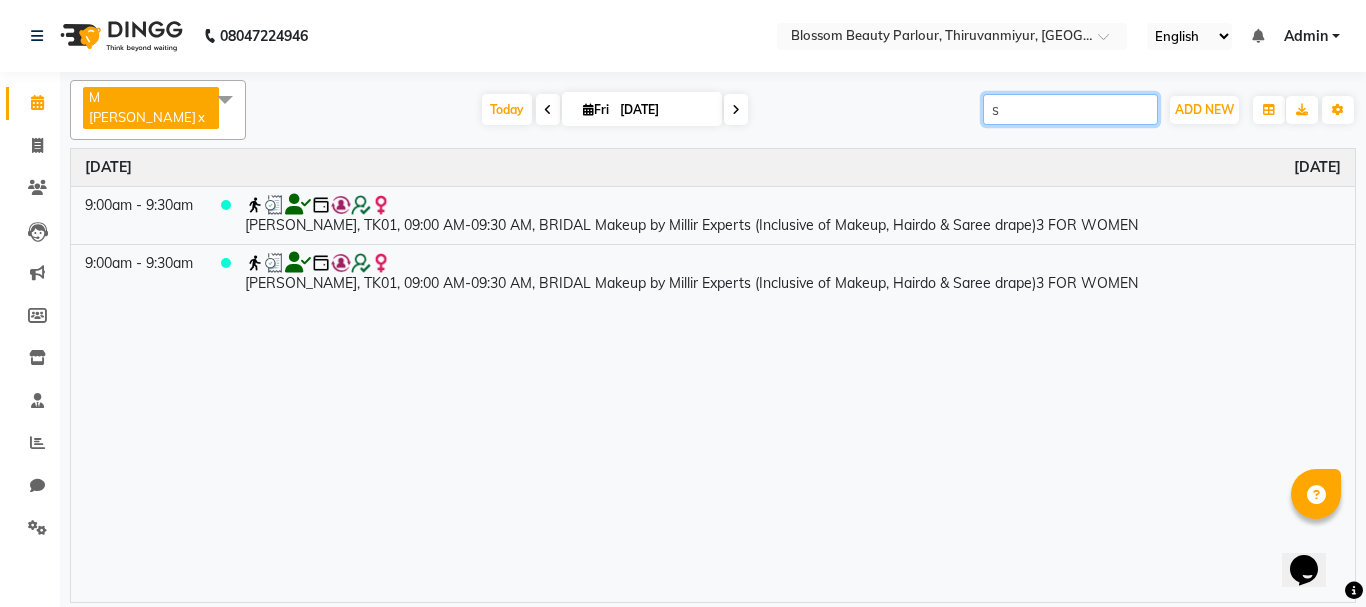 type 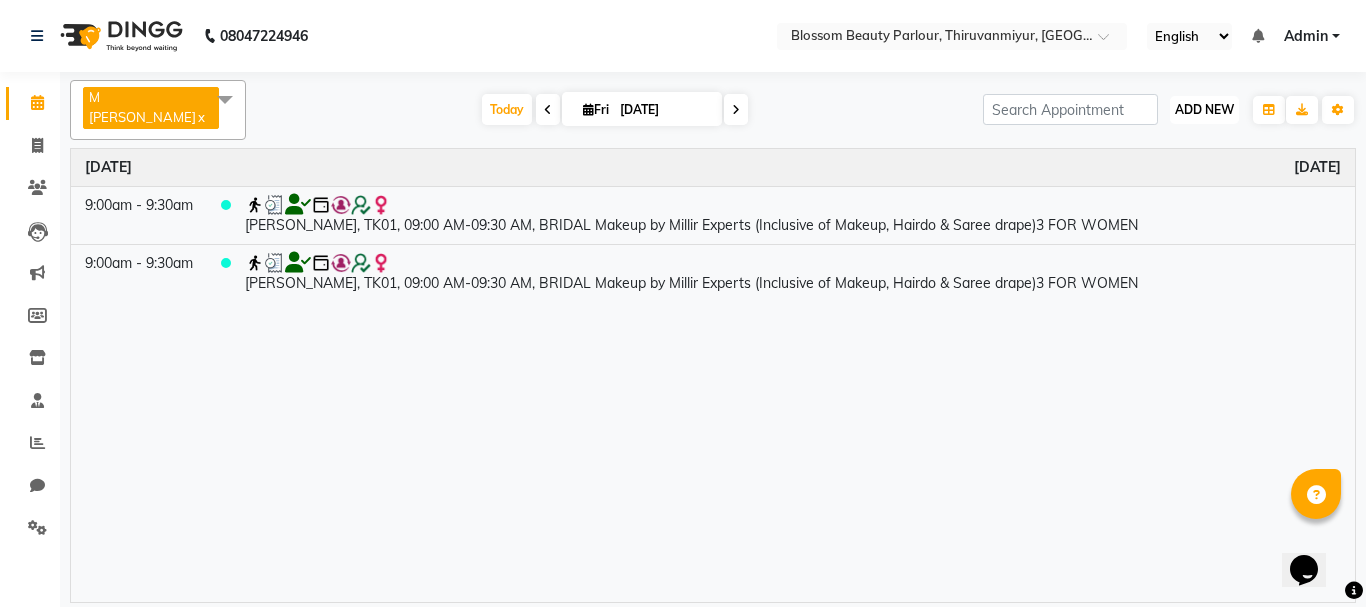 click on "ADD NEW" at bounding box center (1204, 109) 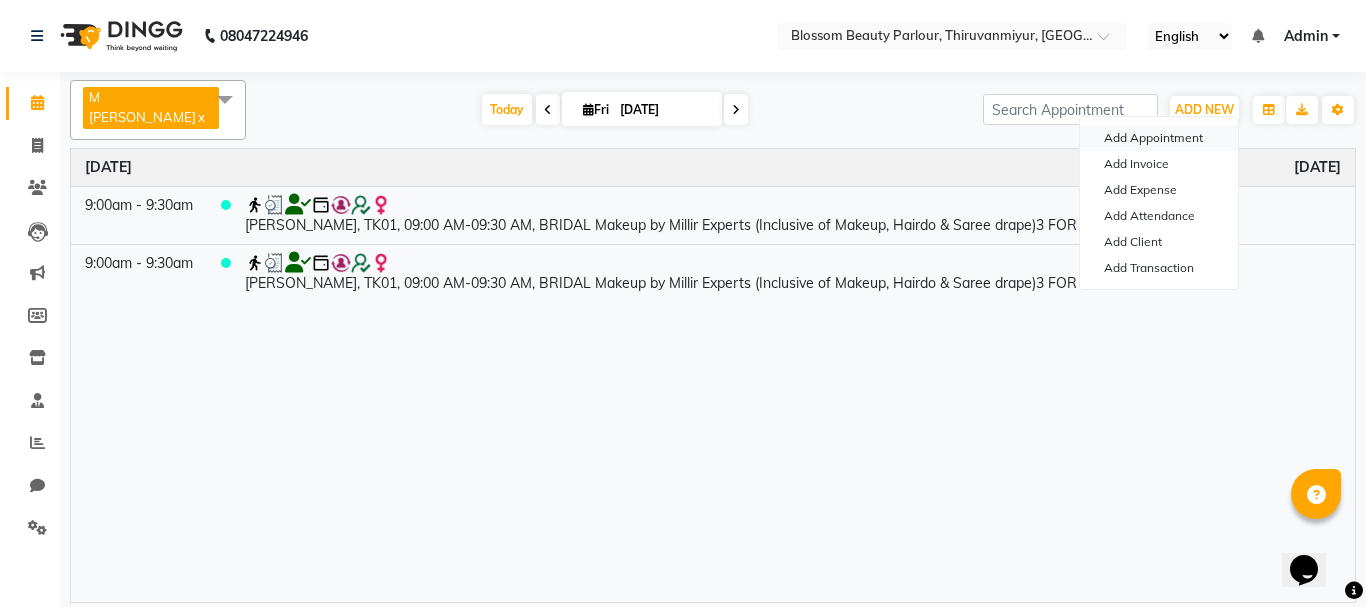 click on "Add Appointment" at bounding box center (1159, 138) 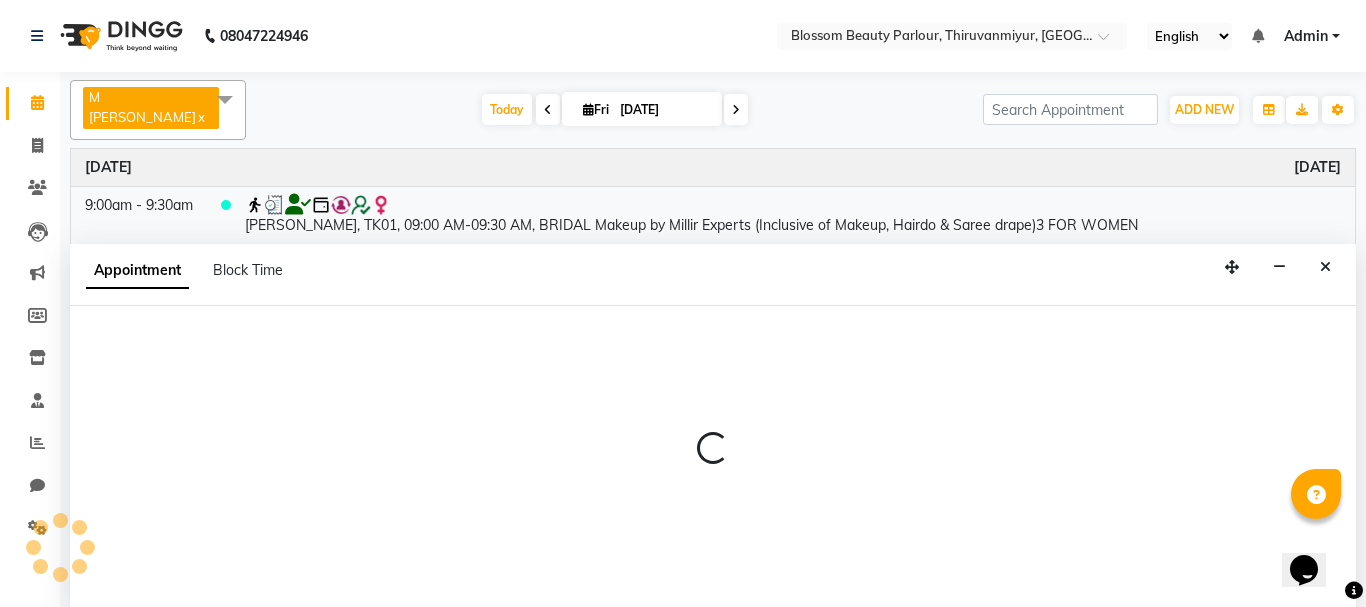 select on "540" 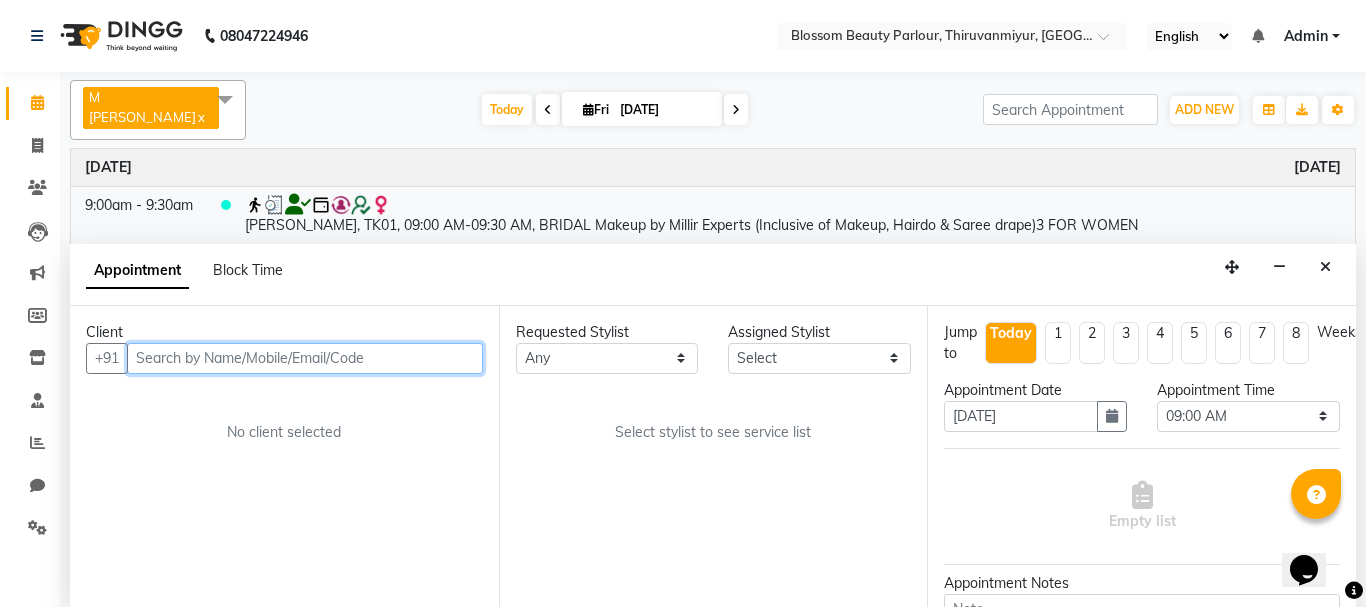 click at bounding box center (305, 358) 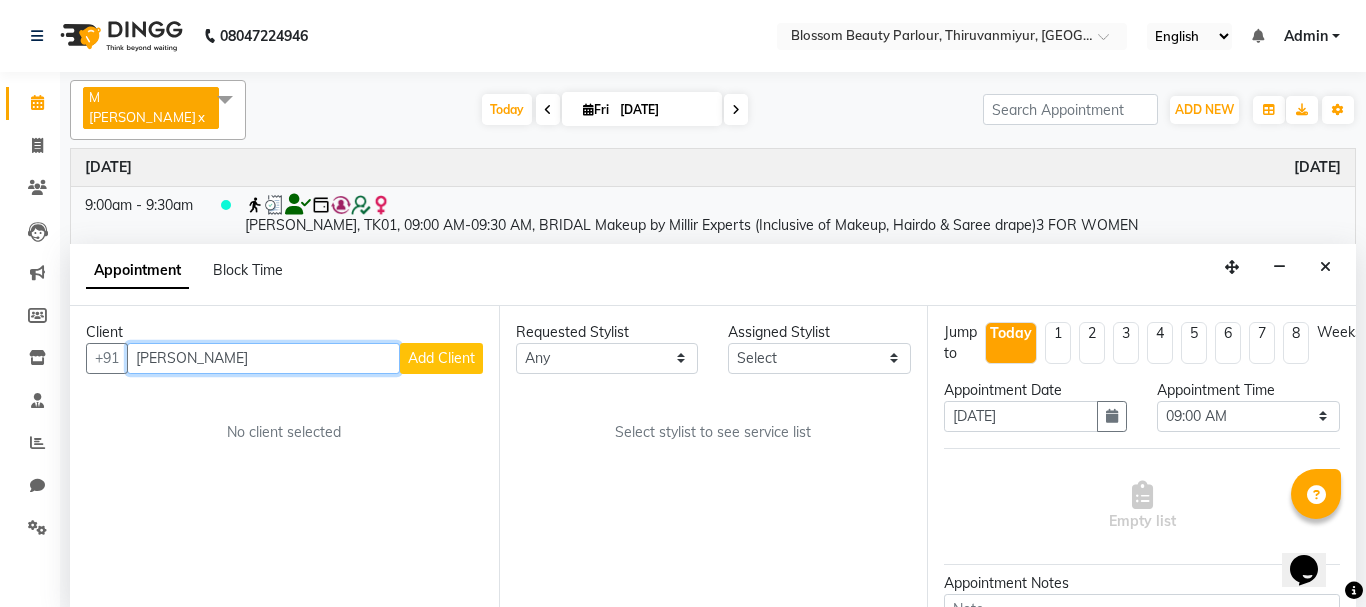 click on "[PERSON_NAME]" at bounding box center (263, 358) 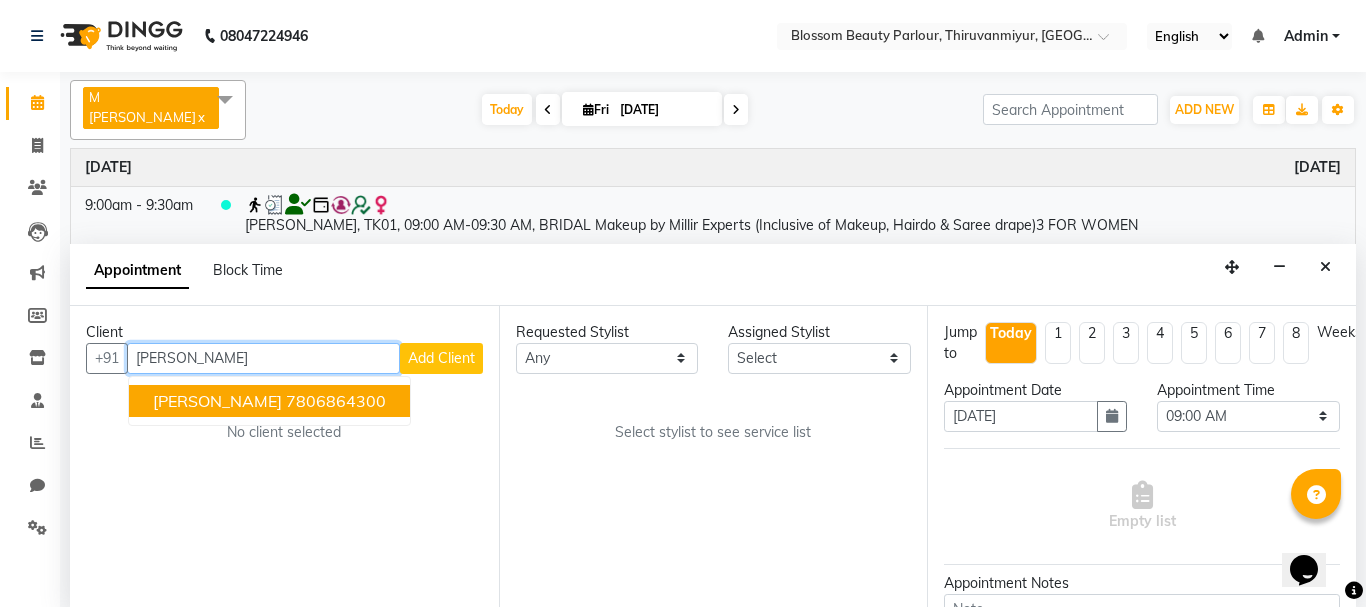 click on "[PERSON_NAME]  7806864300" at bounding box center [269, 401] 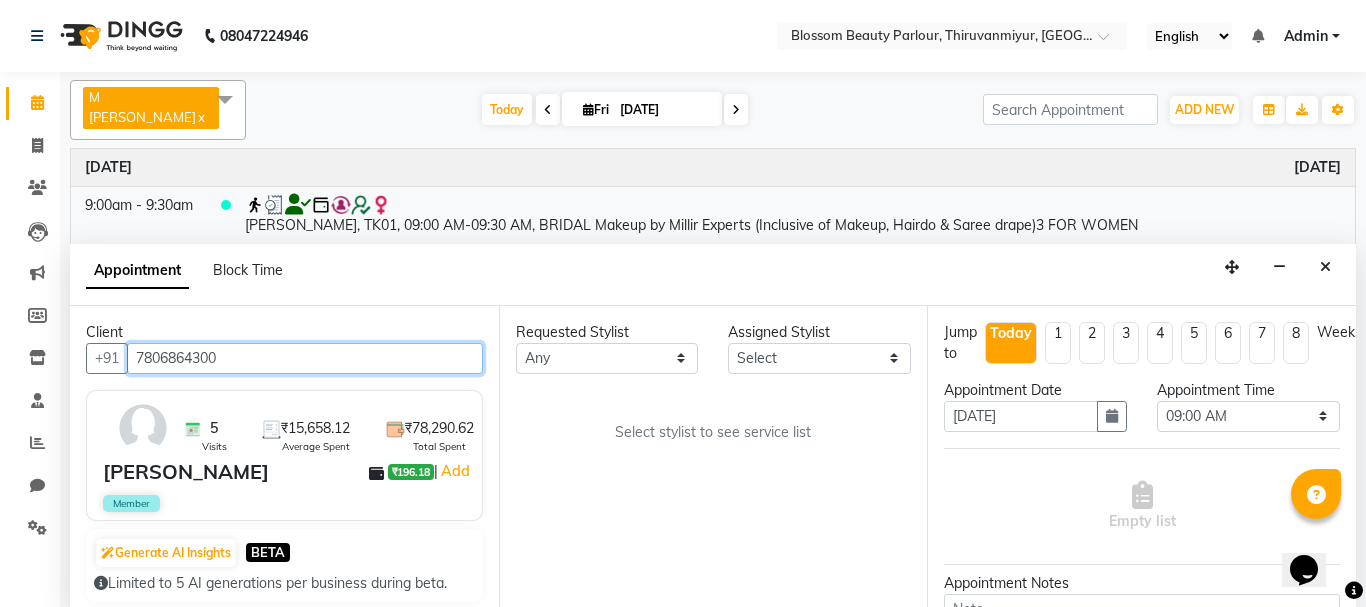 type on "7806864300" 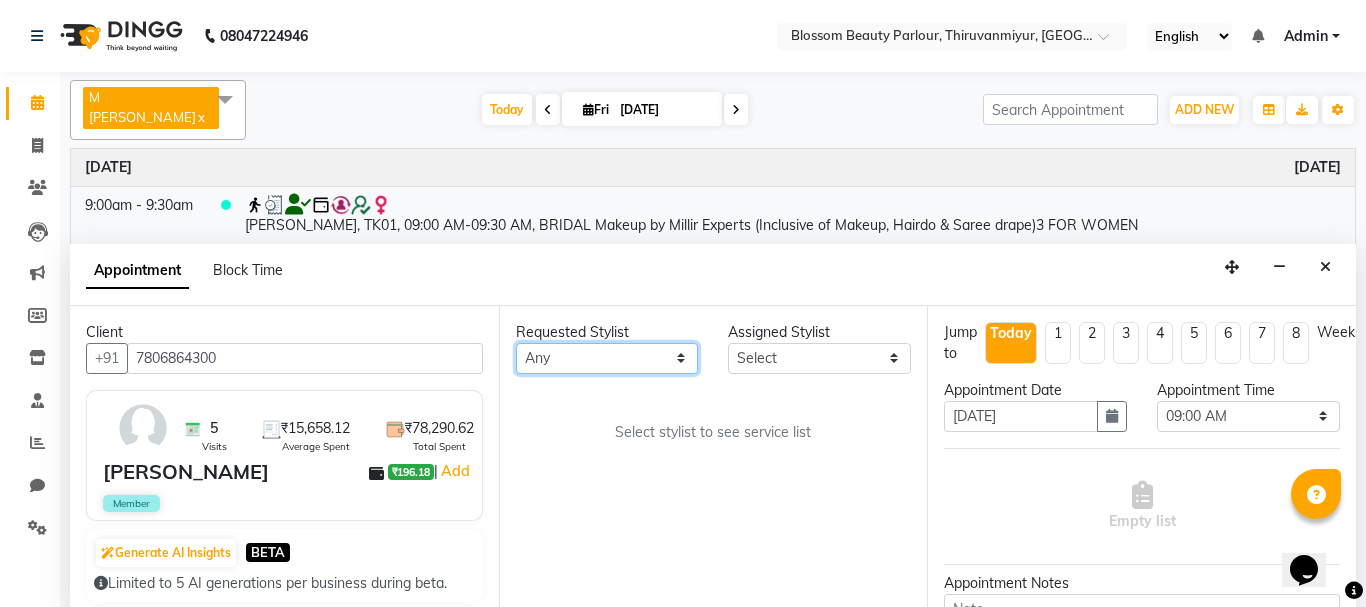 click on "Any [PERSON_NAME] [PERSON_NAME] [PERSON_NAME] [PERSON_NAME] [PERSON_NAME] M [PERSON_NAME] Old Staff Swathi" at bounding box center (607, 358) 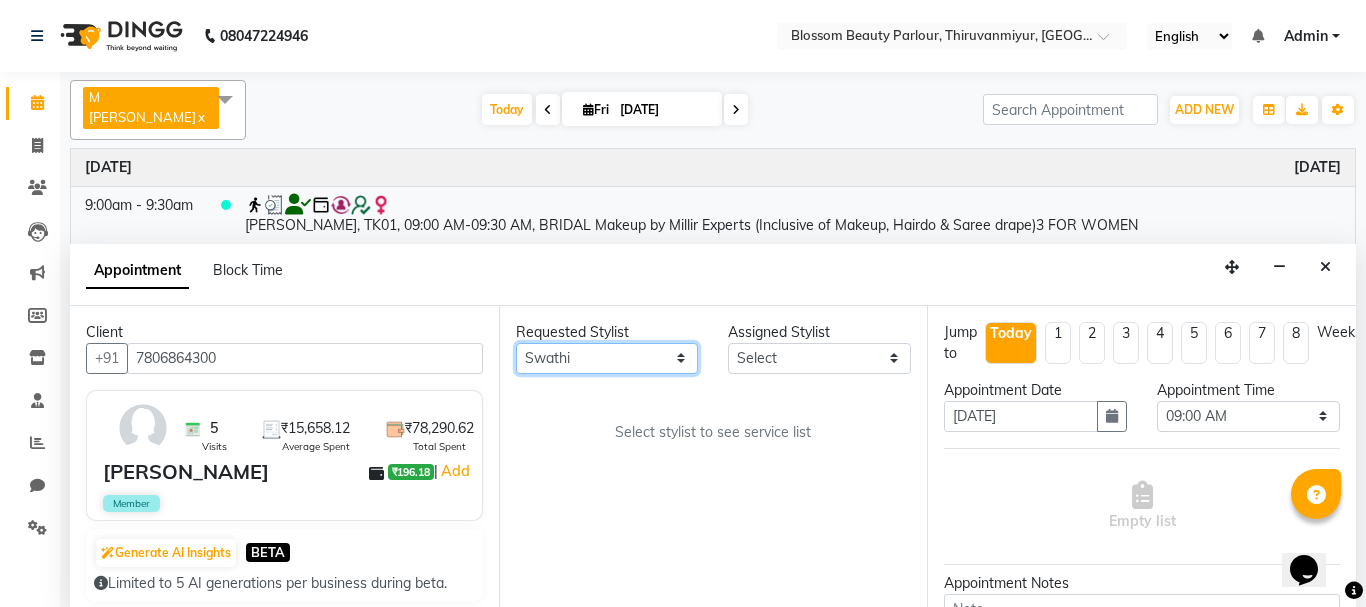 click on "Any [PERSON_NAME] [PERSON_NAME] [PERSON_NAME] [PERSON_NAME] [PERSON_NAME] M [PERSON_NAME] Old Staff Swathi" at bounding box center [607, 358] 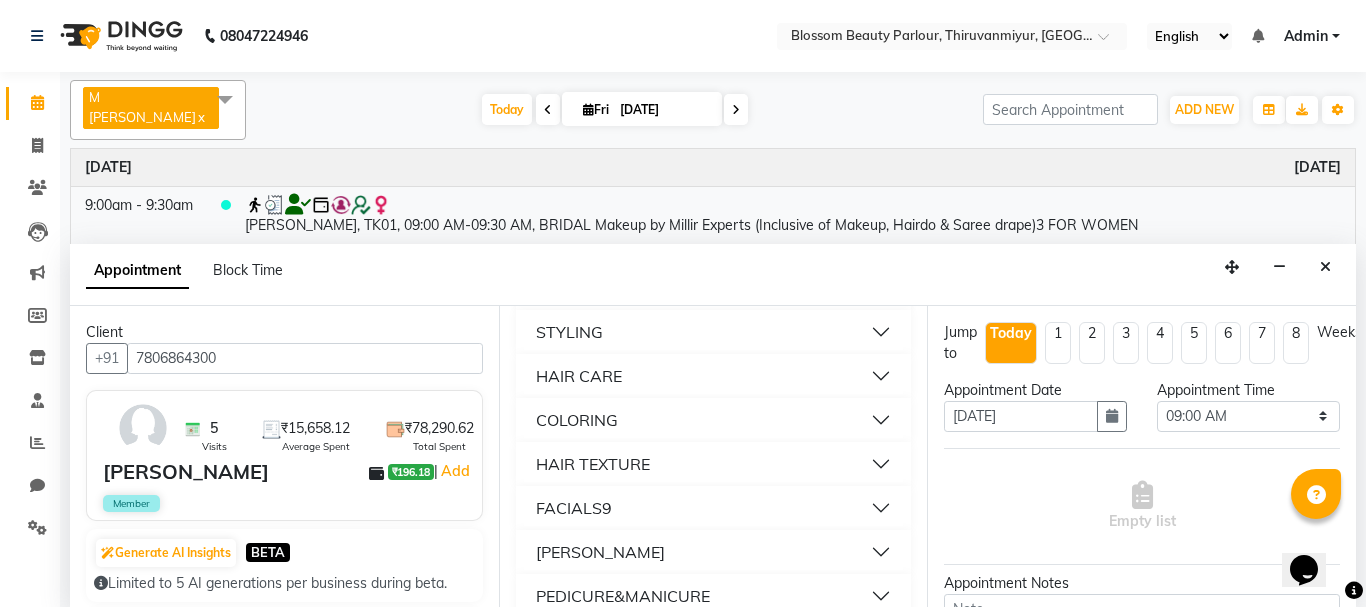 scroll, scrollTop: 223, scrollLeft: 0, axis: vertical 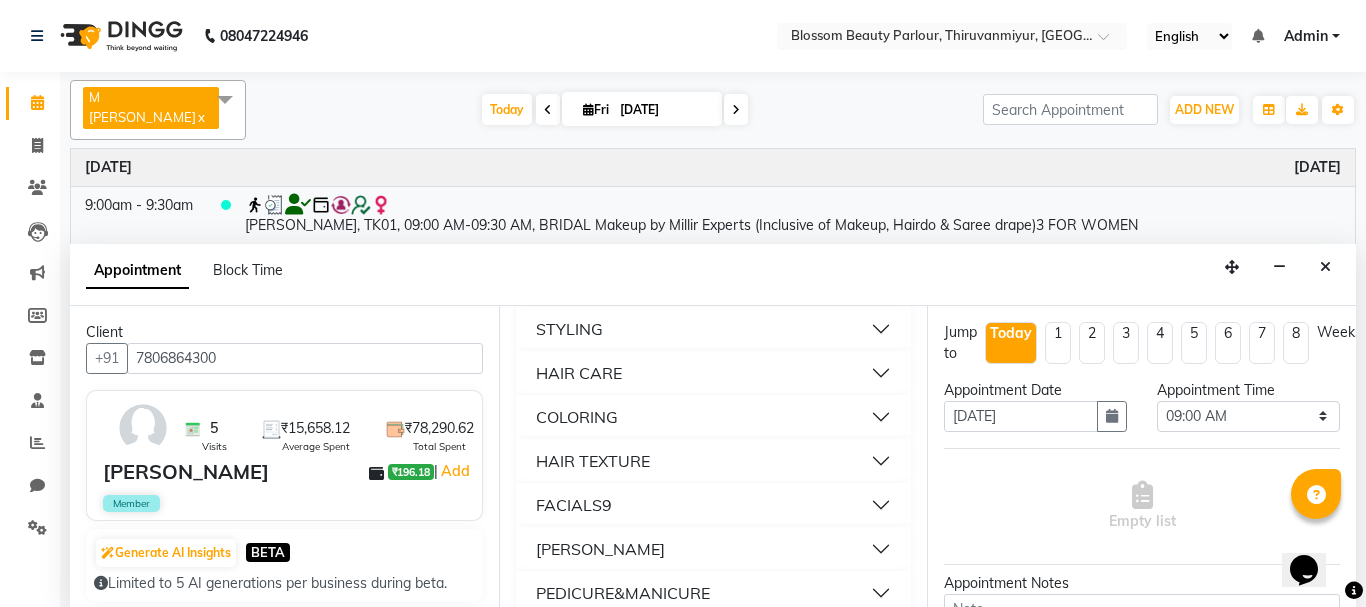 click on "HAIR TEXTURE" at bounding box center [593, 461] 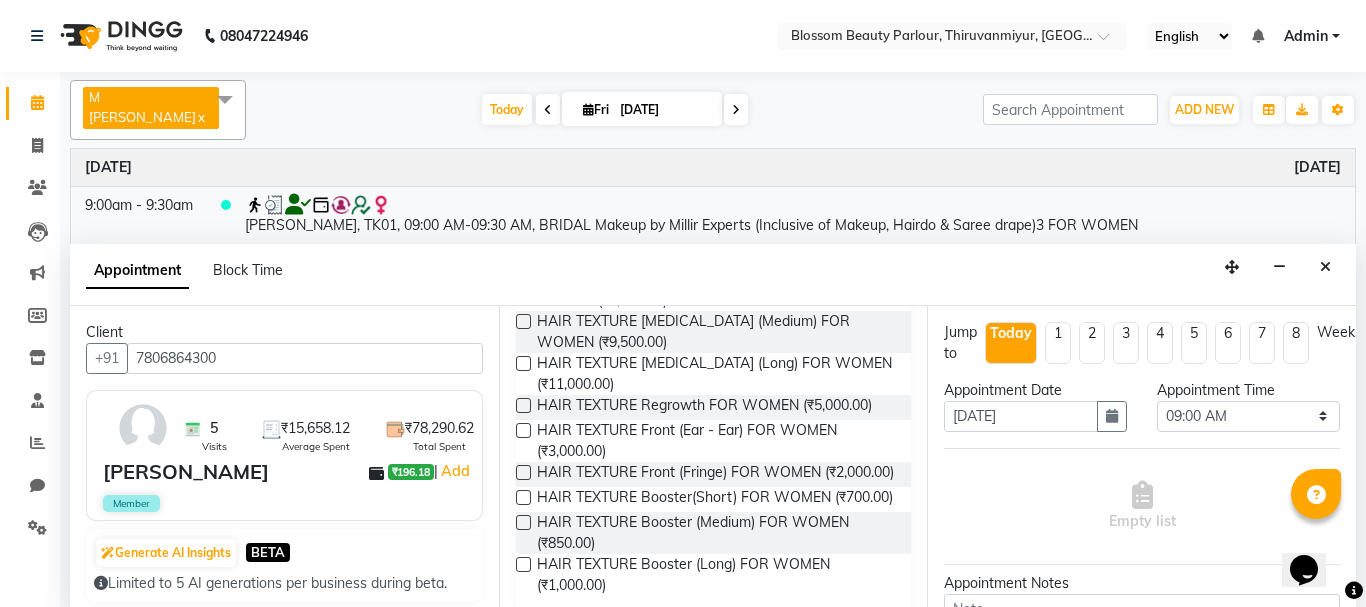 scroll, scrollTop: 786, scrollLeft: 0, axis: vertical 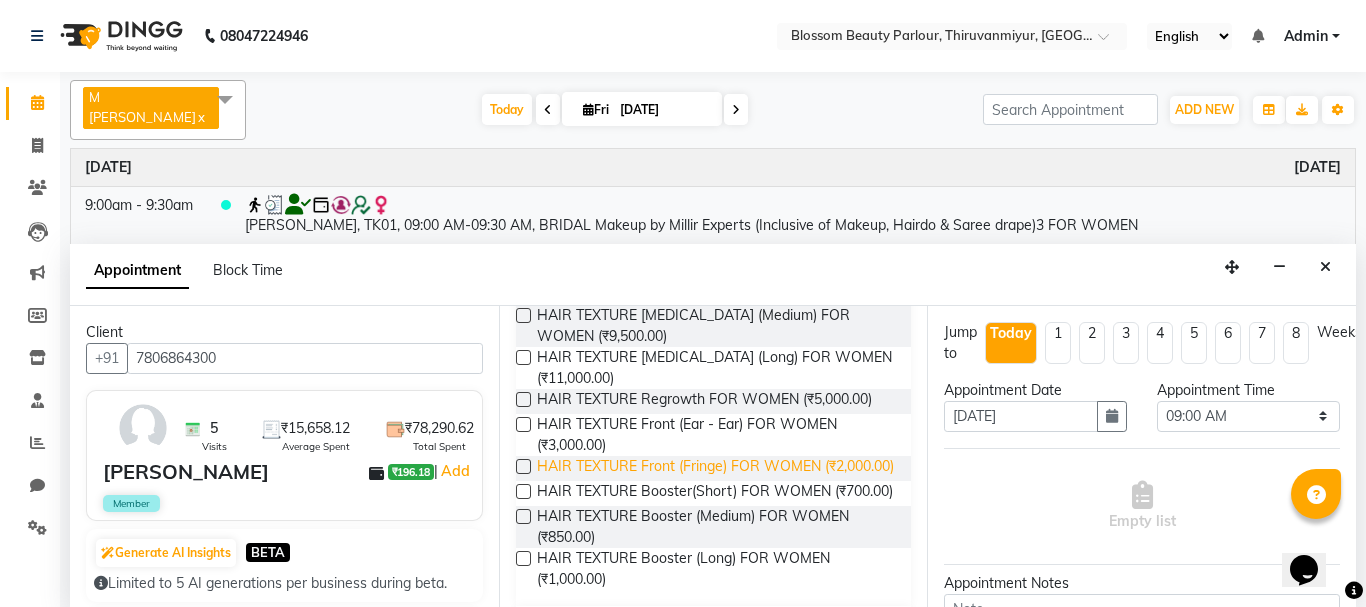 click on "HAIR TEXTURE Front (Fringe) FOR WOMEN (₹2,000.00)" at bounding box center [715, 468] 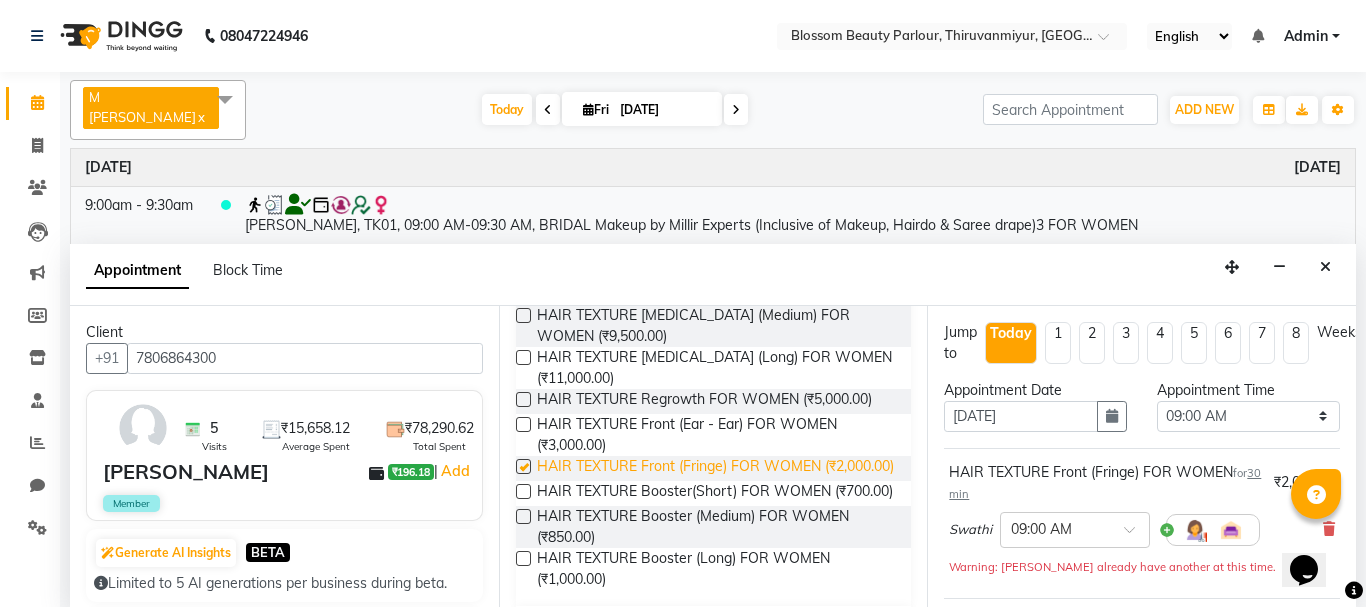 checkbox on "false" 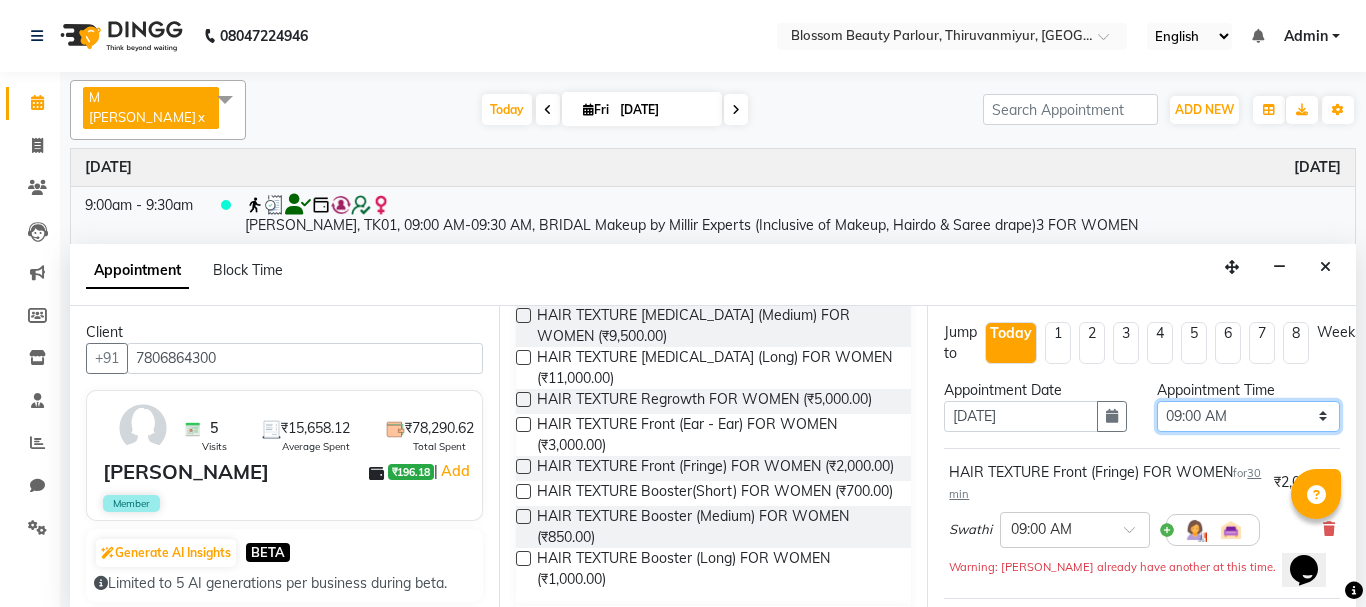 click on "Select 09:00 AM 09:15 AM 09:30 AM 09:45 AM 10:00 AM 10:15 AM 10:30 AM 10:45 AM 11:00 AM 11:15 AM 11:30 AM 11:45 AM 12:00 PM 12:15 PM 12:30 PM 12:45 PM 01:00 PM 01:15 PM 01:30 PM 01:45 PM 02:00 PM 02:15 PM 02:30 PM 02:45 PM 03:00 PM 03:15 PM 03:30 PM 03:45 PM 04:00 PM 04:15 PM 04:30 PM 04:45 PM 05:00 PM 05:15 PM 05:30 PM 05:45 PM 06:00 PM 06:15 PM 06:30 PM 06:45 PM 07:00 PM 07:15 PM 07:30 PM 07:45 PM 08:00 PM" at bounding box center (1248, 416) 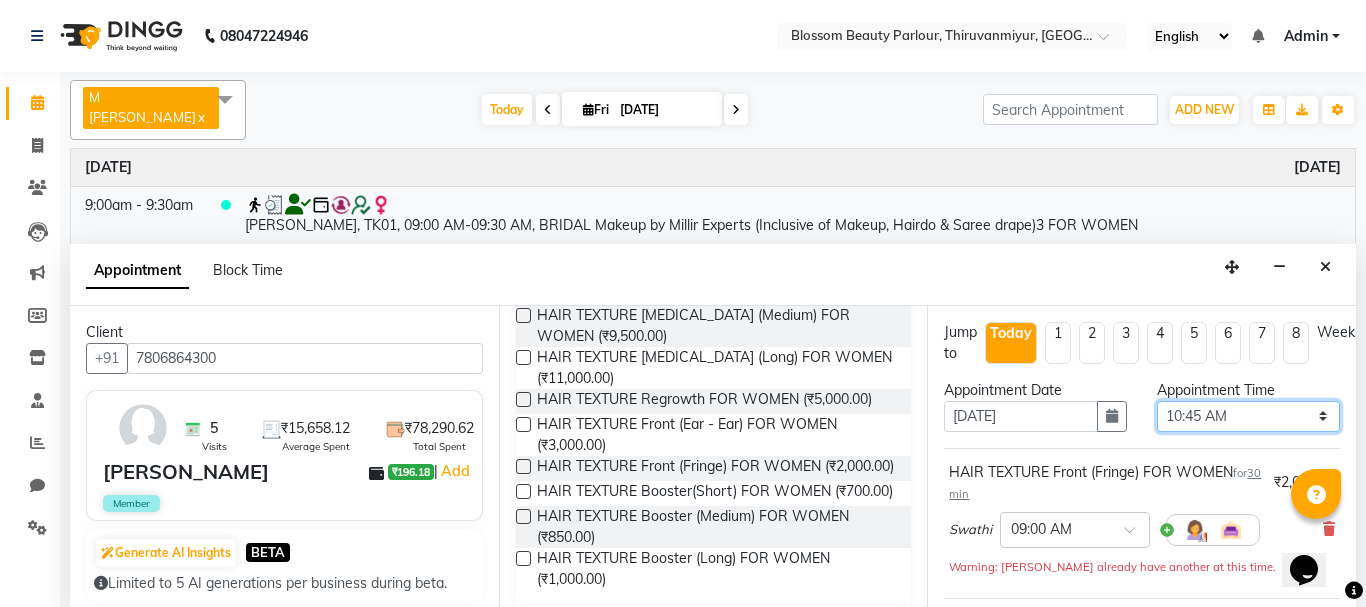 click on "Select 09:00 AM 09:15 AM 09:30 AM 09:45 AM 10:00 AM 10:15 AM 10:30 AM 10:45 AM 11:00 AM 11:15 AM 11:30 AM 11:45 AM 12:00 PM 12:15 PM 12:30 PM 12:45 PM 01:00 PM 01:15 PM 01:30 PM 01:45 PM 02:00 PM 02:15 PM 02:30 PM 02:45 PM 03:00 PM 03:15 PM 03:30 PM 03:45 PM 04:00 PM 04:15 PM 04:30 PM 04:45 PM 05:00 PM 05:15 PM 05:30 PM 05:45 PM 06:00 PM 06:15 PM 06:30 PM 06:45 PM 07:00 PM 07:15 PM 07:30 PM 07:45 PM 08:00 PM" at bounding box center [1248, 416] 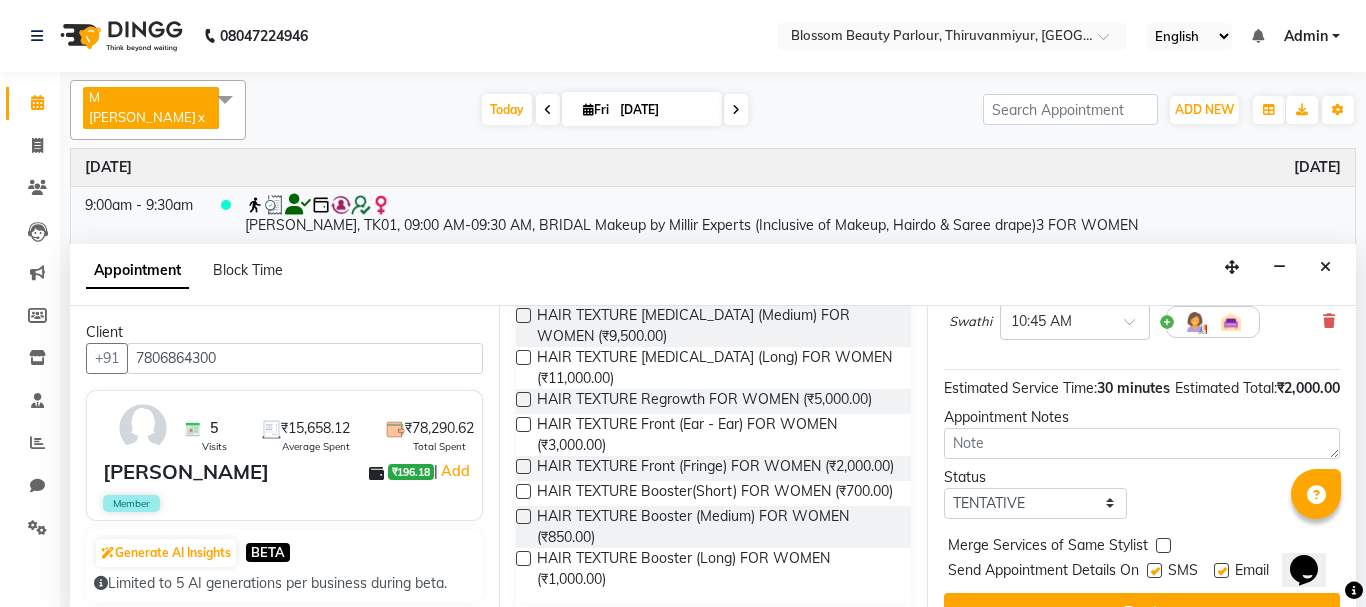 scroll, scrollTop: 281, scrollLeft: 0, axis: vertical 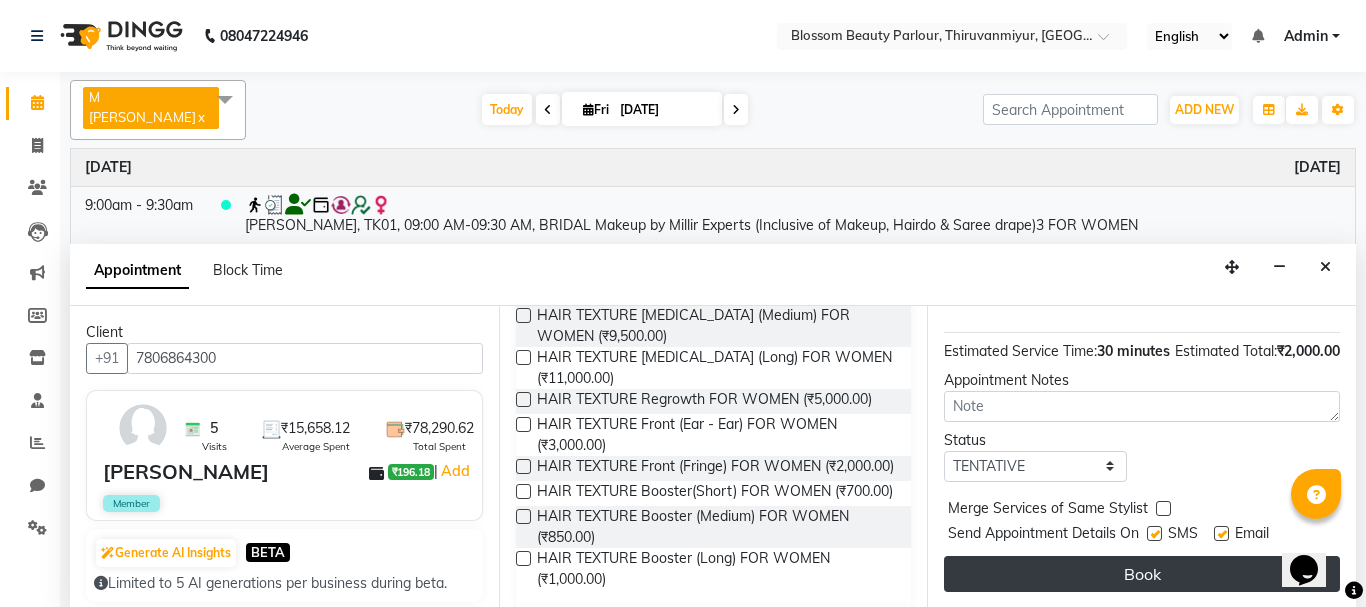 click on "Book" at bounding box center (1142, 574) 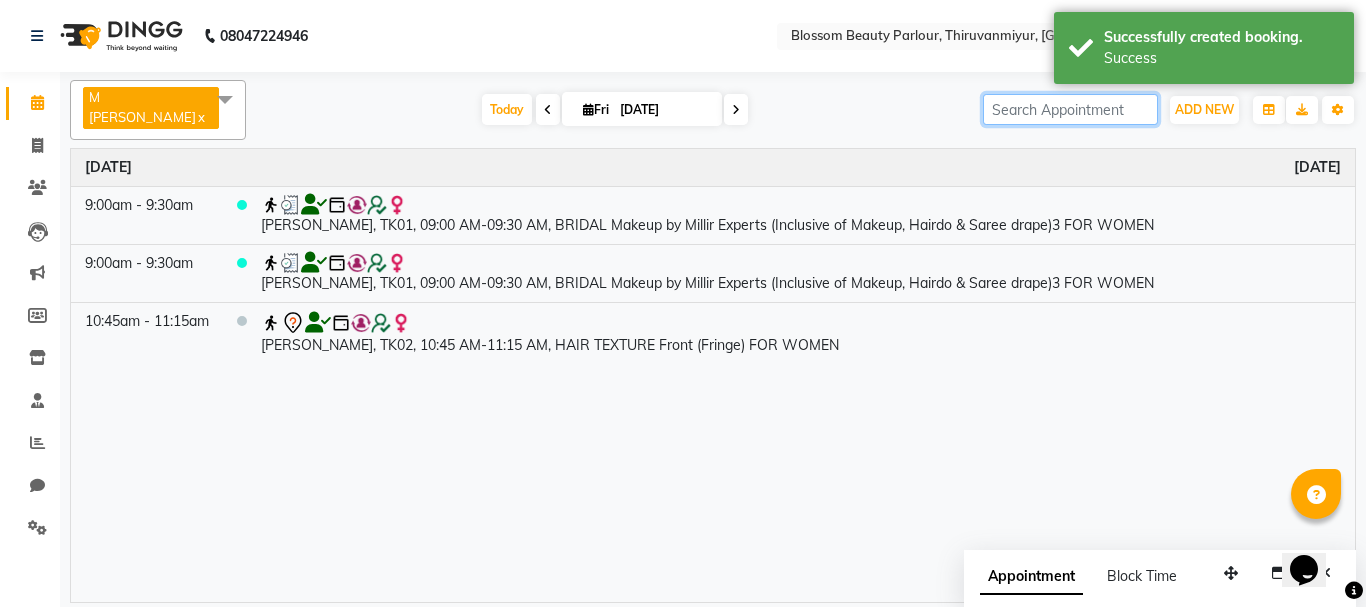 click at bounding box center (1070, 109) 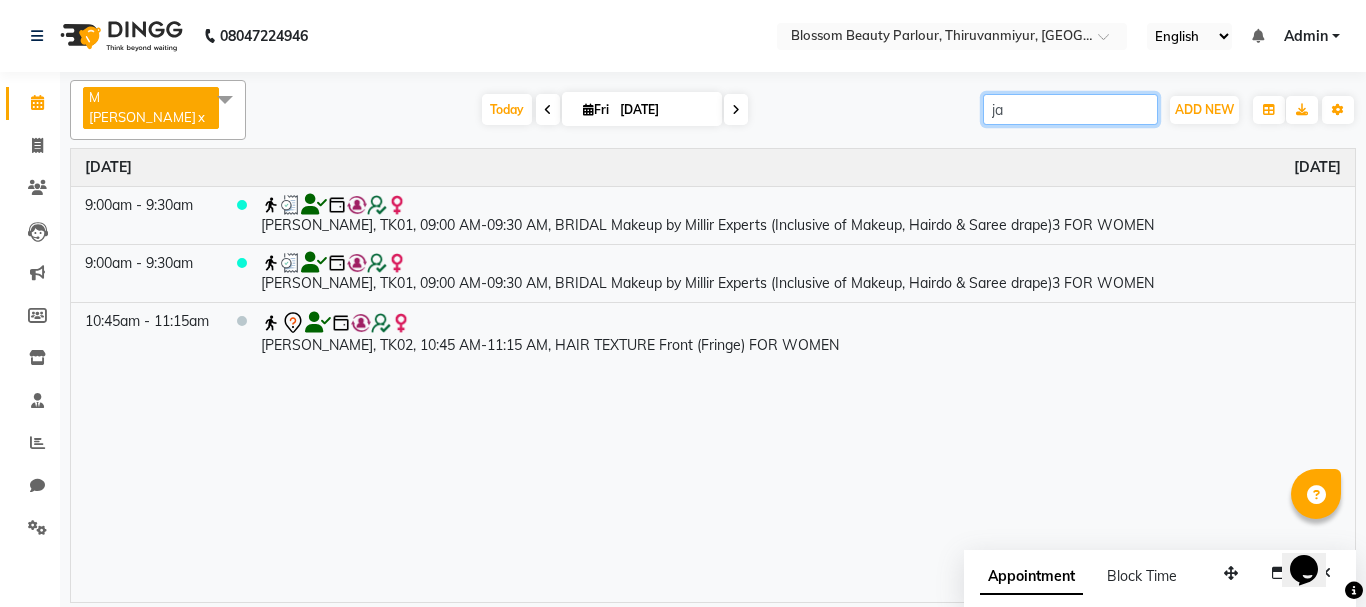 type on "j" 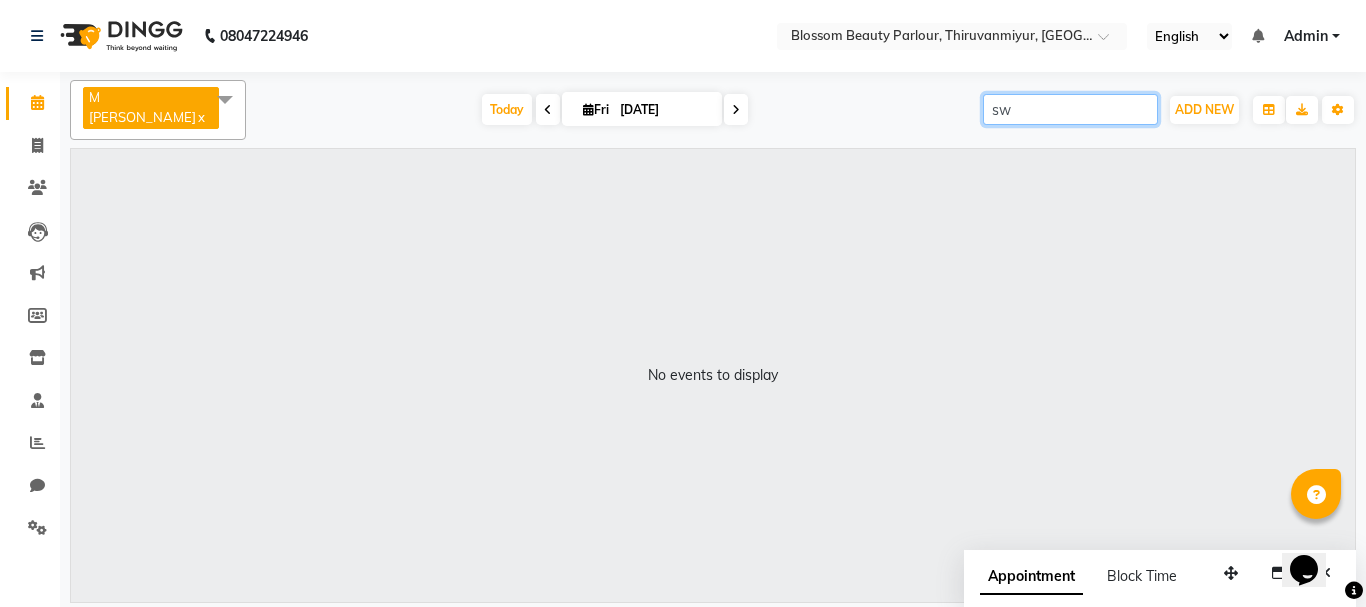 type on "s" 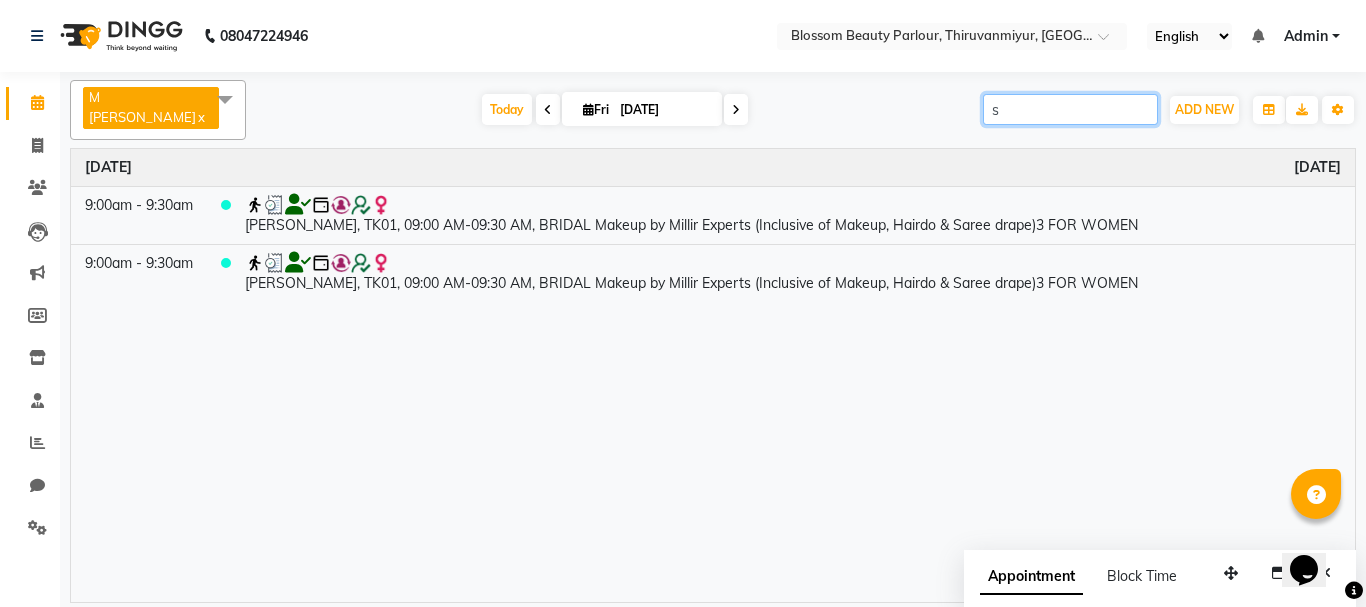 type 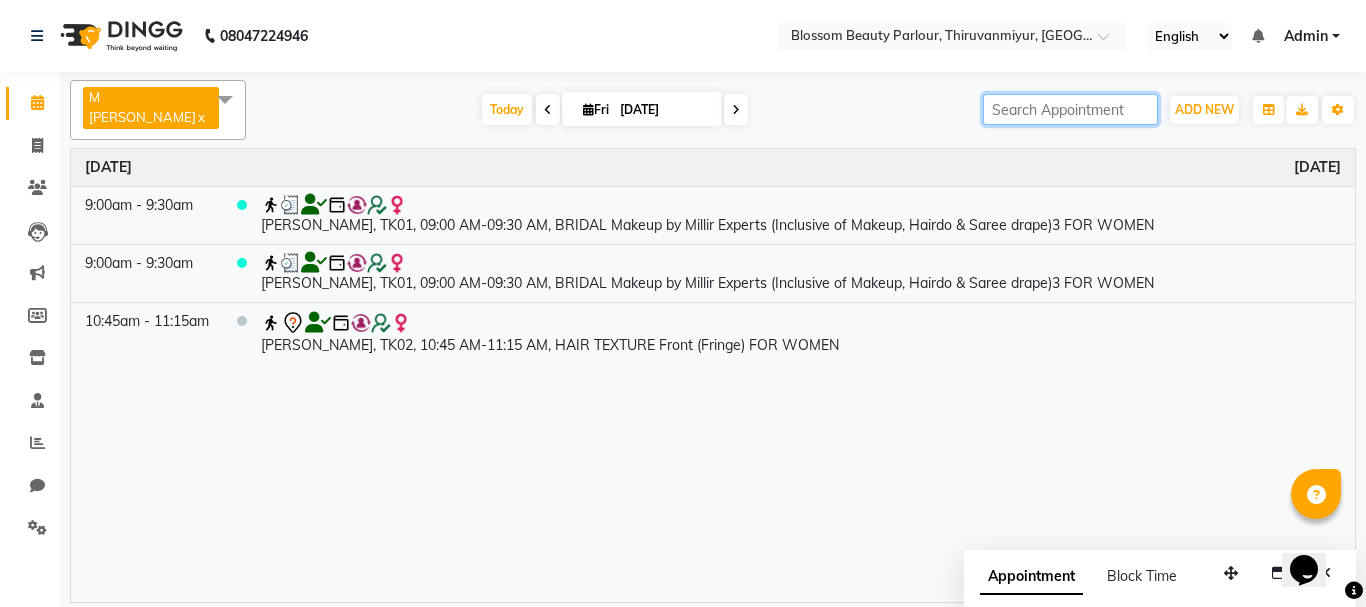 click at bounding box center (1070, 109) 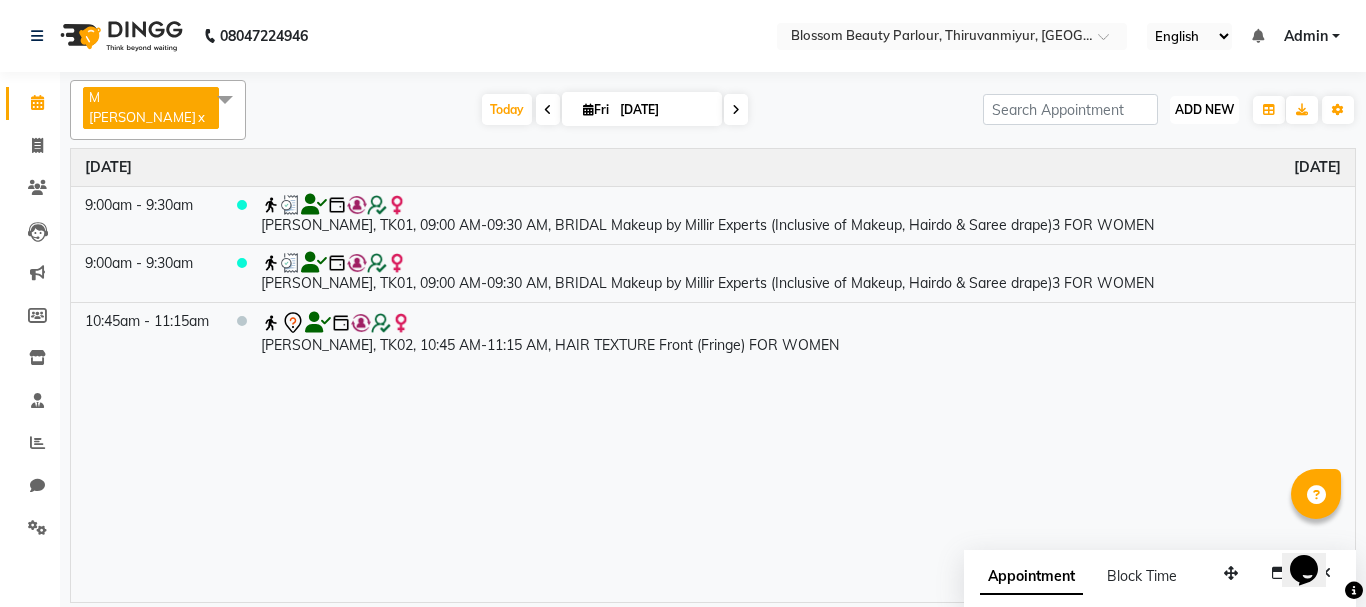 click on "ADD NEW" at bounding box center (1204, 109) 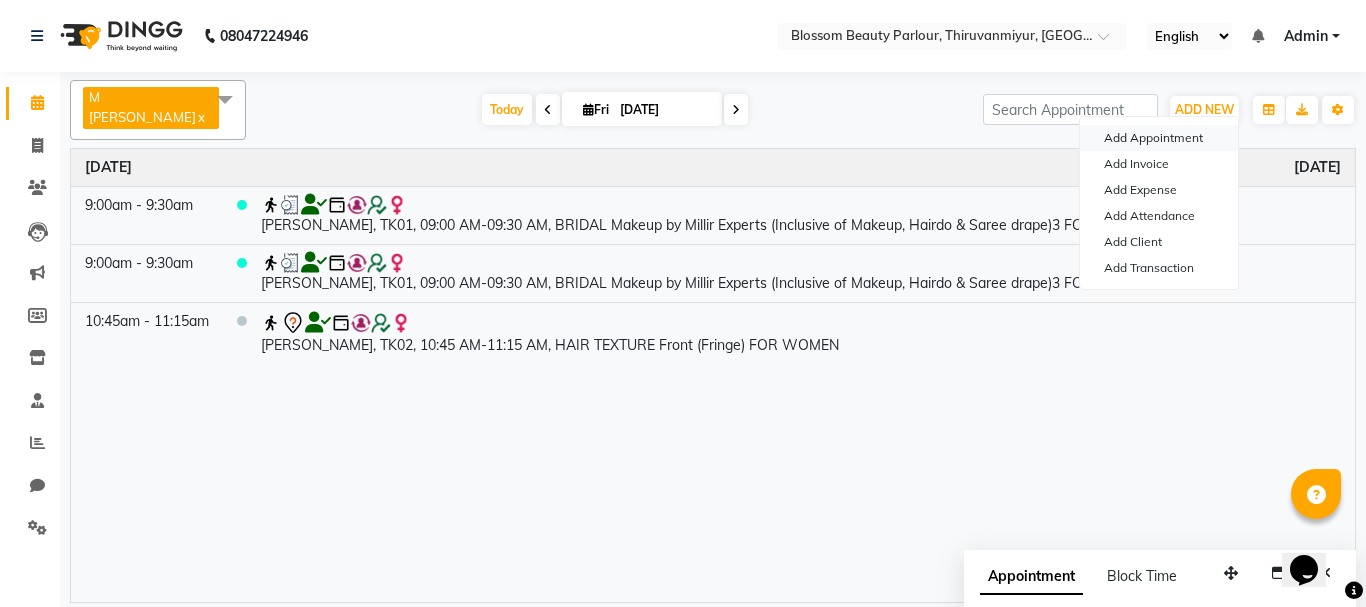 click on "Add Appointment" at bounding box center (1159, 138) 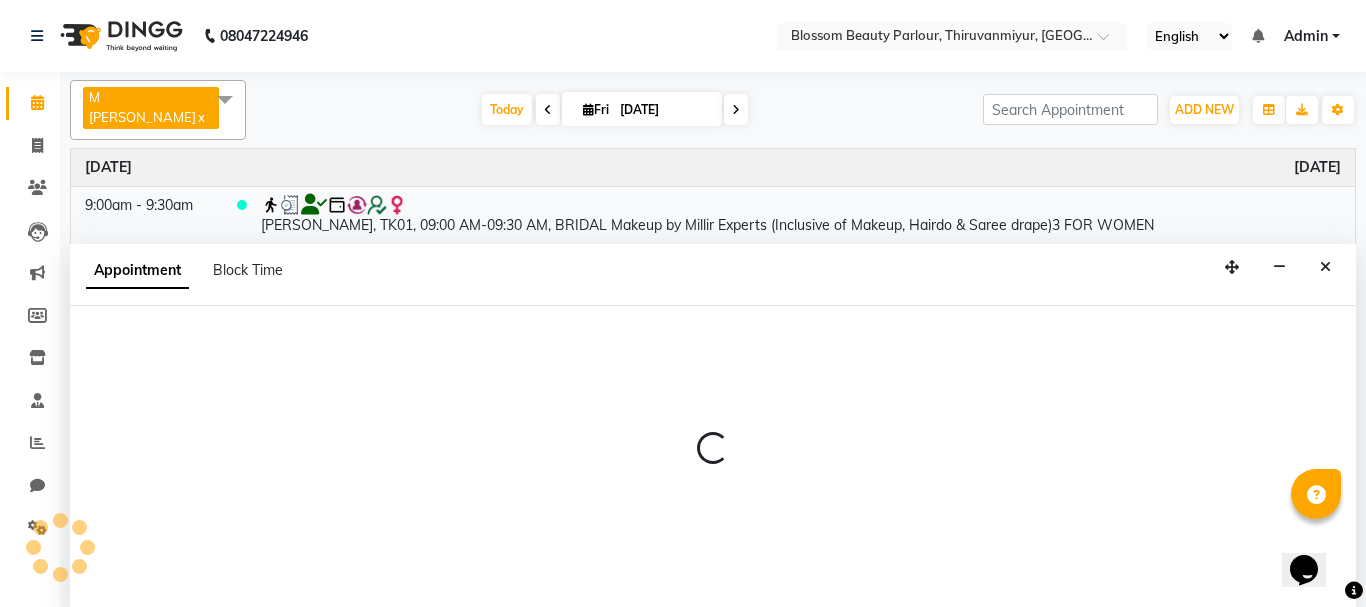 select on "tentative" 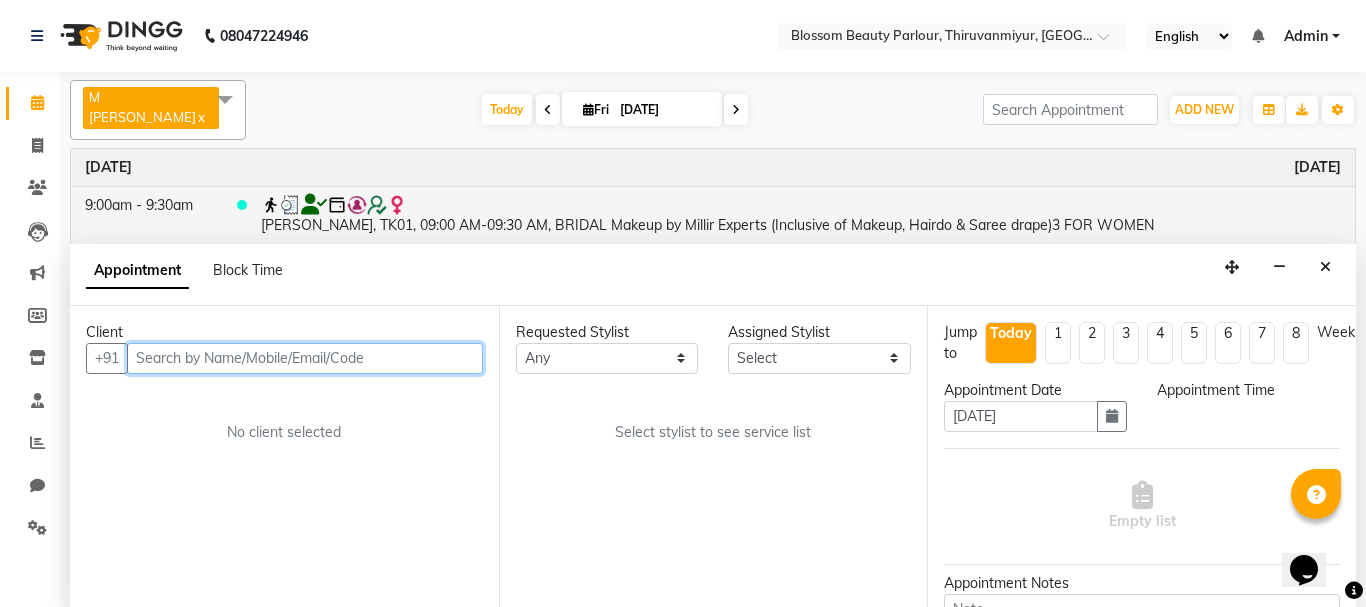 select on "540" 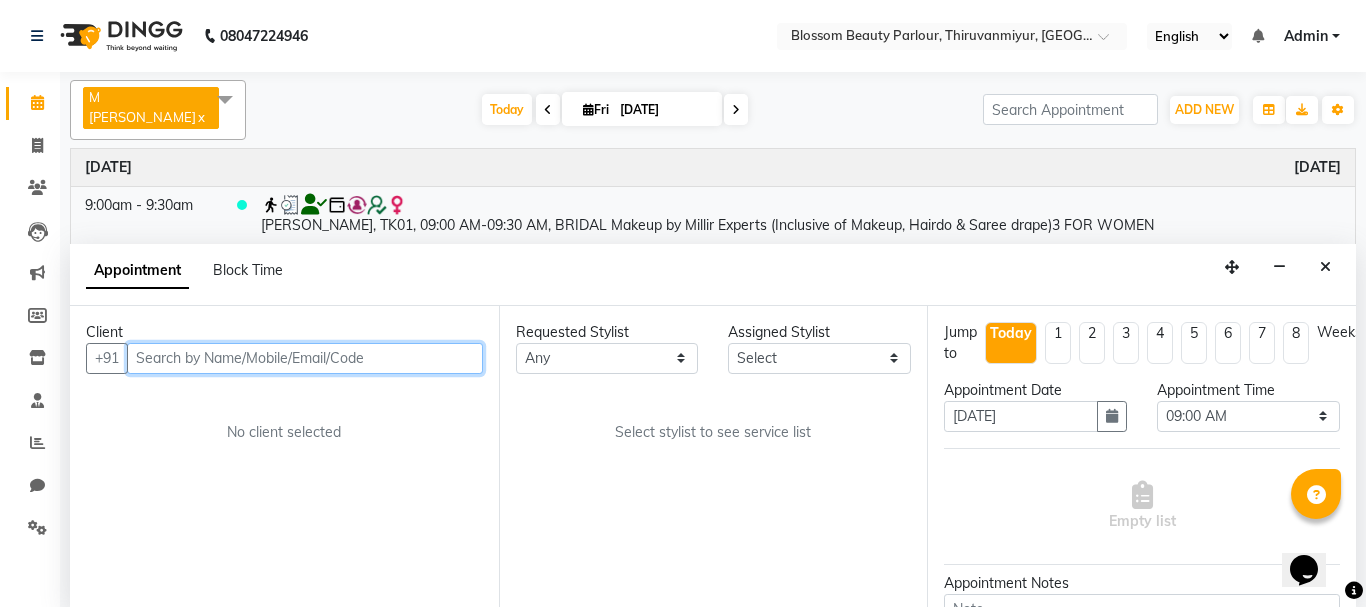 click at bounding box center (305, 358) 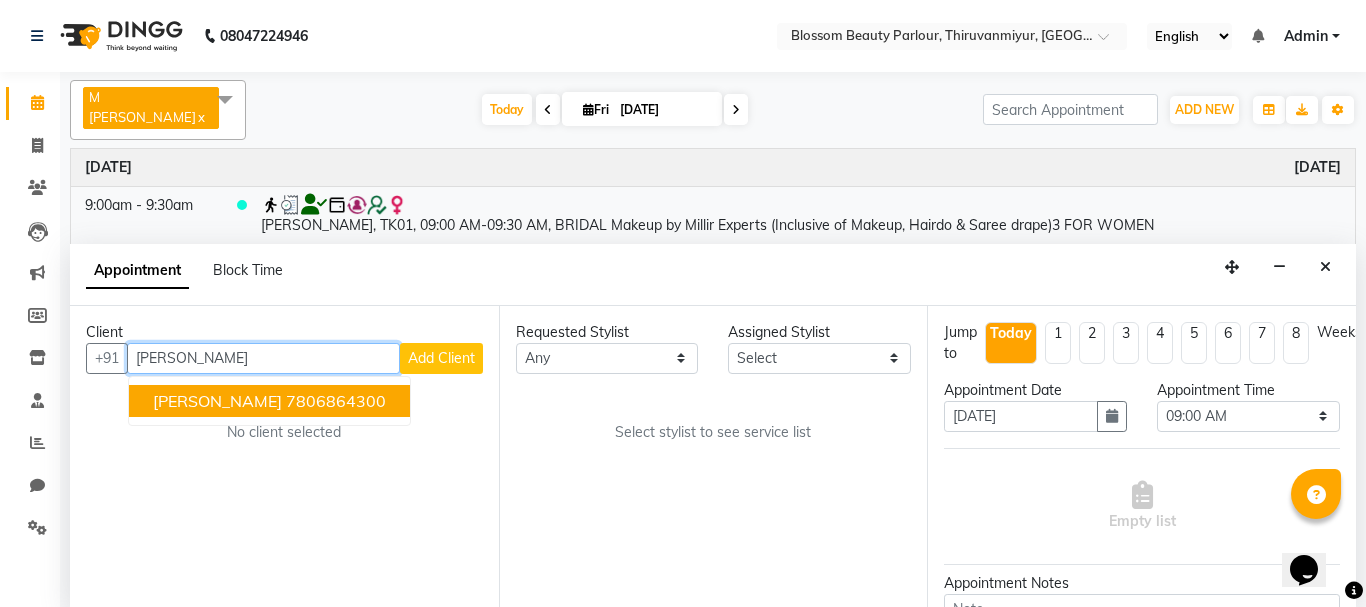 click on "7806864300" at bounding box center [336, 401] 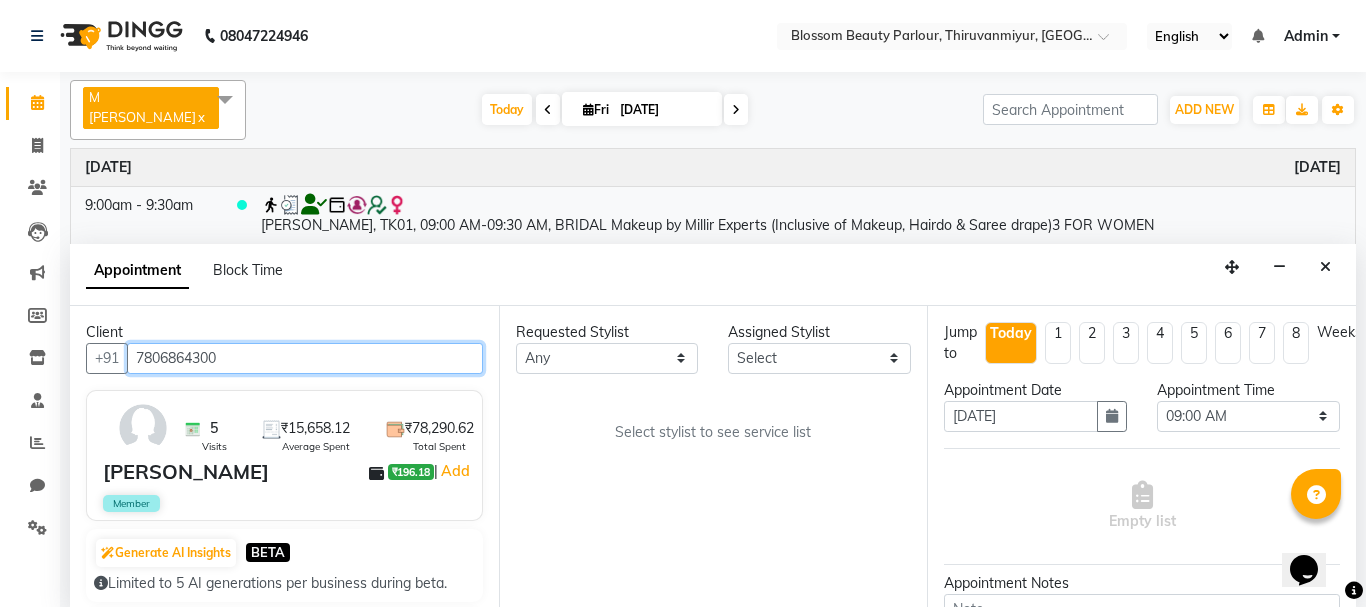 type on "7806864300" 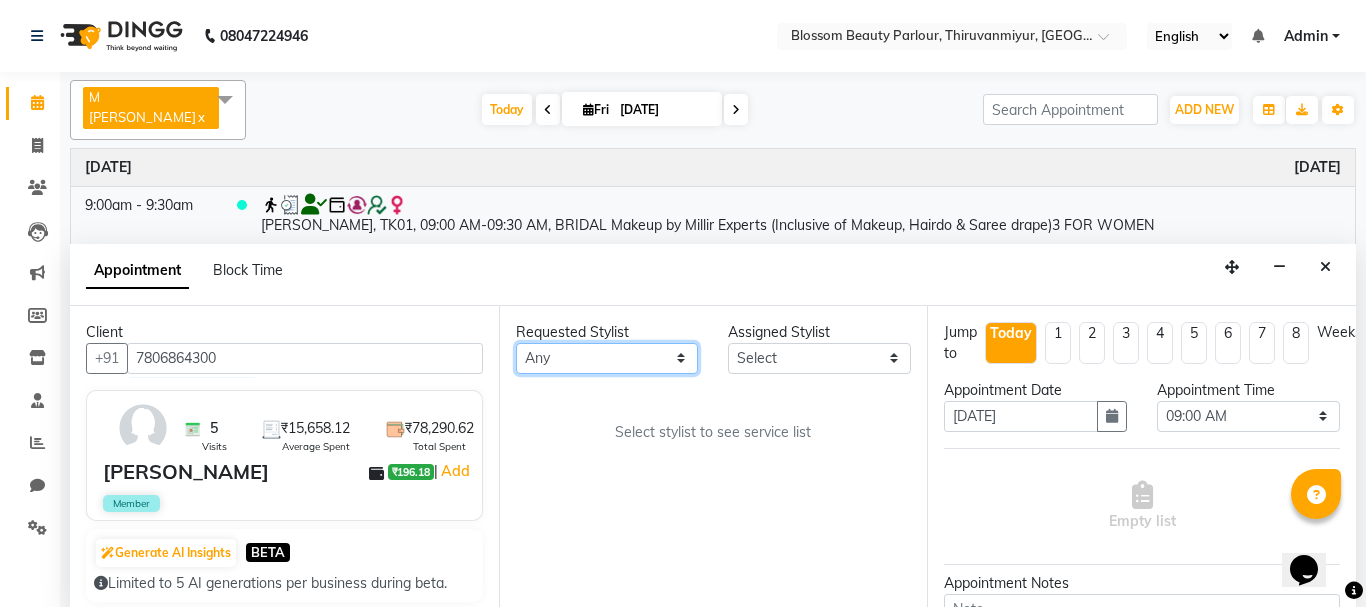 click on "Any [PERSON_NAME] [PERSON_NAME] [PERSON_NAME] [PERSON_NAME] [PERSON_NAME] M [PERSON_NAME] Old Staff Swathi" at bounding box center (607, 358) 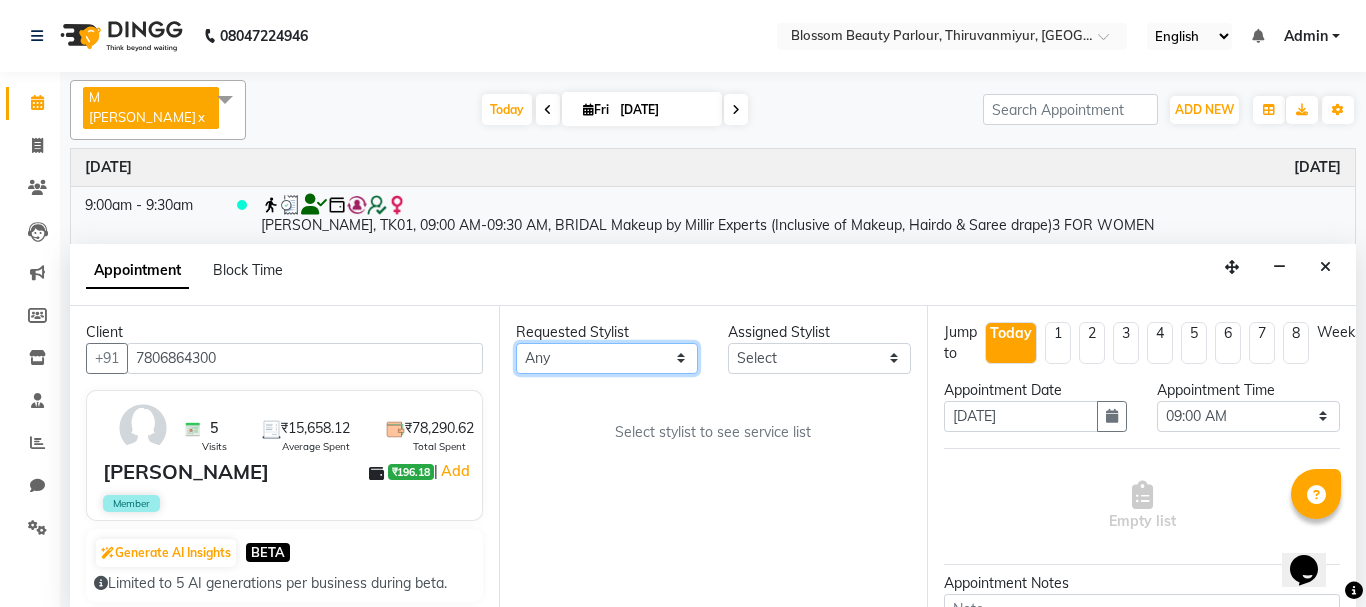 select on "85643" 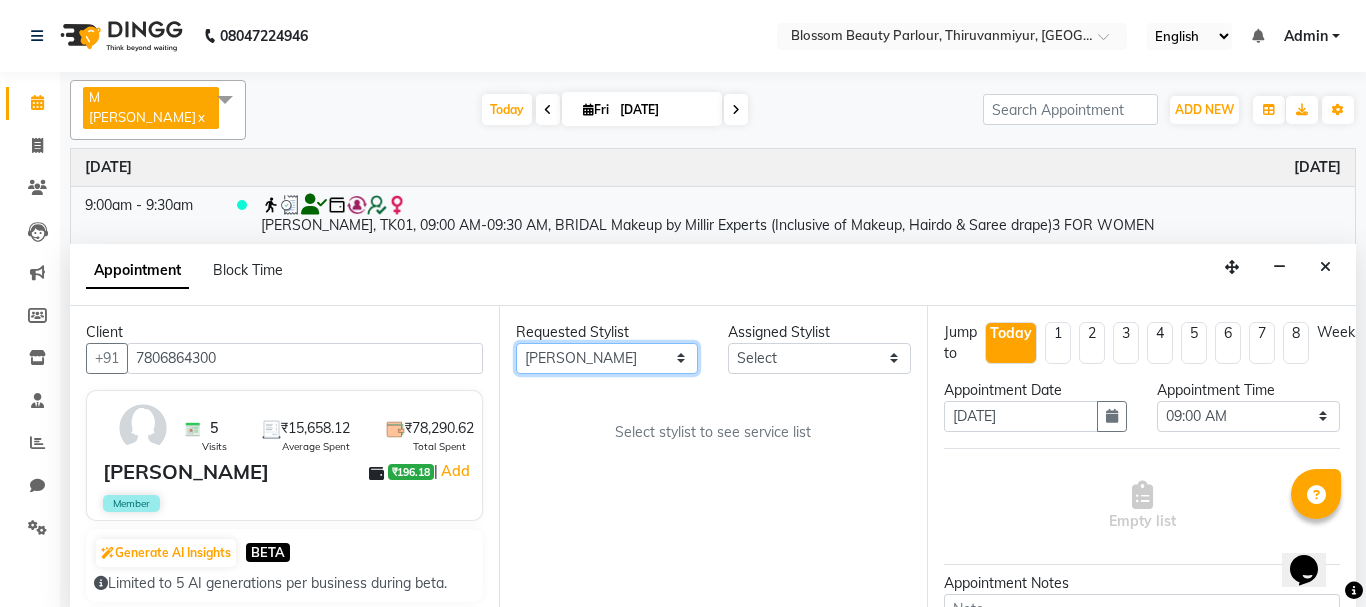 click on "Any [PERSON_NAME] [PERSON_NAME] [PERSON_NAME] [PERSON_NAME] [PERSON_NAME] M [PERSON_NAME] Old Staff Swathi" at bounding box center (607, 358) 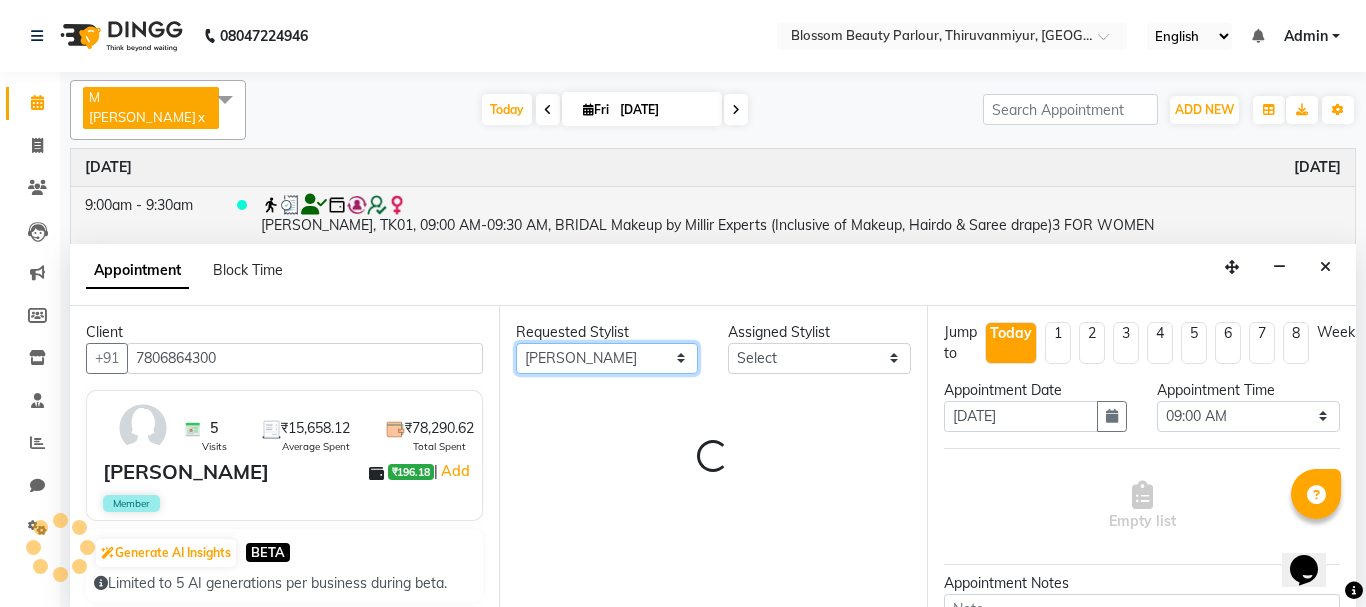 select on "85643" 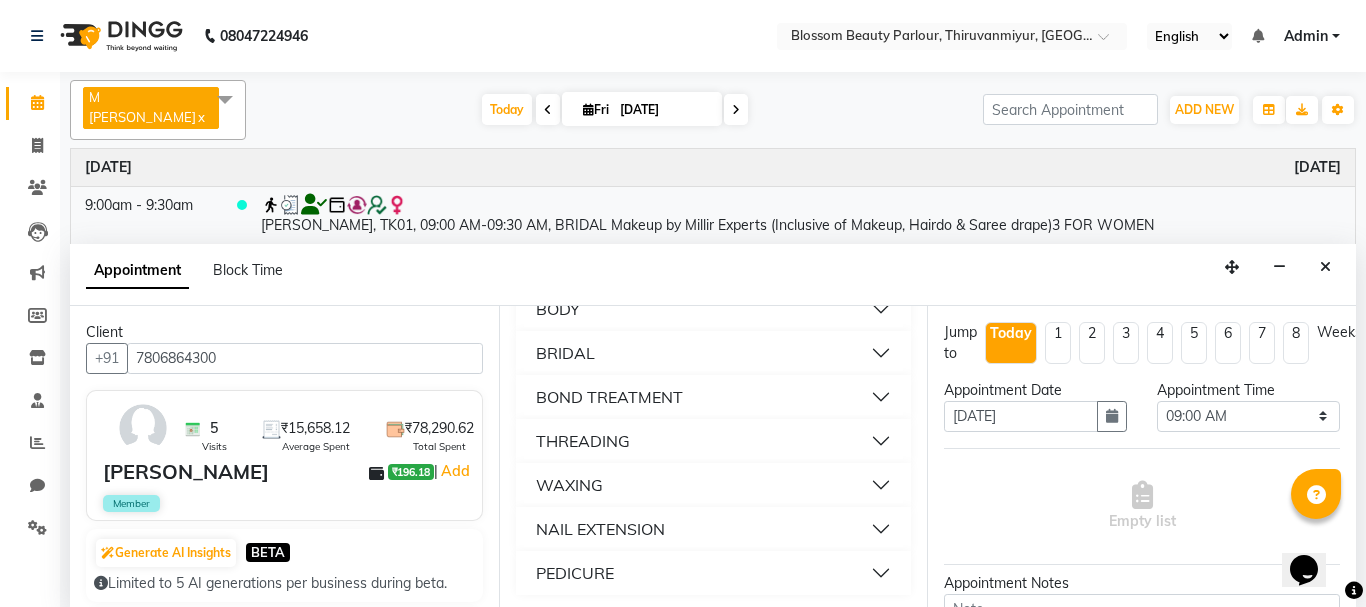 scroll, scrollTop: 571, scrollLeft: 0, axis: vertical 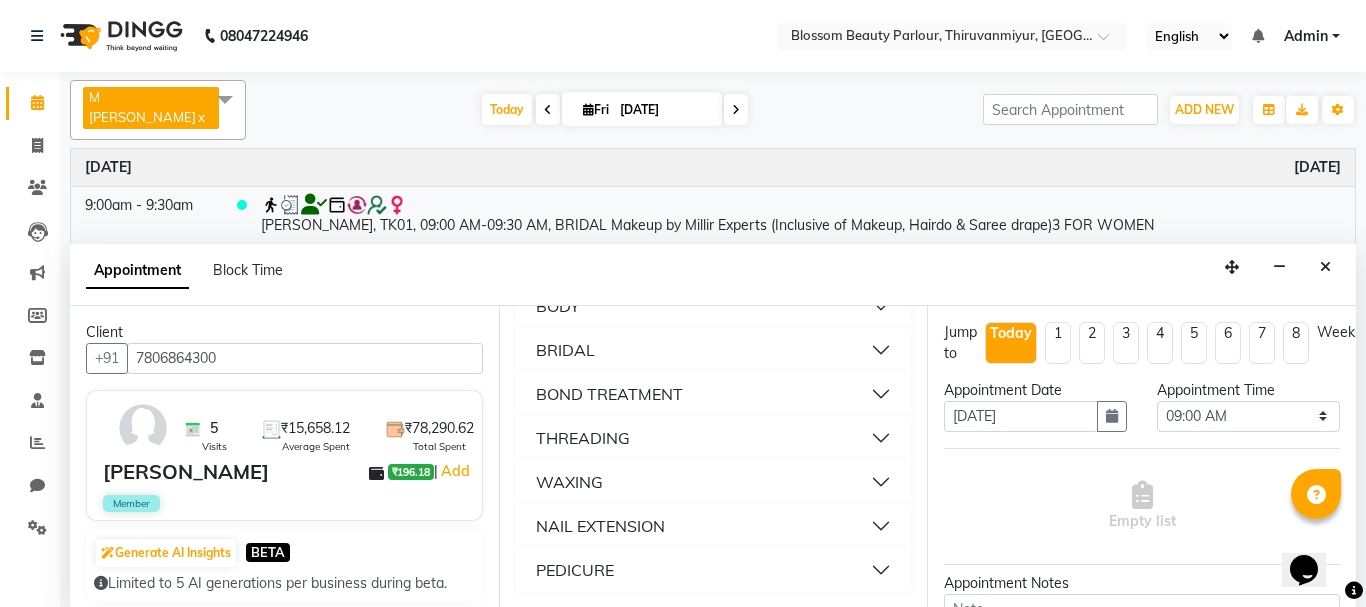 click on "NAIL EXTENSION" at bounding box center [600, 526] 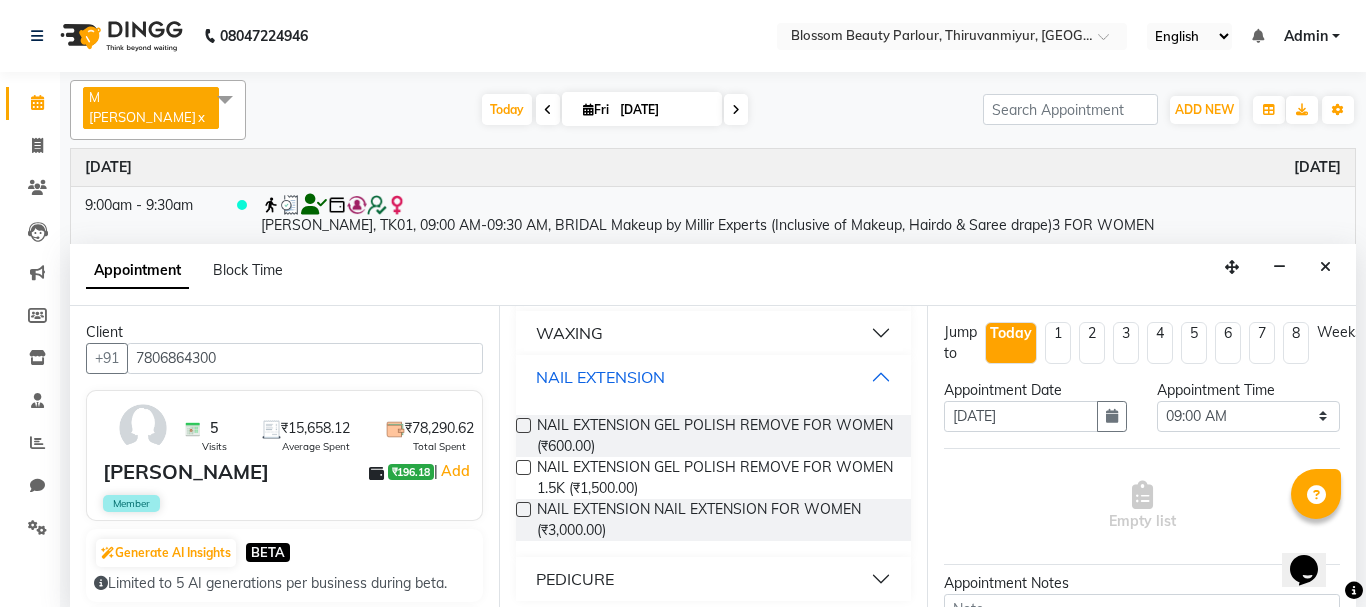 scroll, scrollTop: 718, scrollLeft: 0, axis: vertical 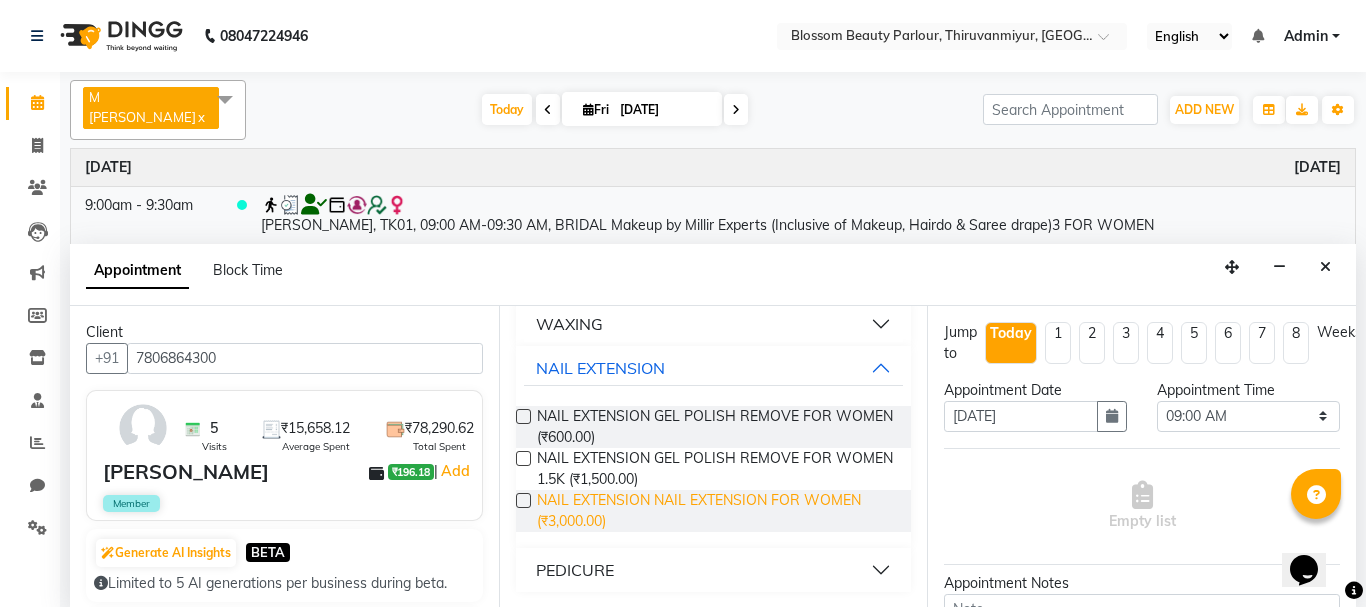 click on "NAIL EXTENSION NAIL EXTENSION FOR WOMEN (₹3,000.00)" at bounding box center (716, 511) 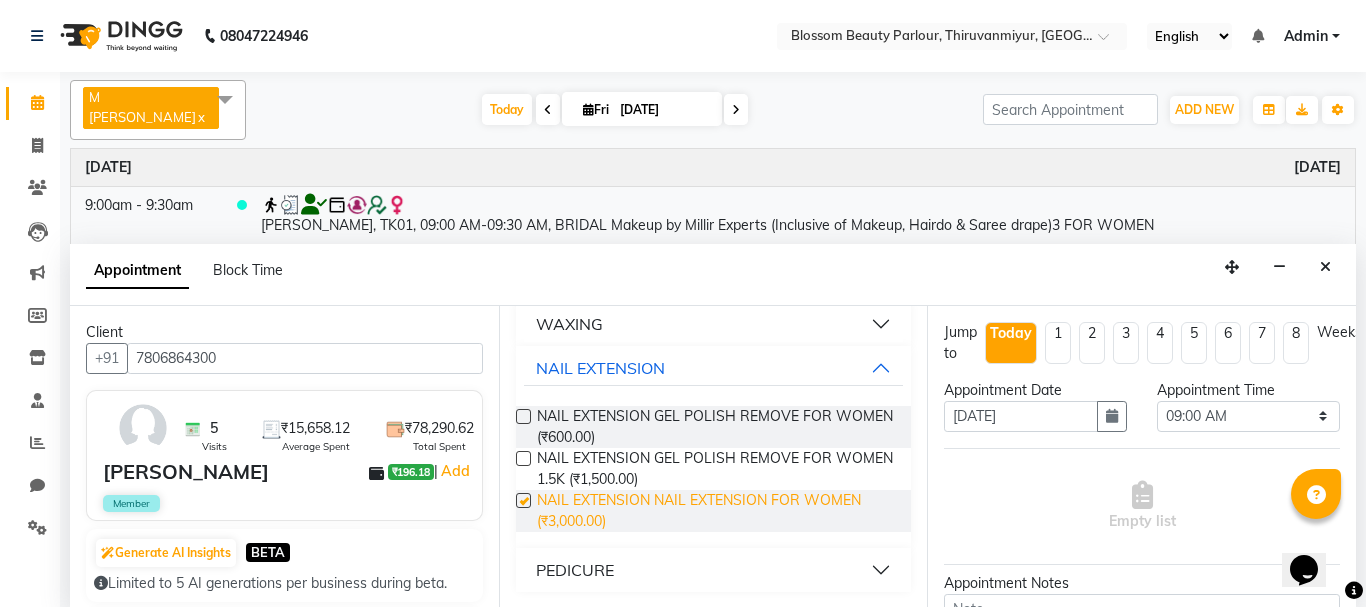 checkbox on "false" 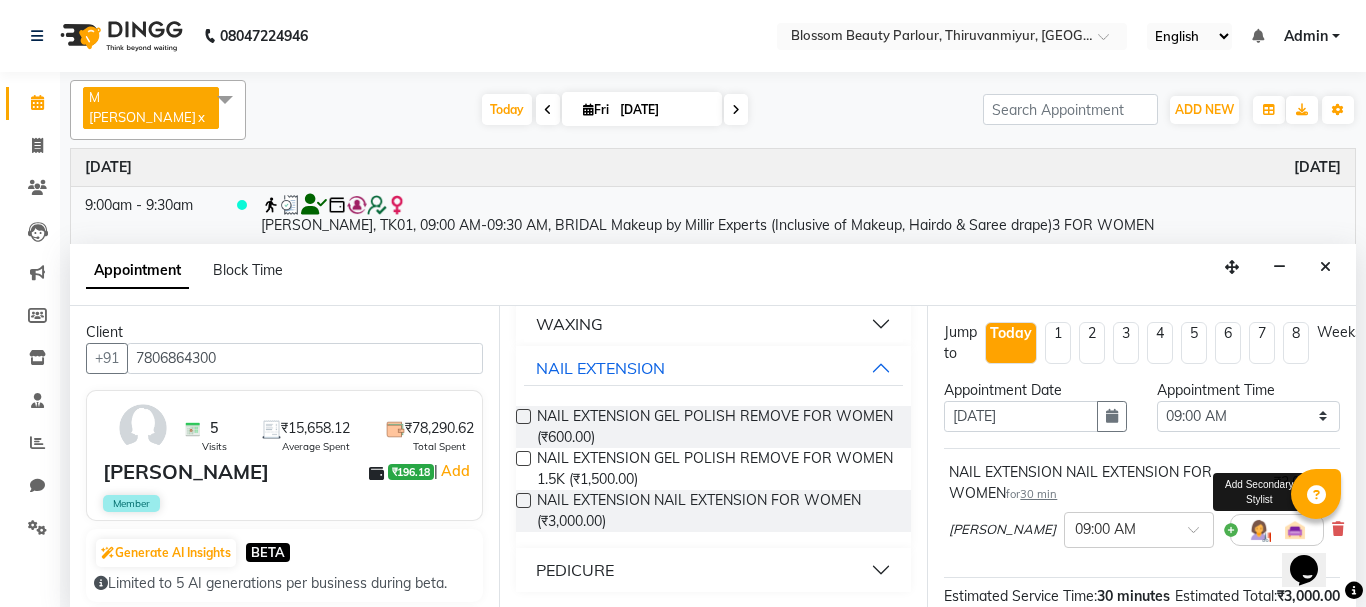 click at bounding box center [1259, 530] 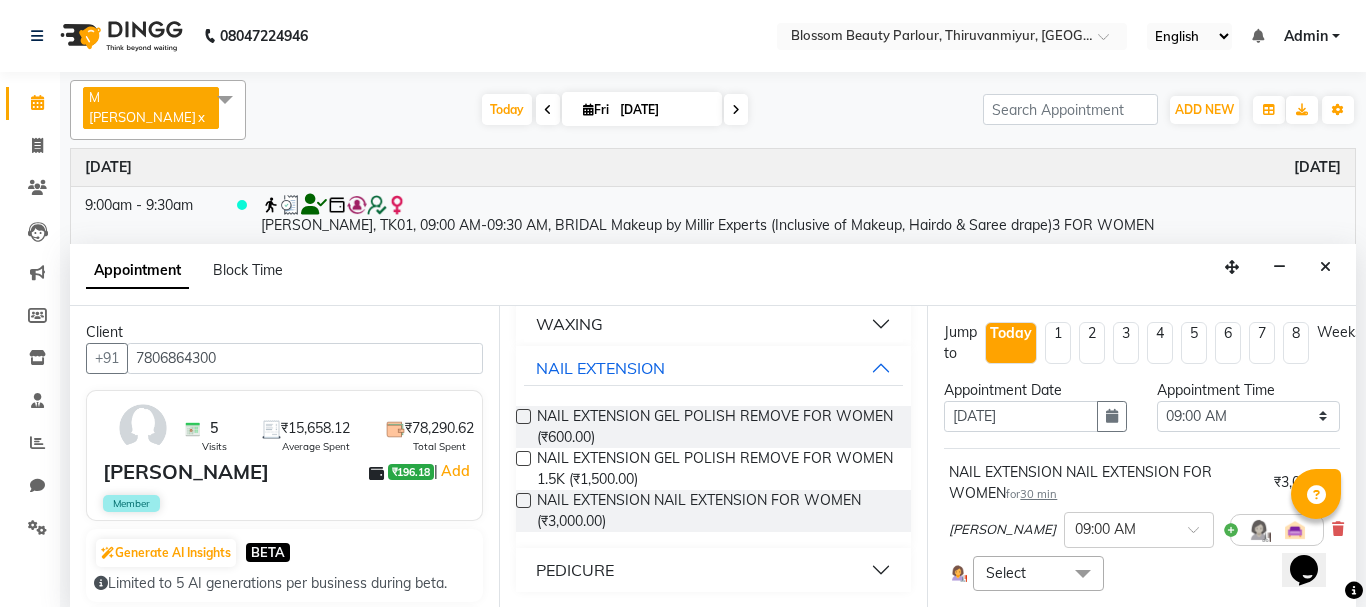 scroll, scrollTop: 180, scrollLeft: 0, axis: vertical 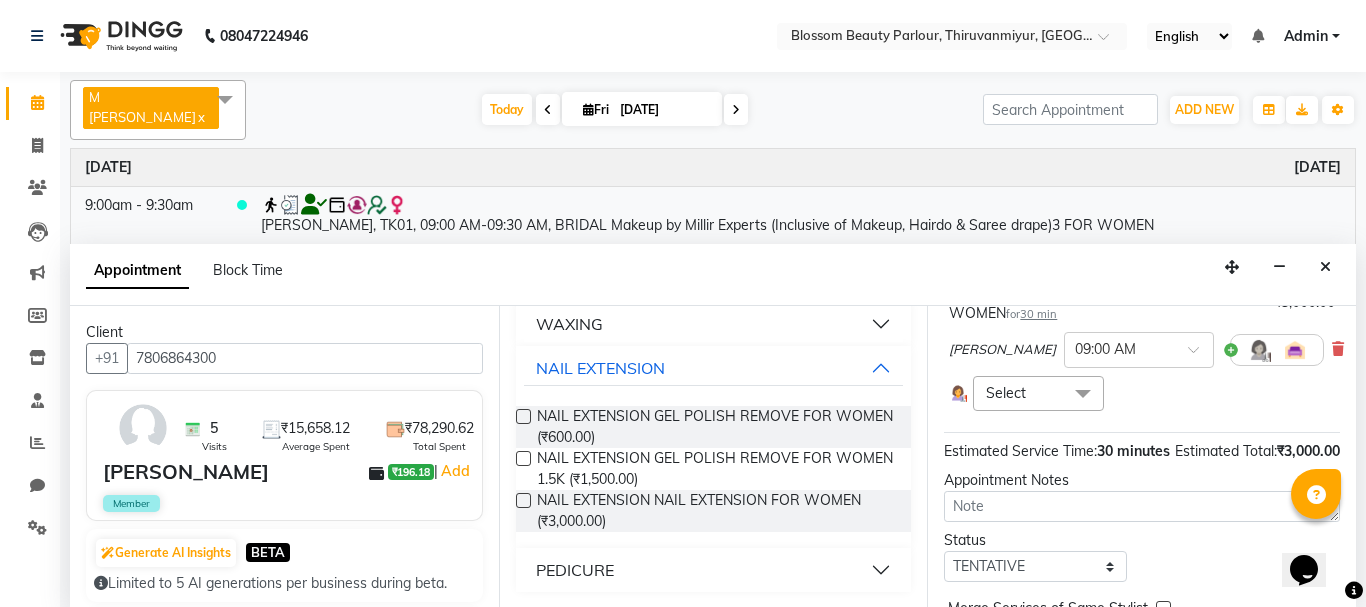 click at bounding box center (1083, 395) 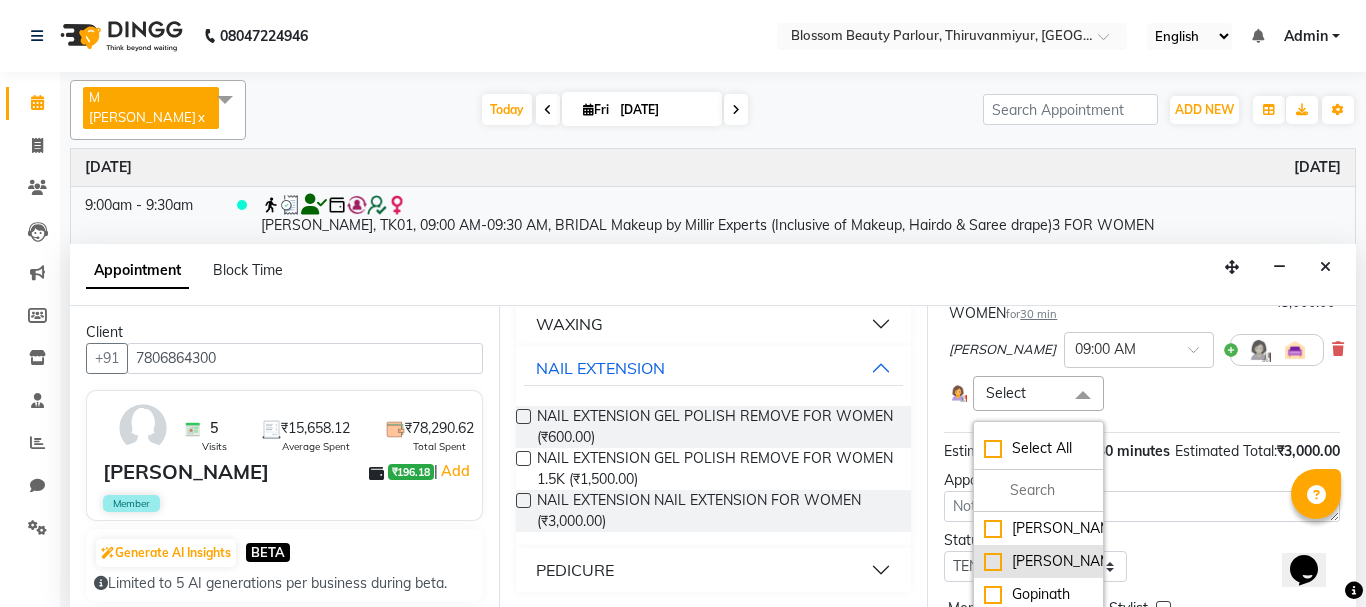 click on "[PERSON_NAME]" at bounding box center (1038, 561) 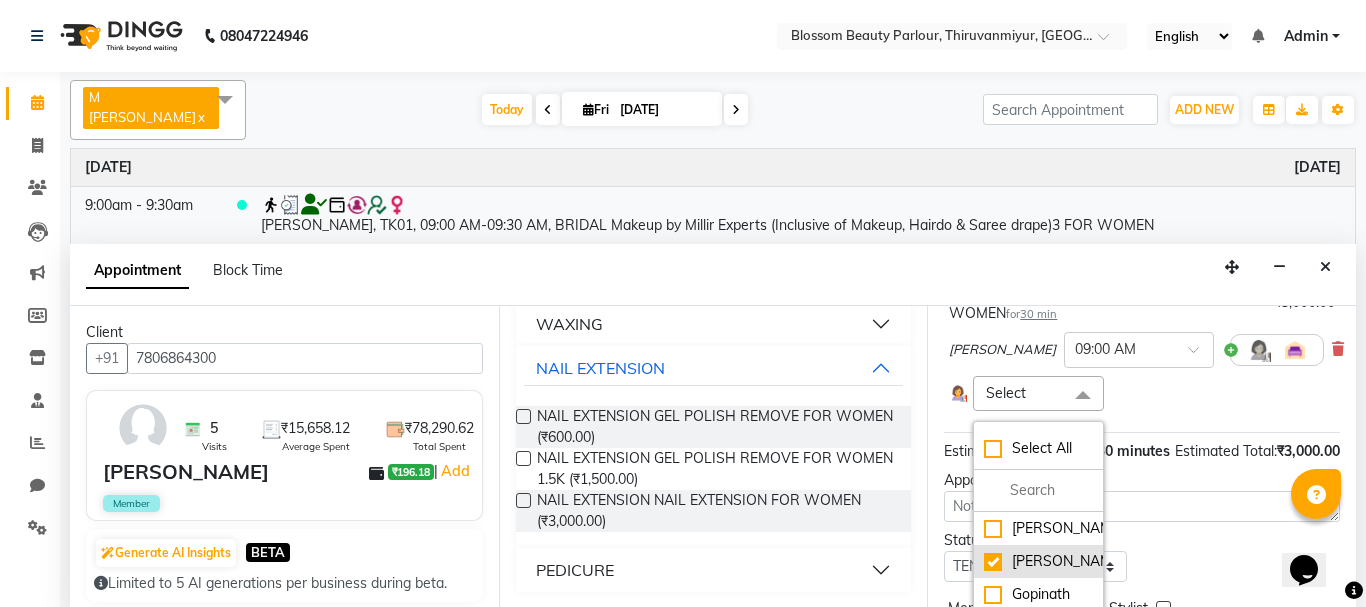checkbox on "true" 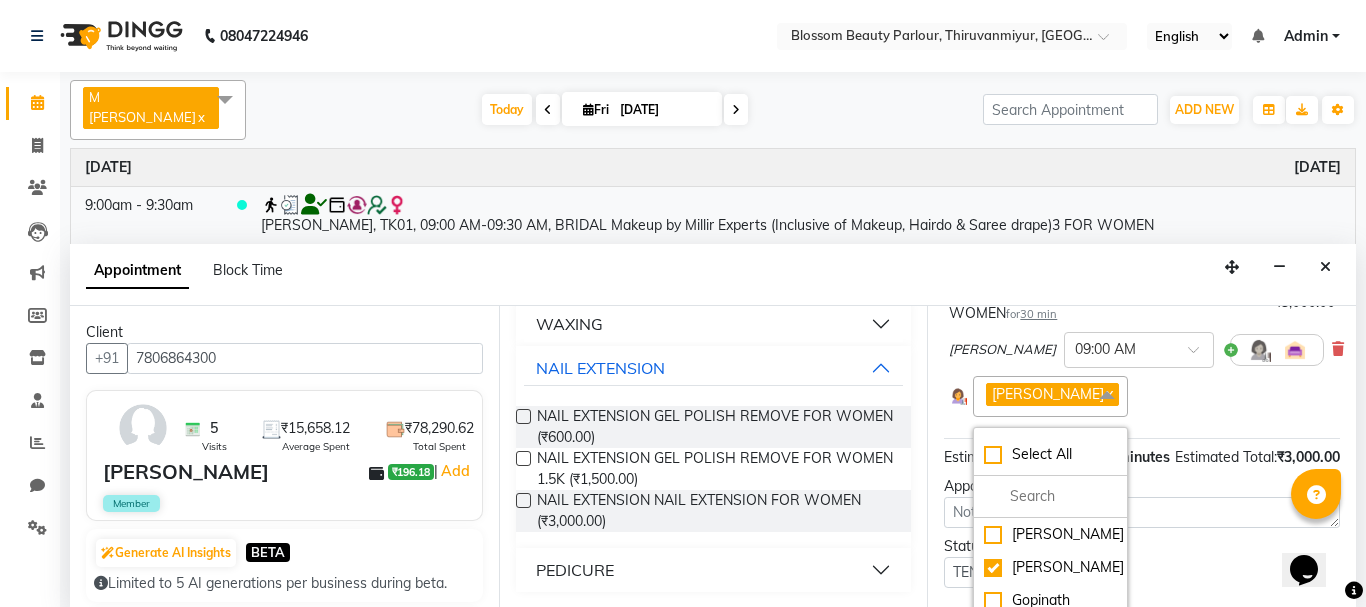scroll, scrollTop: 394, scrollLeft: 0, axis: vertical 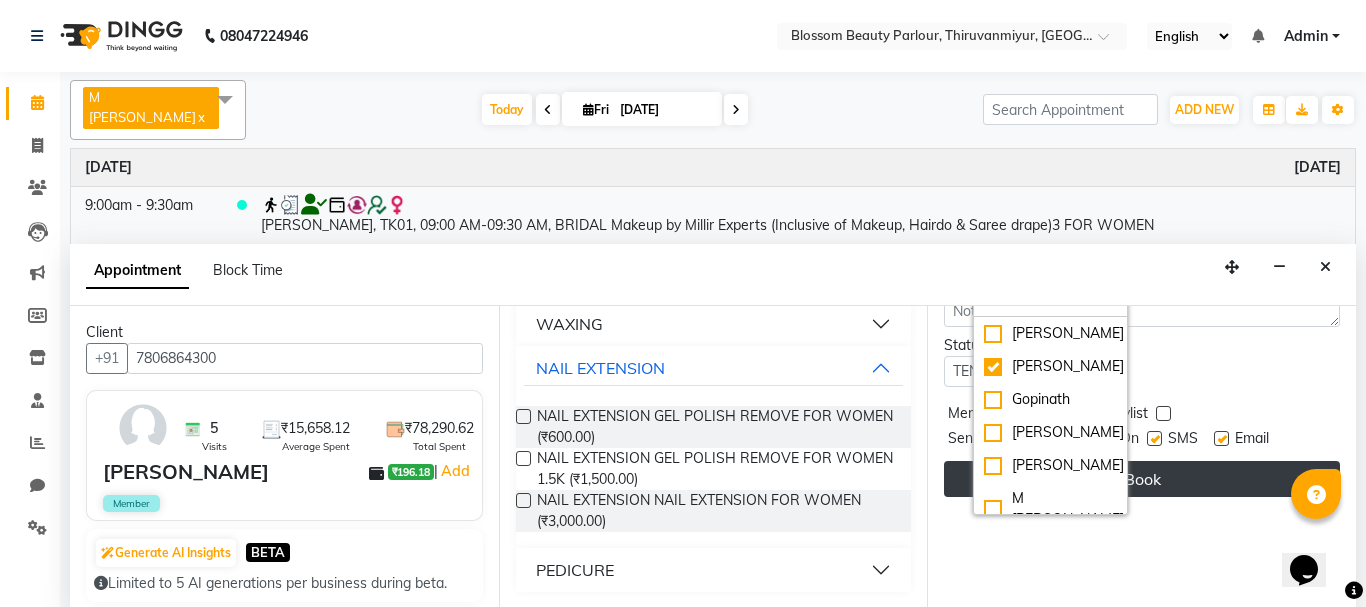 click on "Book" at bounding box center [1142, 479] 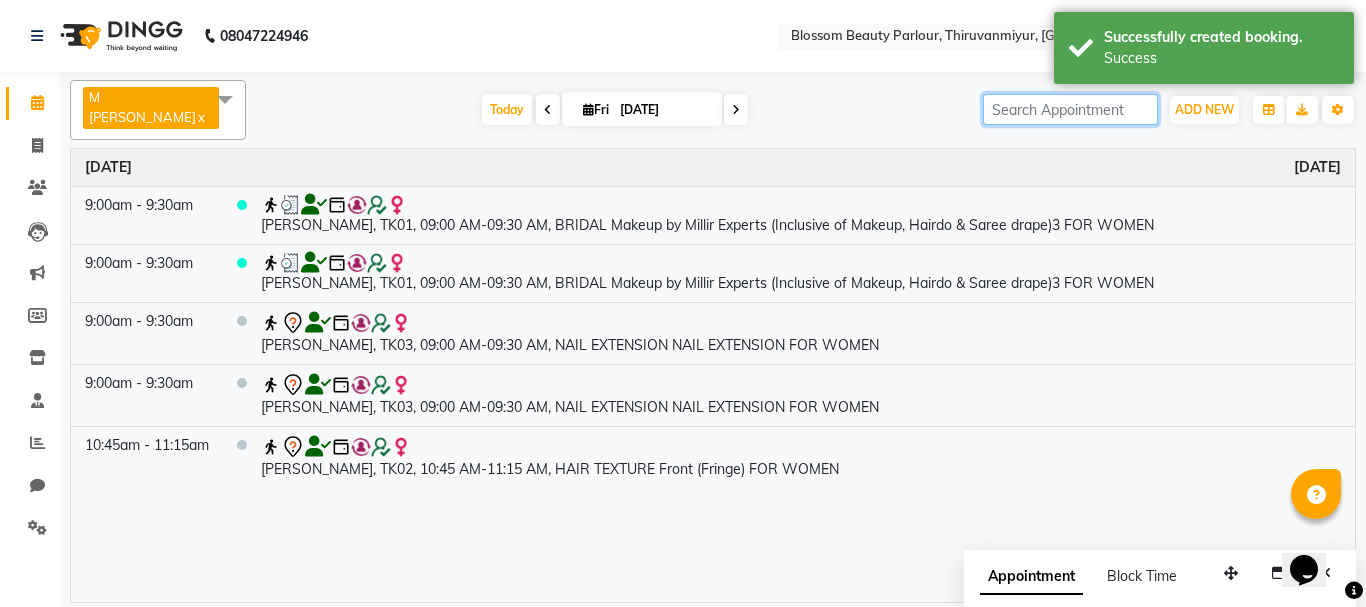 click at bounding box center (1070, 109) 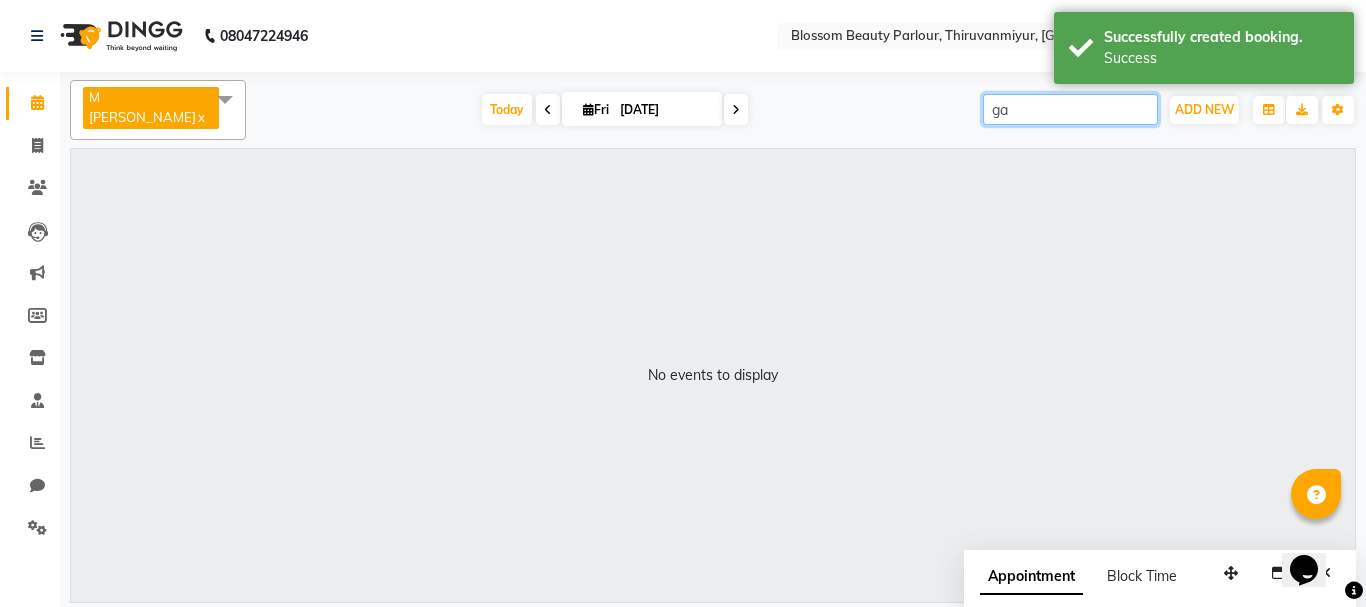 type on "g" 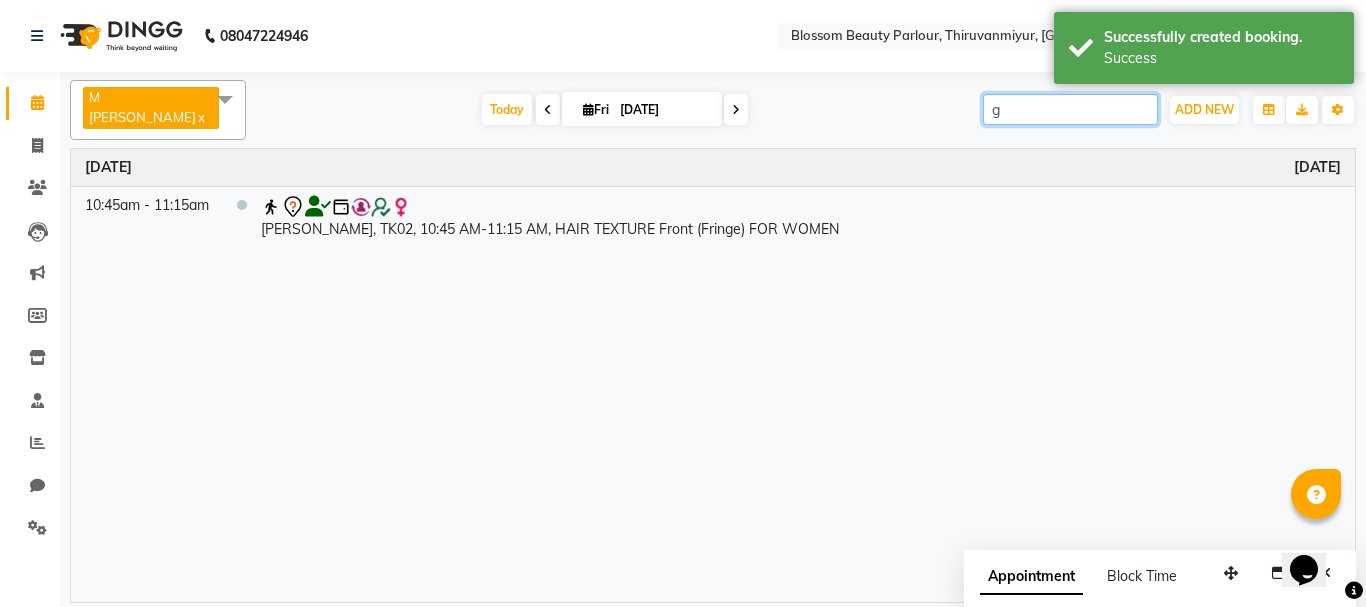 type 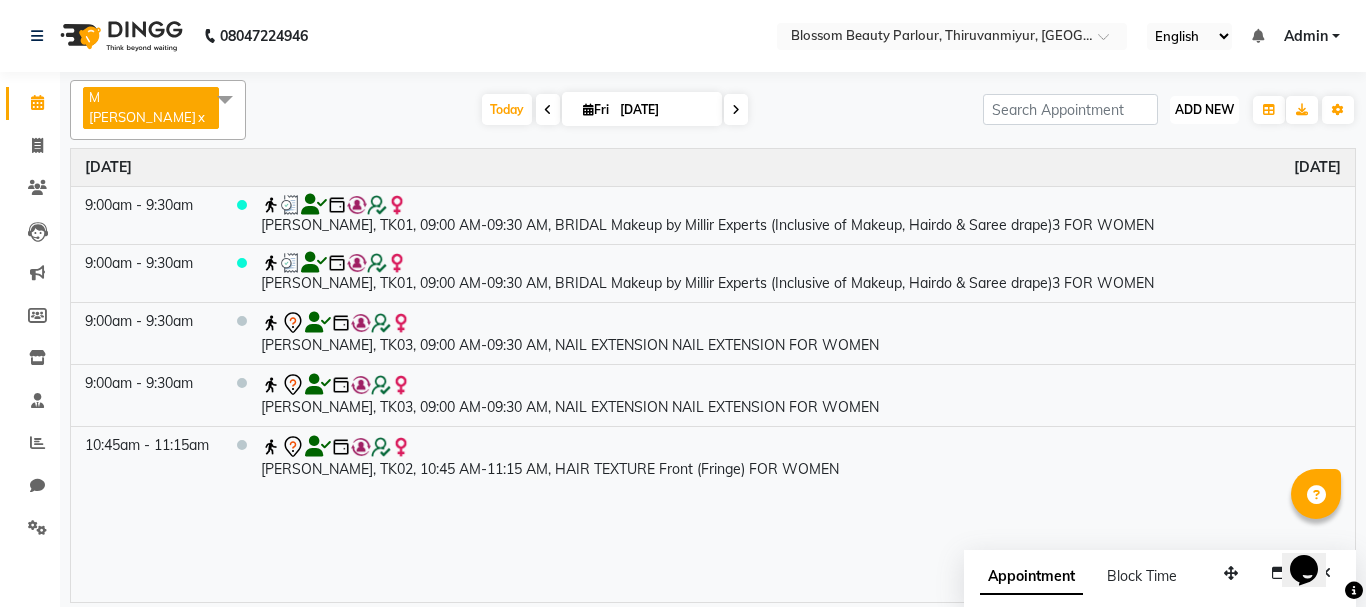 click on "ADD NEW" at bounding box center (1204, 109) 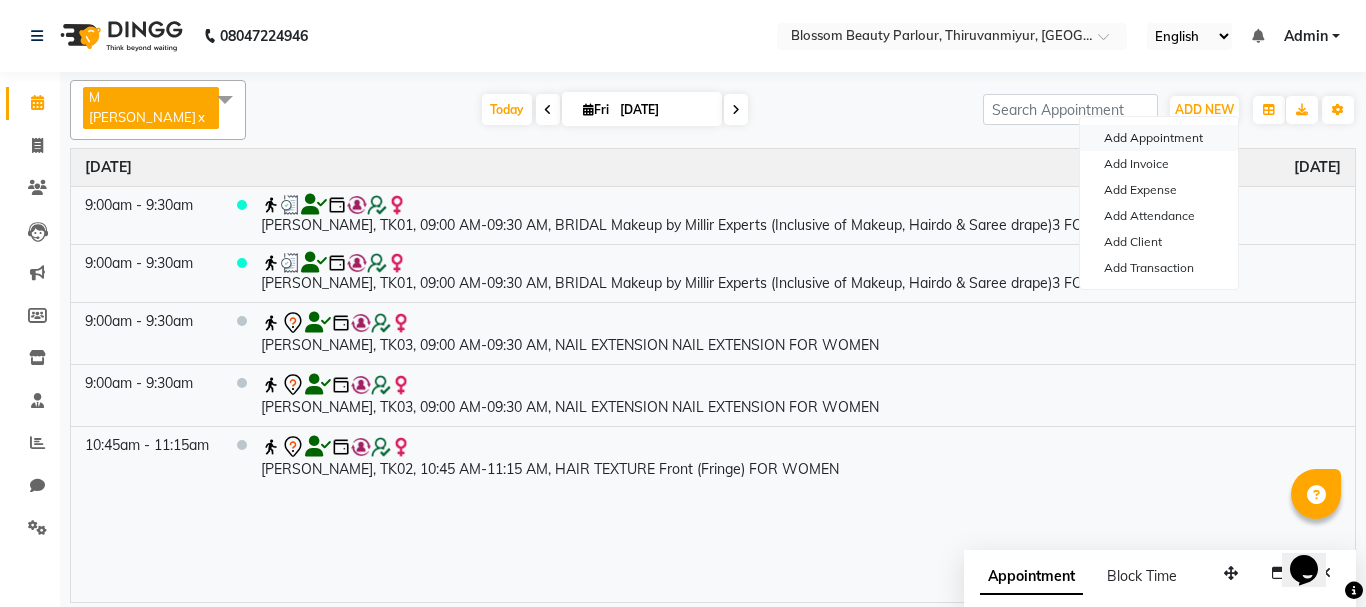 click on "Add Appointment" at bounding box center [1159, 138] 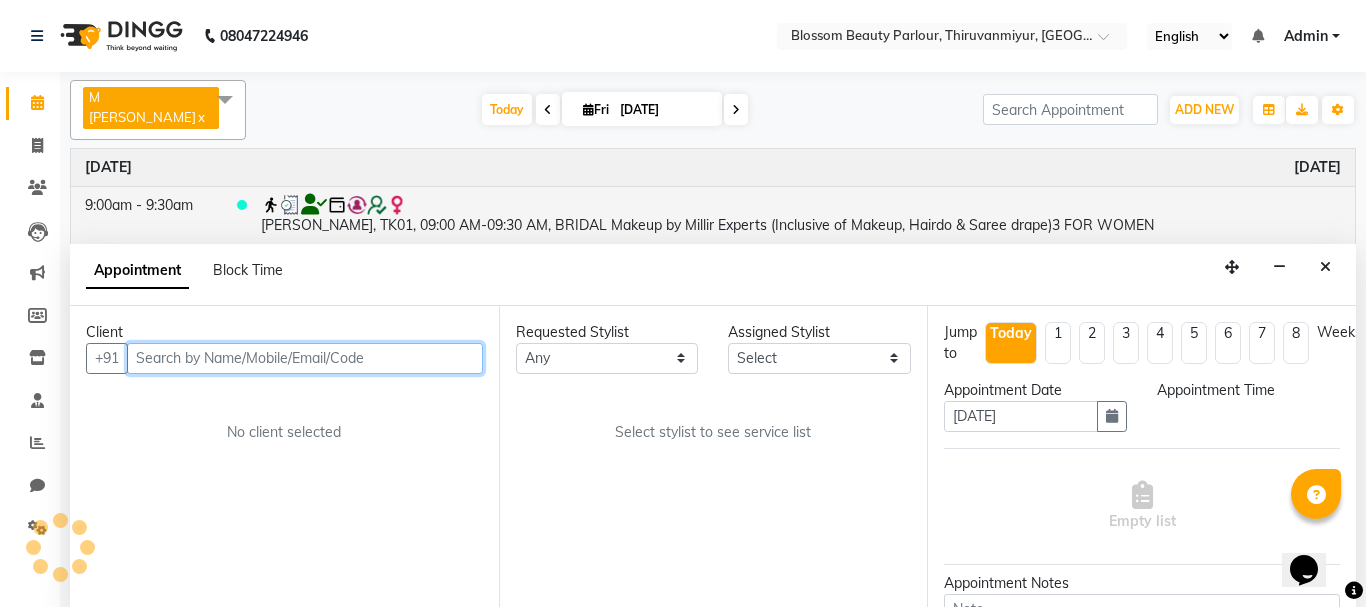 select on "540" 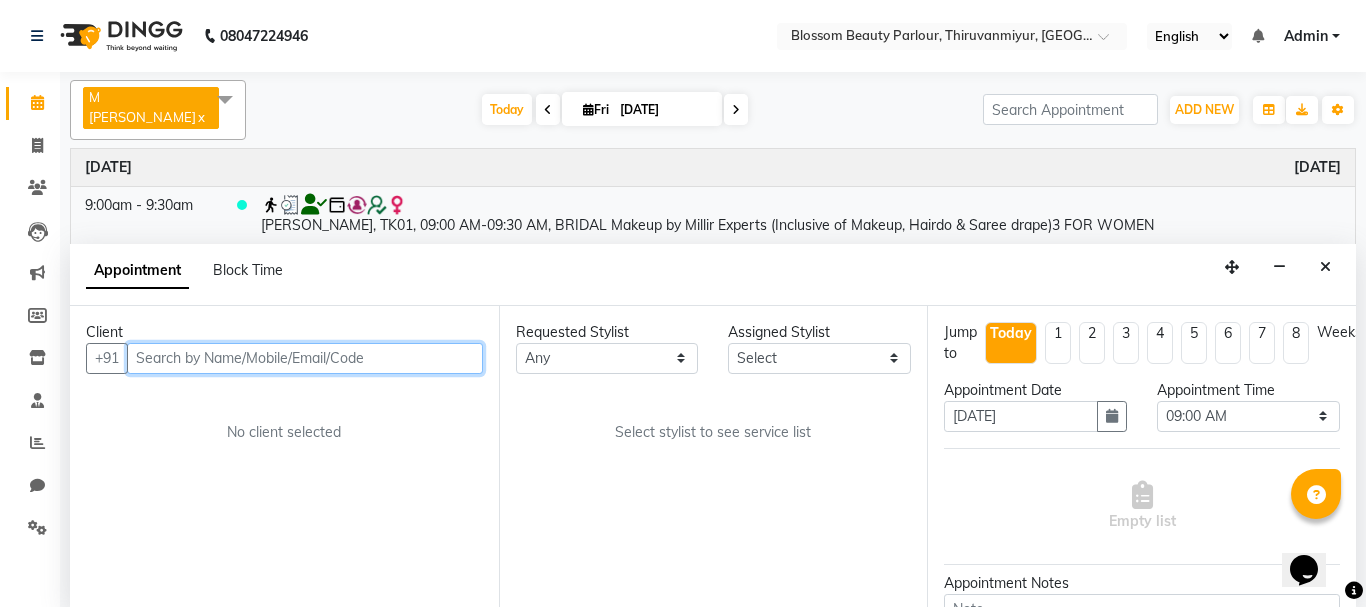 click at bounding box center [305, 358] 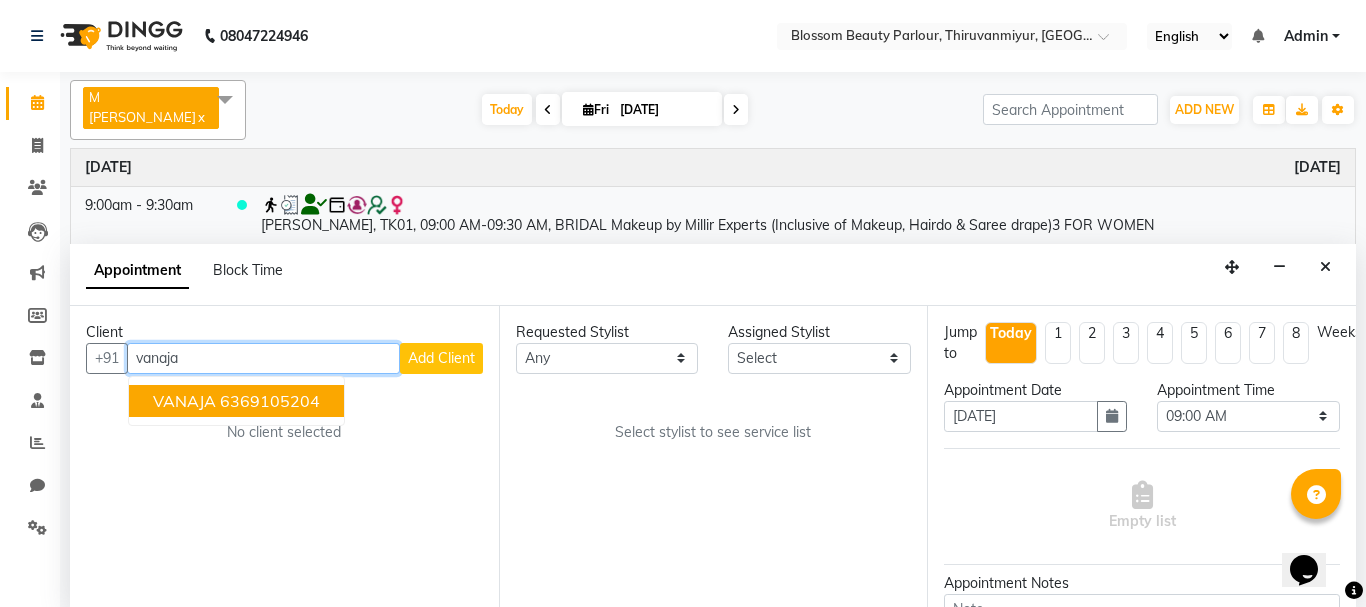 click on "VANAJA  6369105204" at bounding box center [236, 401] 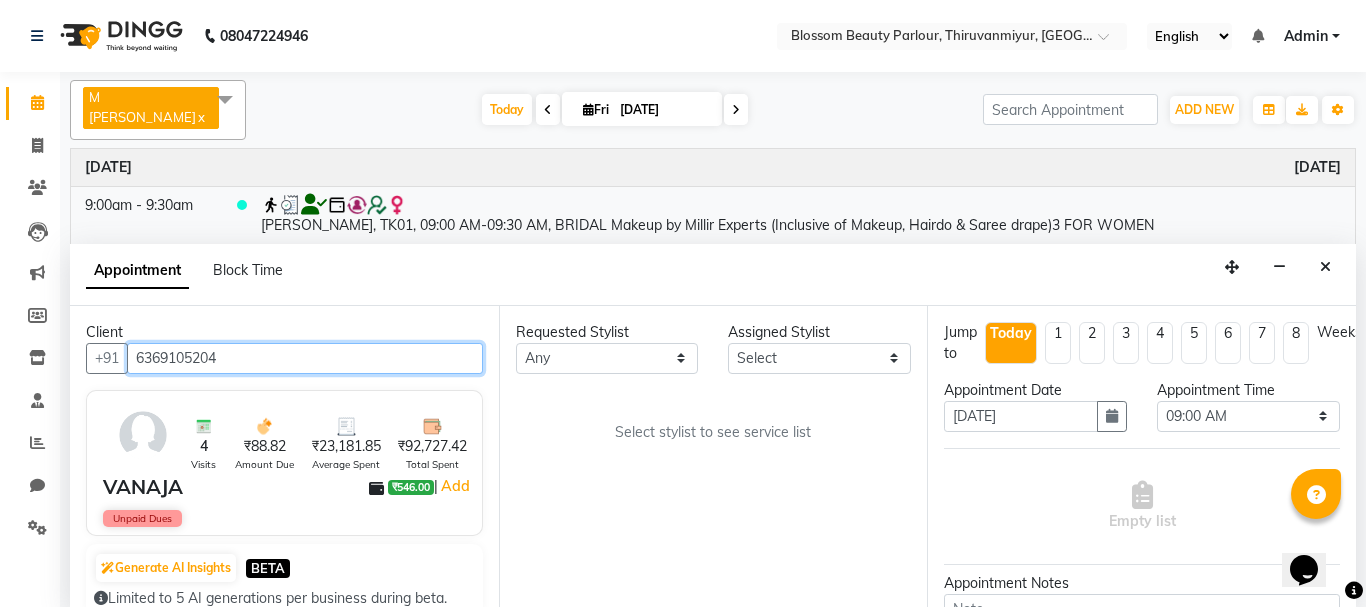 type on "6369105204" 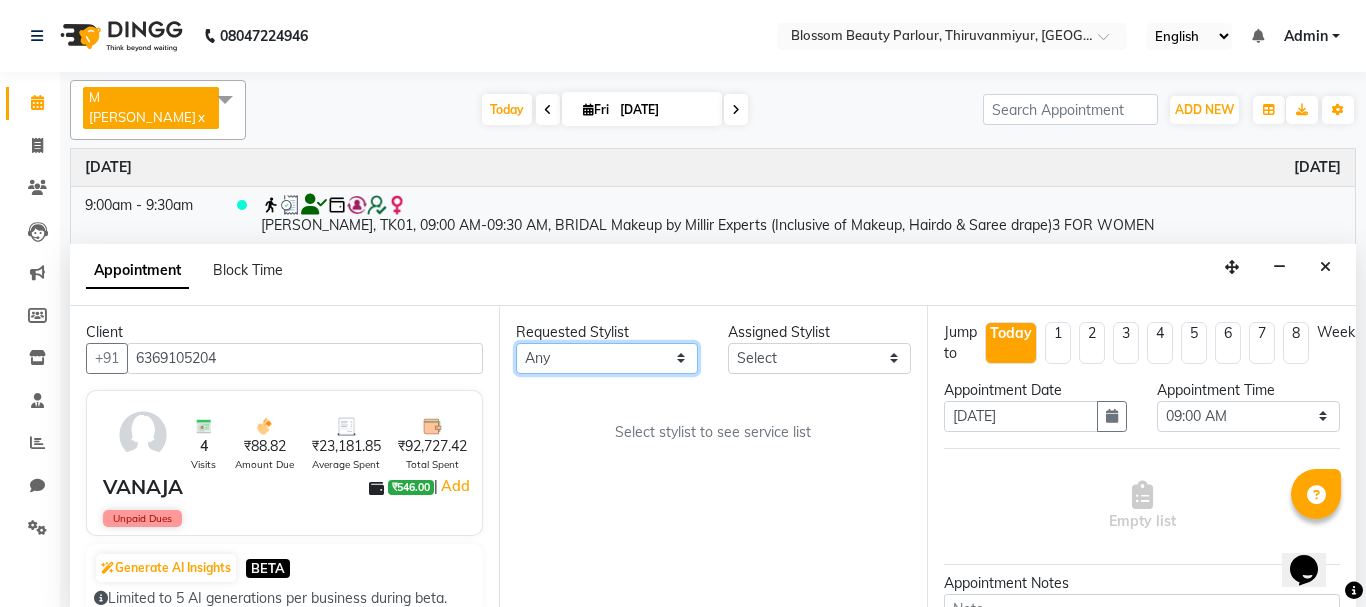 click on "Any [PERSON_NAME] [PERSON_NAME] [PERSON_NAME] [PERSON_NAME] [PERSON_NAME] M [PERSON_NAME] Old Staff Swathi" at bounding box center [607, 358] 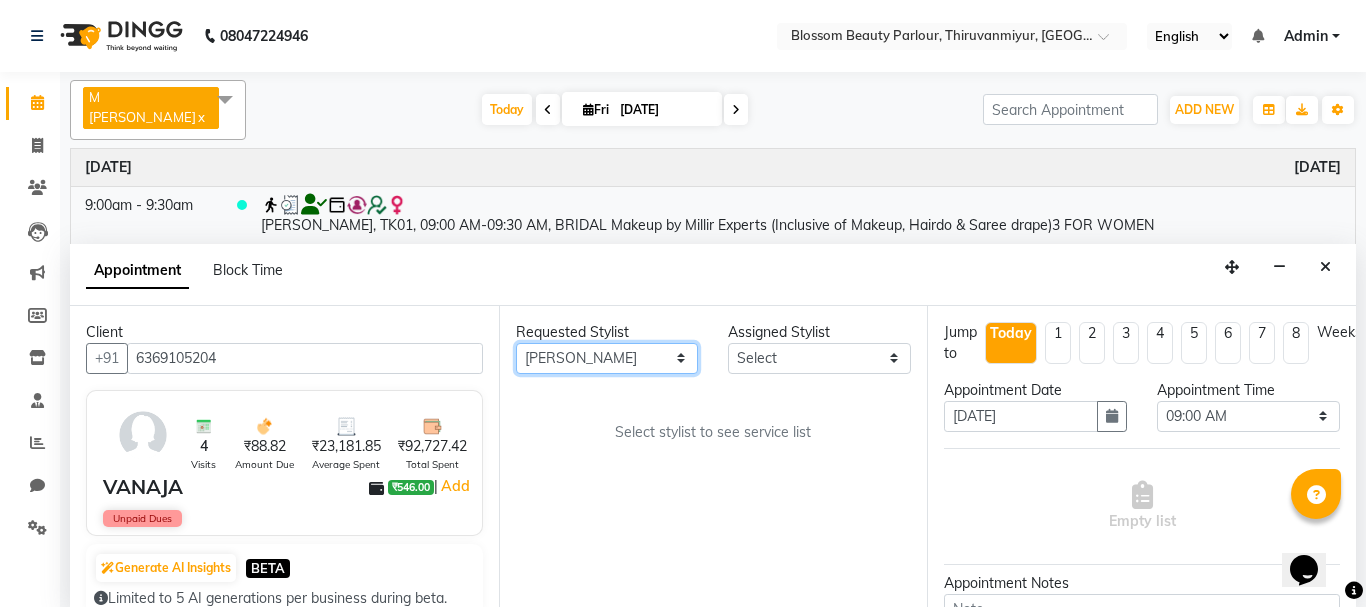 click on "Any [PERSON_NAME] [PERSON_NAME] [PERSON_NAME] [PERSON_NAME] [PERSON_NAME] M [PERSON_NAME] Old Staff Swathi" at bounding box center (607, 358) 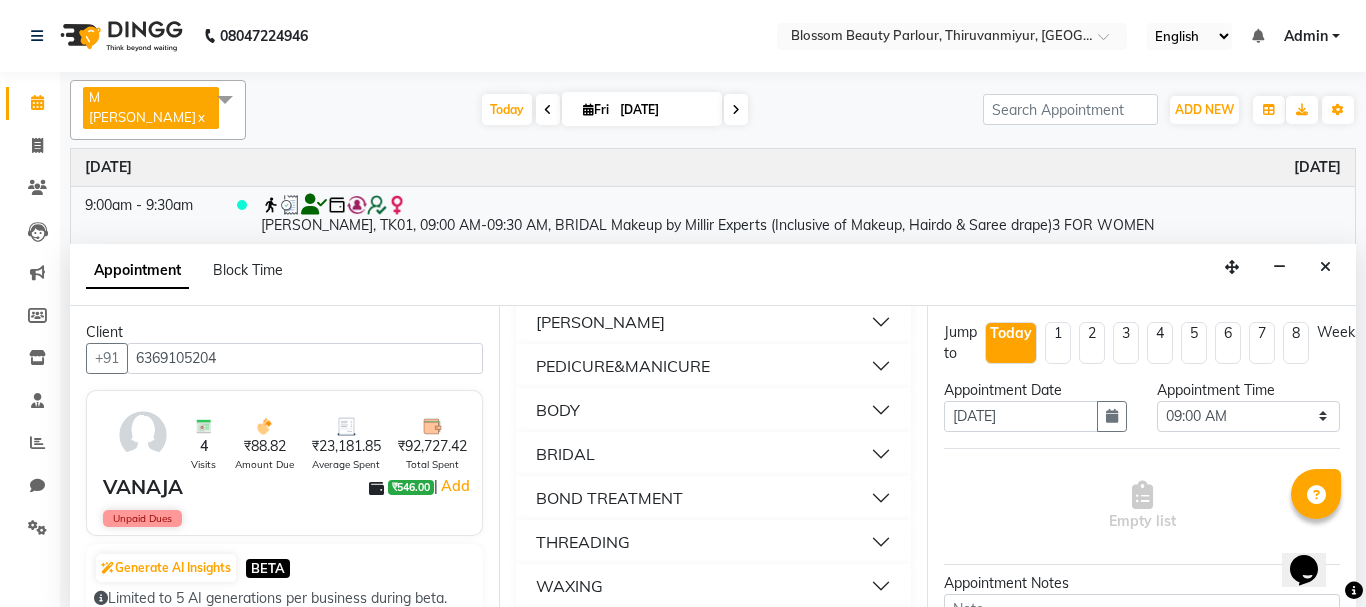 scroll, scrollTop: 571, scrollLeft: 0, axis: vertical 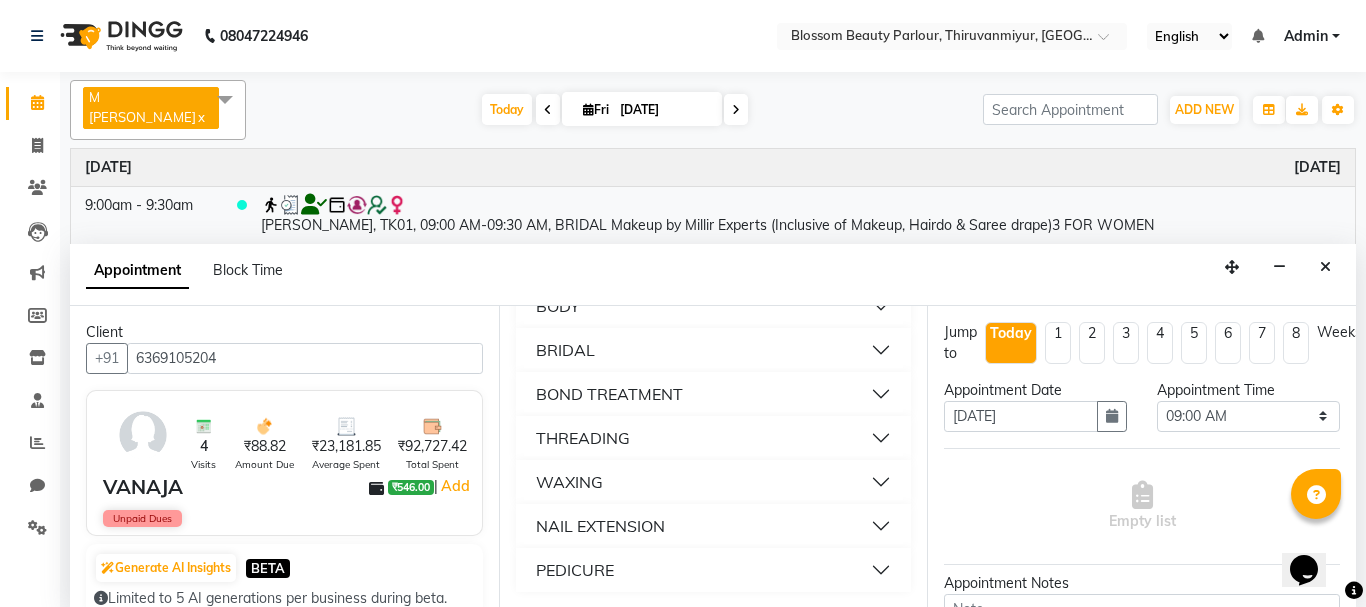 click on "NAIL EXTENSION" at bounding box center [714, 526] 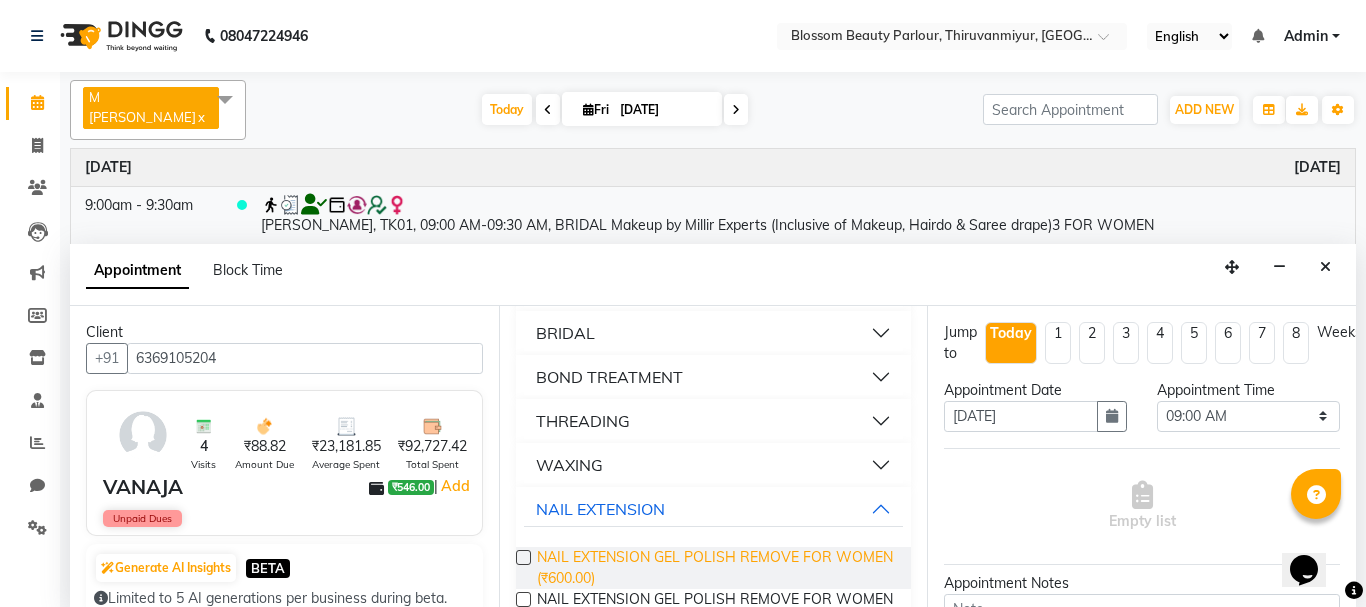 click on "NAIL EXTENSION GEL POLISH REMOVE FOR WOMEN (₹600.00)" at bounding box center (716, 568) 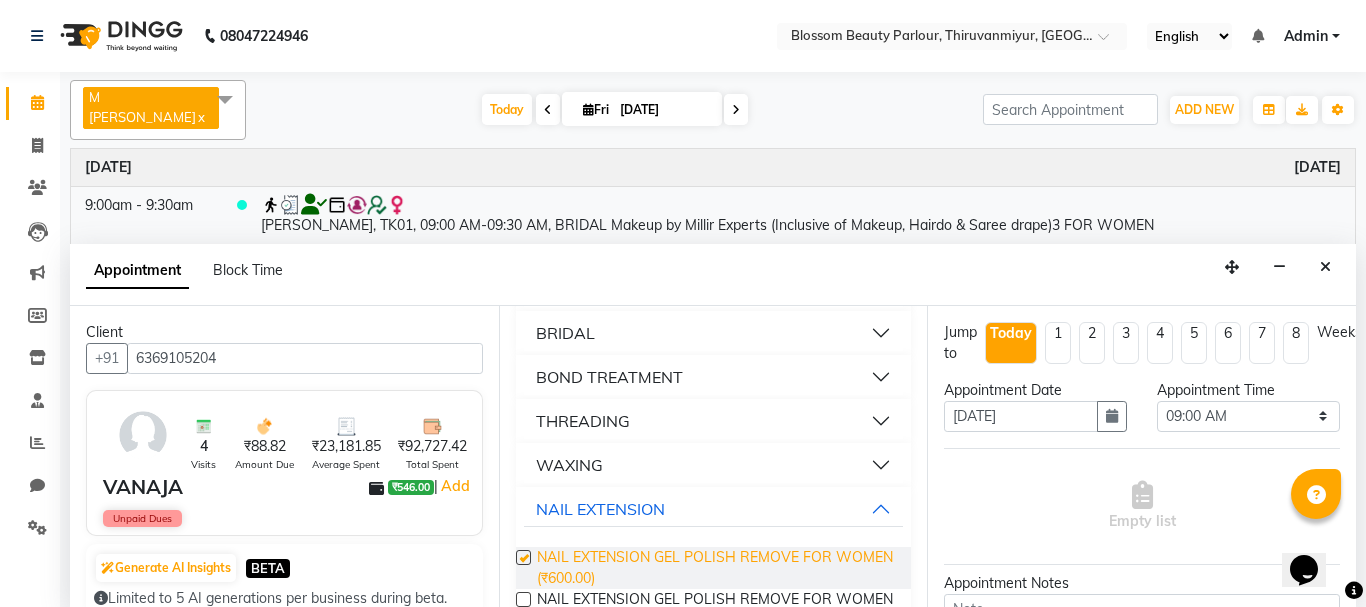 checkbox on "false" 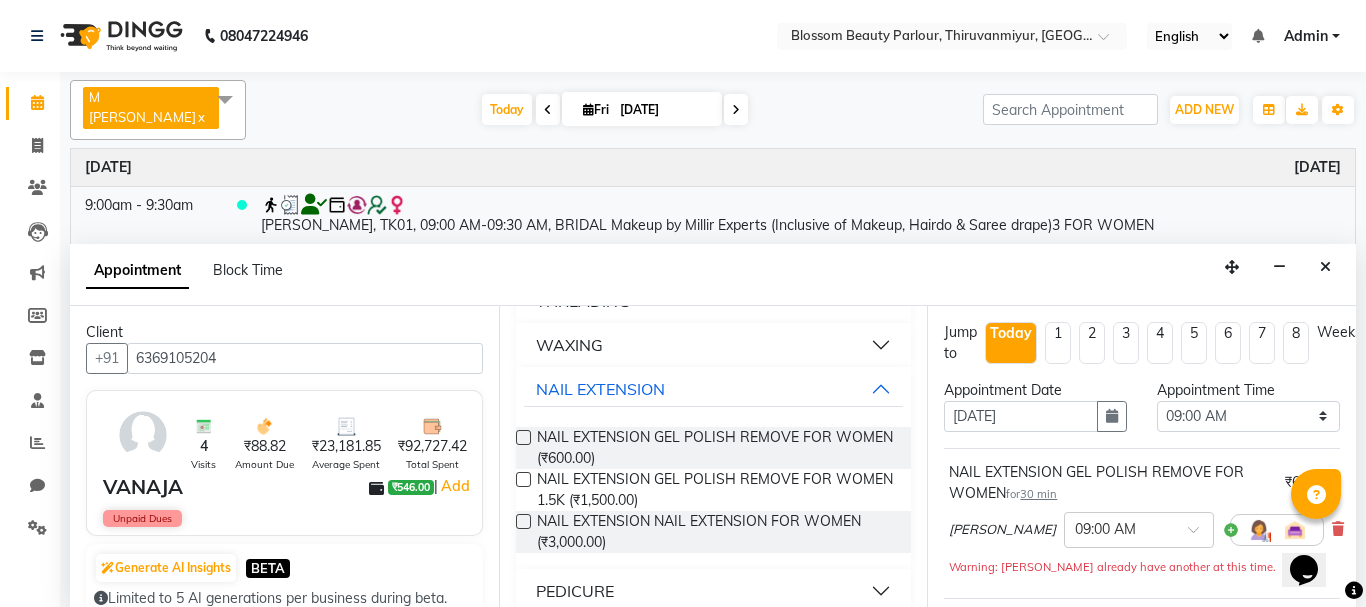 scroll, scrollTop: 729, scrollLeft: 0, axis: vertical 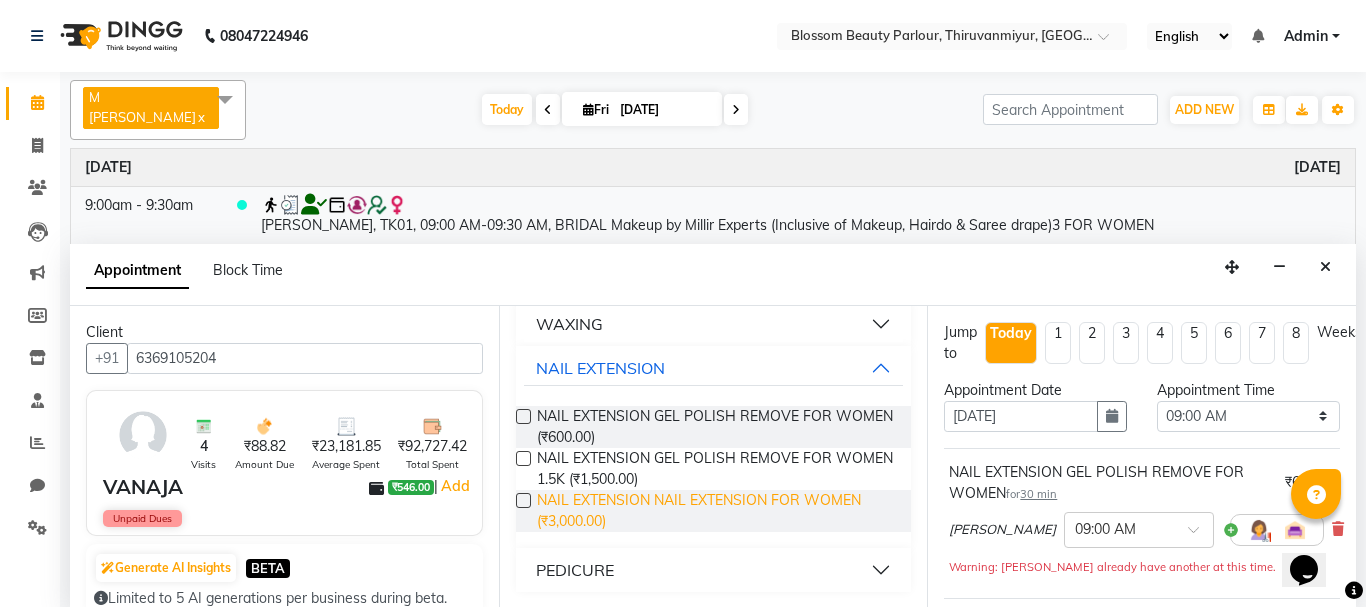 click on "NAIL EXTENSION NAIL EXTENSION FOR WOMEN (₹3,000.00)" at bounding box center [716, 511] 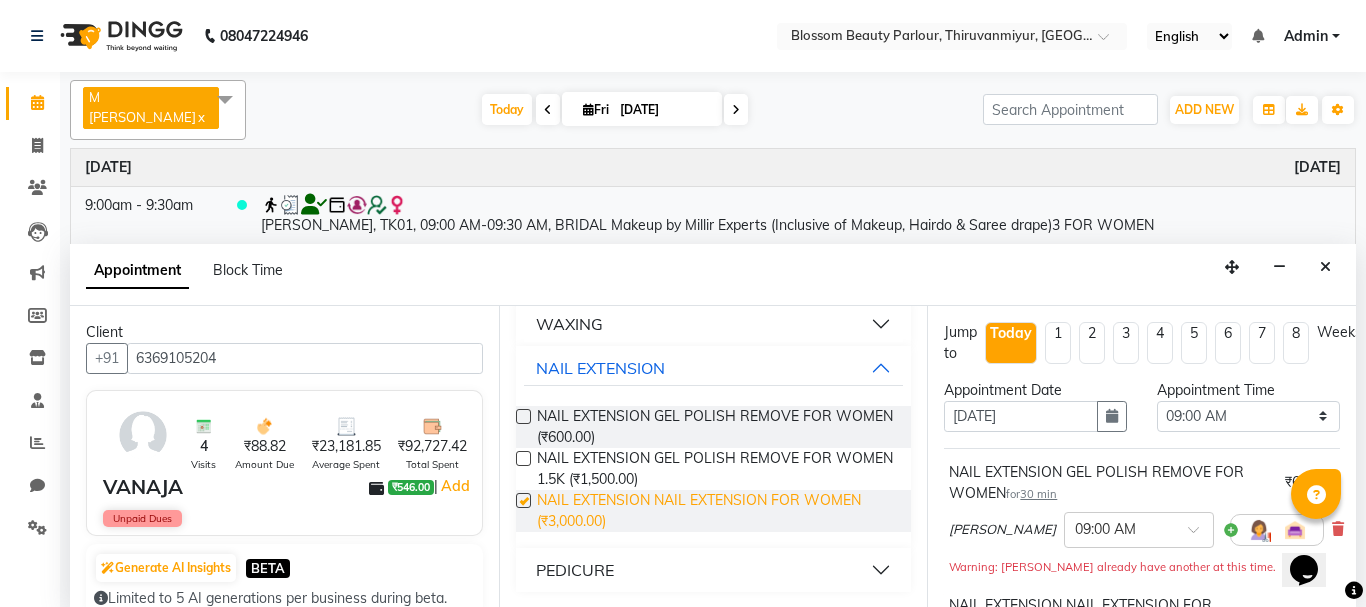 checkbox on "false" 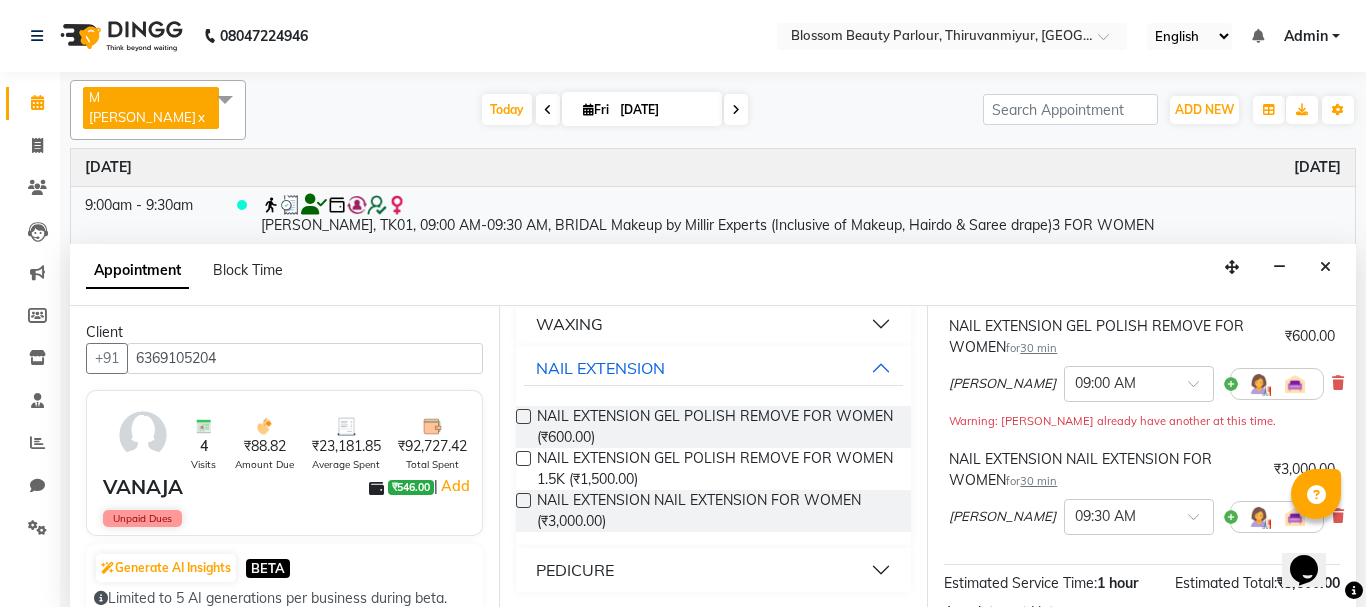 scroll, scrollTop: 133, scrollLeft: 0, axis: vertical 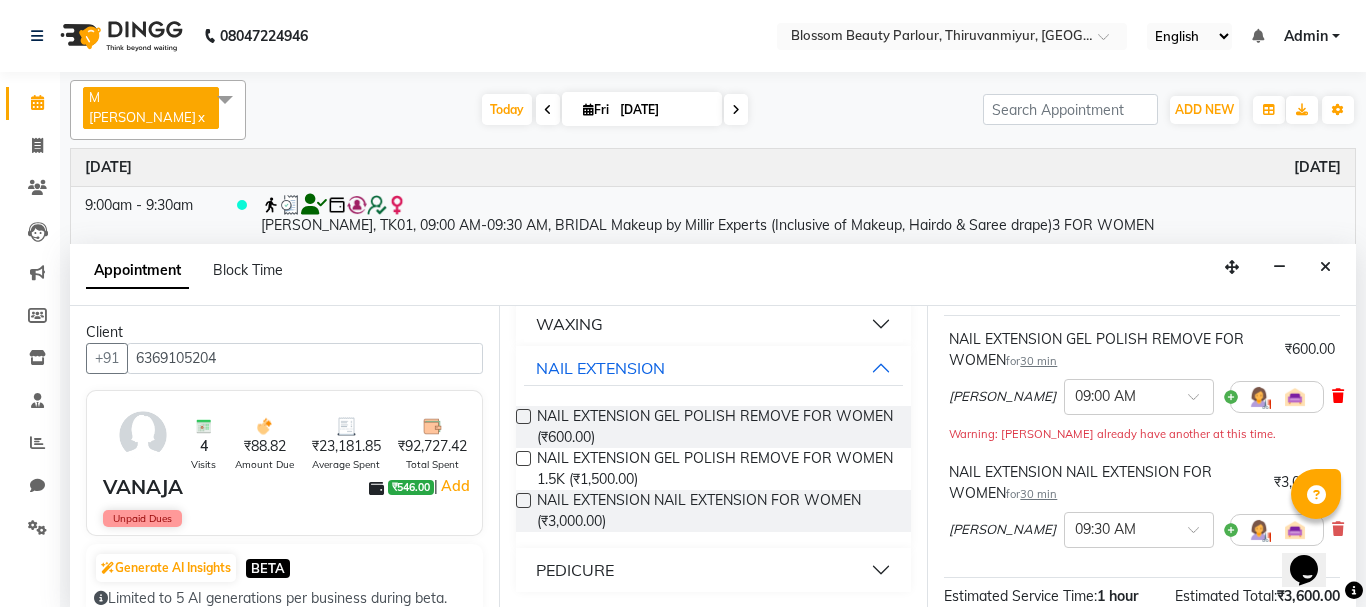 click at bounding box center [1338, 396] 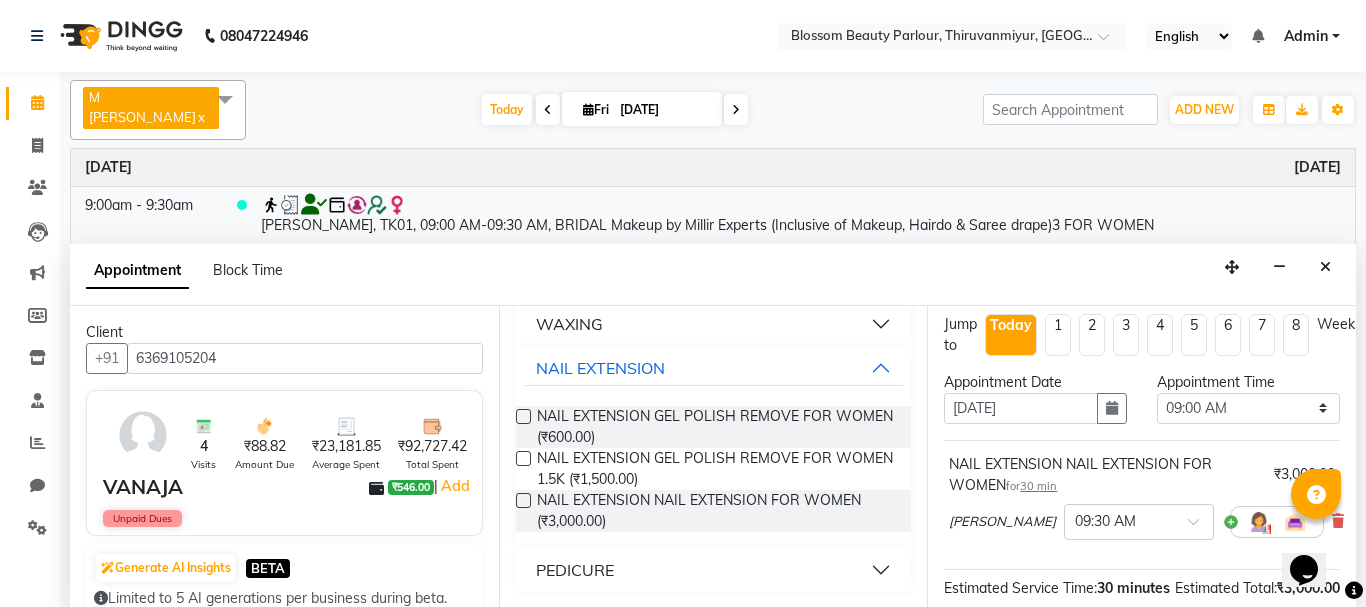scroll, scrollTop: 0, scrollLeft: 0, axis: both 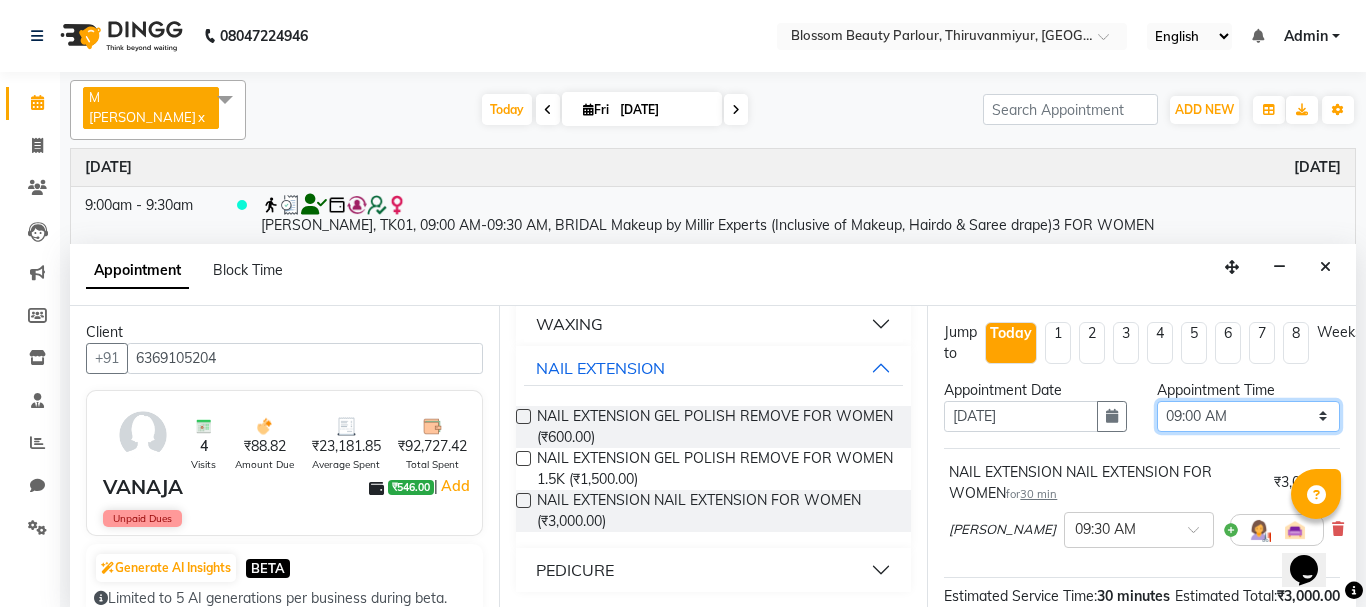click on "Select 09:00 AM 09:15 AM 09:30 AM 09:45 AM 10:00 AM 10:15 AM 10:30 AM 10:45 AM 11:00 AM 11:15 AM 11:30 AM 11:45 AM 12:00 PM 12:15 PM 12:30 PM 12:45 PM 01:00 PM 01:15 PM 01:30 PM 01:45 PM 02:00 PM 02:15 PM 02:30 PM 02:45 PM 03:00 PM 03:15 PM 03:30 PM 03:45 PM 04:00 PM 04:15 PM 04:30 PM 04:45 PM 05:00 PM 05:15 PM 05:30 PM 05:45 PM 06:00 PM 06:15 PM 06:30 PM 06:45 PM 07:00 PM 07:15 PM 07:30 PM 07:45 PM 08:00 PM" at bounding box center [1248, 416] 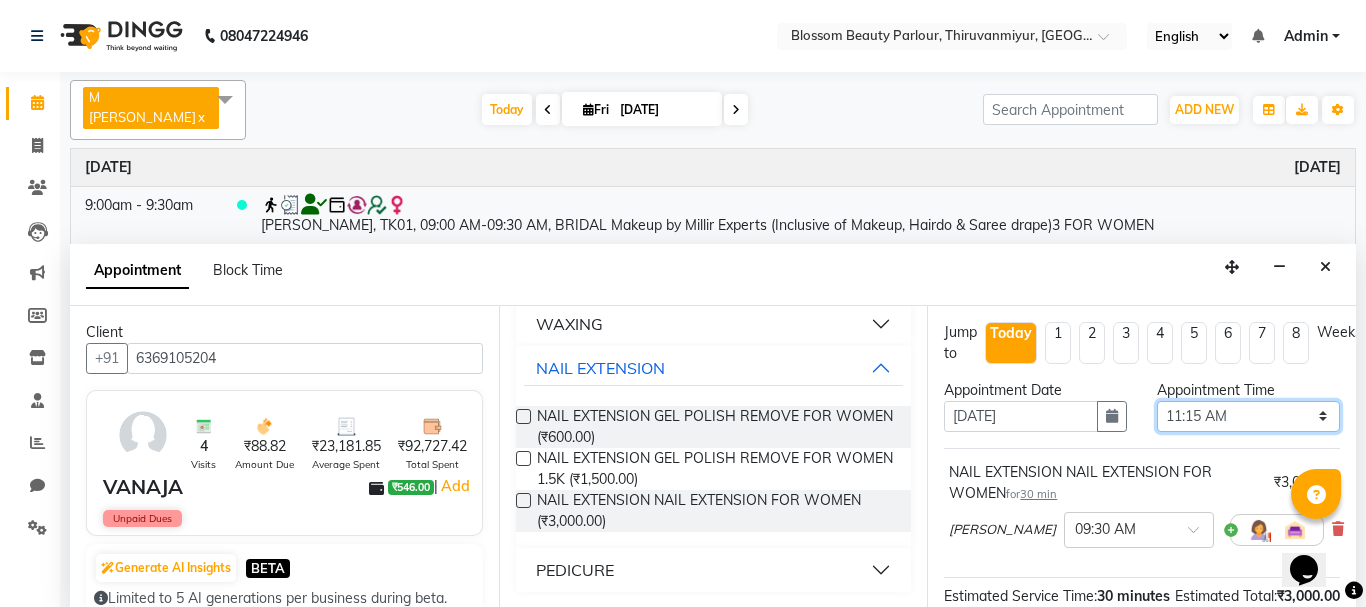 click on "Select 09:00 AM 09:15 AM 09:30 AM 09:45 AM 10:00 AM 10:15 AM 10:30 AM 10:45 AM 11:00 AM 11:15 AM 11:30 AM 11:45 AM 12:00 PM 12:15 PM 12:30 PM 12:45 PM 01:00 PM 01:15 PM 01:30 PM 01:45 PM 02:00 PM 02:15 PM 02:30 PM 02:45 PM 03:00 PM 03:15 PM 03:30 PM 03:45 PM 04:00 PM 04:15 PM 04:30 PM 04:45 PM 05:00 PM 05:15 PM 05:30 PM 05:45 PM 06:00 PM 06:15 PM 06:30 PM 06:45 PM 07:00 PM 07:15 PM 07:30 PM 07:45 PM 08:00 PM" at bounding box center [1248, 416] 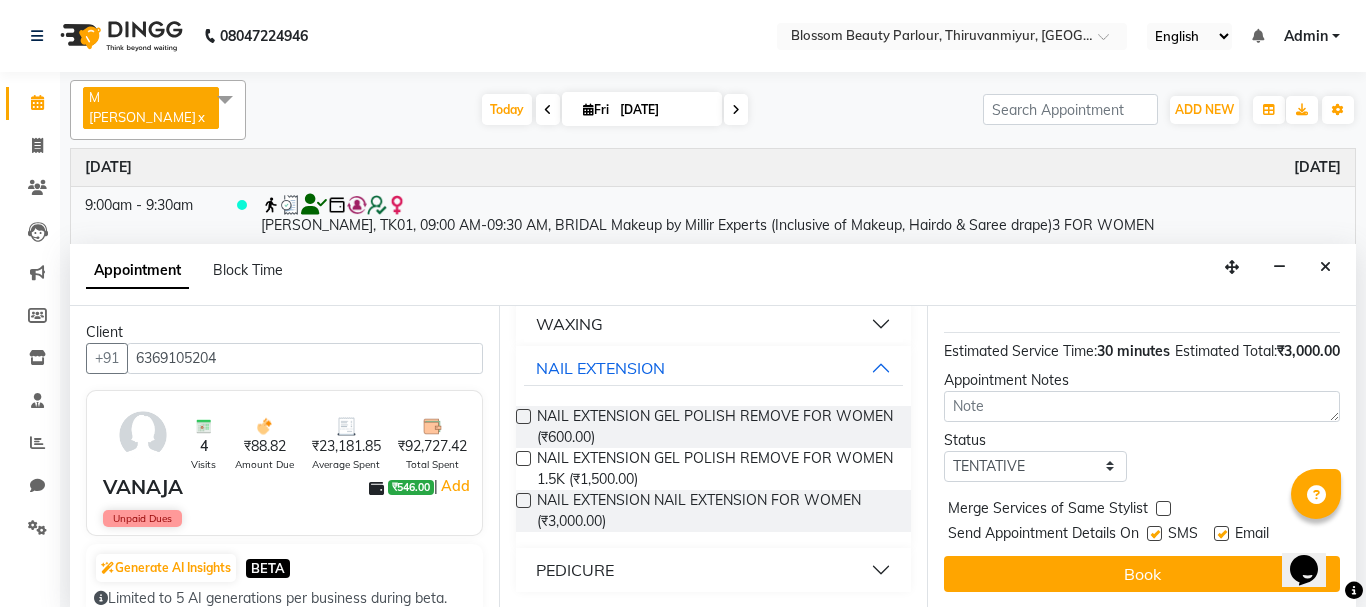 scroll, scrollTop: 281, scrollLeft: 0, axis: vertical 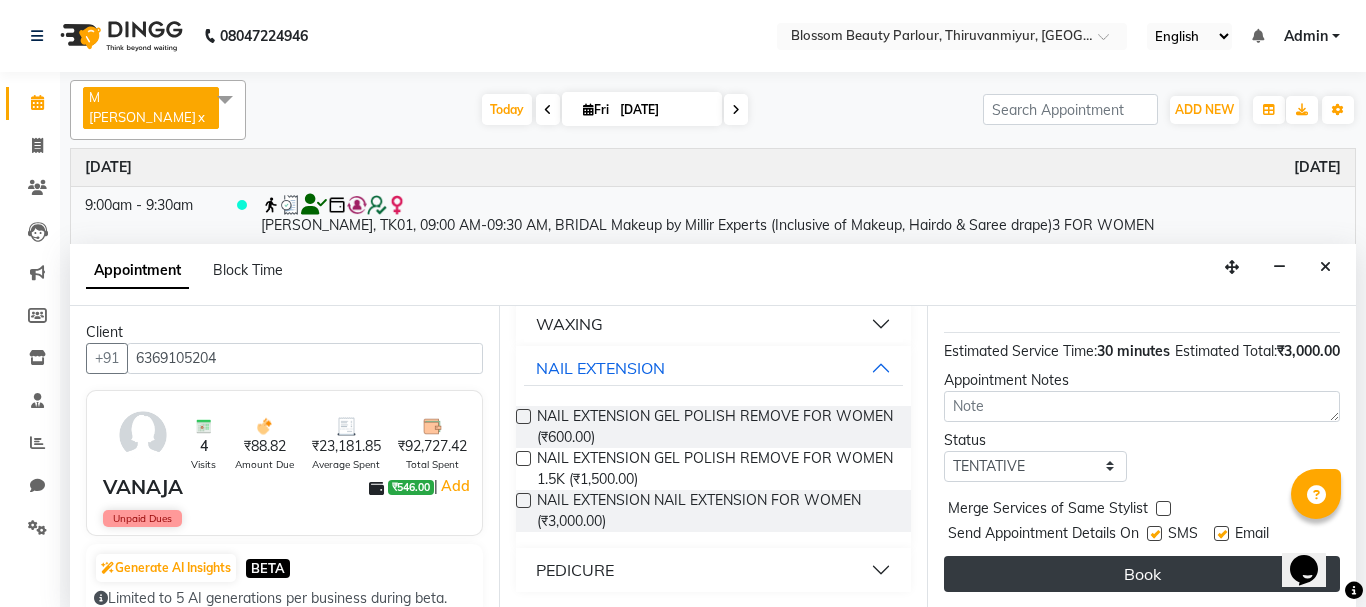 click on "Book" at bounding box center (1142, 574) 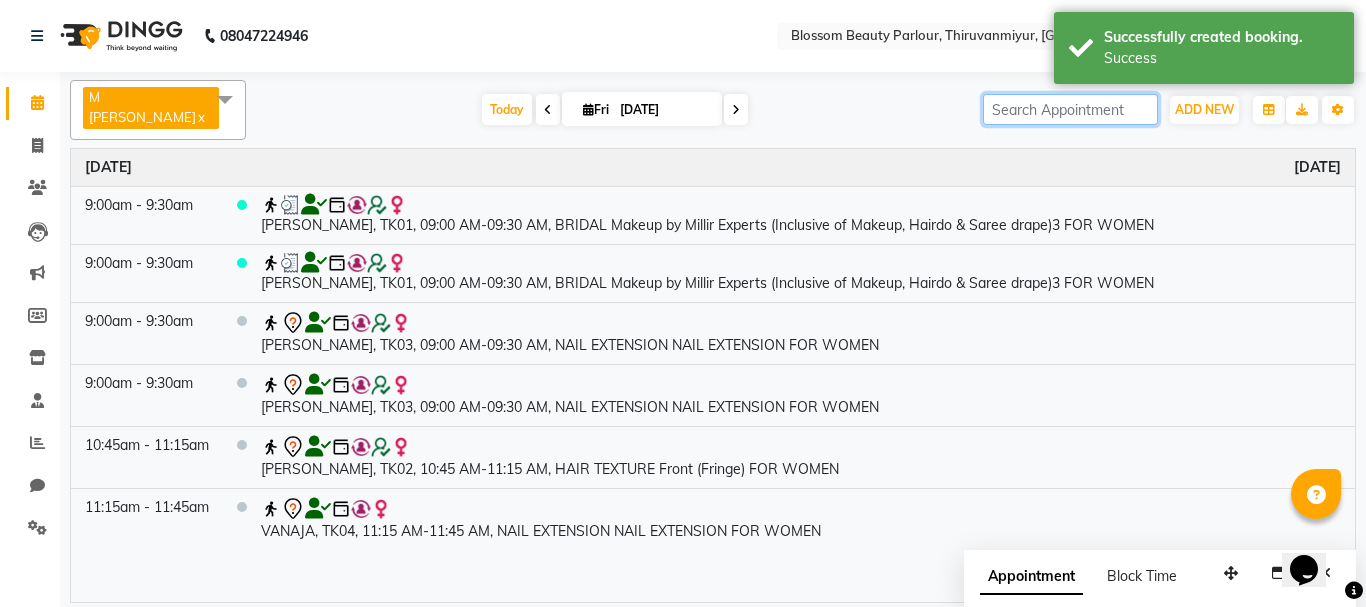 click at bounding box center (1070, 109) 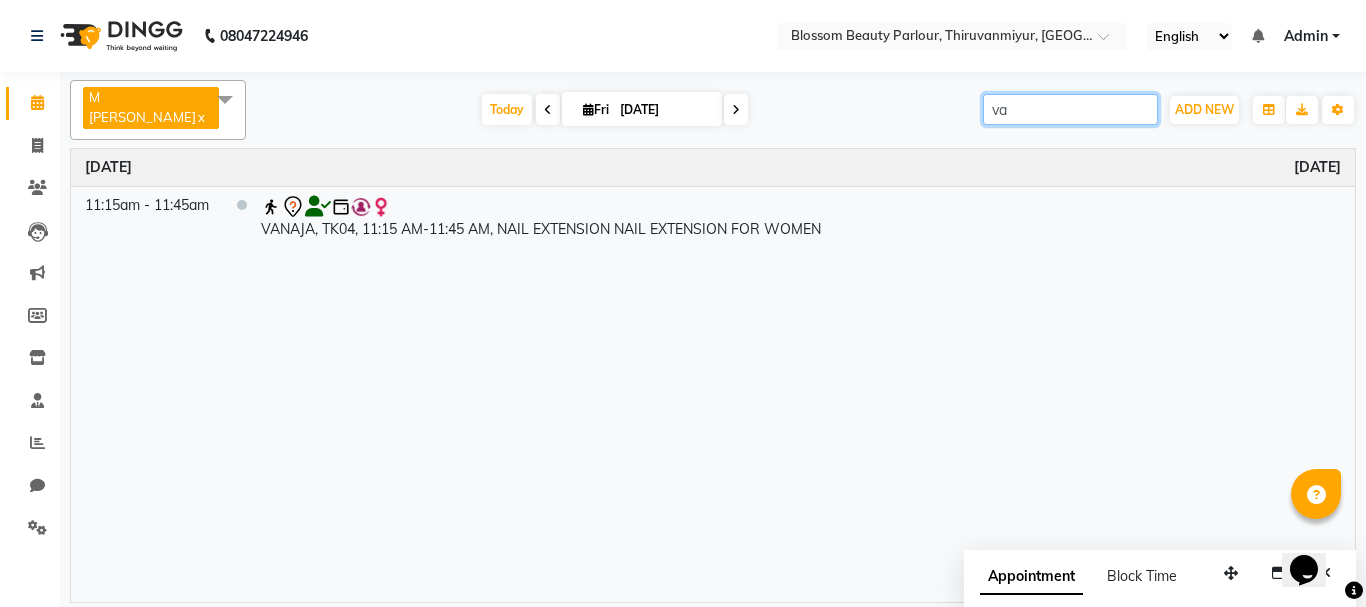type on "v" 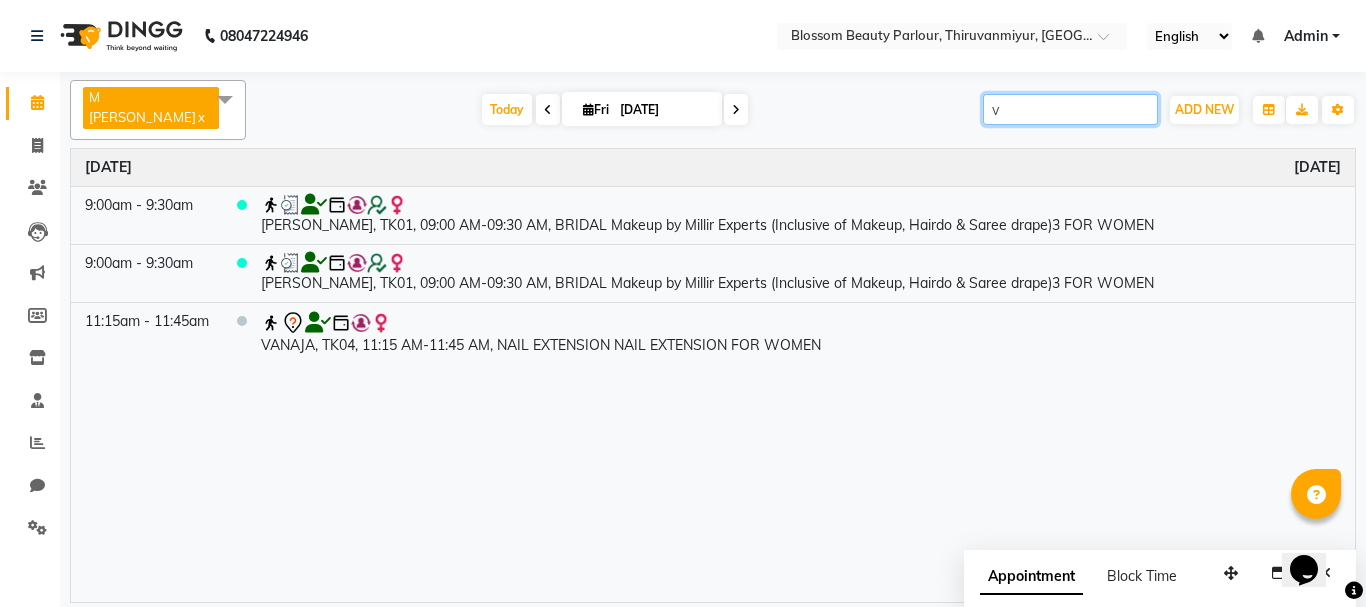 type 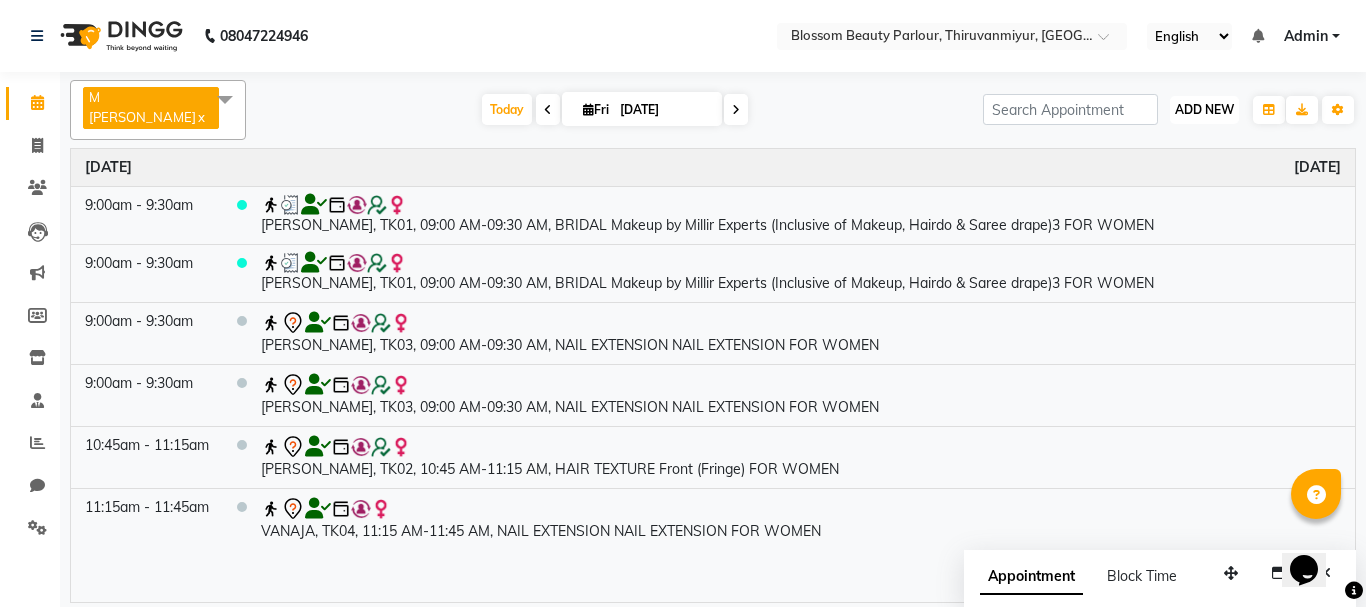 click on "ADD NEW" at bounding box center [1204, 109] 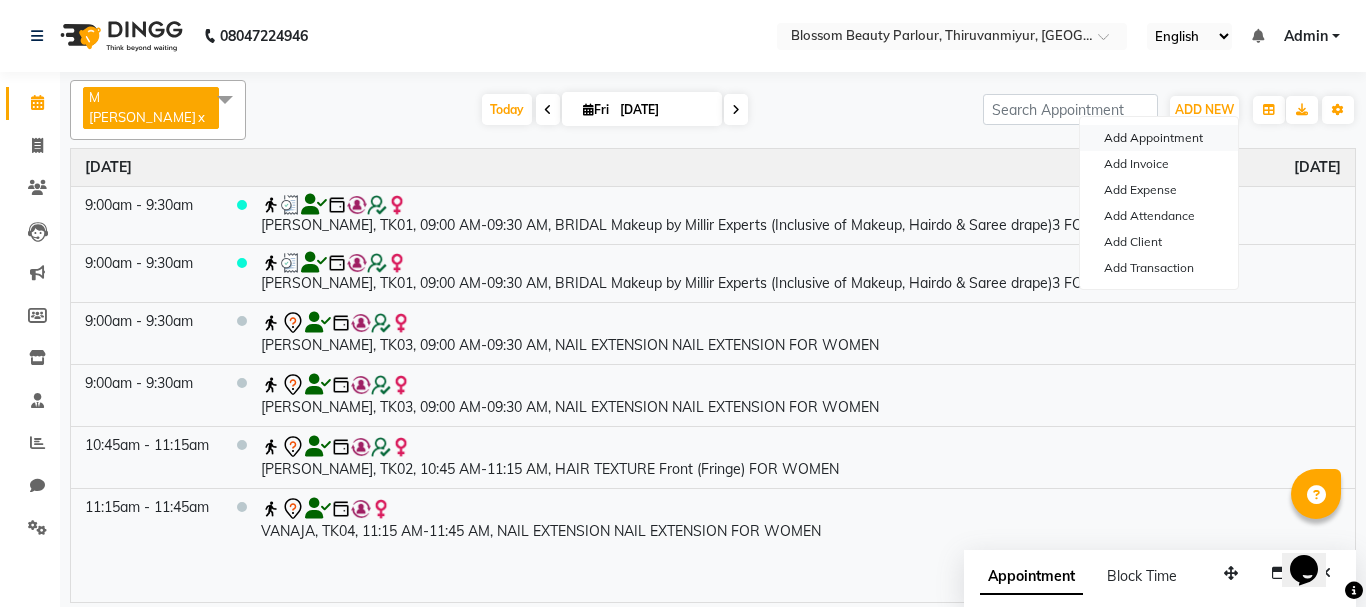 click on "Add Appointment" at bounding box center (1159, 138) 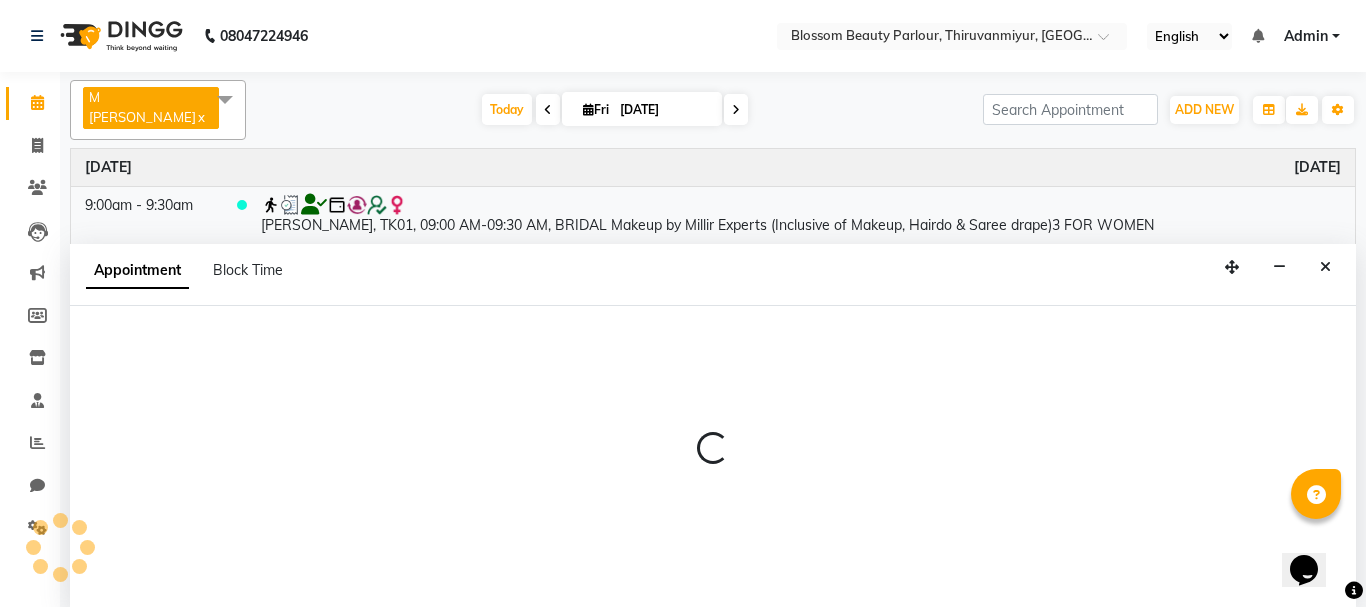 select on "540" 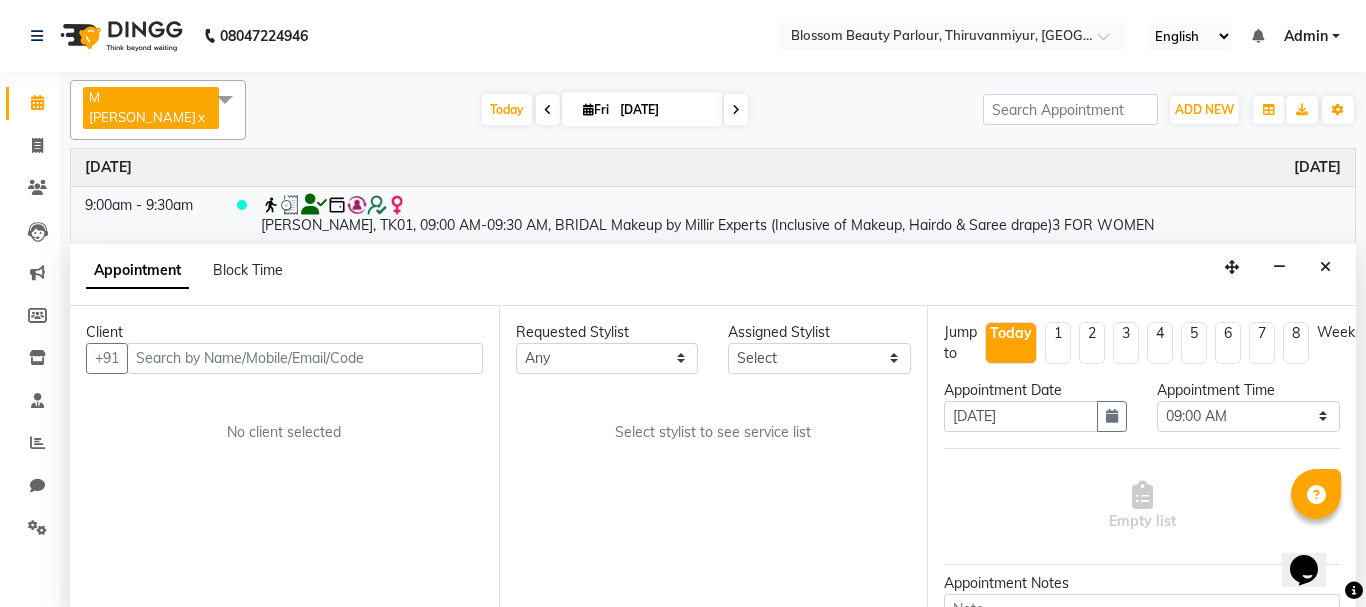 click at bounding box center (305, 358) 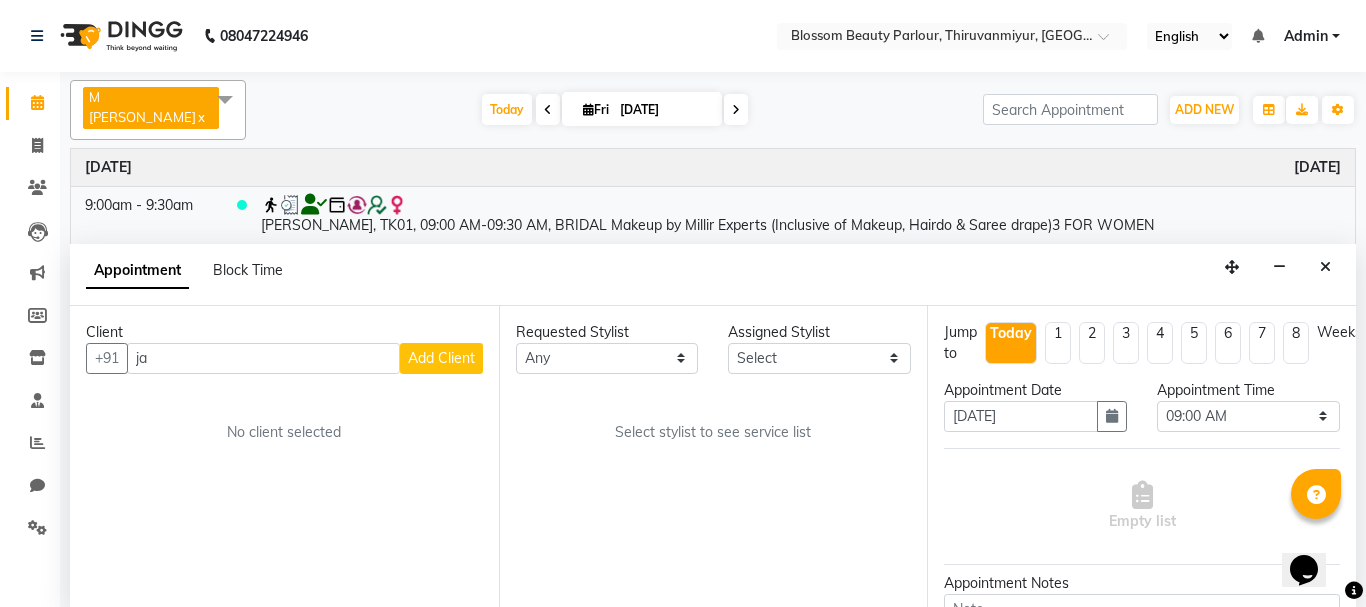 type on "j" 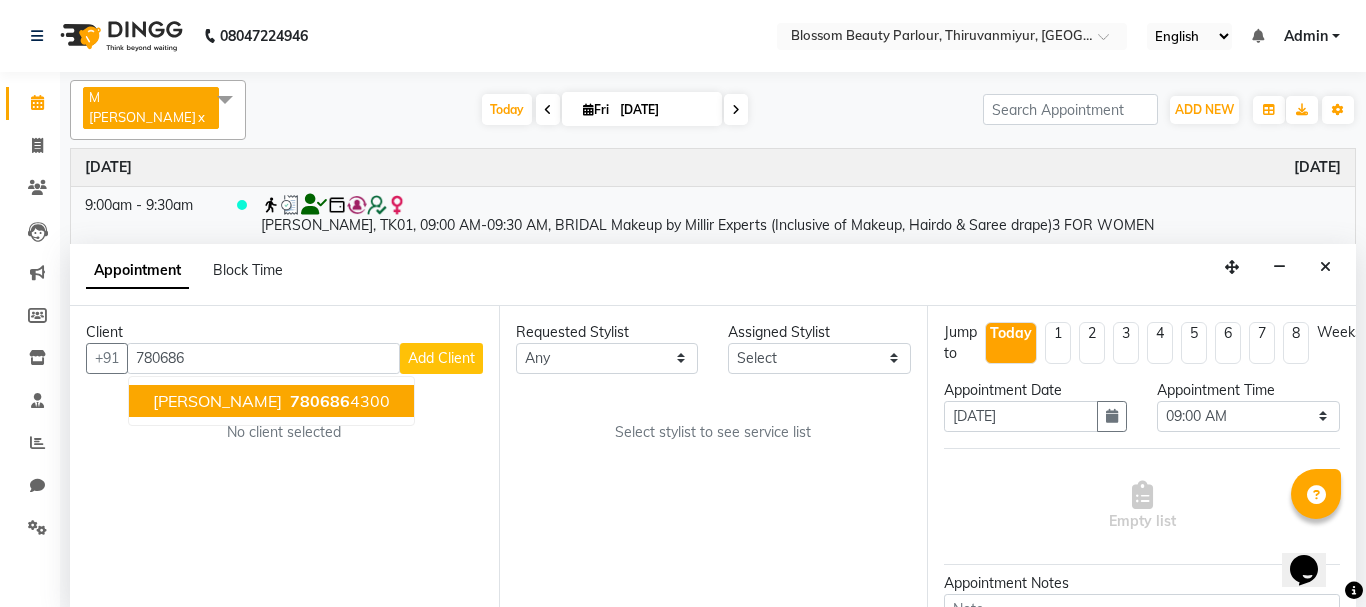 click on "780686" at bounding box center [320, 401] 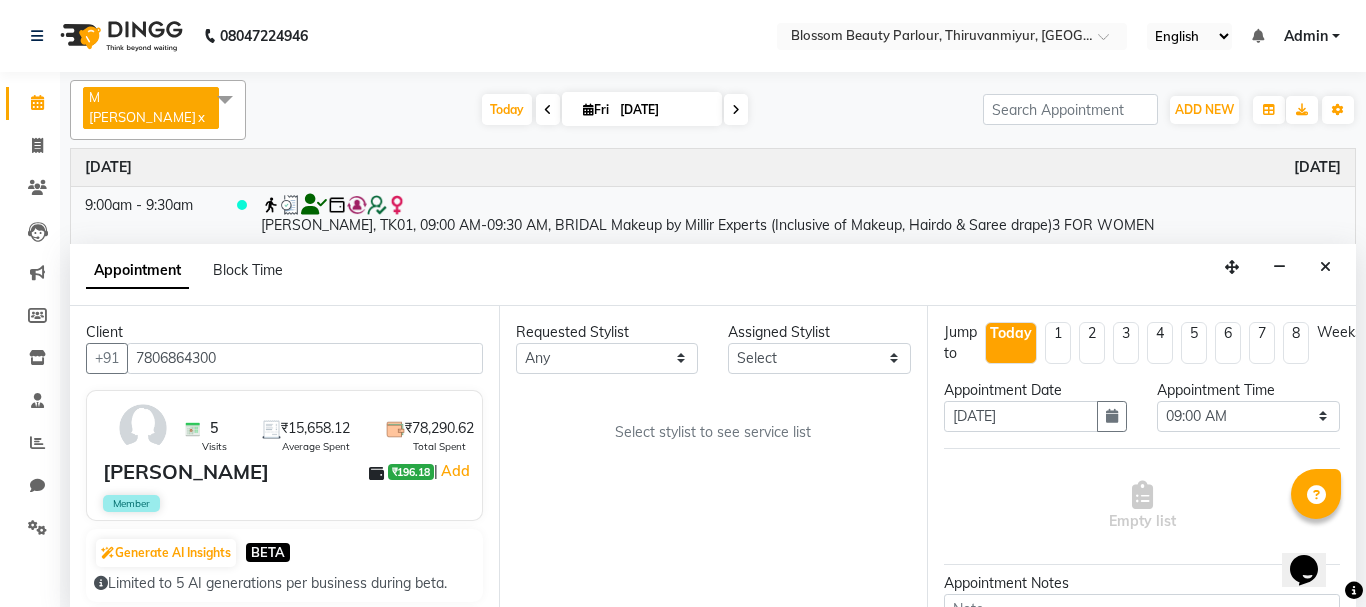 type on "7806864300" 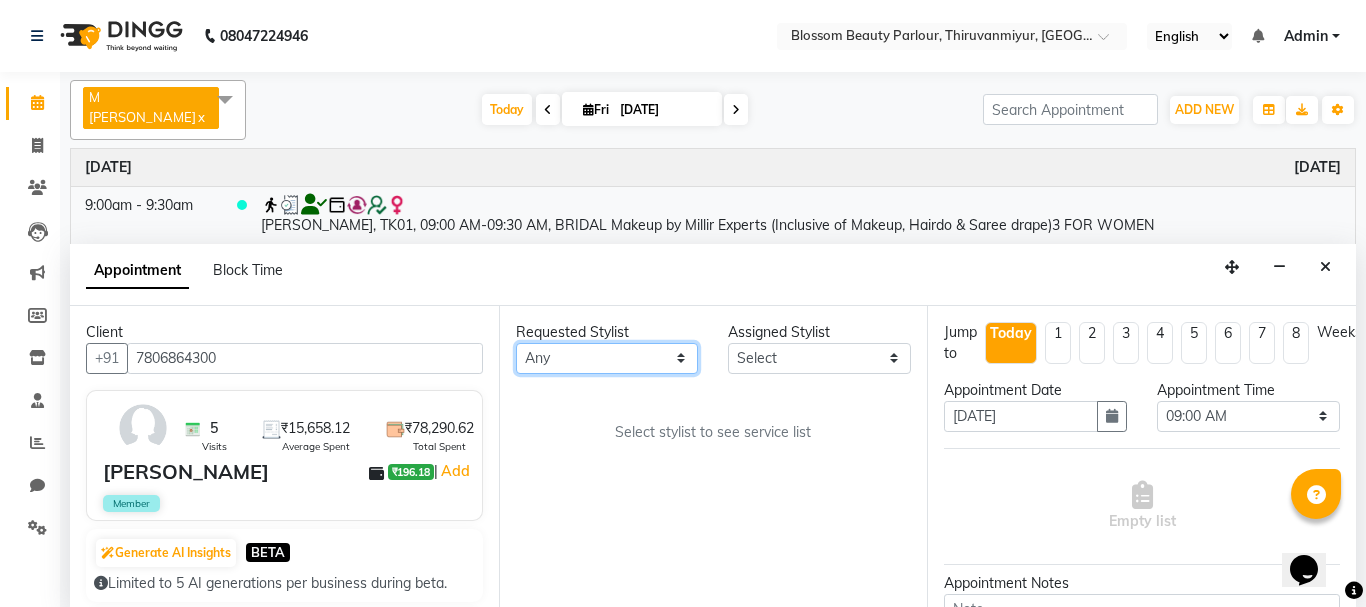 click on "Any [PERSON_NAME] [PERSON_NAME] [PERSON_NAME] [PERSON_NAME] [PERSON_NAME] M [PERSON_NAME] Old Staff Swathi" at bounding box center (607, 358) 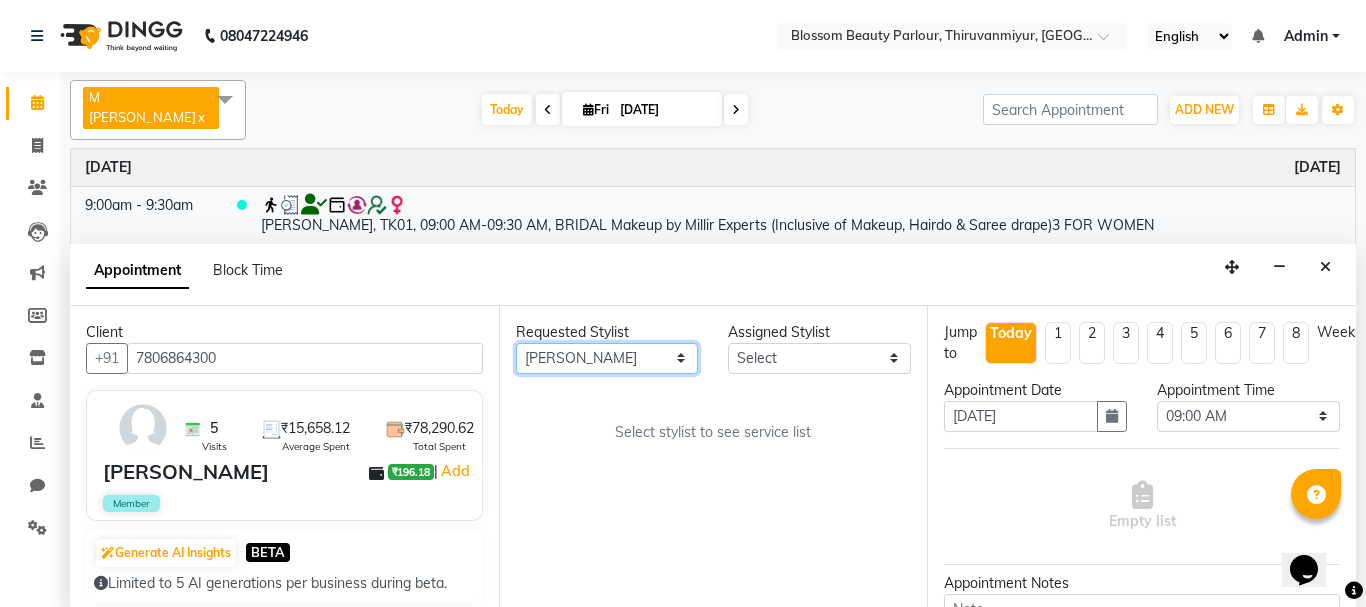 click on "Any [PERSON_NAME] [PERSON_NAME] [PERSON_NAME] [PERSON_NAME] [PERSON_NAME] M [PERSON_NAME] Old Staff Swathi" at bounding box center (607, 358) 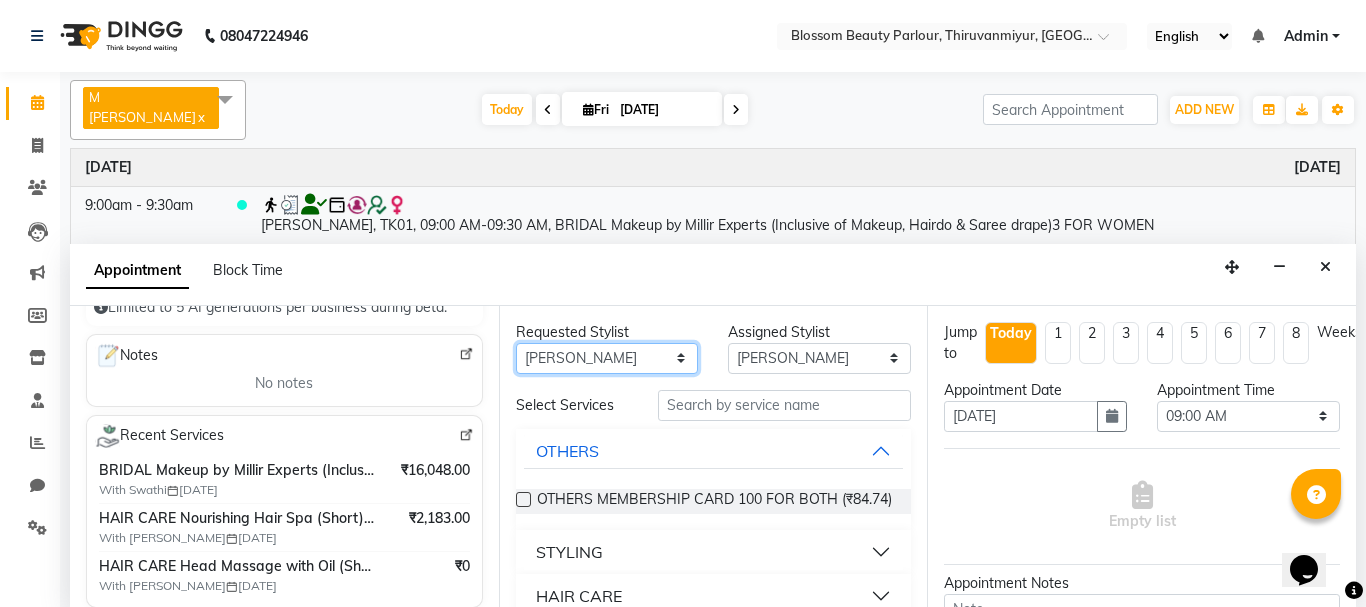 scroll, scrollTop: 443, scrollLeft: 0, axis: vertical 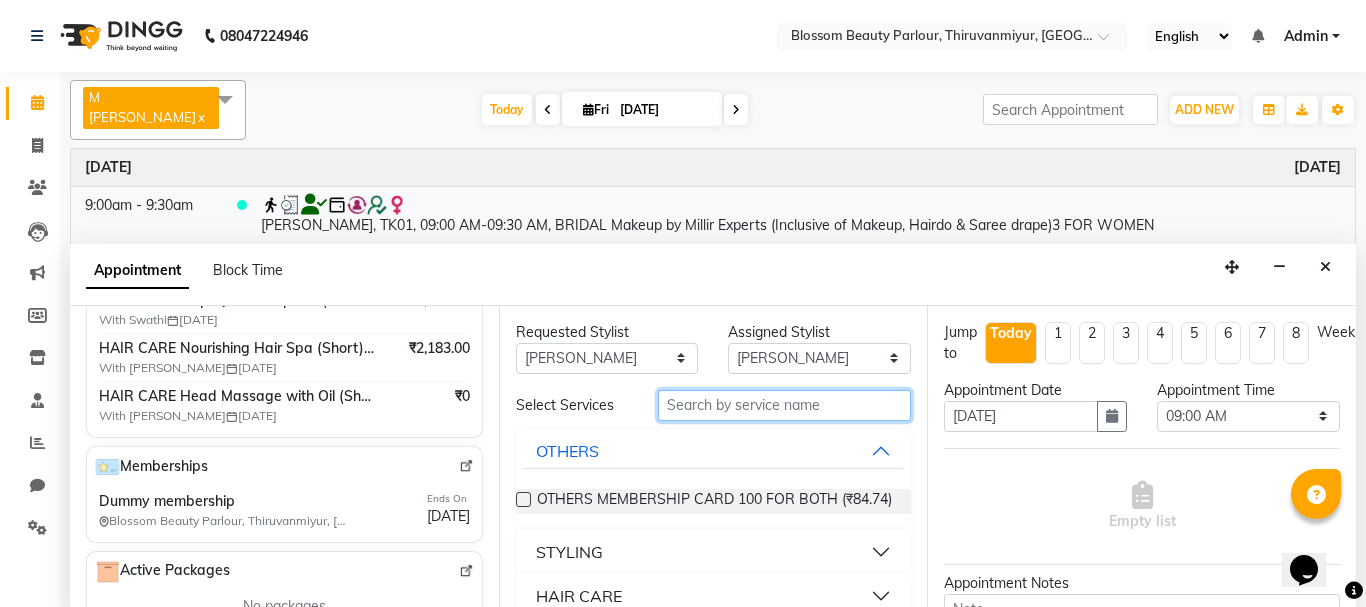 click at bounding box center (785, 405) 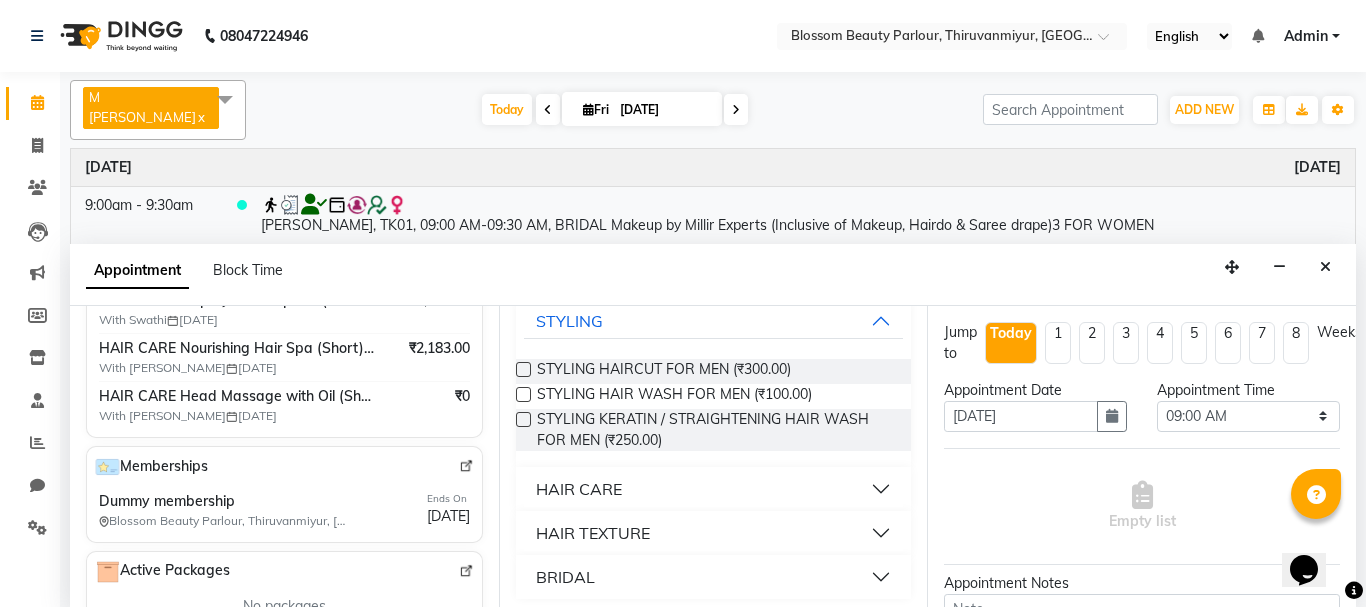 scroll, scrollTop: 137, scrollLeft: 0, axis: vertical 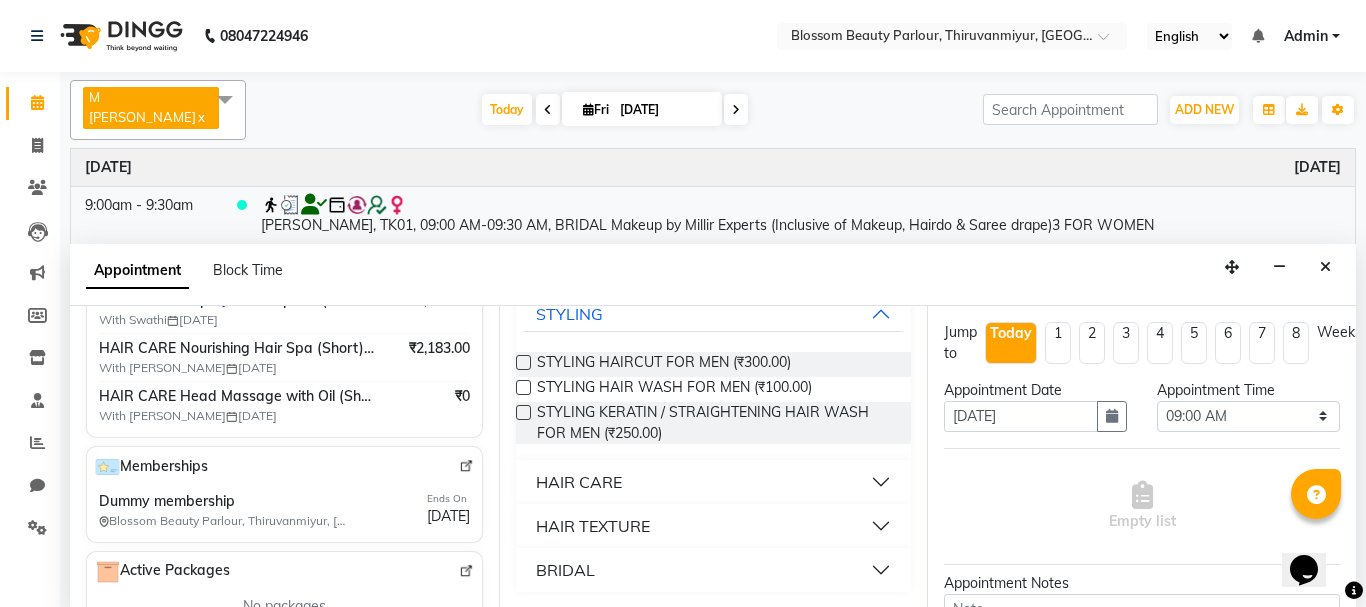 type on "hair" 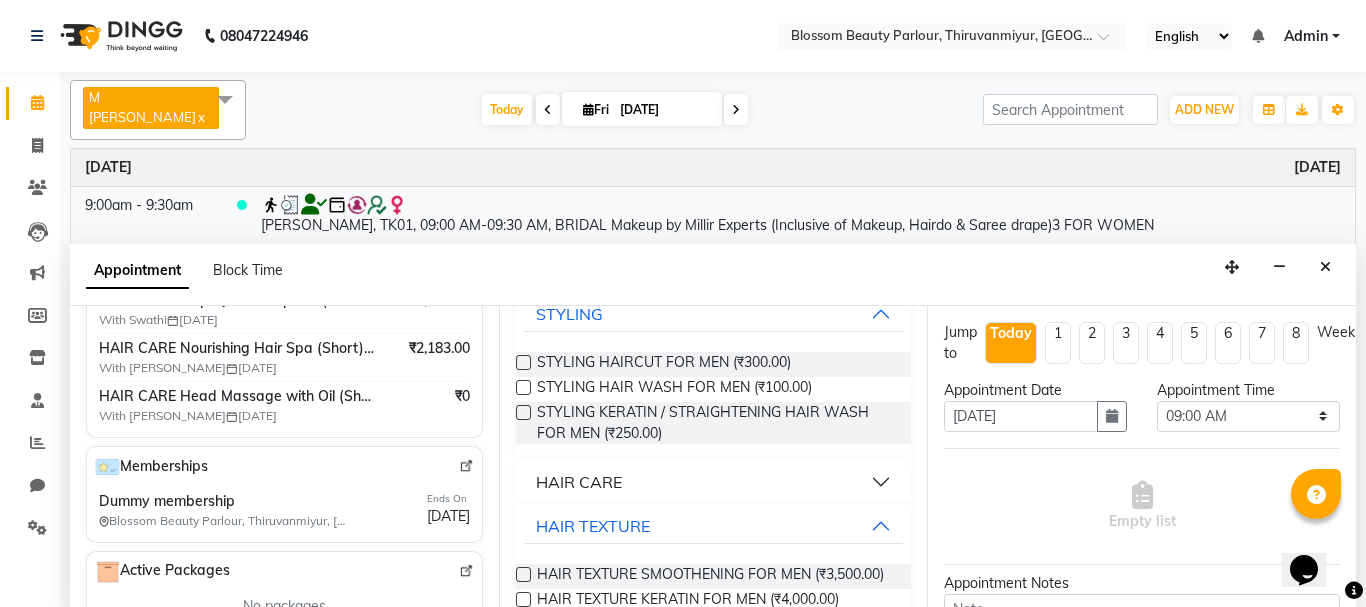 click on "HAIR CARE" at bounding box center [714, 482] 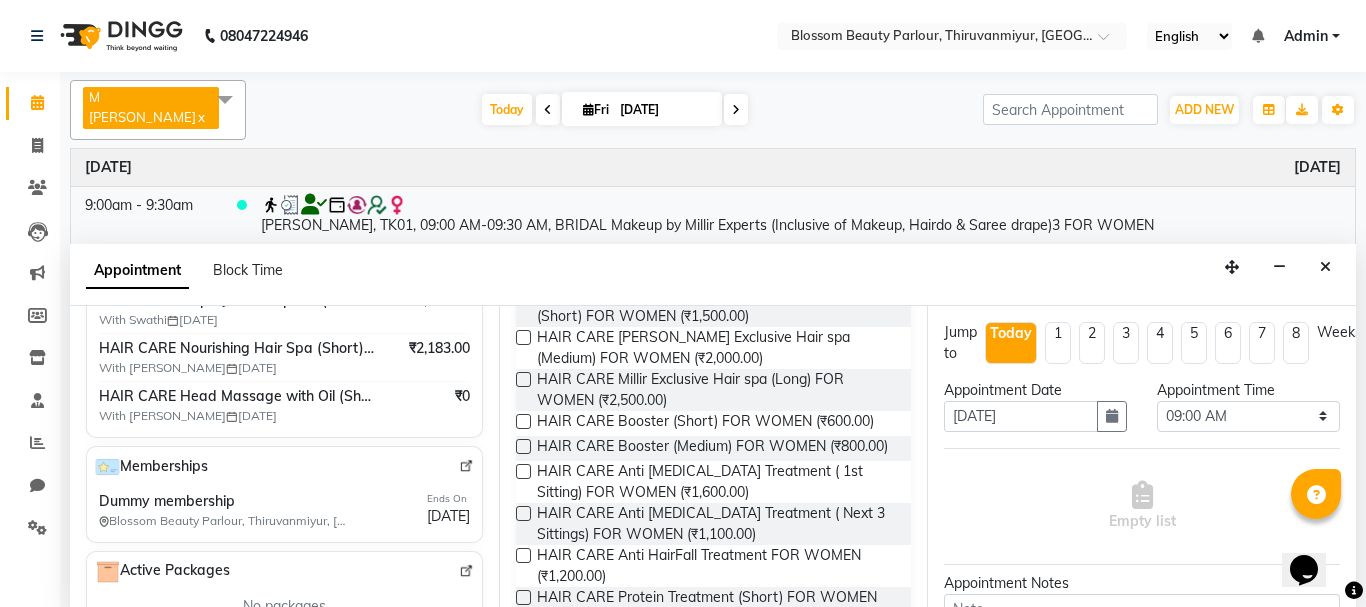 scroll, scrollTop: 1461, scrollLeft: 0, axis: vertical 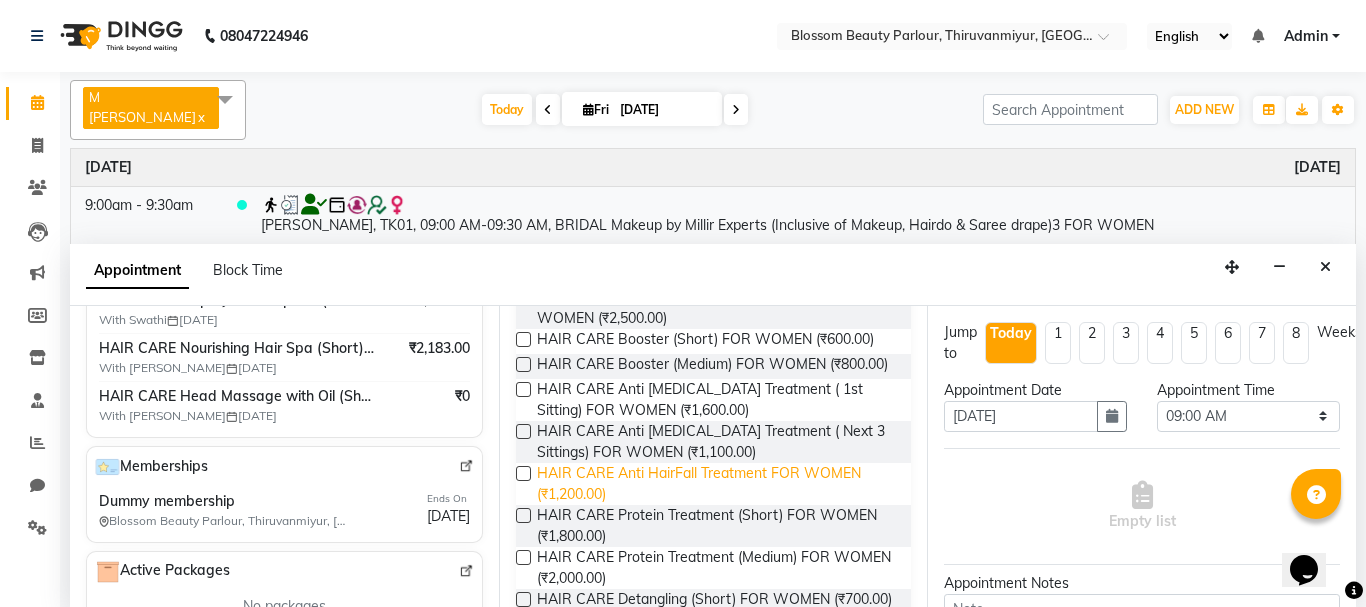 click on "HAIR CARE Anti HairFall Treatment FOR WOMEN (₹1,200.00)" at bounding box center (716, 484) 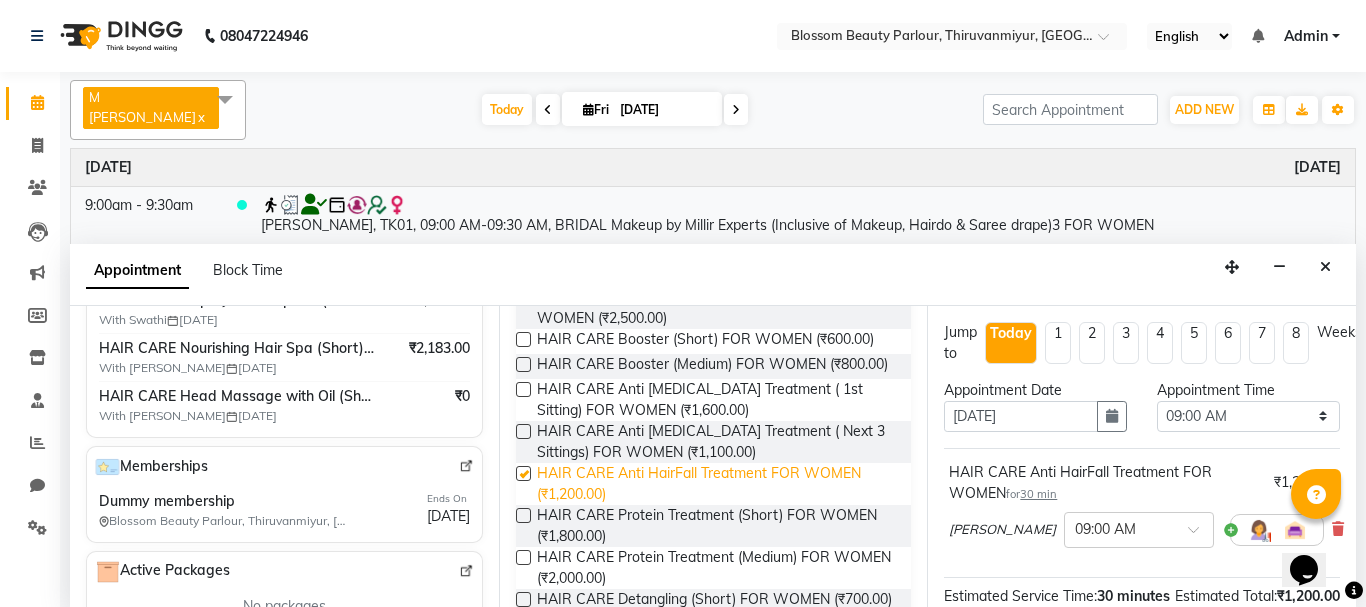 checkbox on "false" 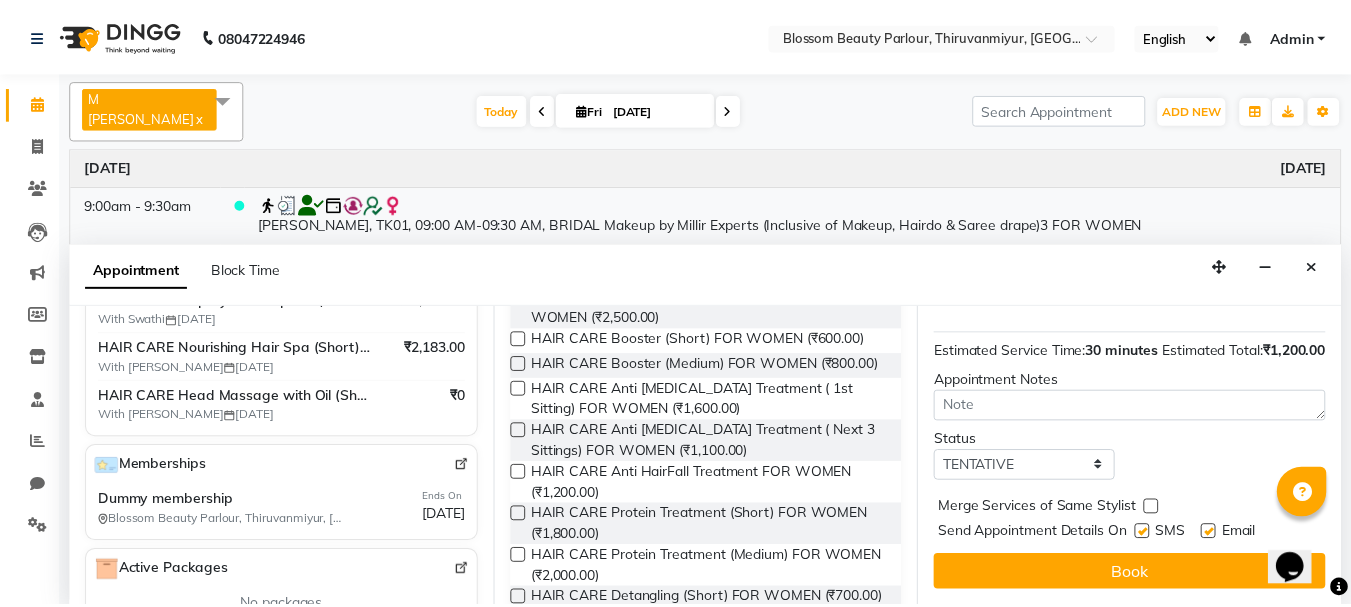 scroll, scrollTop: 281, scrollLeft: 0, axis: vertical 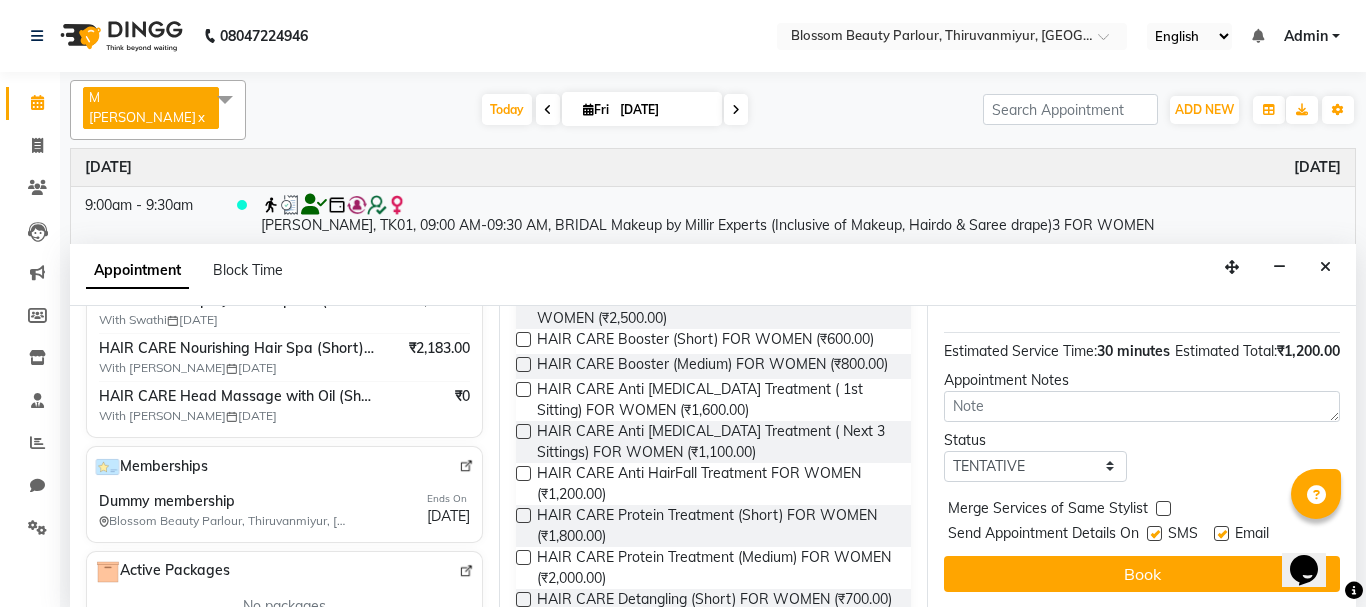 click on "Book" at bounding box center (1142, 574) 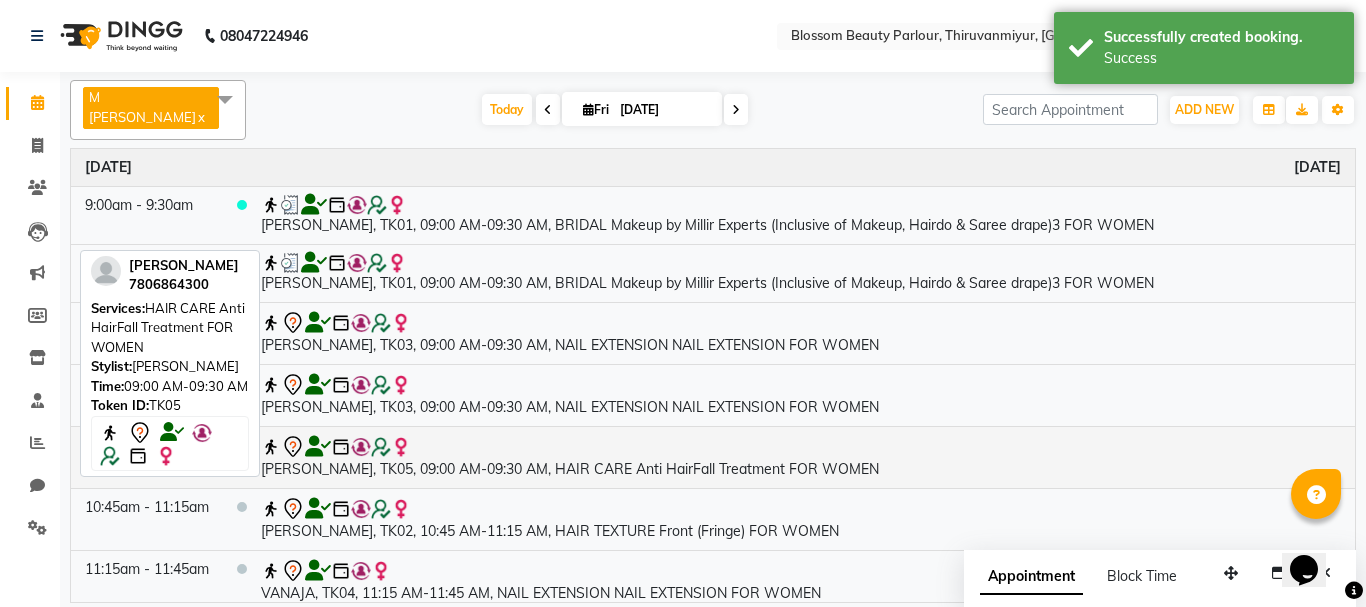 click at bounding box center (801, 447) 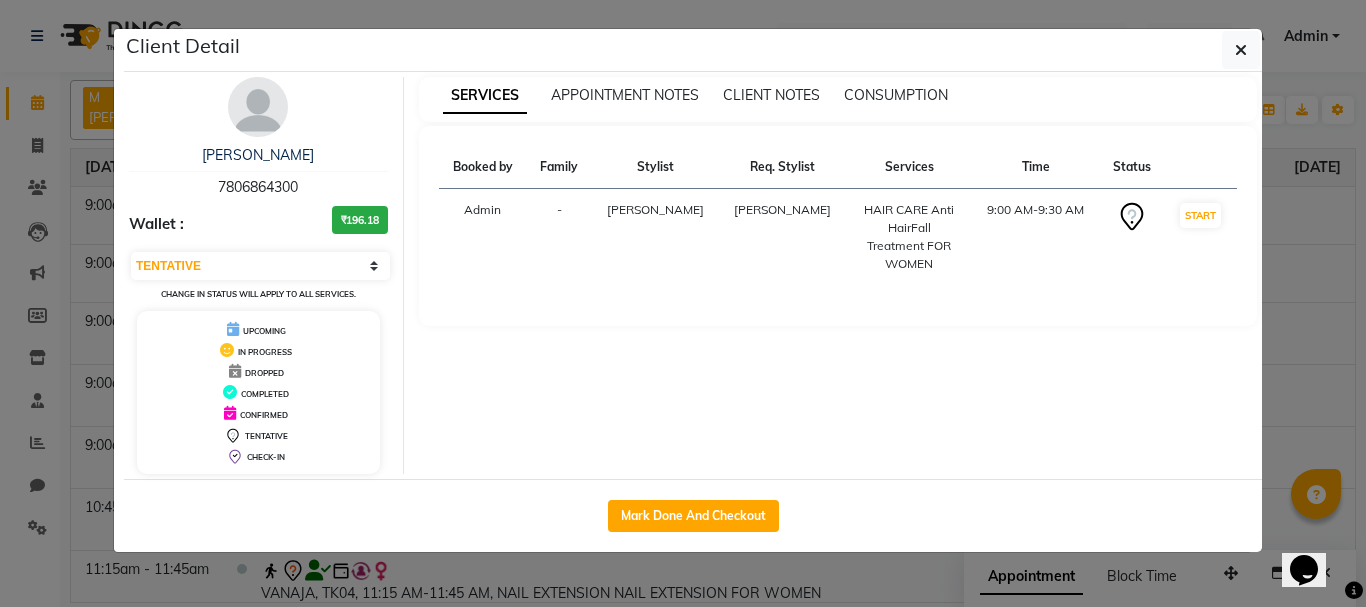 drag, startPoint x: 1021, startPoint y: 212, endPoint x: 1158, endPoint y: 221, distance: 137.2953 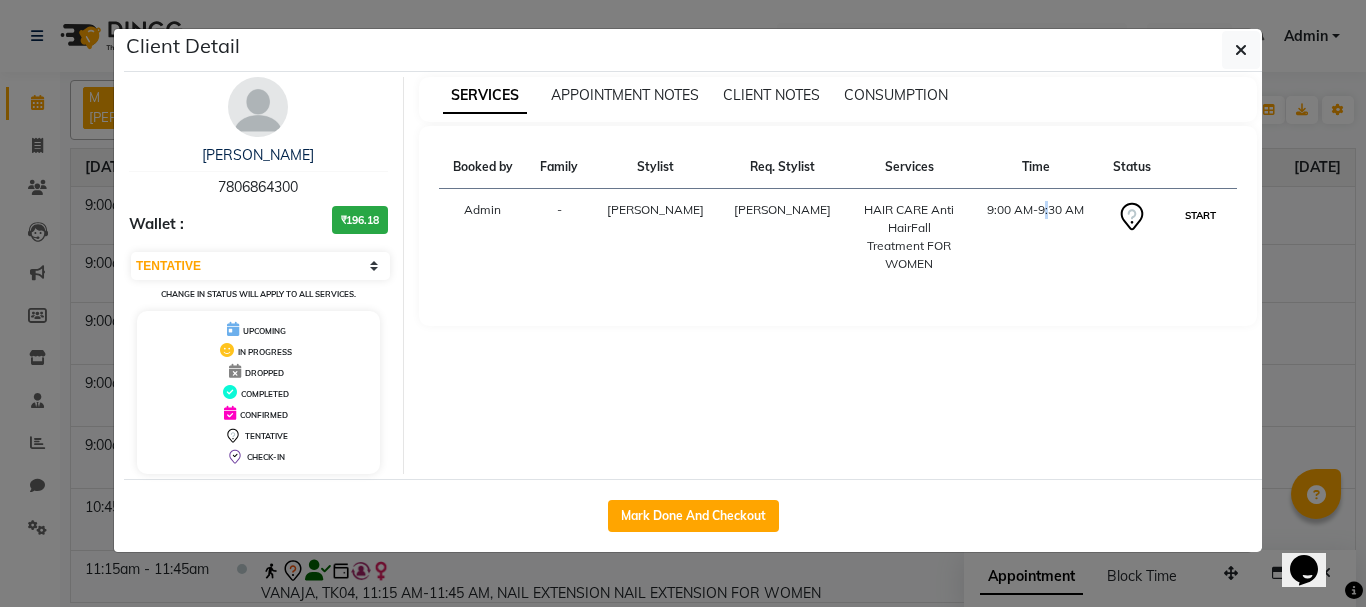 click on "START" at bounding box center [1200, 215] 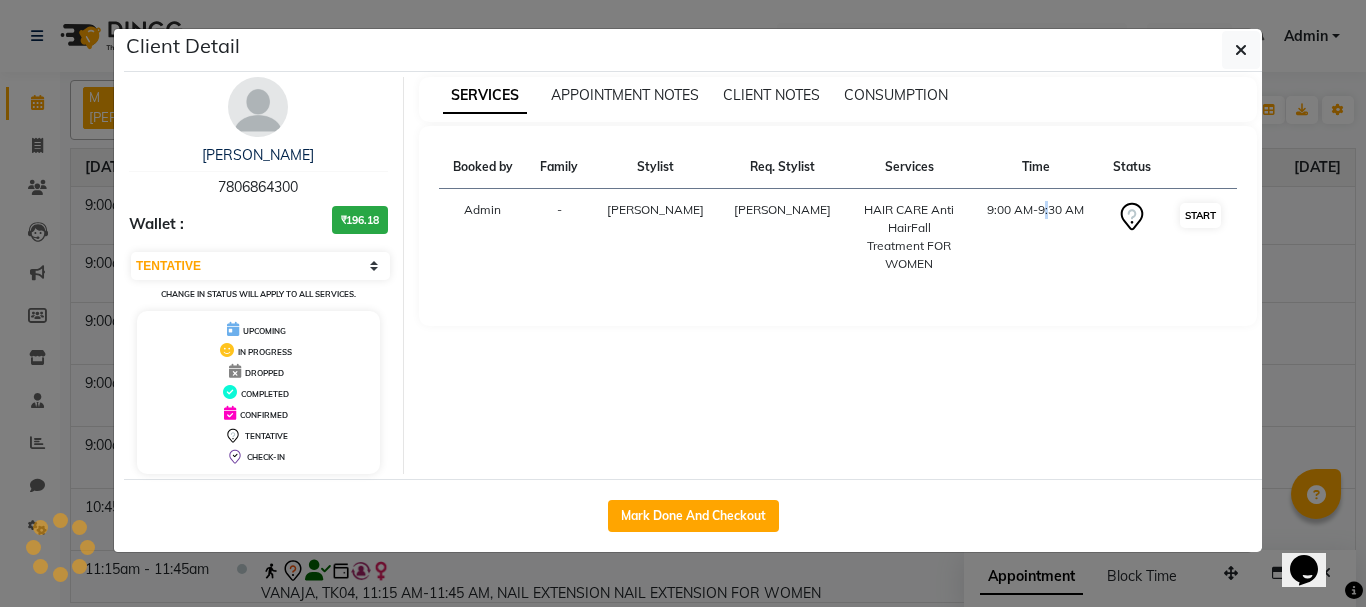 select on "1" 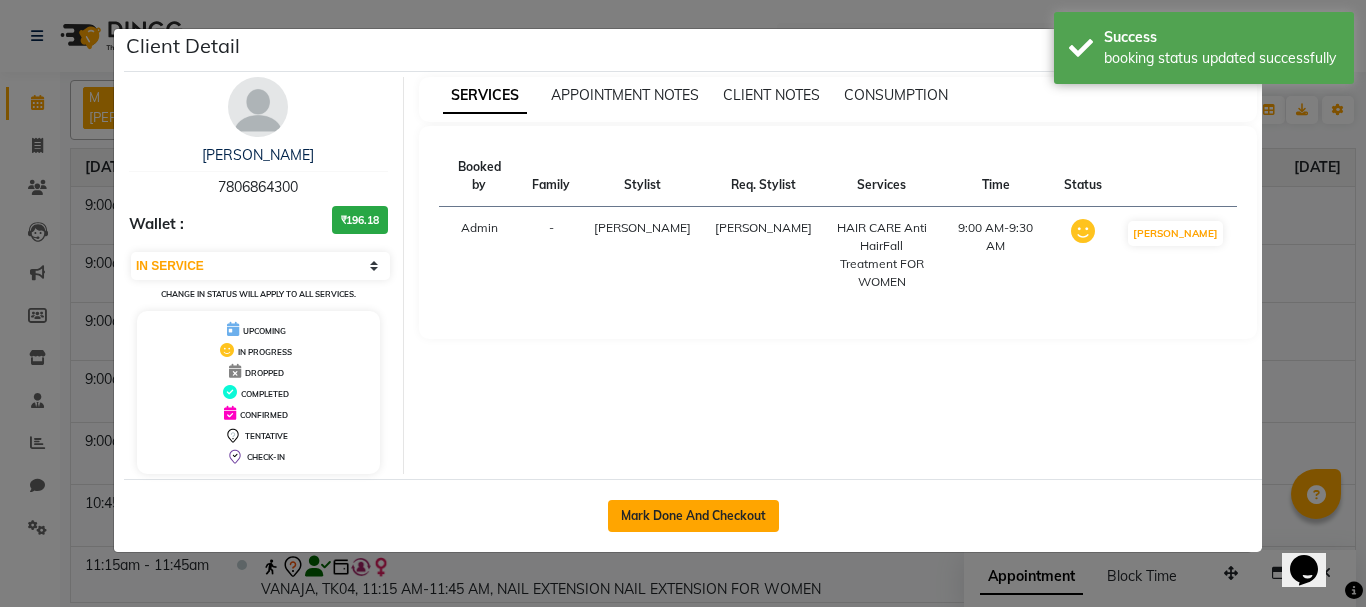 click on "Mark Done And Checkout" 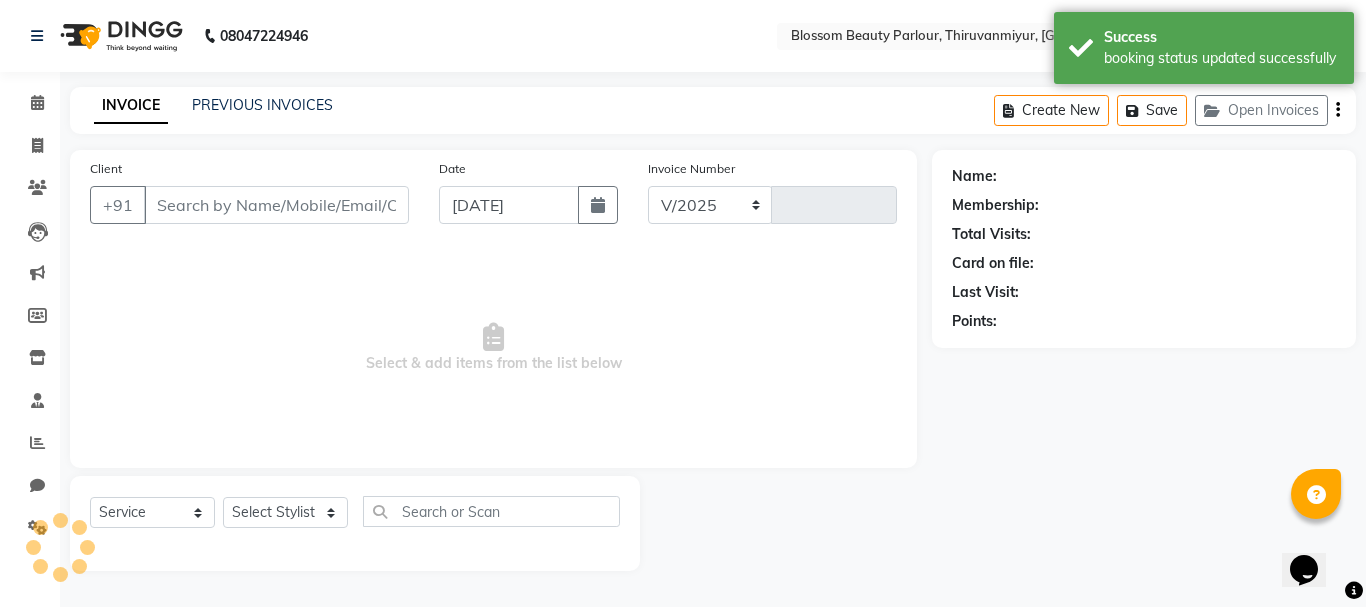 select on "8454" 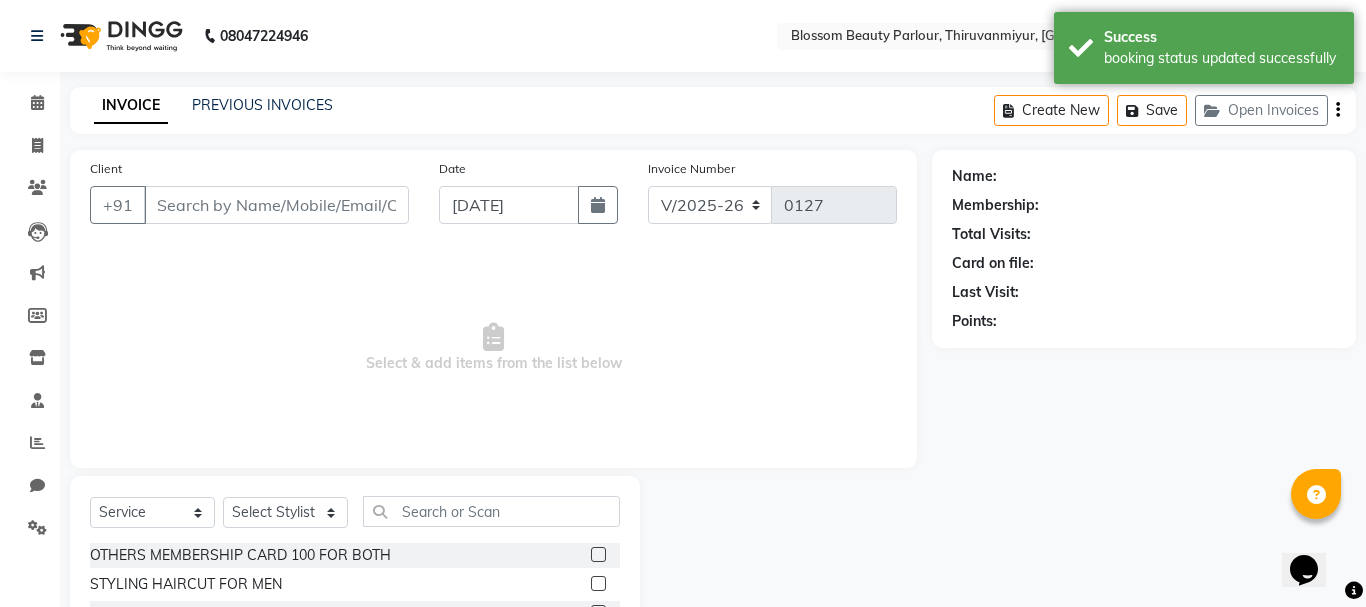 select on "85638" 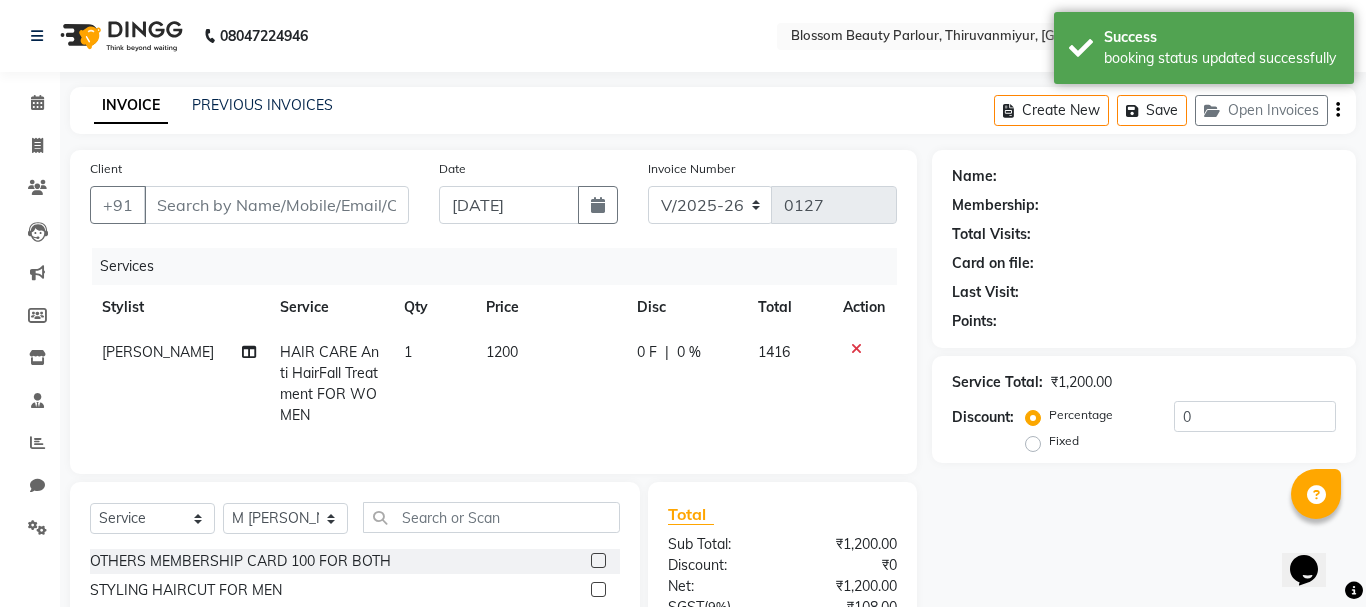 type on "7806864300" 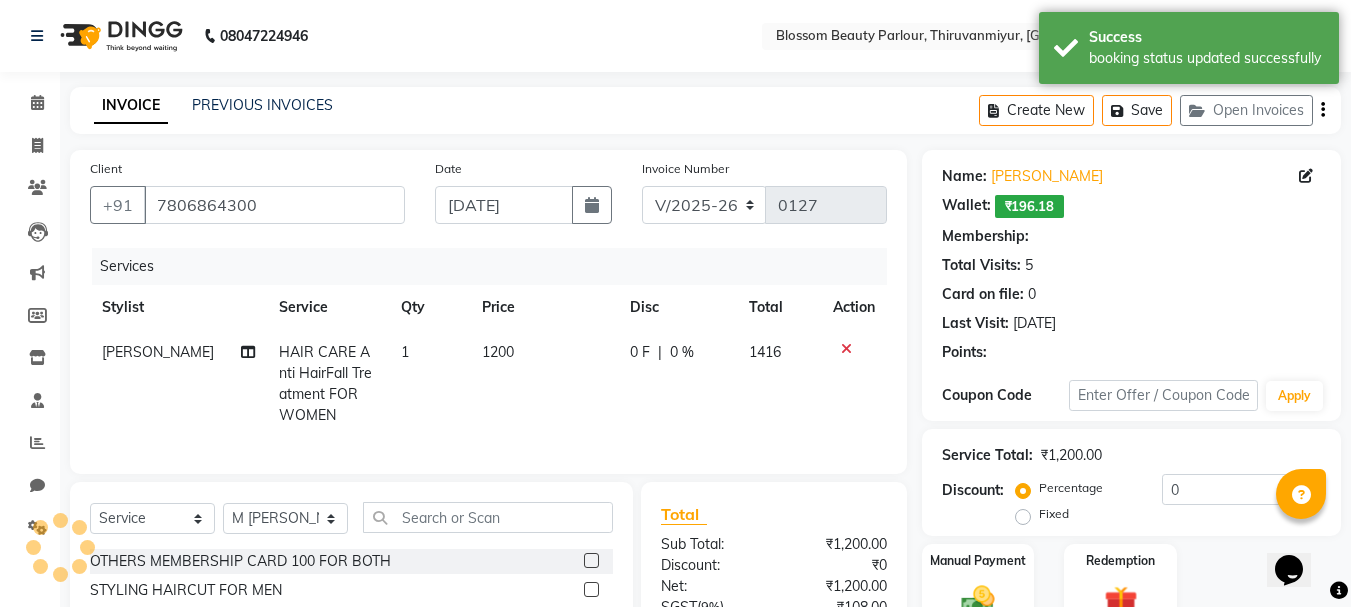select on "1: Object" 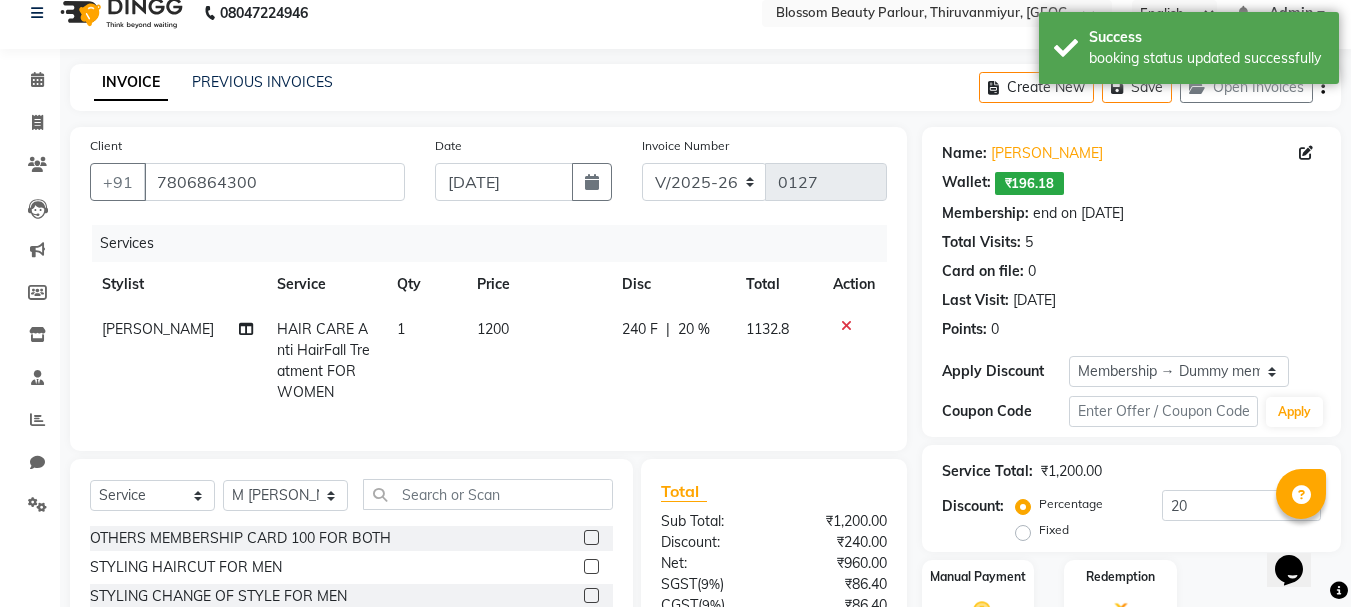 scroll, scrollTop: 215, scrollLeft: 0, axis: vertical 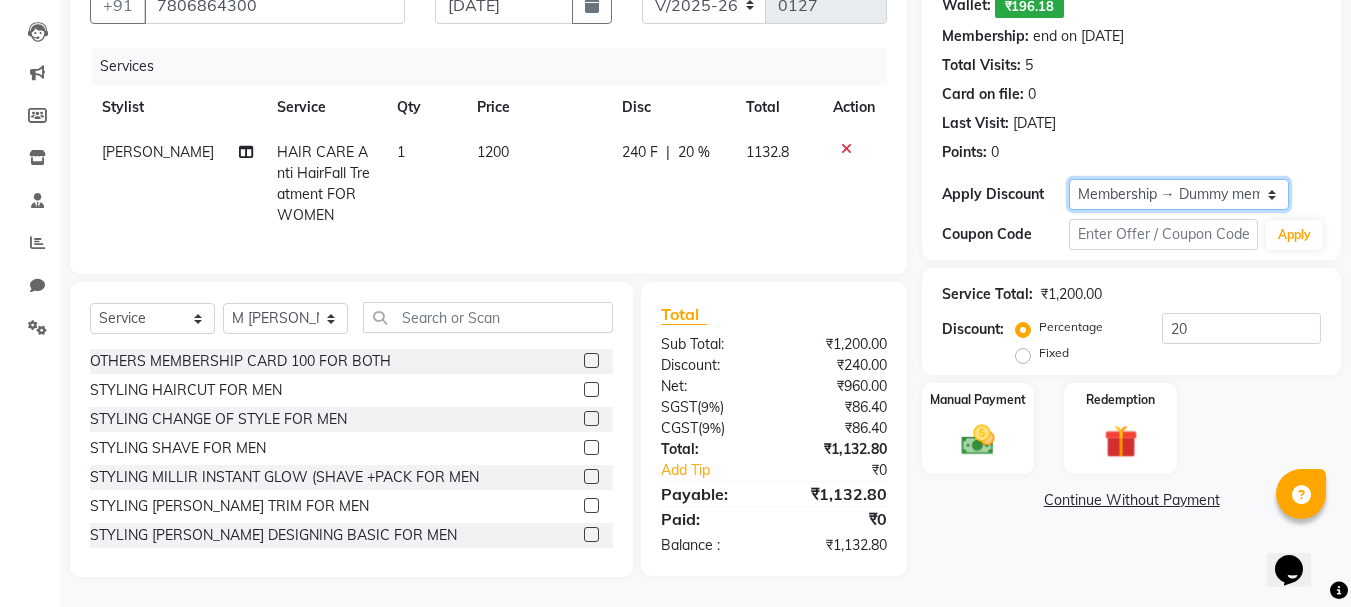 click on "Select Membership → Dummy membership" 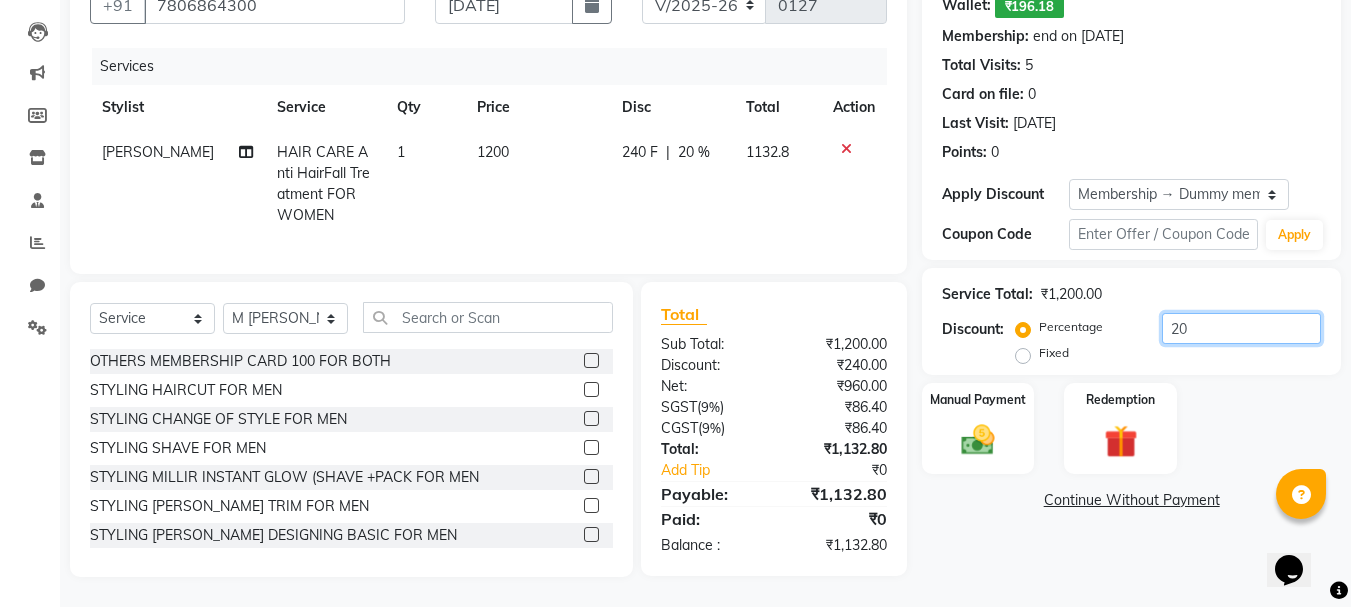 click on "20" 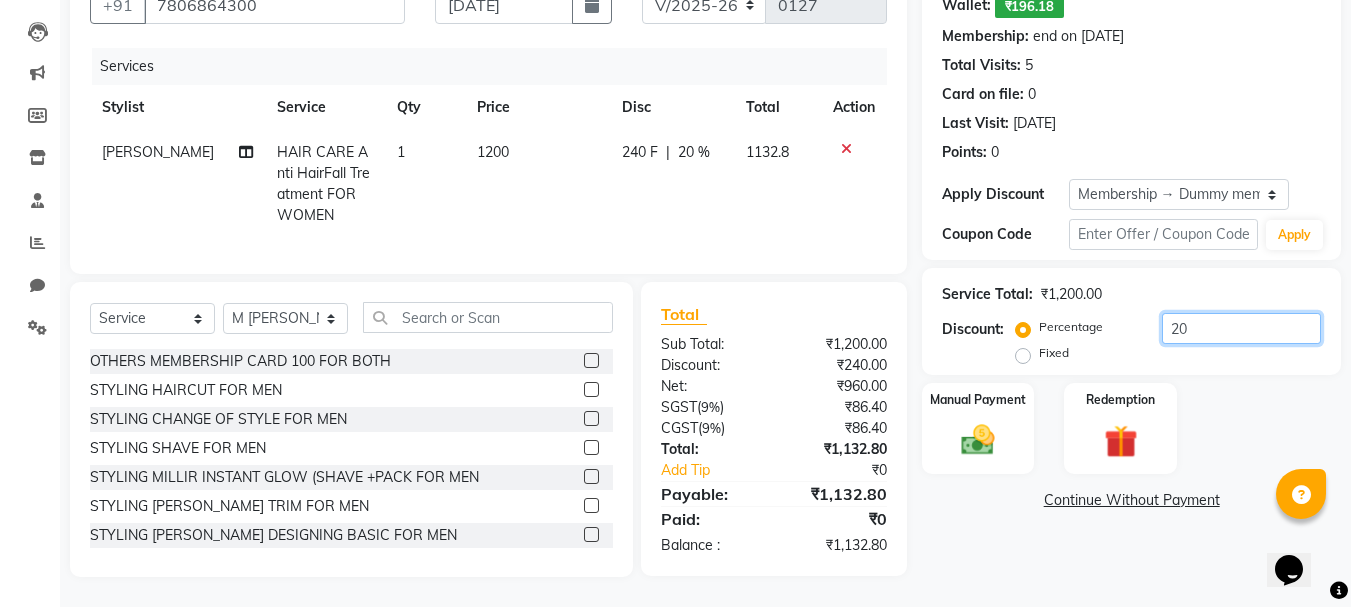type on "2" 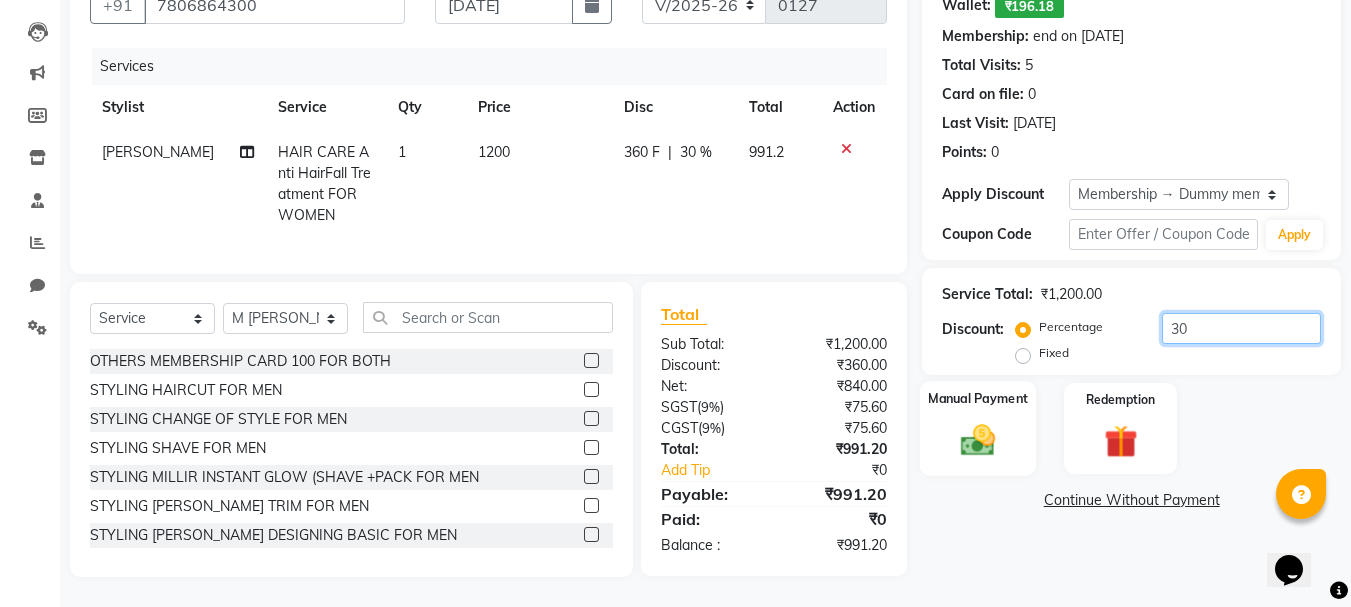 type on "30" 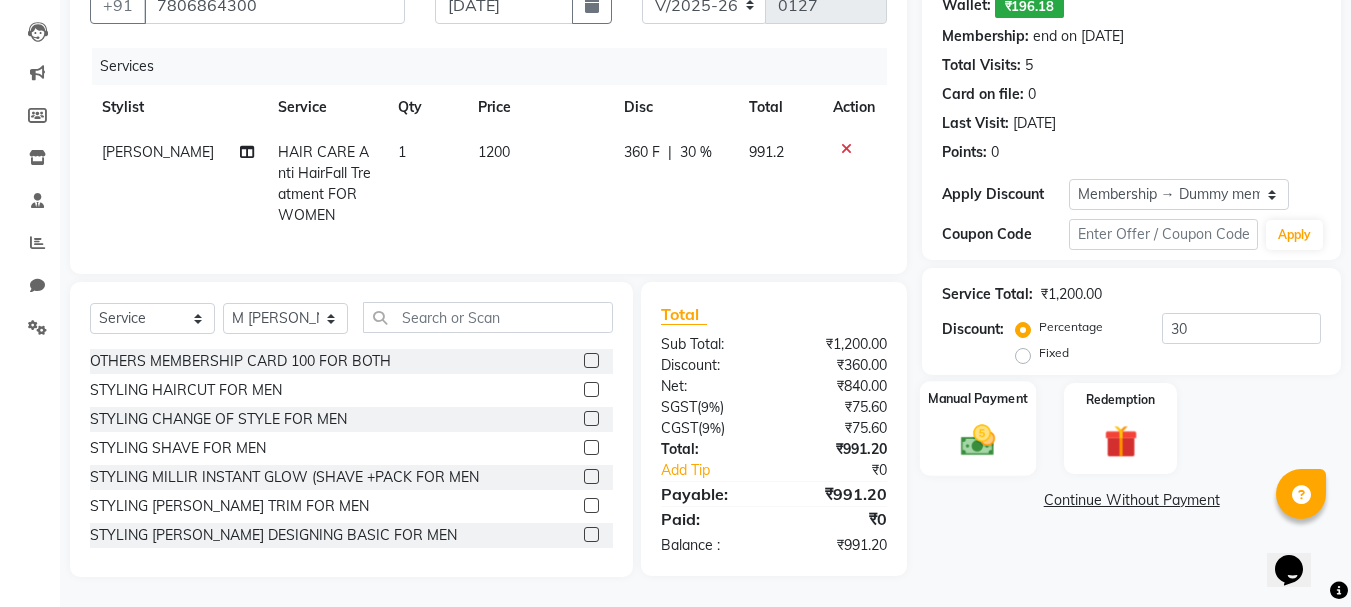 click 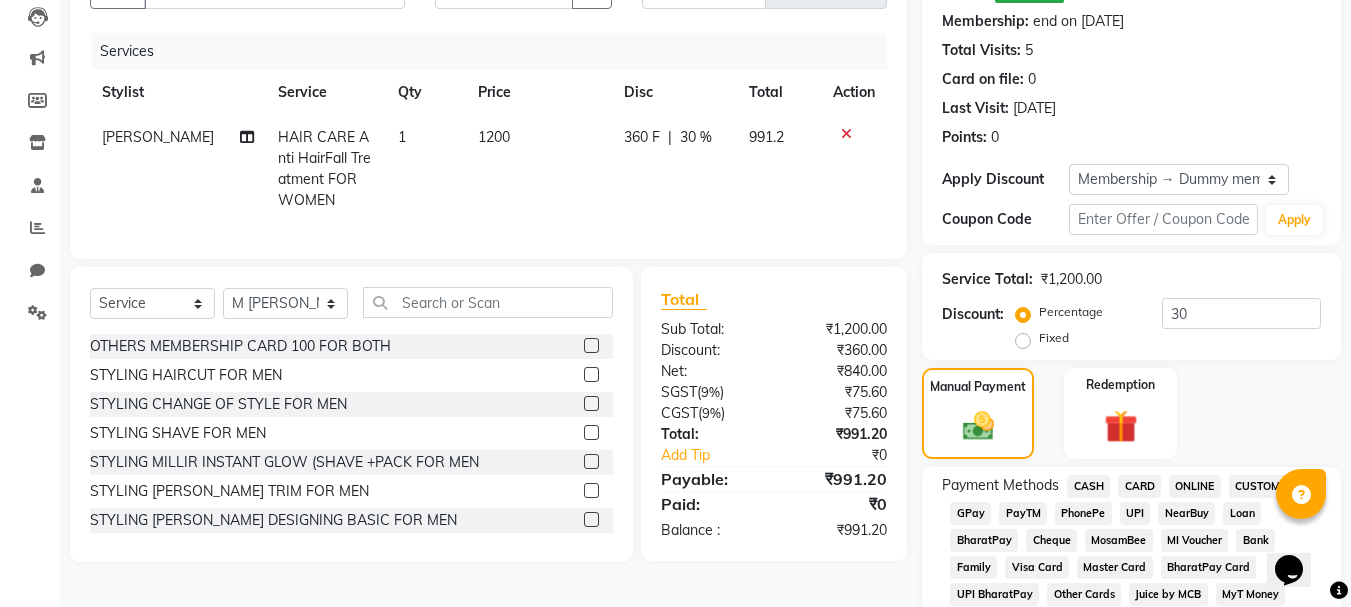 click on "CARD" 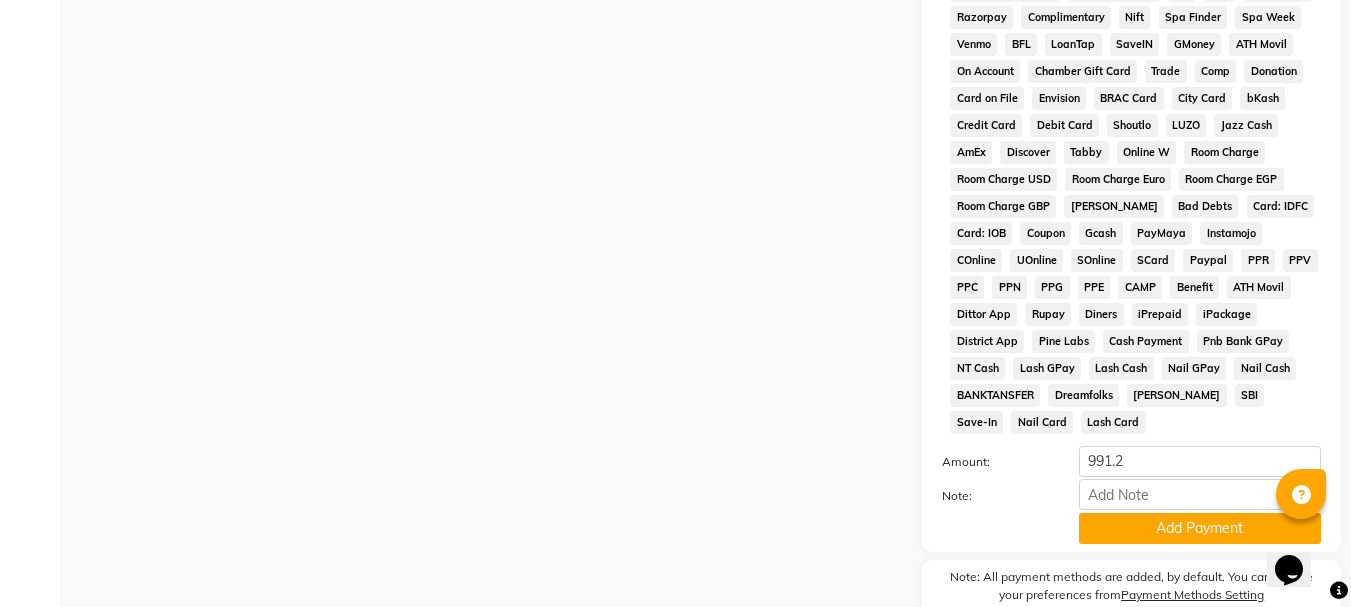 scroll, scrollTop: 965, scrollLeft: 0, axis: vertical 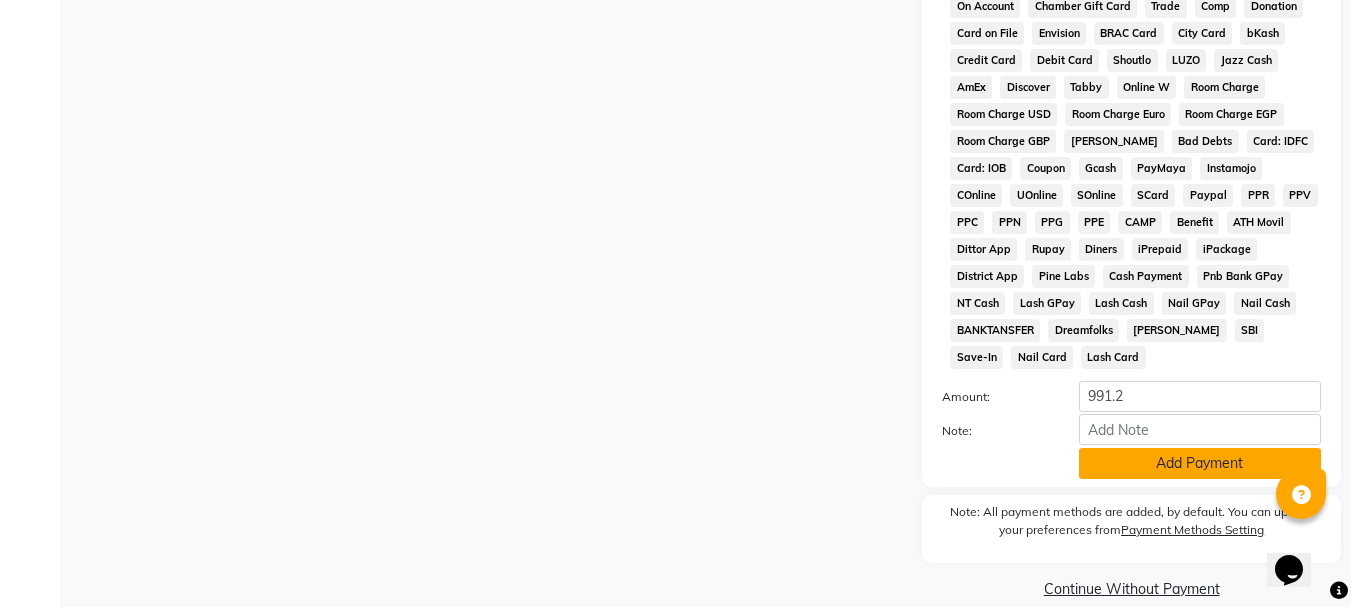 click on "Add Payment" 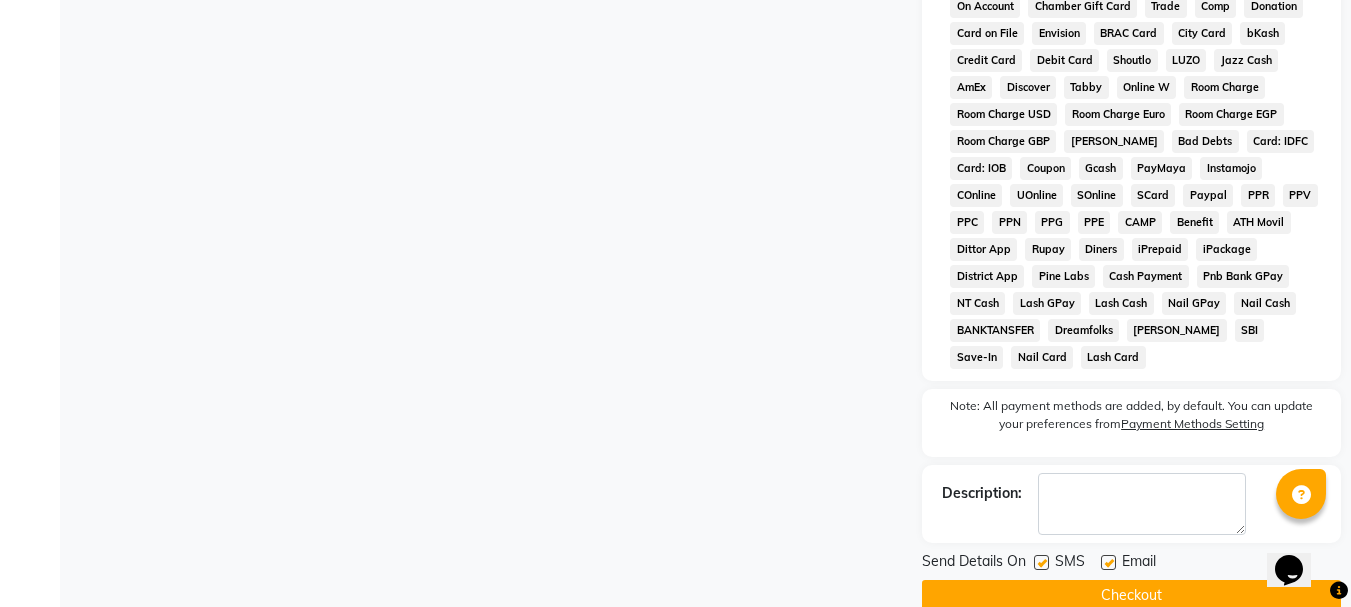 click on "Checkout" 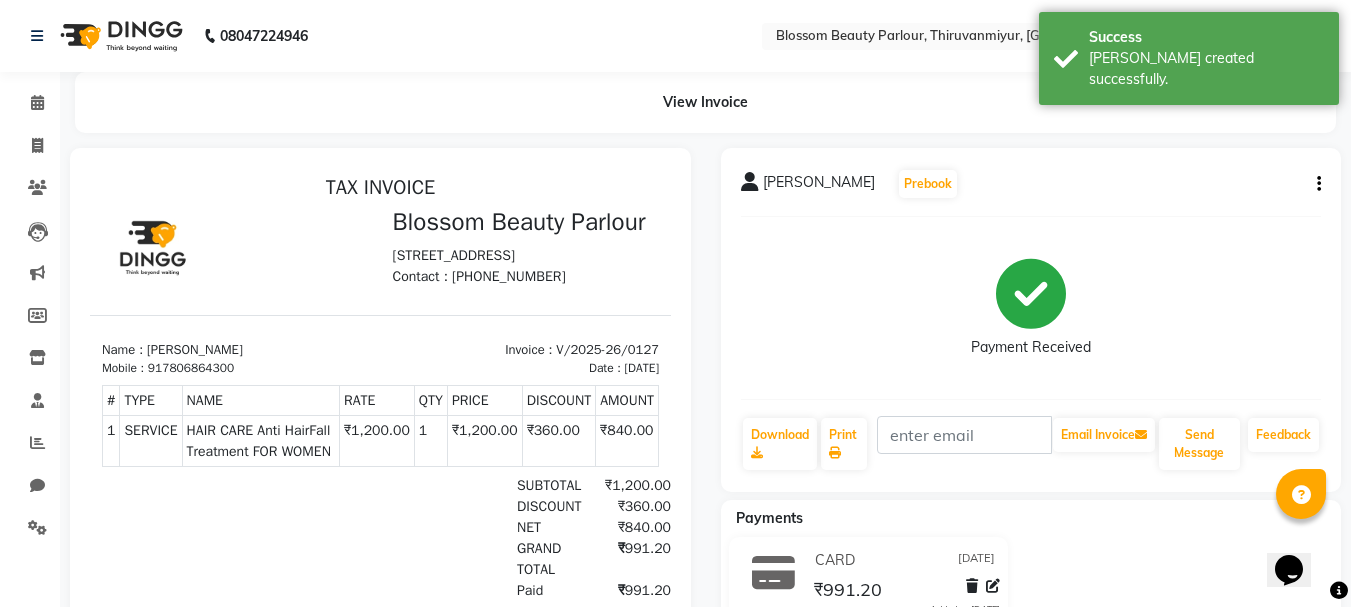 scroll, scrollTop: 0, scrollLeft: 0, axis: both 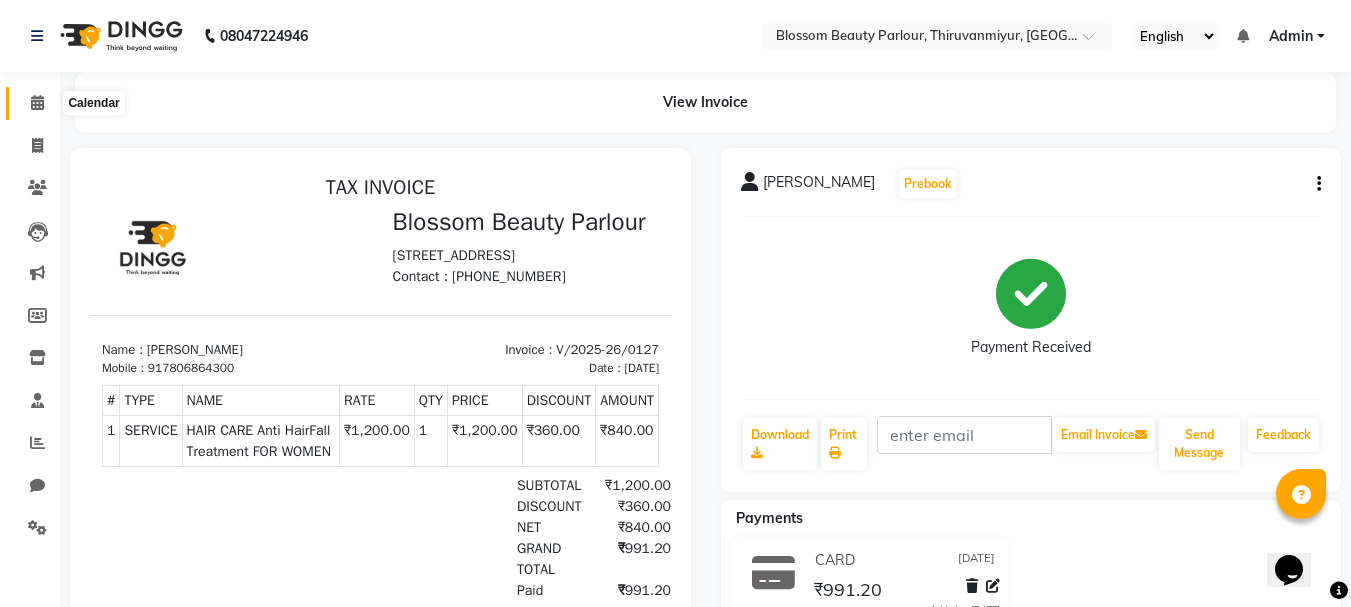 click 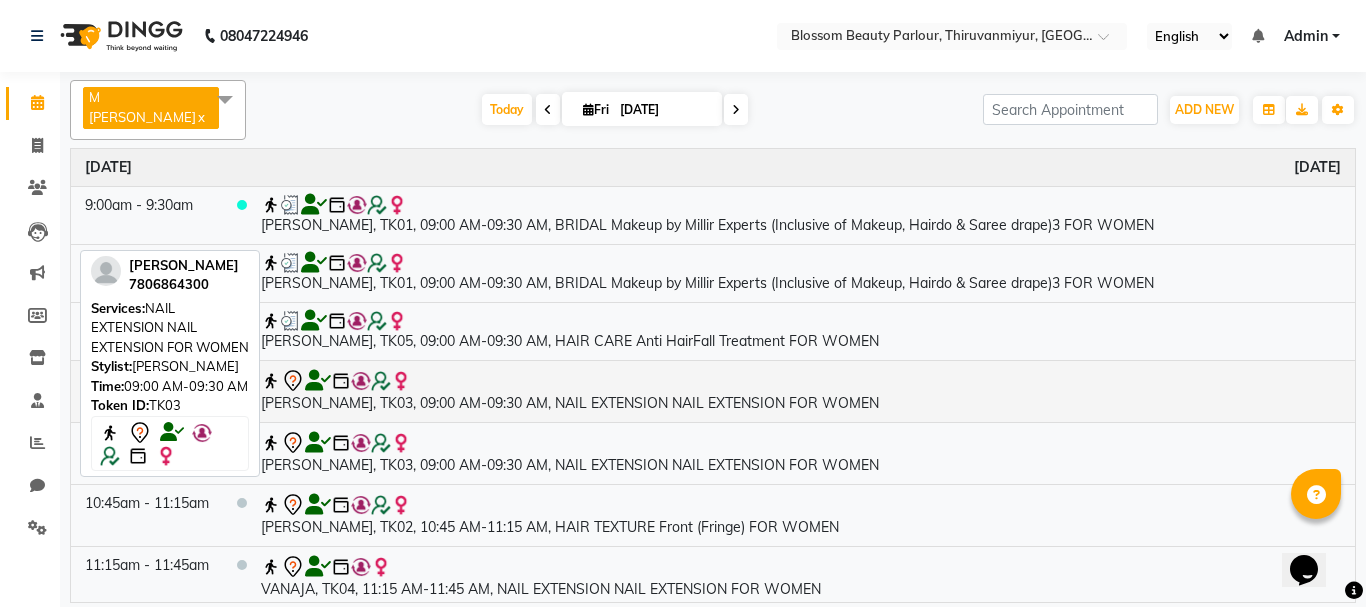 click 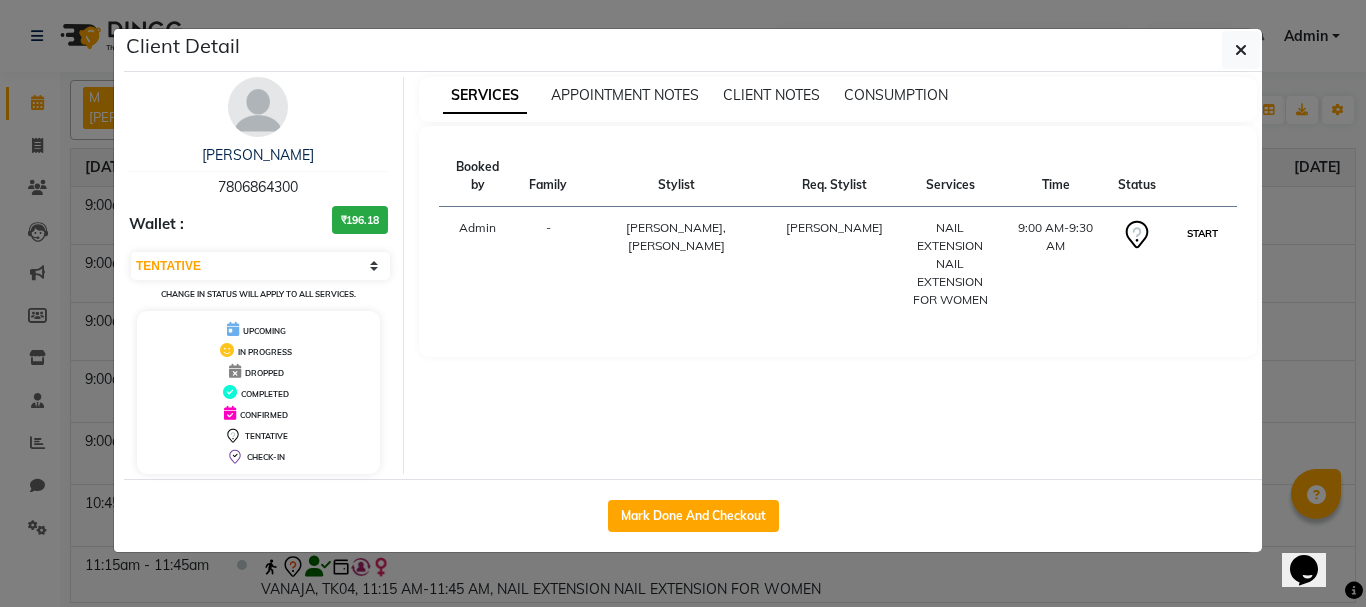 click on "START" at bounding box center (1202, 233) 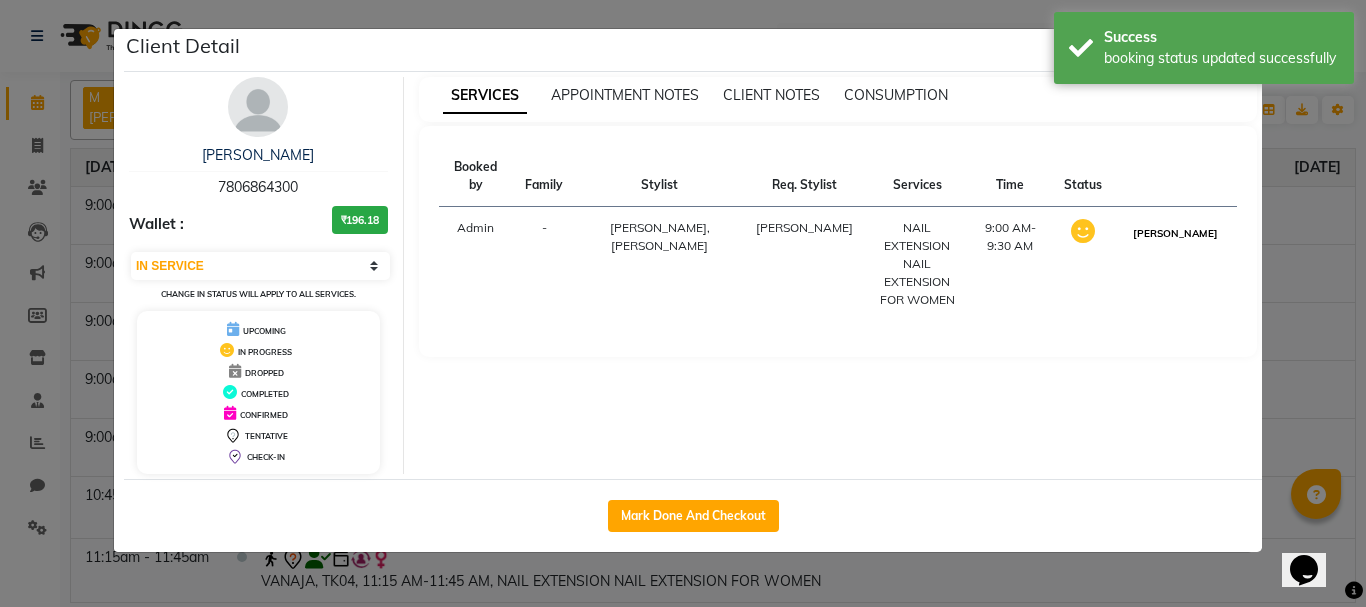 click on "[PERSON_NAME]" at bounding box center [1175, 233] 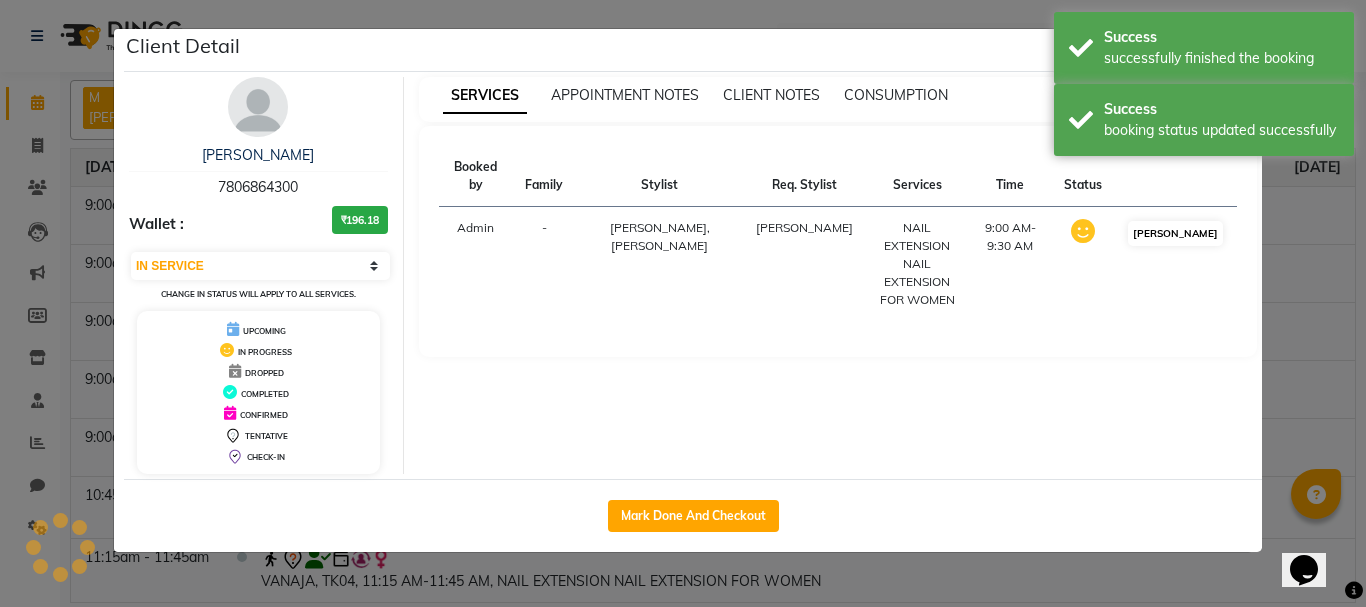 select on "3" 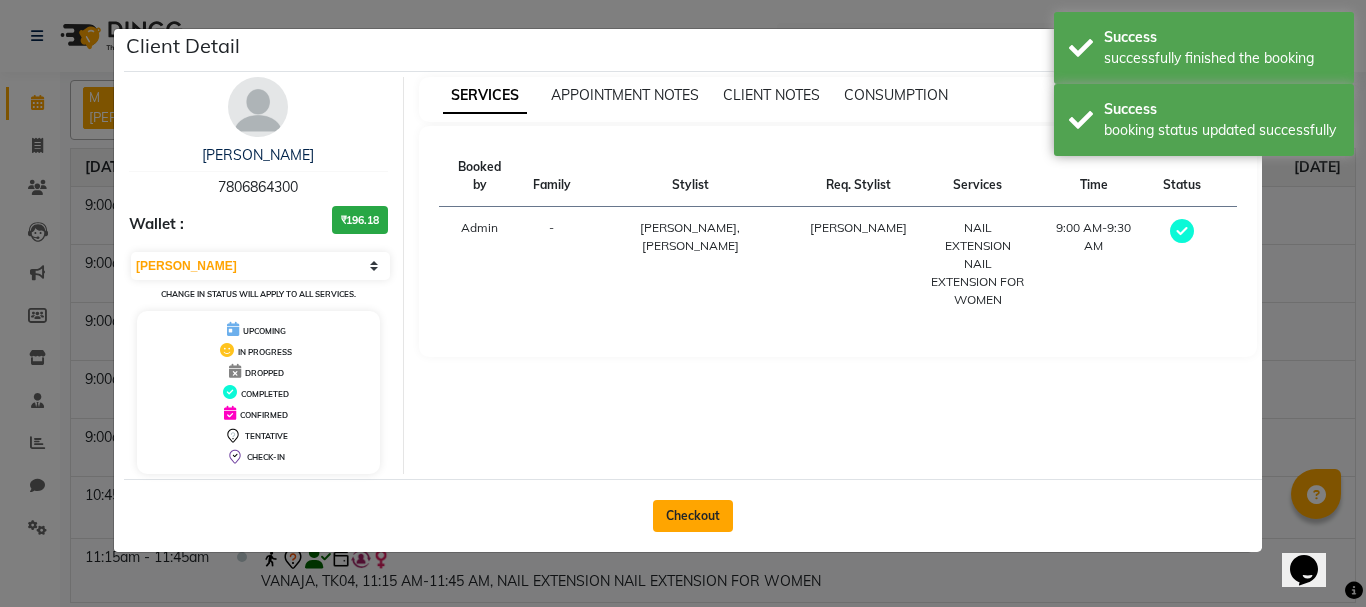 click on "Checkout" 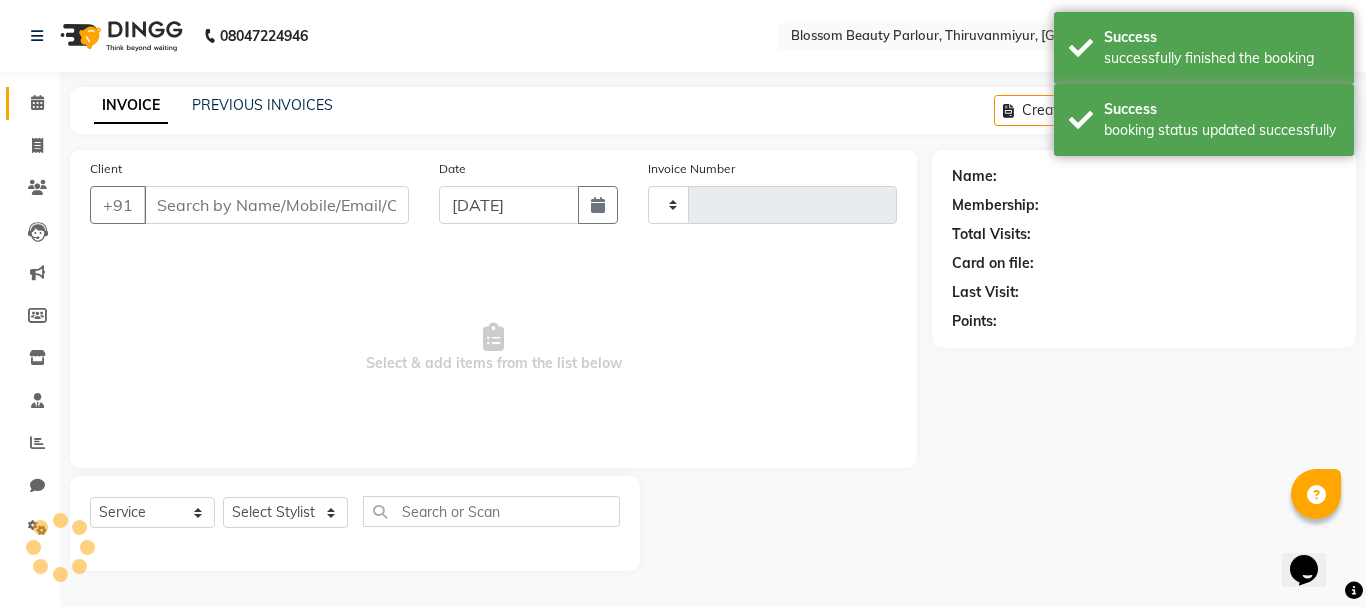 type on "0128" 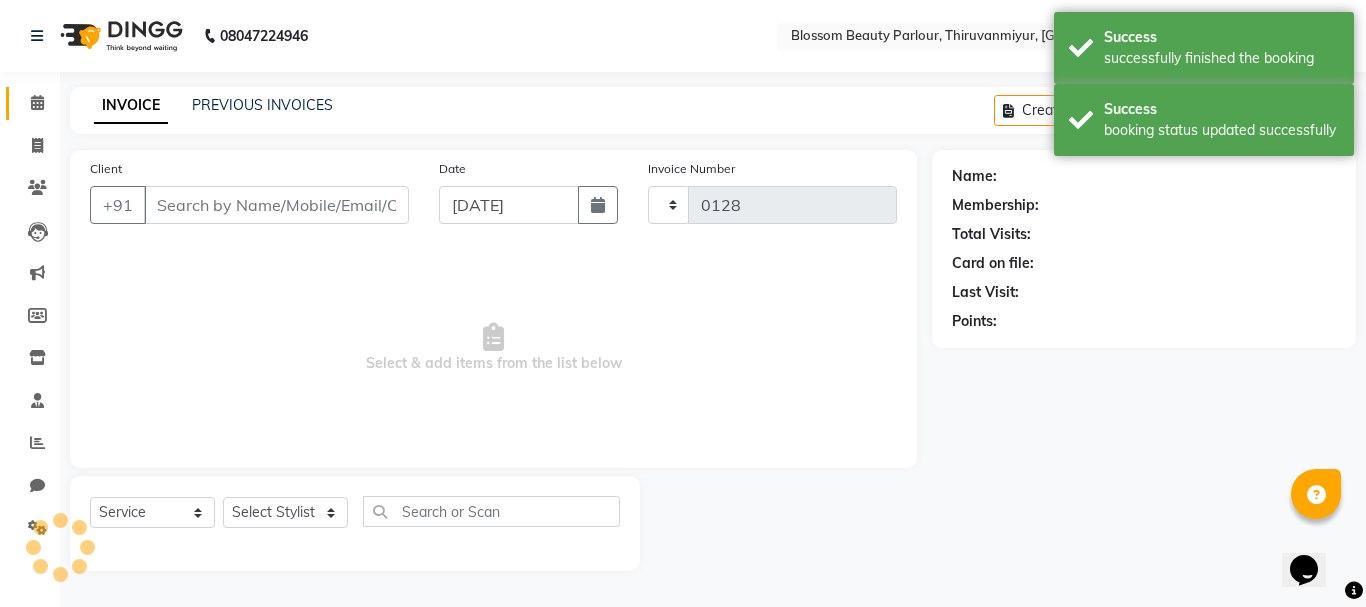 select on "8454" 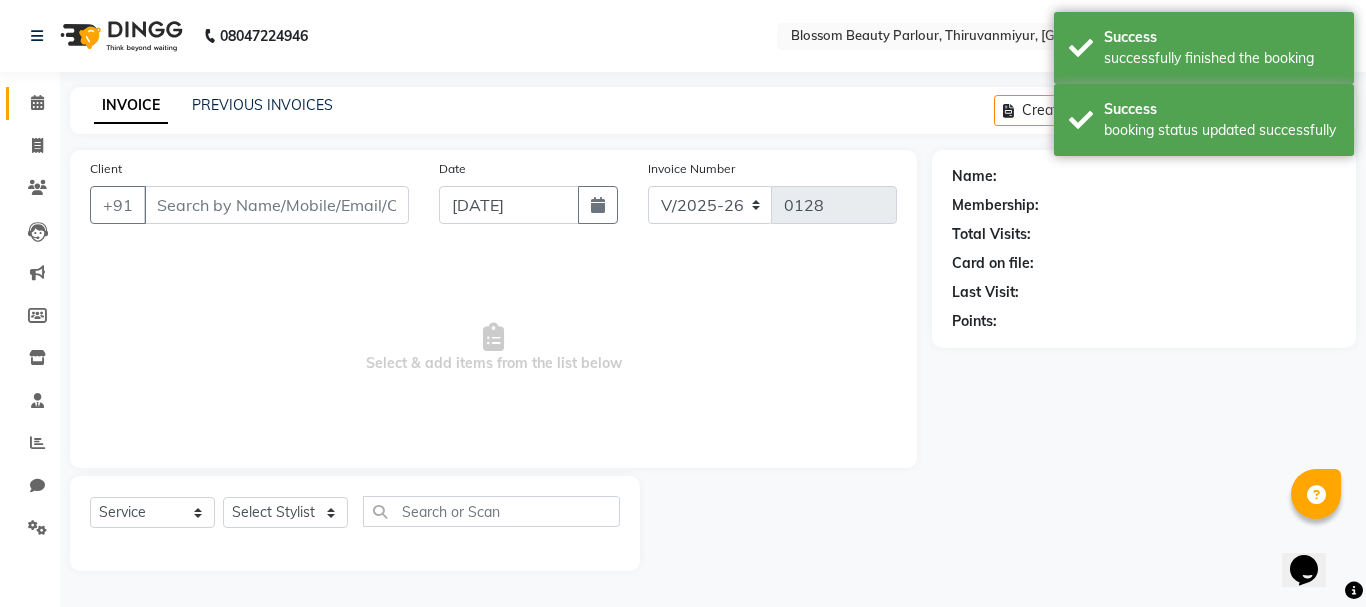 select on "85638" 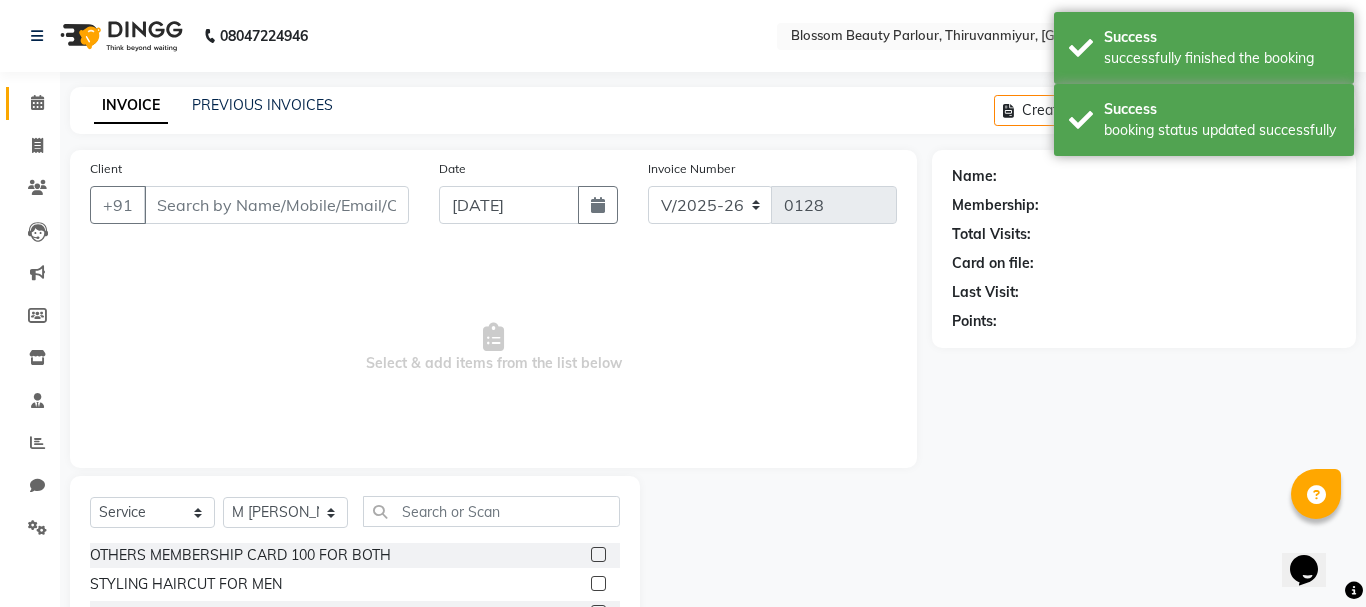 type on "7806864300" 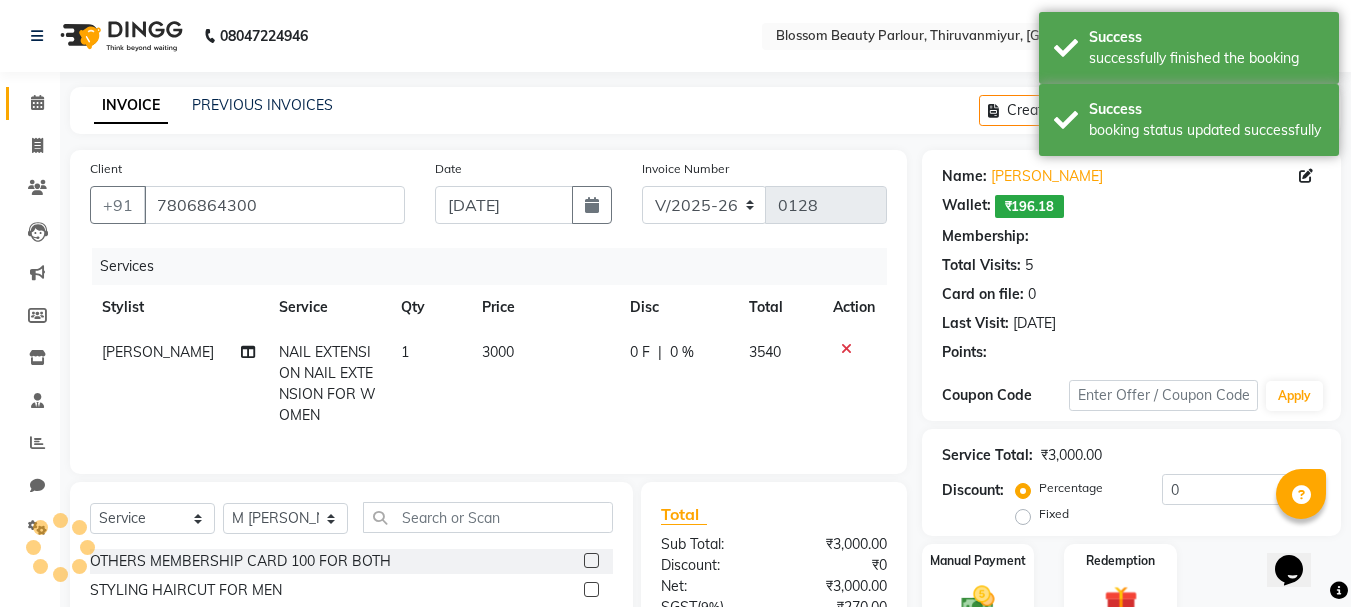 select on "1: Object" 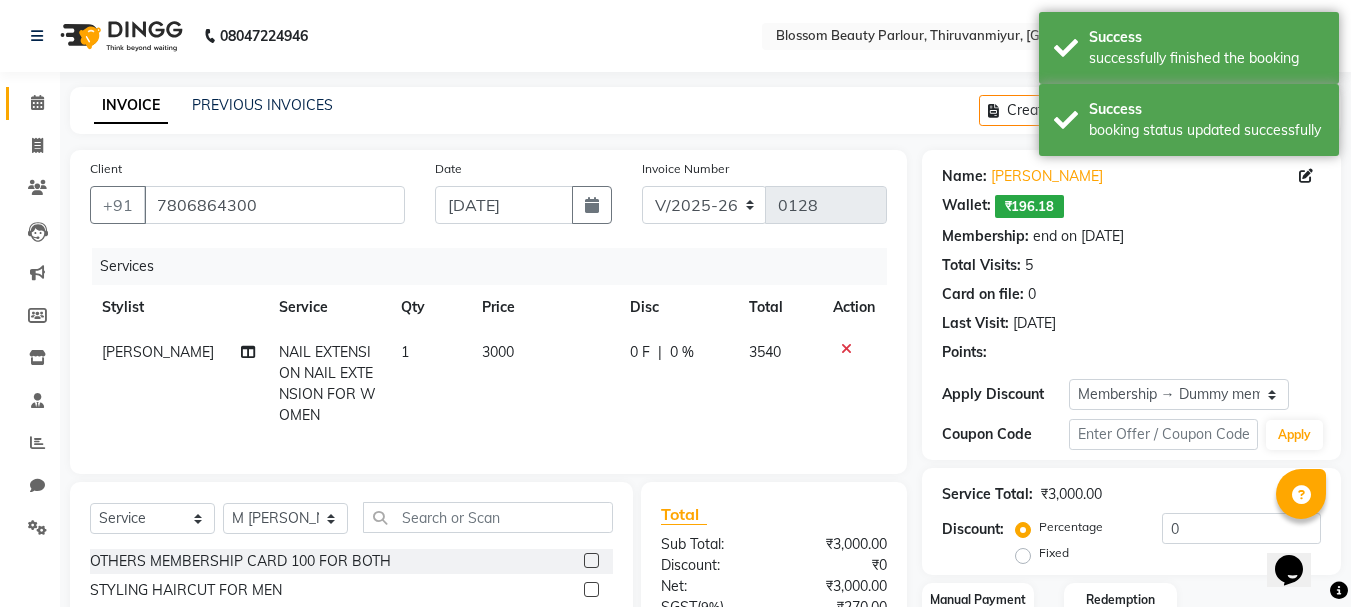 type on "20" 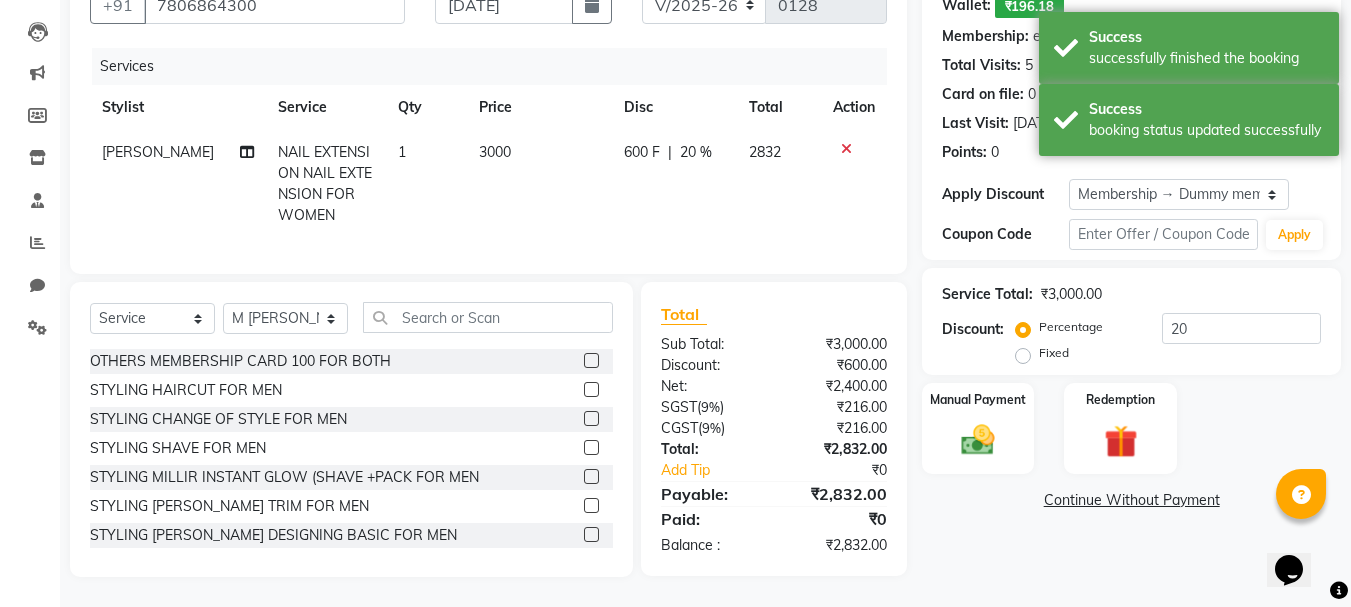 scroll, scrollTop: 206, scrollLeft: 0, axis: vertical 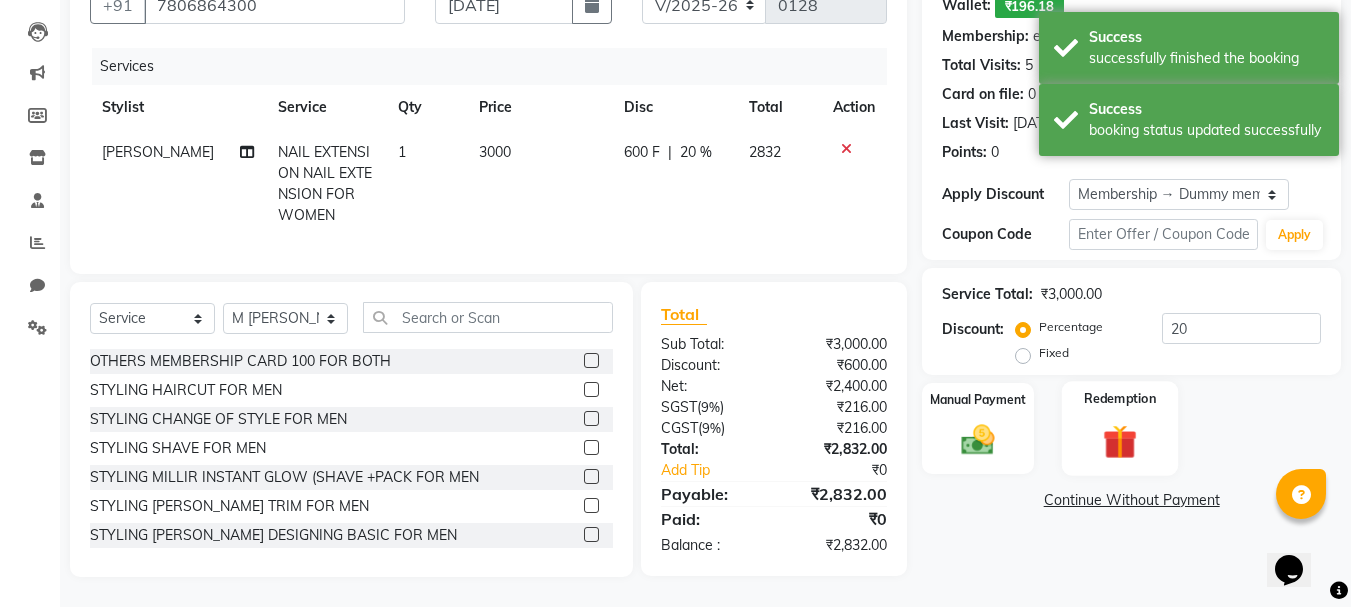click 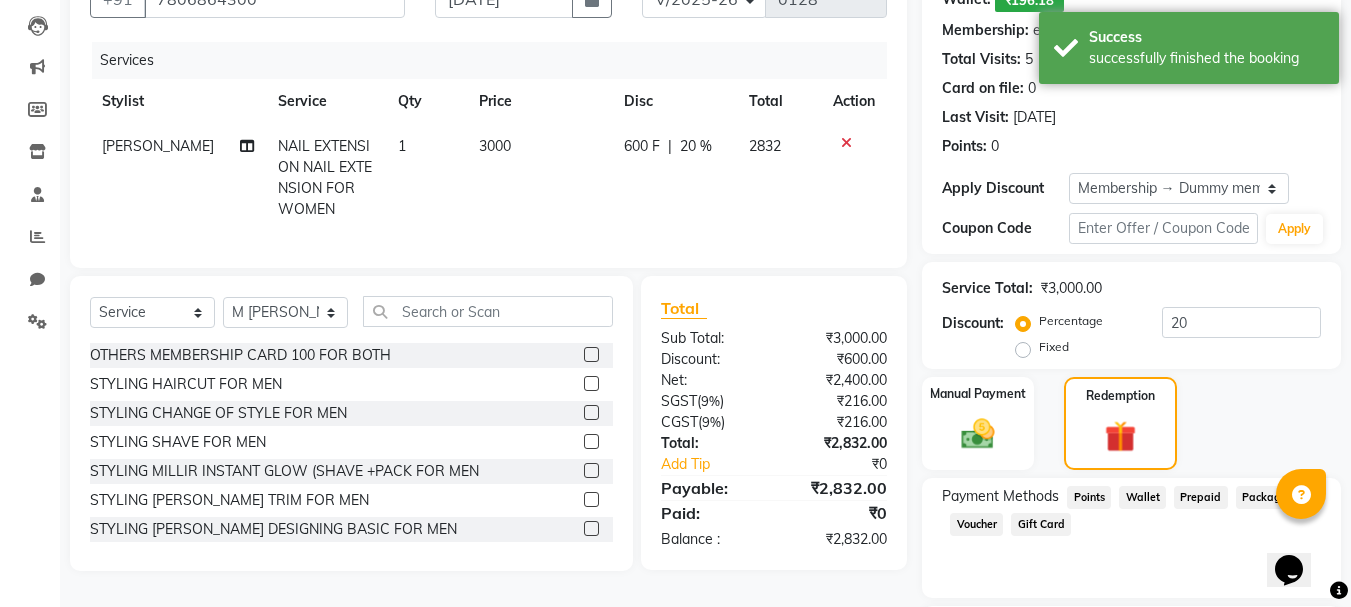 click on "Wallet" 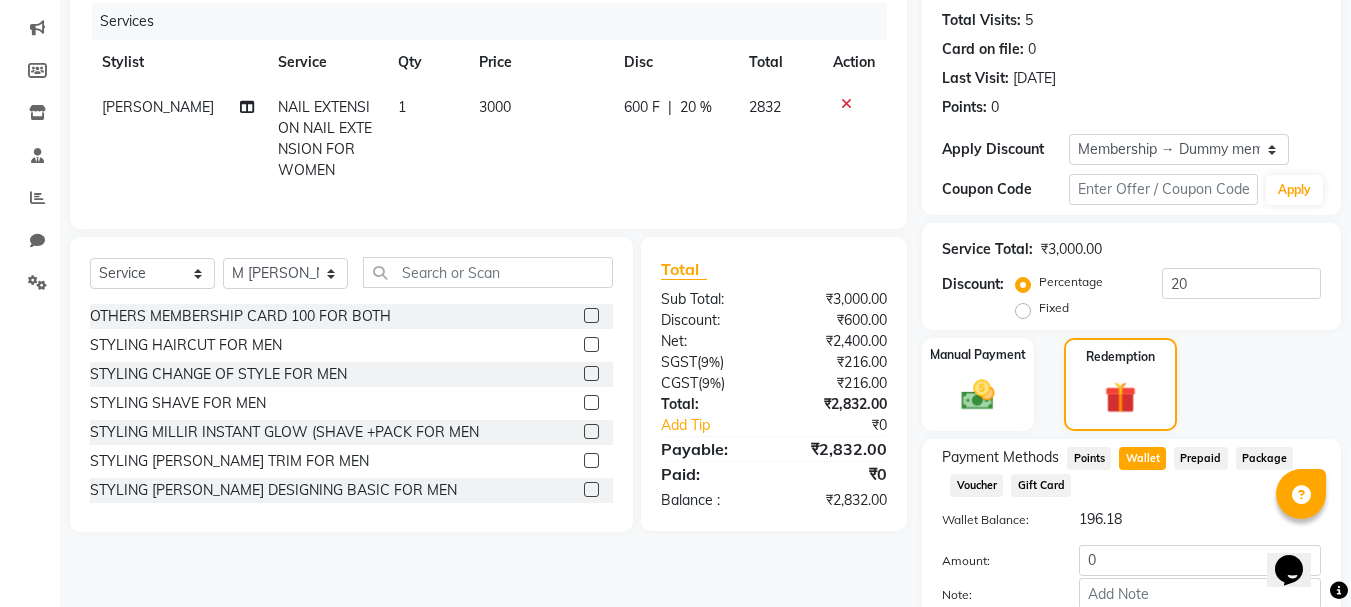scroll, scrollTop: 436, scrollLeft: 0, axis: vertical 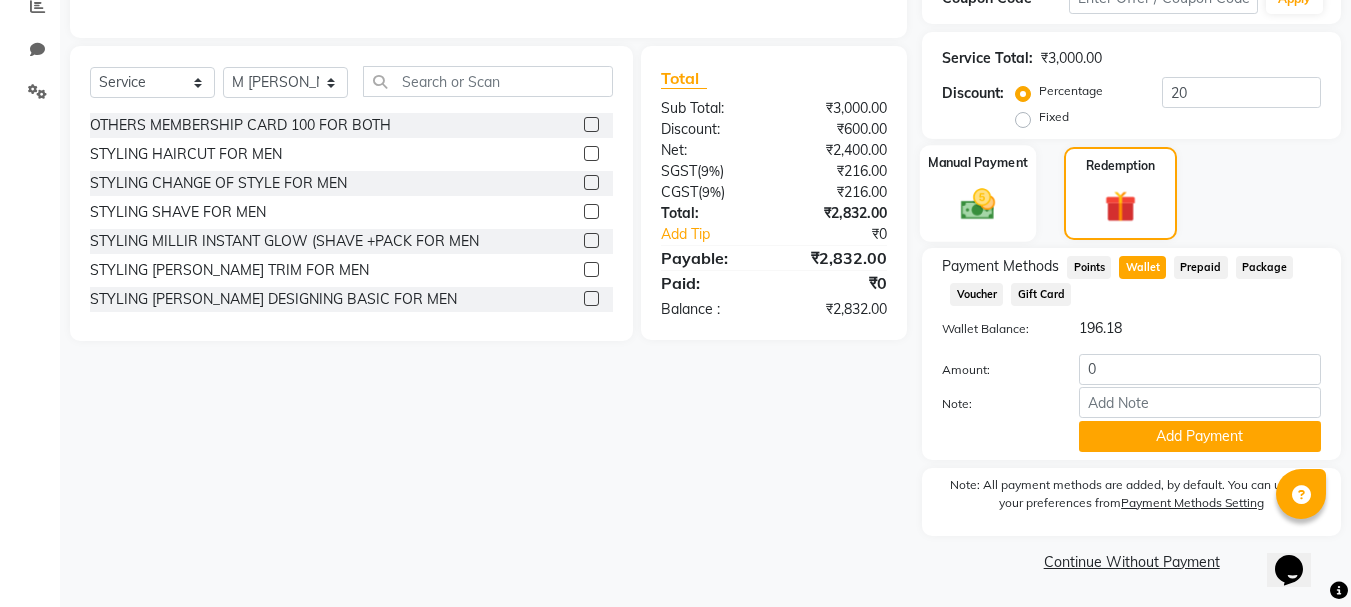 click 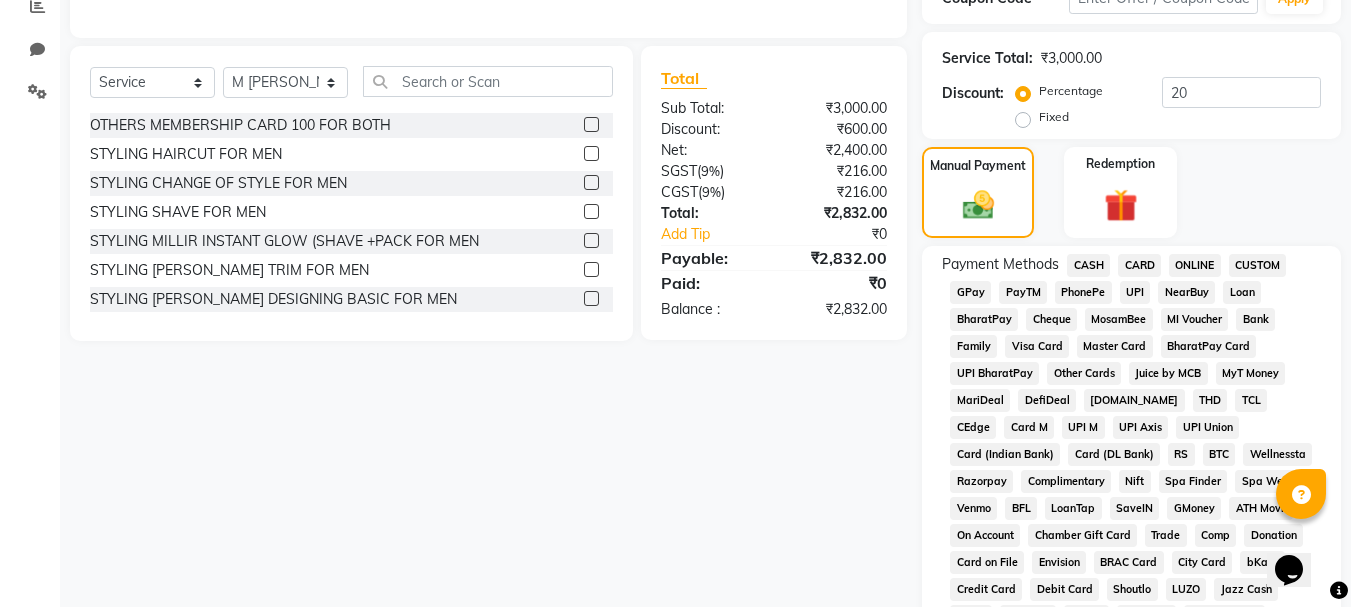 click on "PayTM" 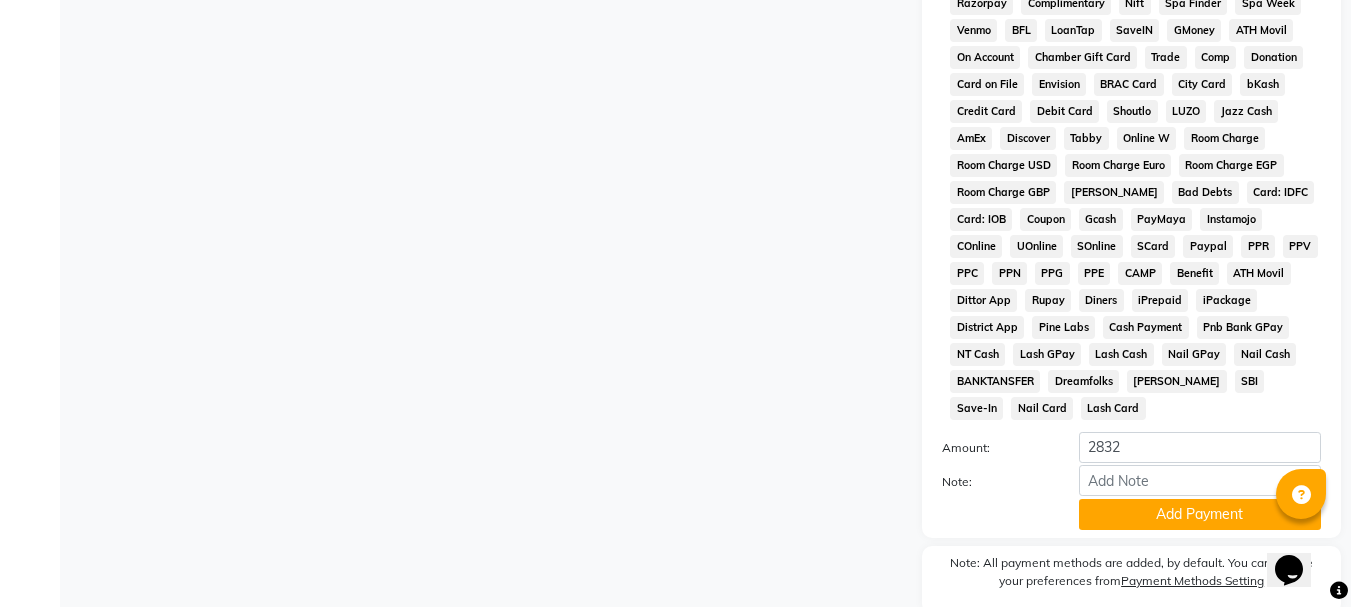 scroll, scrollTop: 965, scrollLeft: 0, axis: vertical 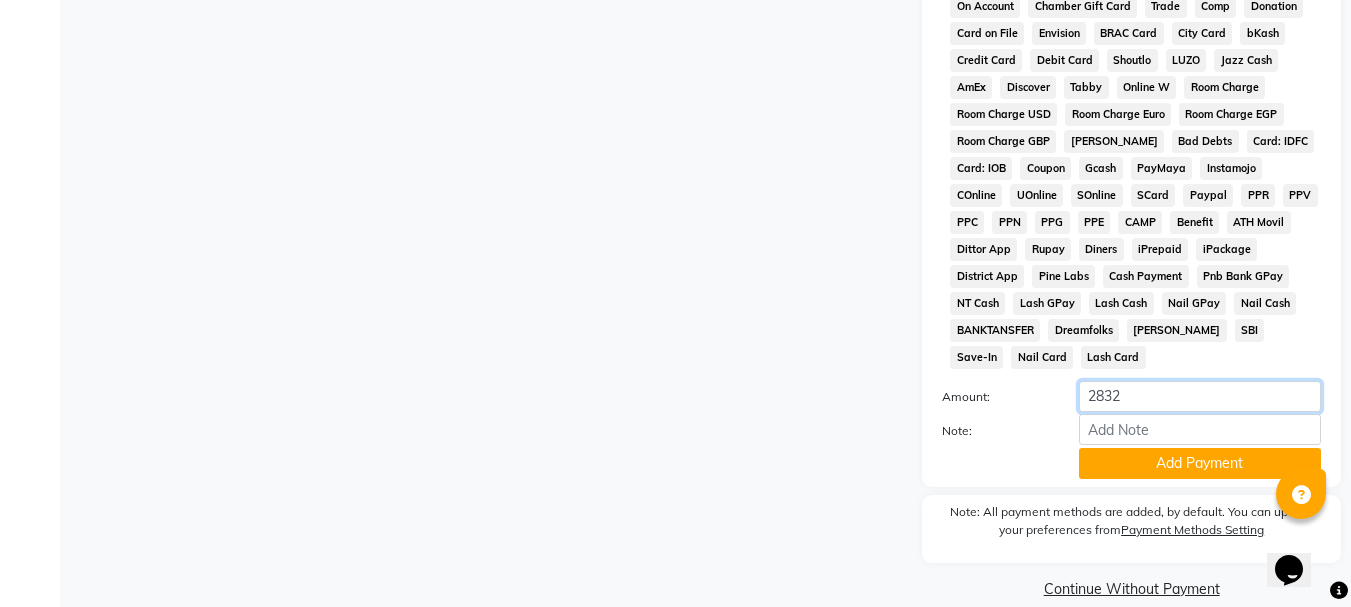 click on "2832" 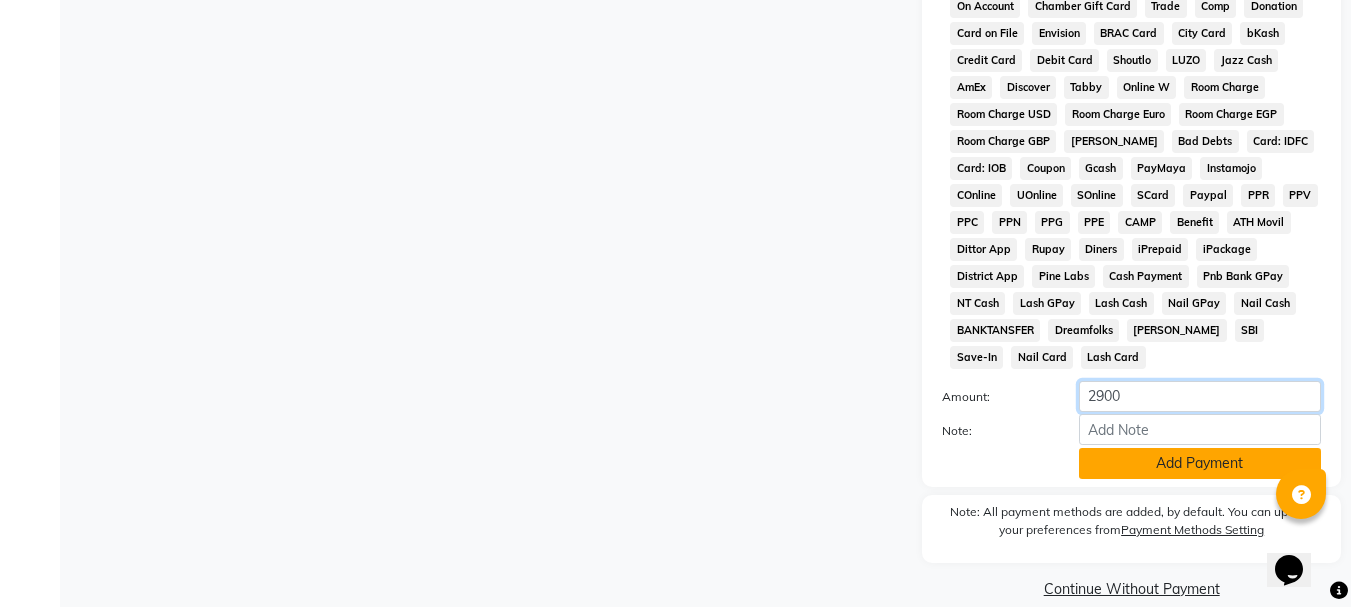 type on "2900" 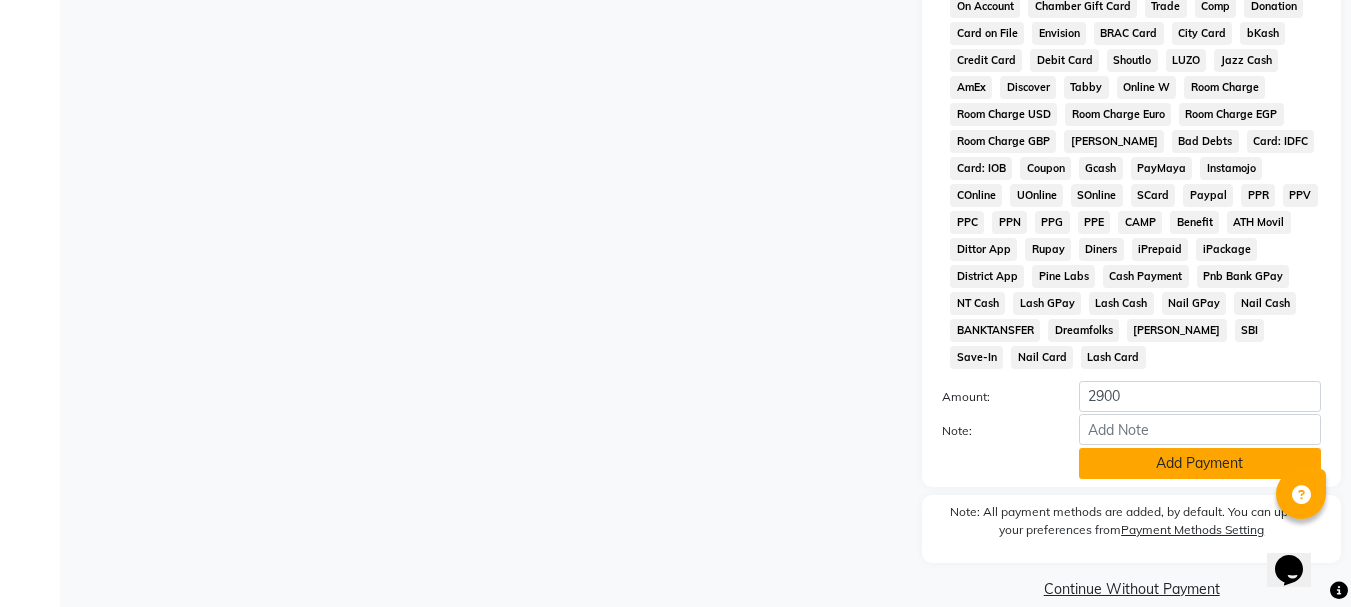 click on "Add Payment" 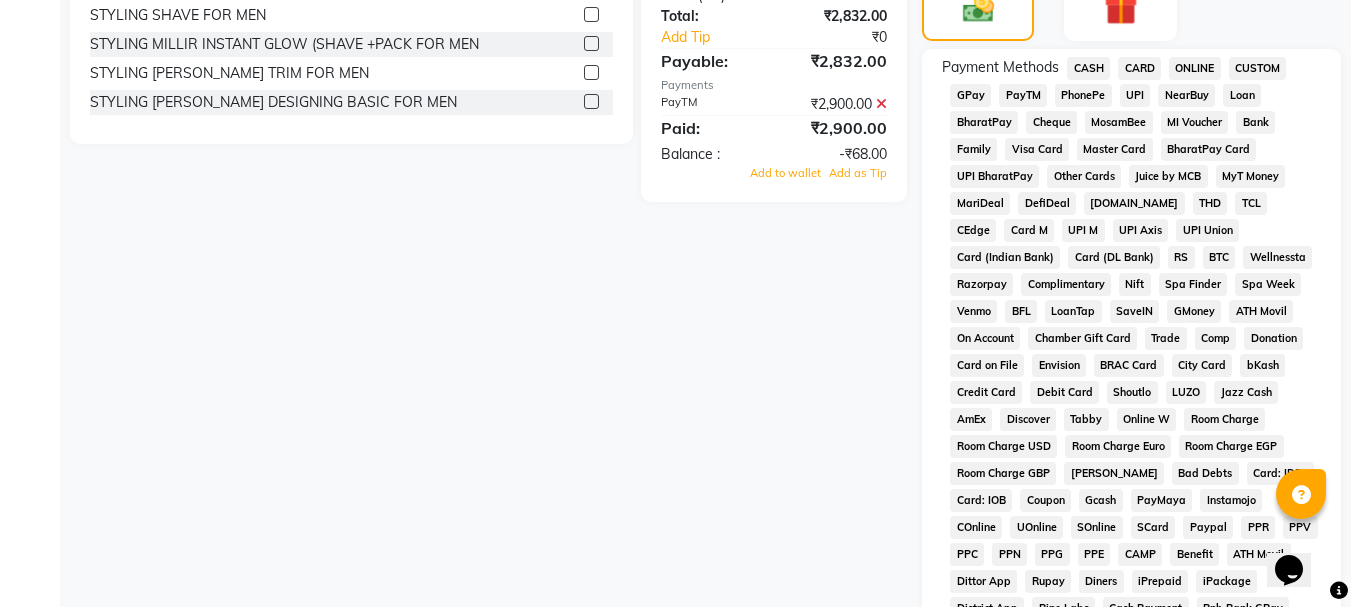 scroll, scrollTop: 619, scrollLeft: 0, axis: vertical 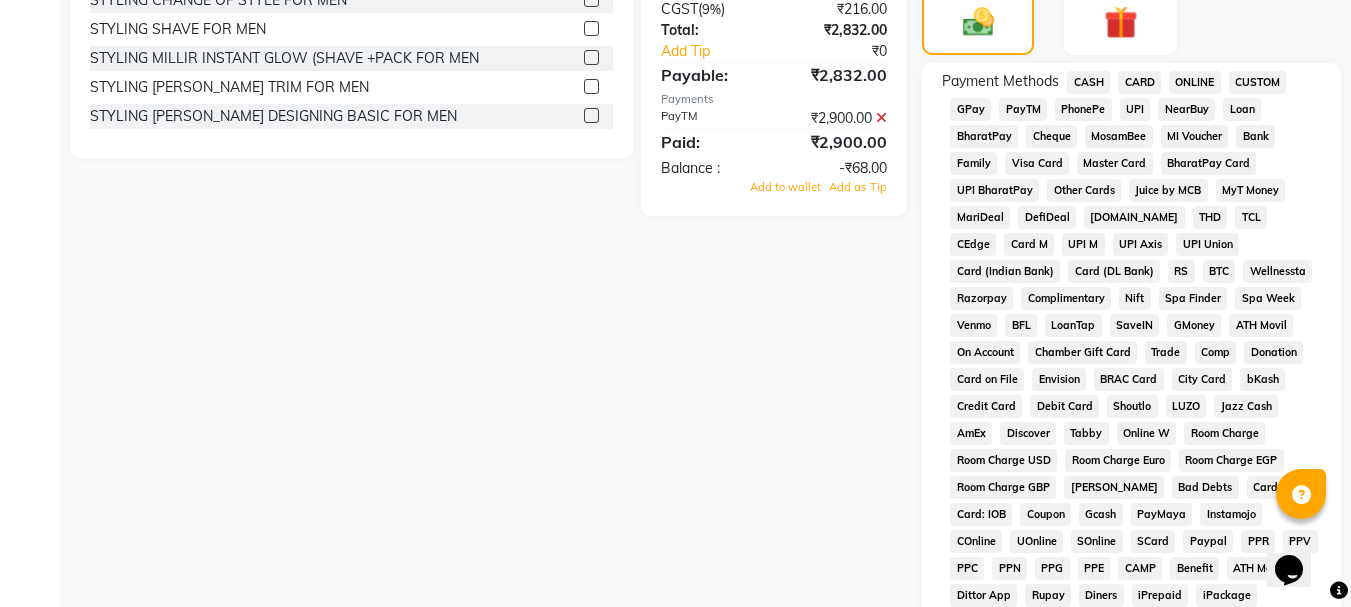 click on "Add to wallet" 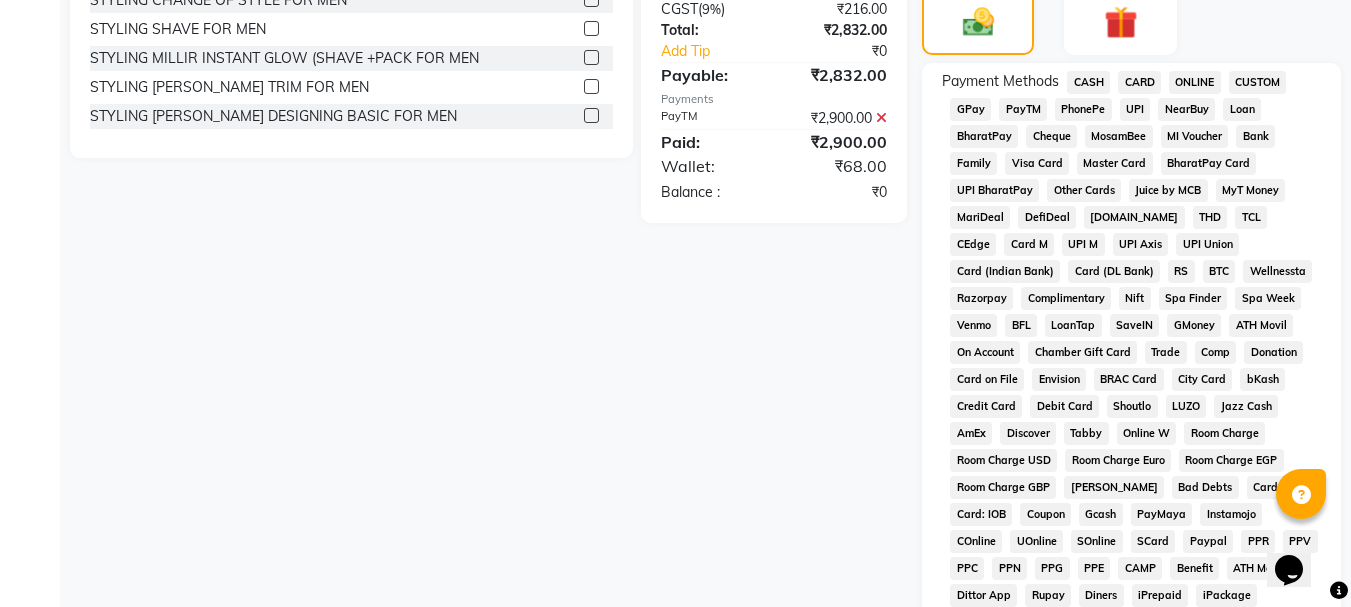 scroll, scrollTop: 972, scrollLeft: 0, axis: vertical 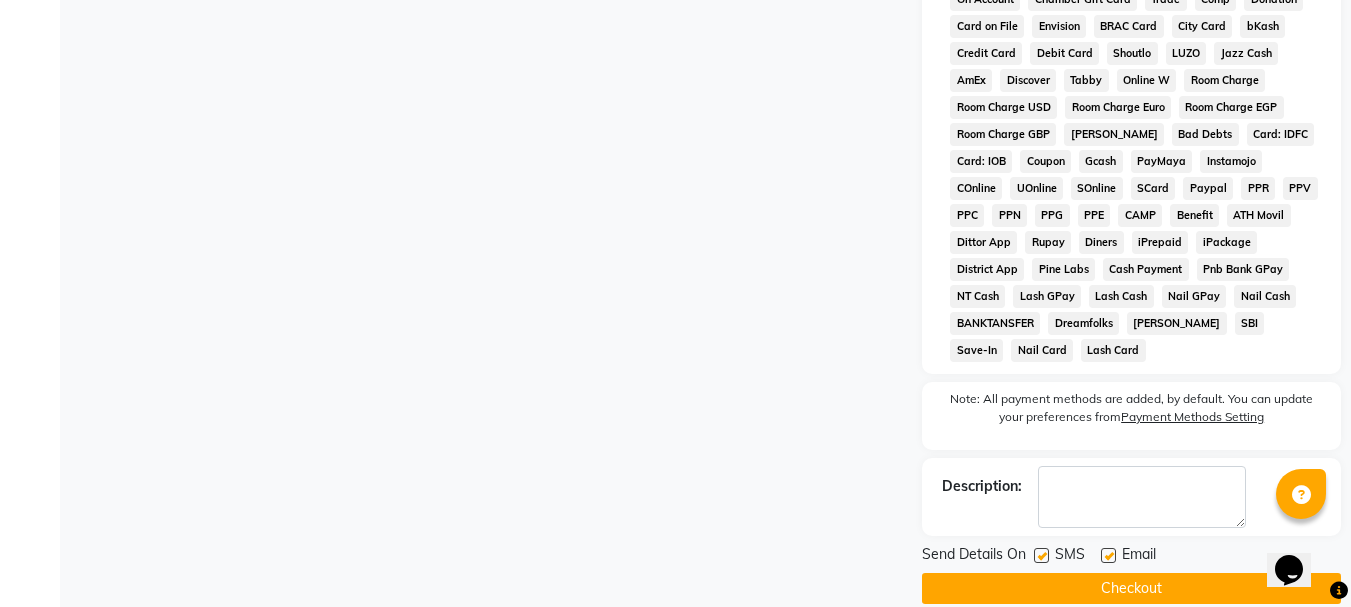 drag, startPoint x: 1107, startPoint y: 562, endPoint x: 1112, endPoint y: 551, distance: 12.083046 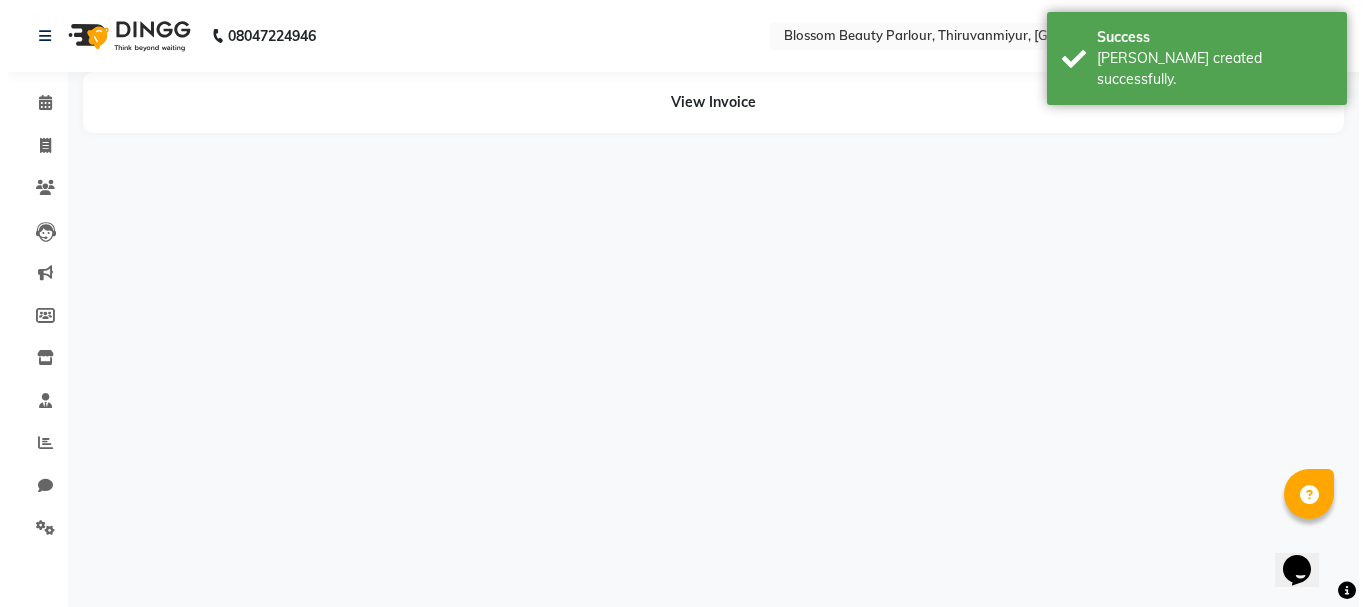 scroll, scrollTop: 0, scrollLeft: 0, axis: both 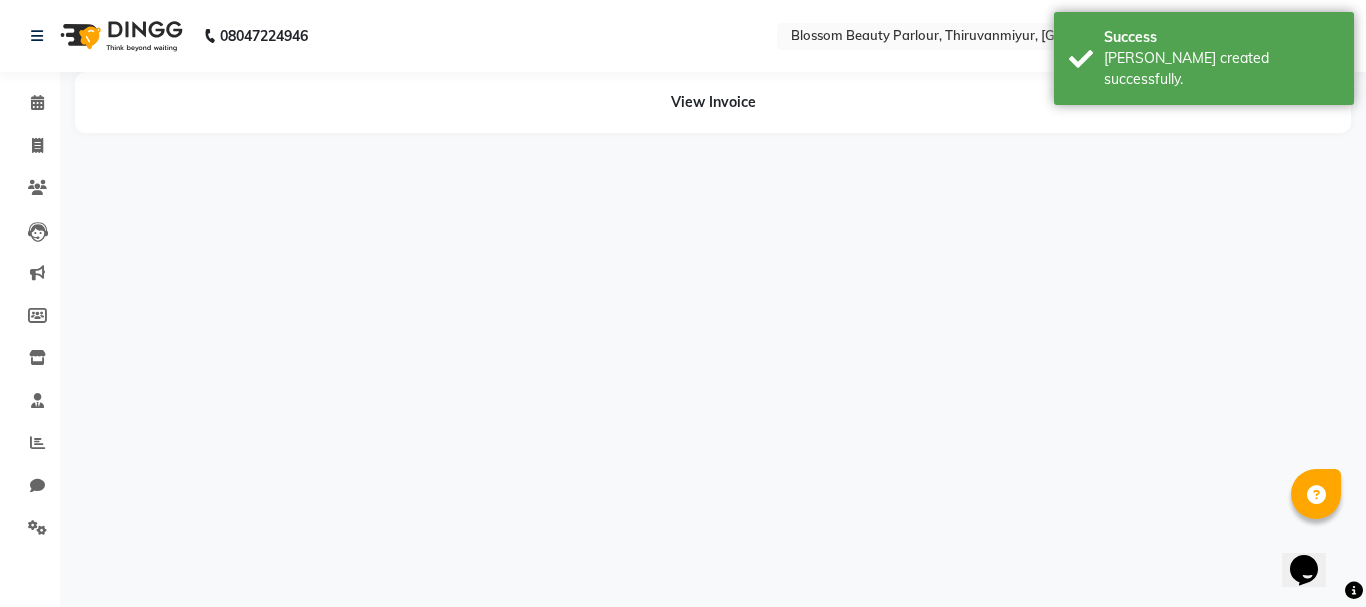 select on "85643" 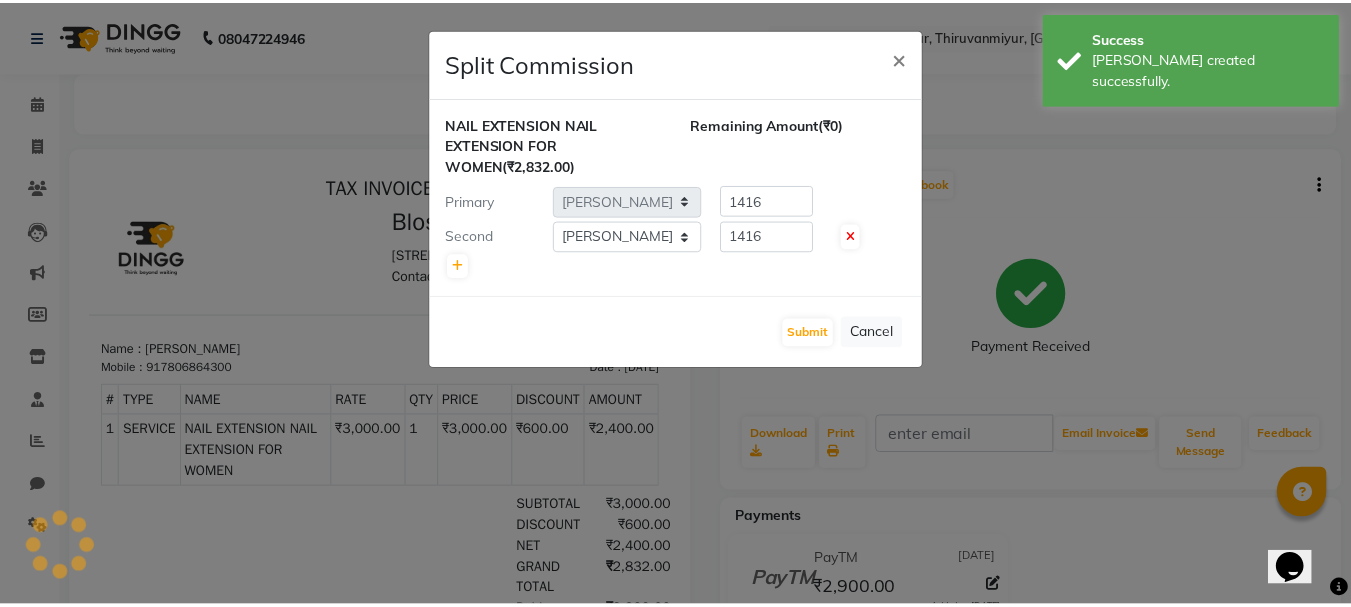 scroll, scrollTop: 0, scrollLeft: 0, axis: both 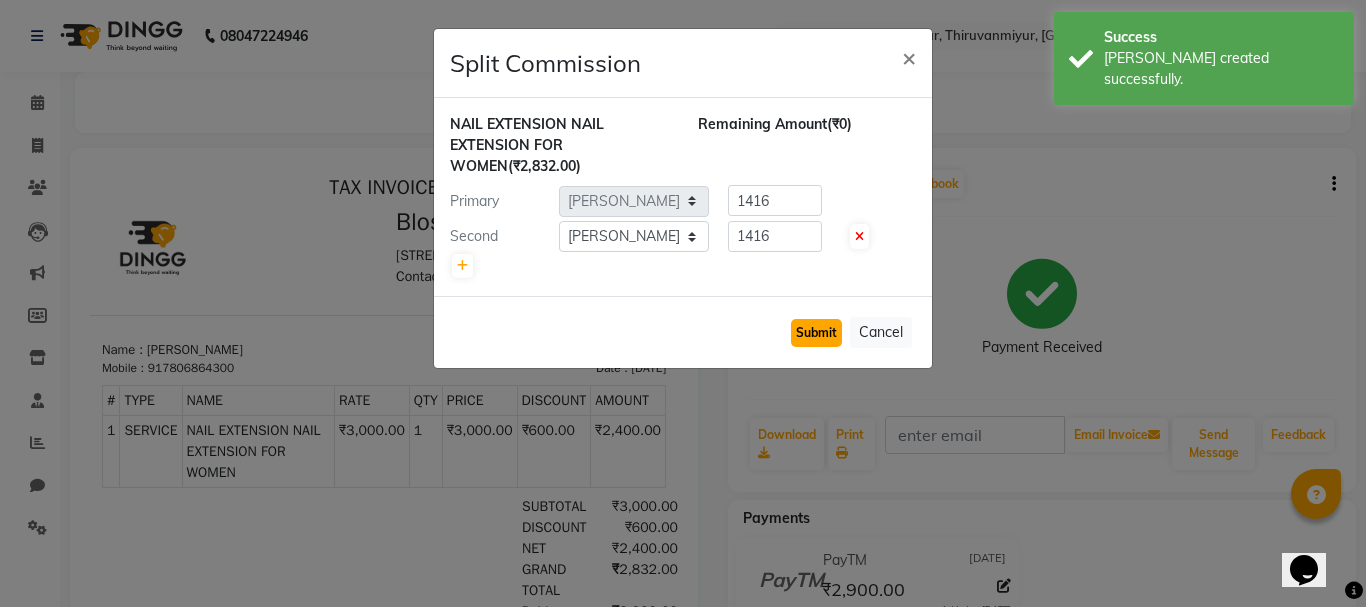 click on "Submit" 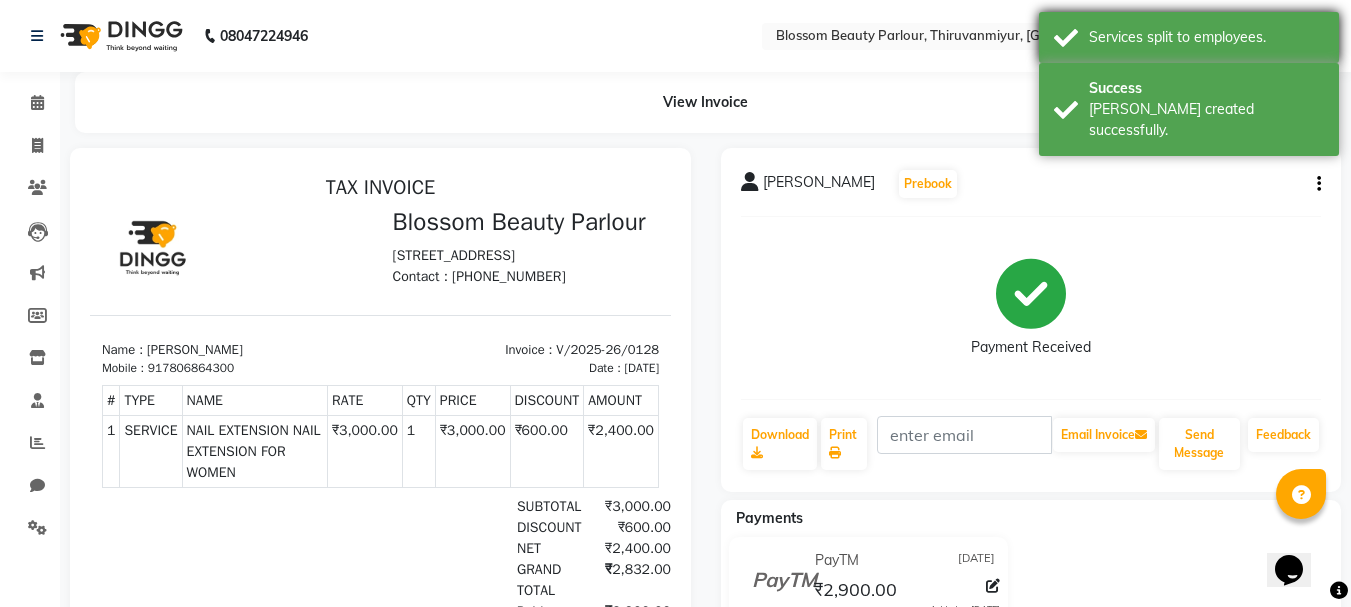 click on "Services split to employees." at bounding box center (1206, 37) 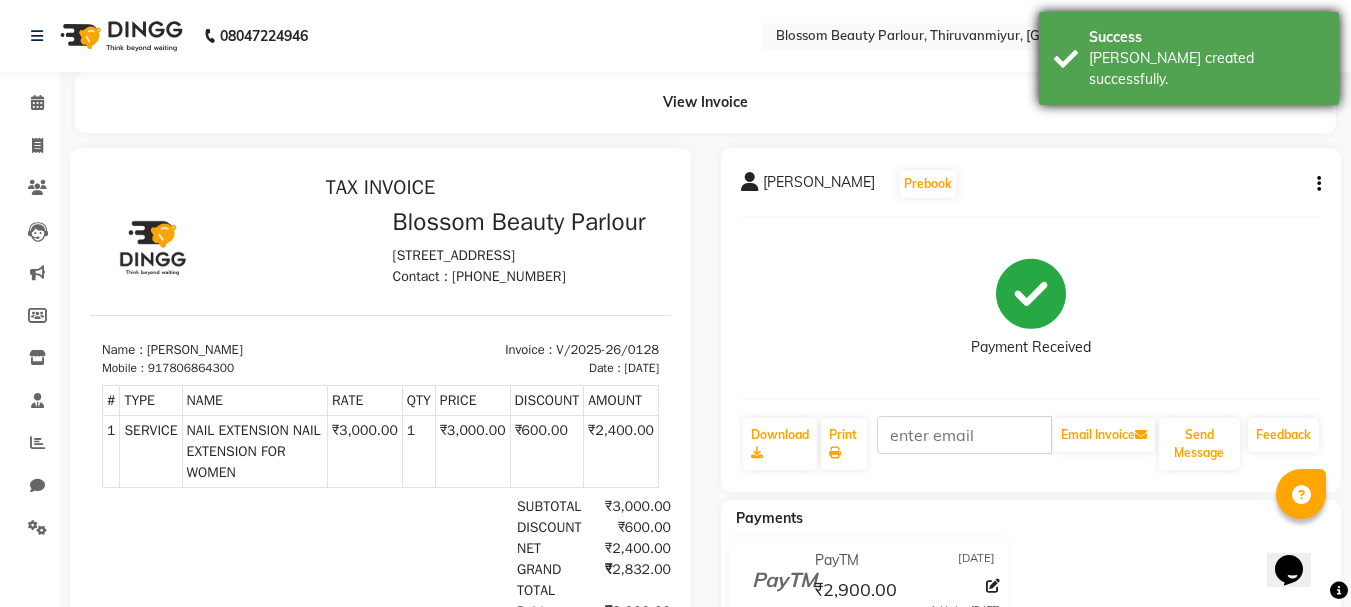 click on "[PERSON_NAME] created successfully." at bounding box center [1206, 69] 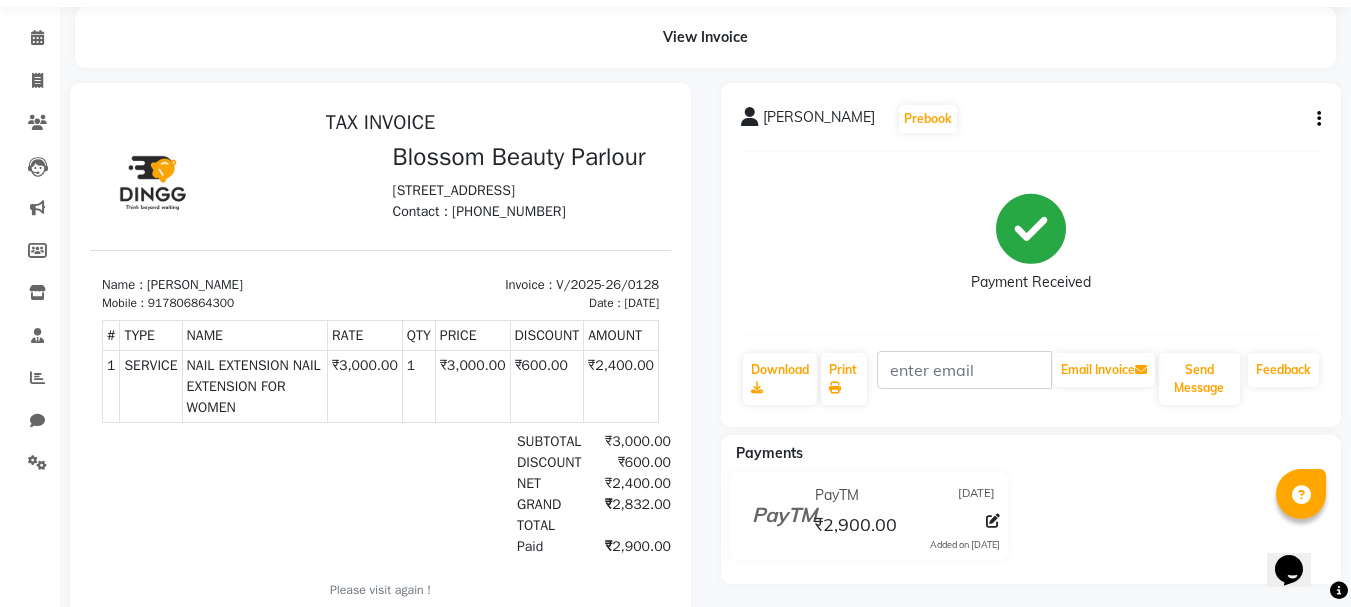 scroll, scrollTop: 0, scrollLeft: 0, axis: both 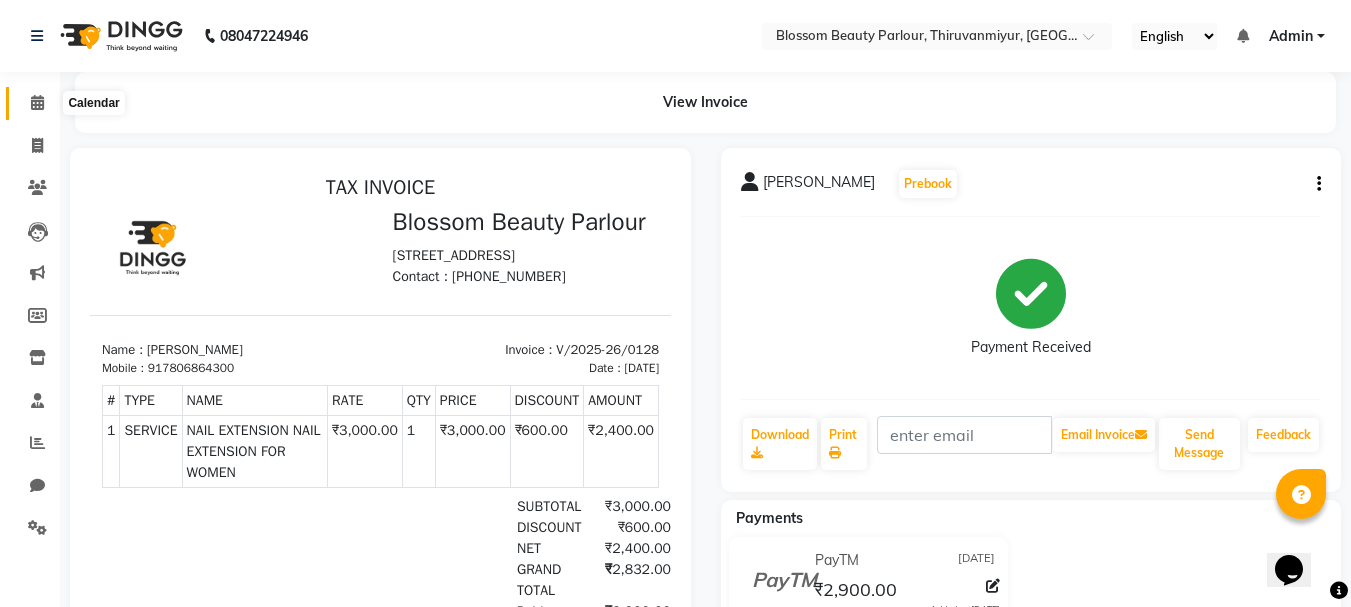 click 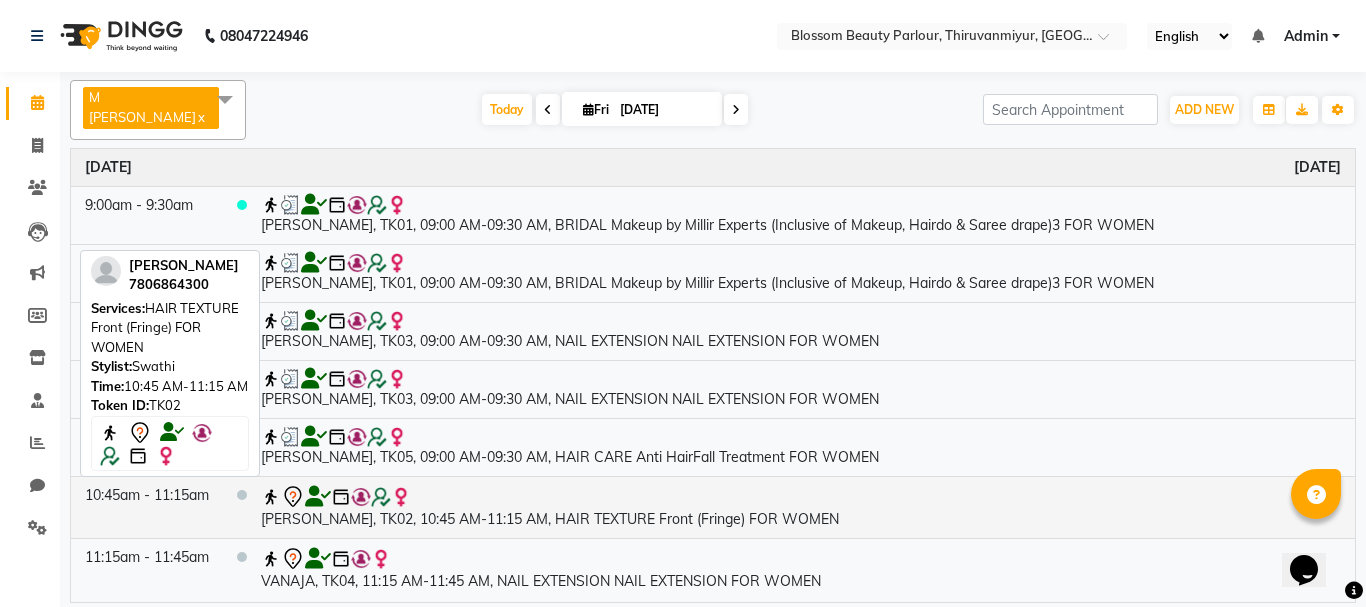 click 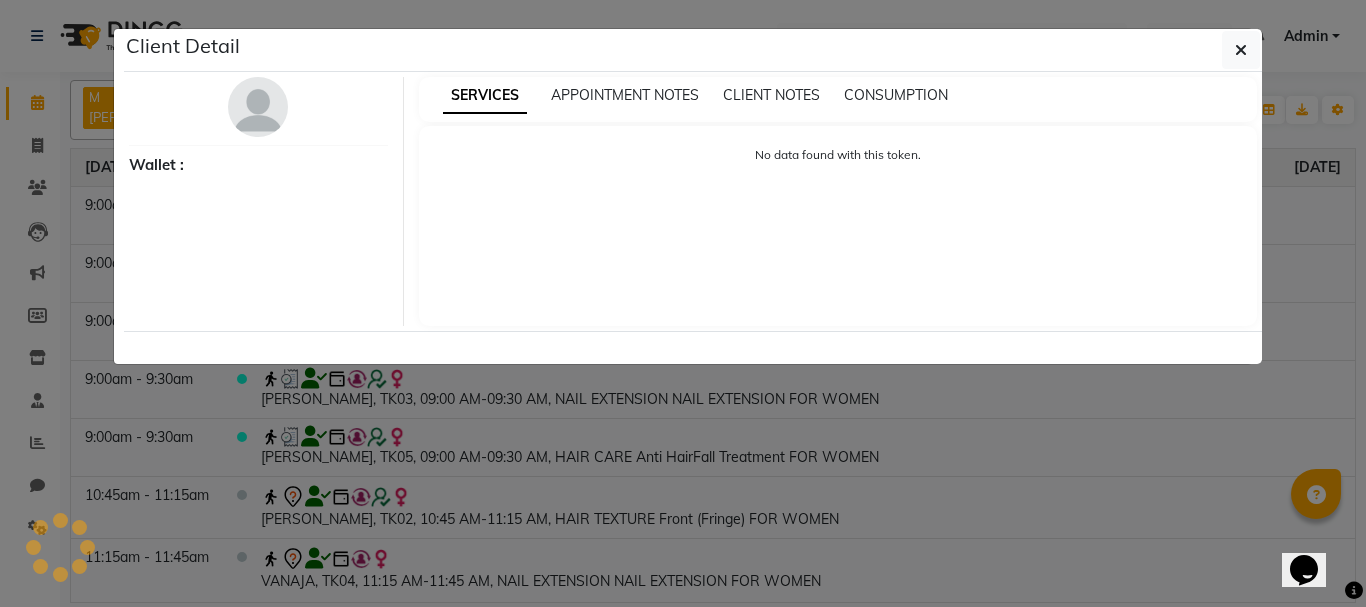 select on "7" 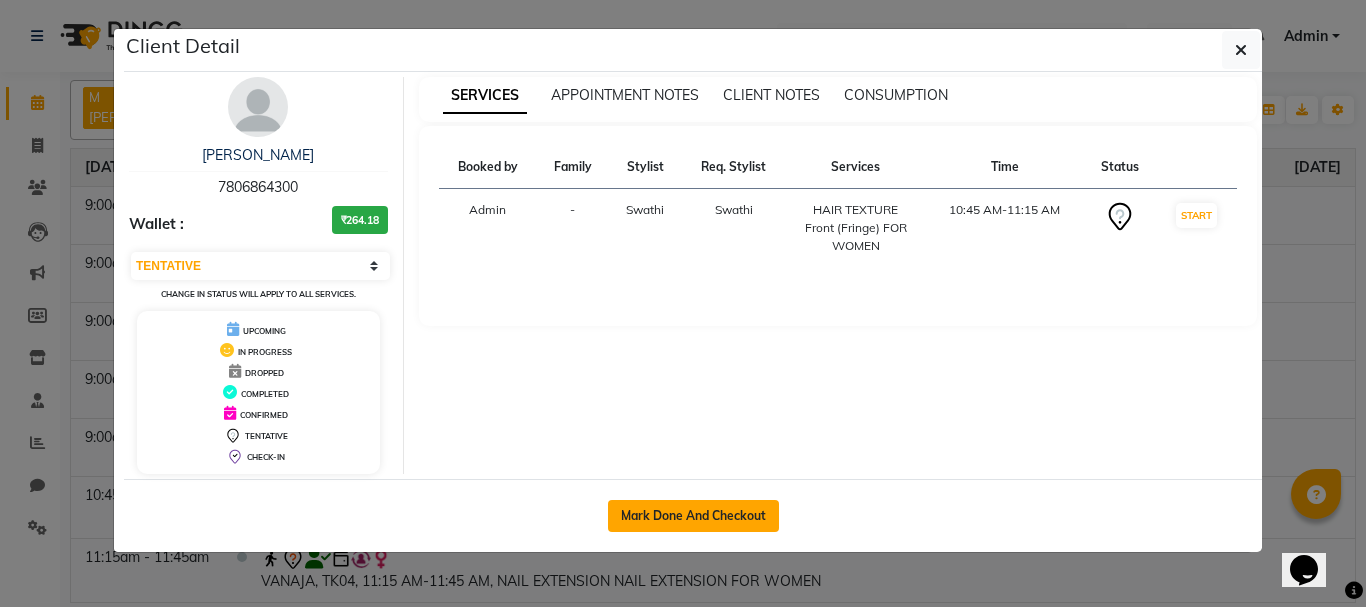 click on "Mark Done And Checkout" 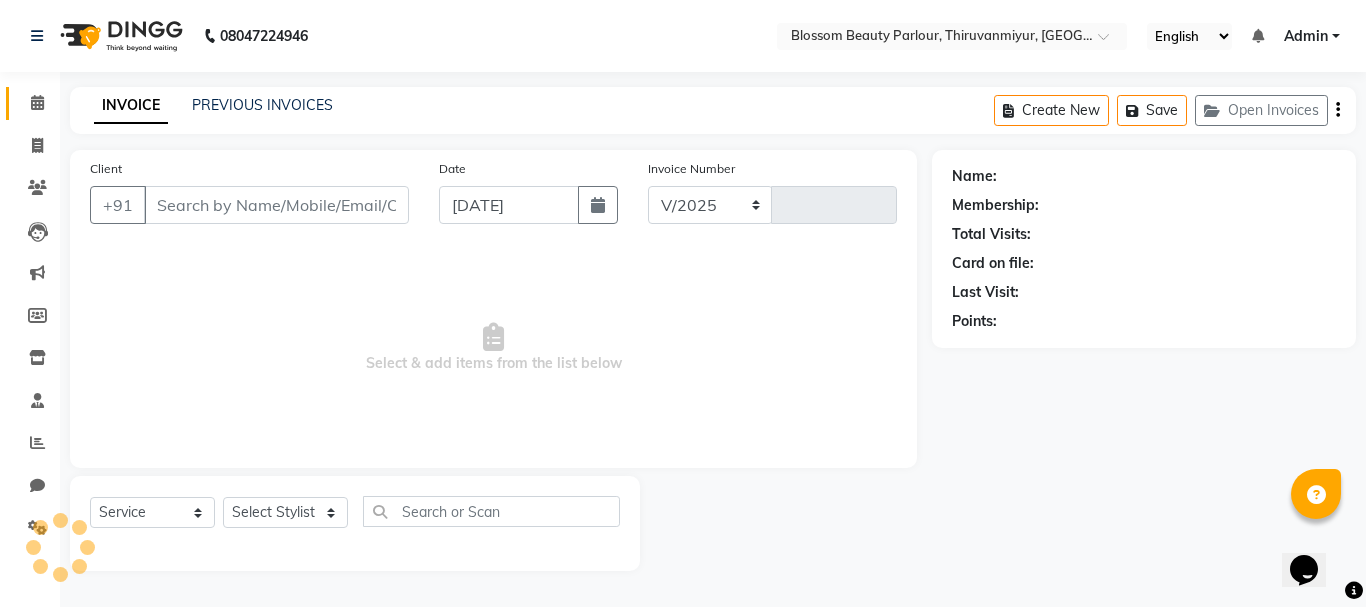 select on "8454" 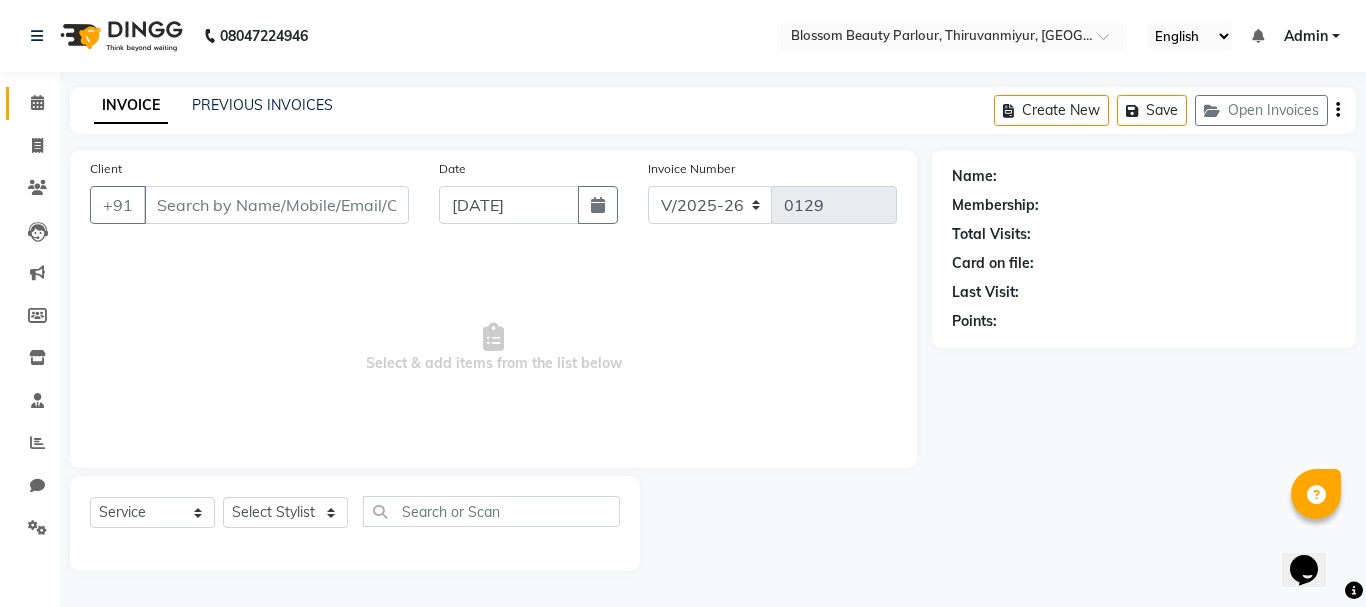 select on "85638" 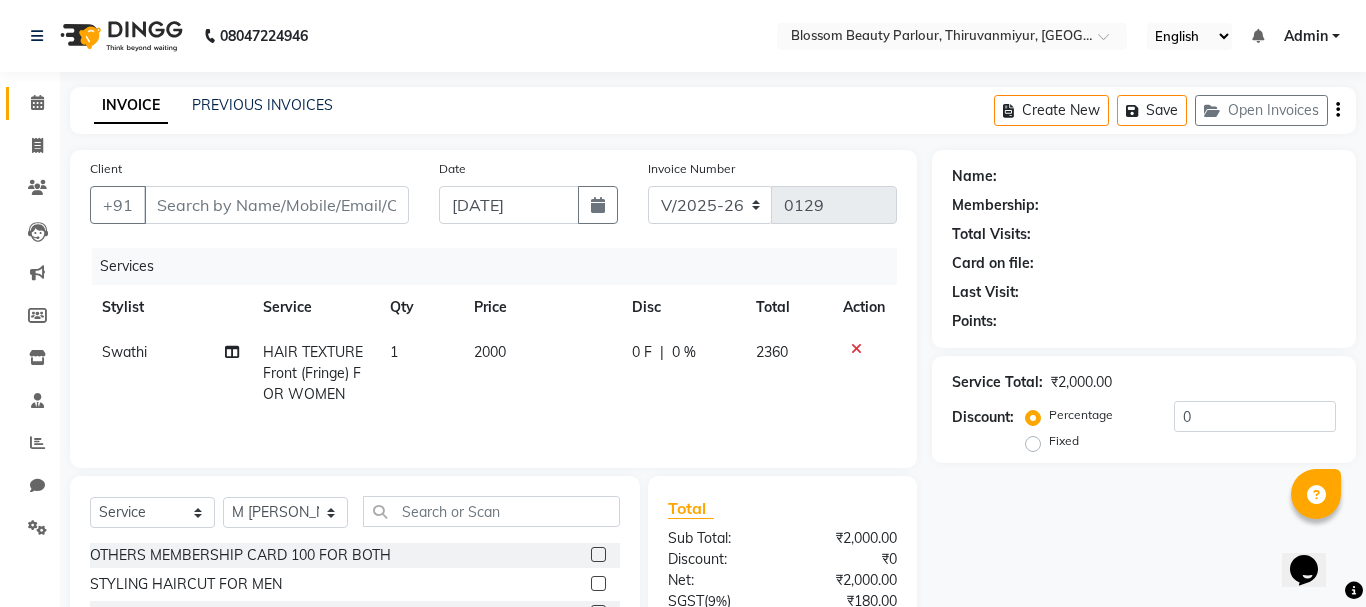 type on "7806864300" 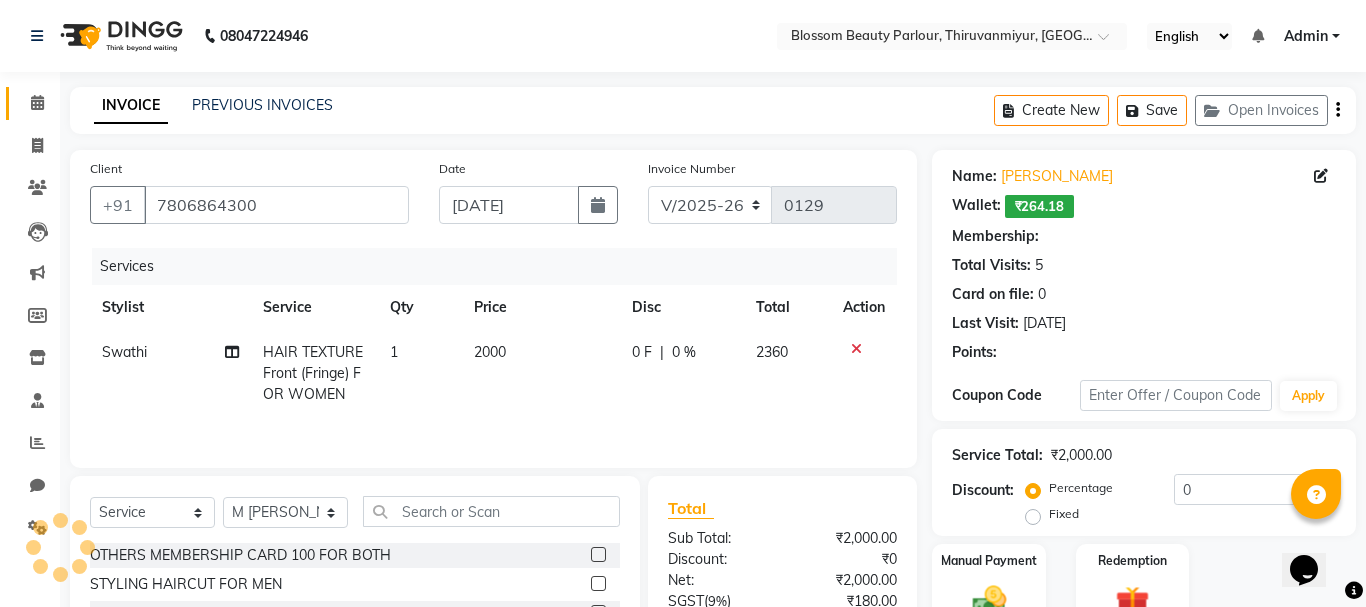 select on "1: Object" 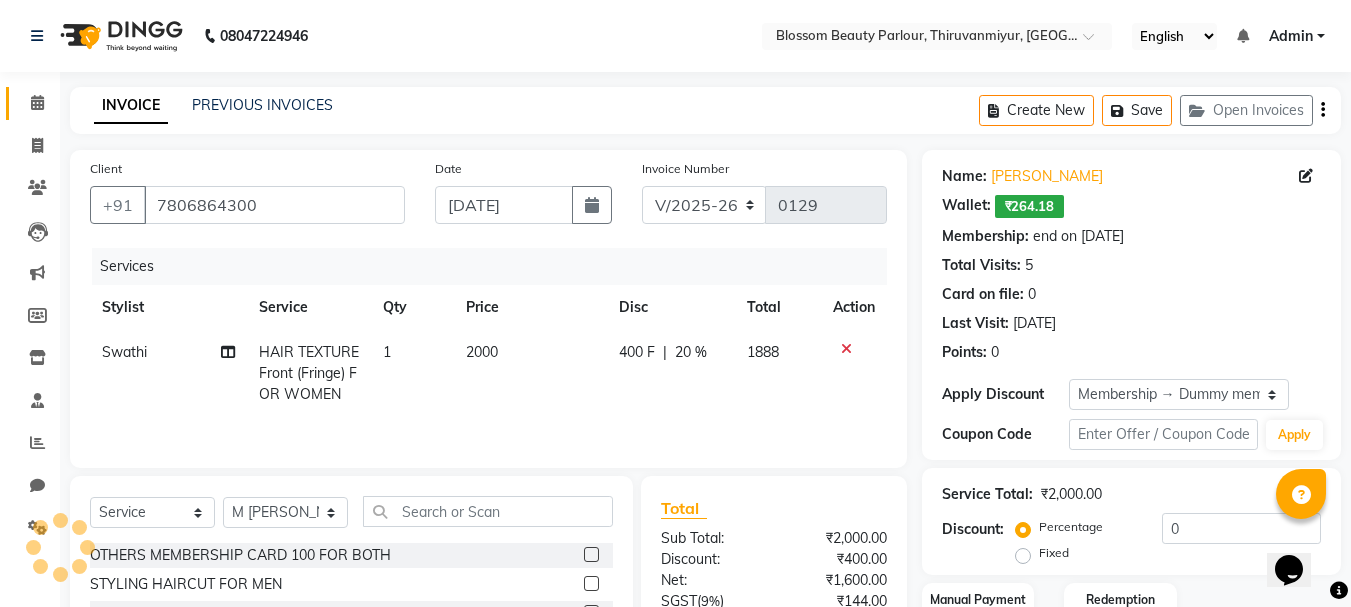 type on "20" 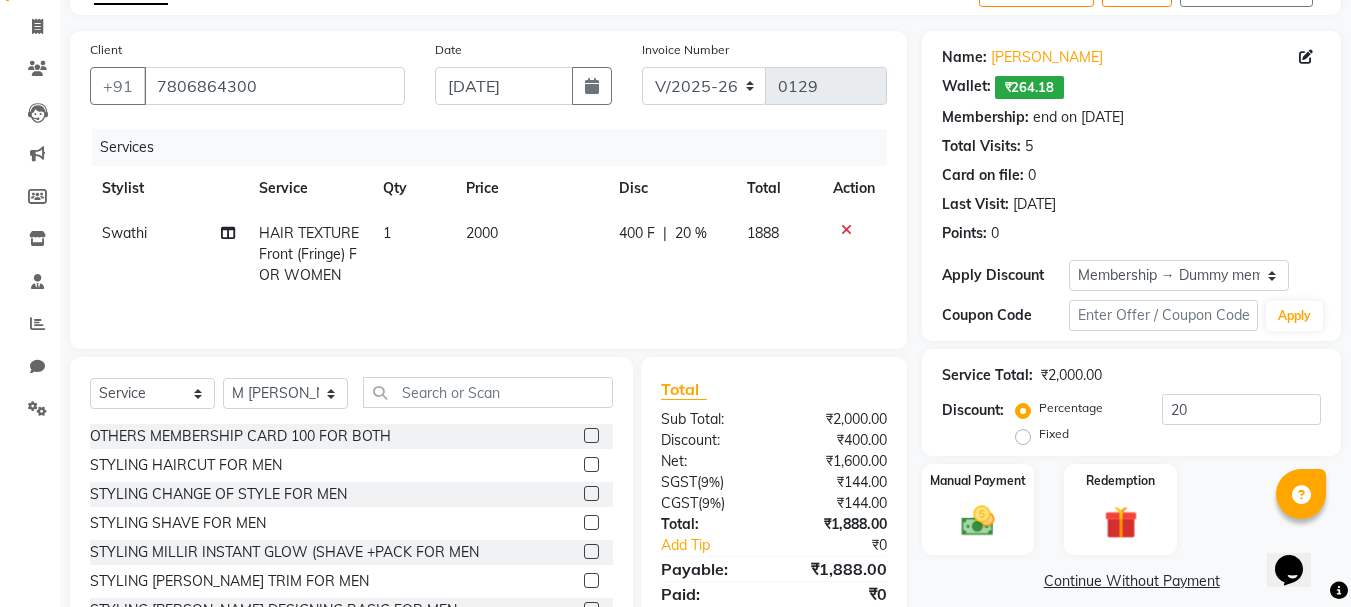 scroll, scrollTop: 194, scrollLeft: 0, axis: vertical 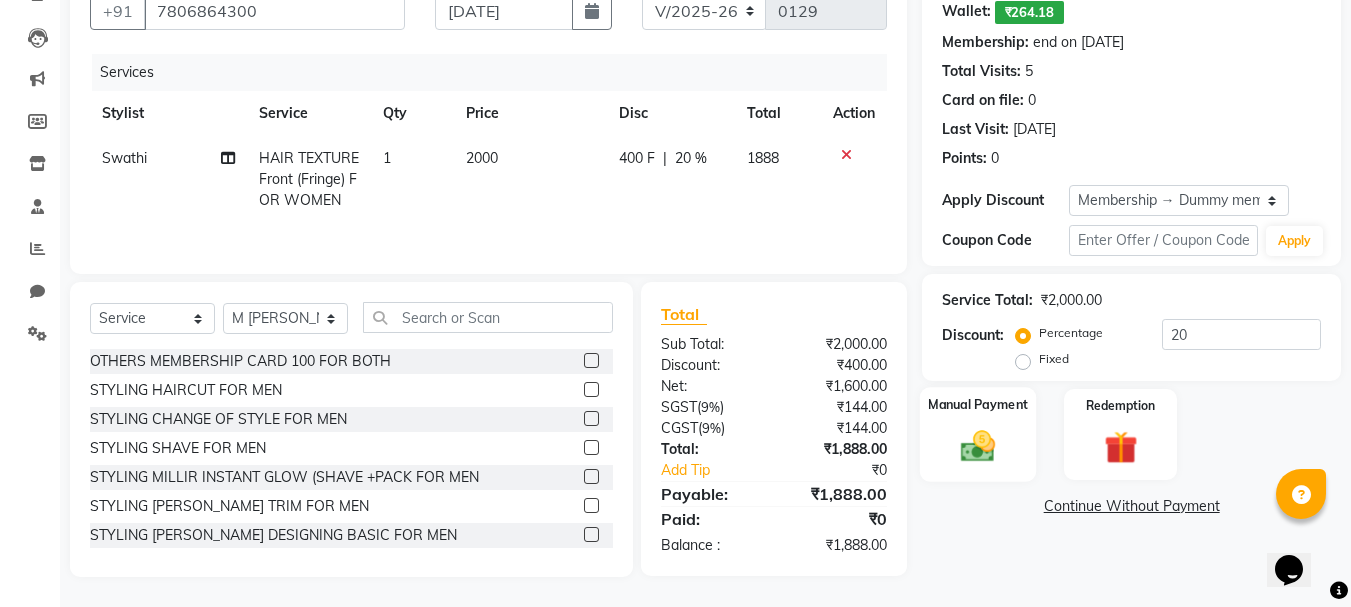 click 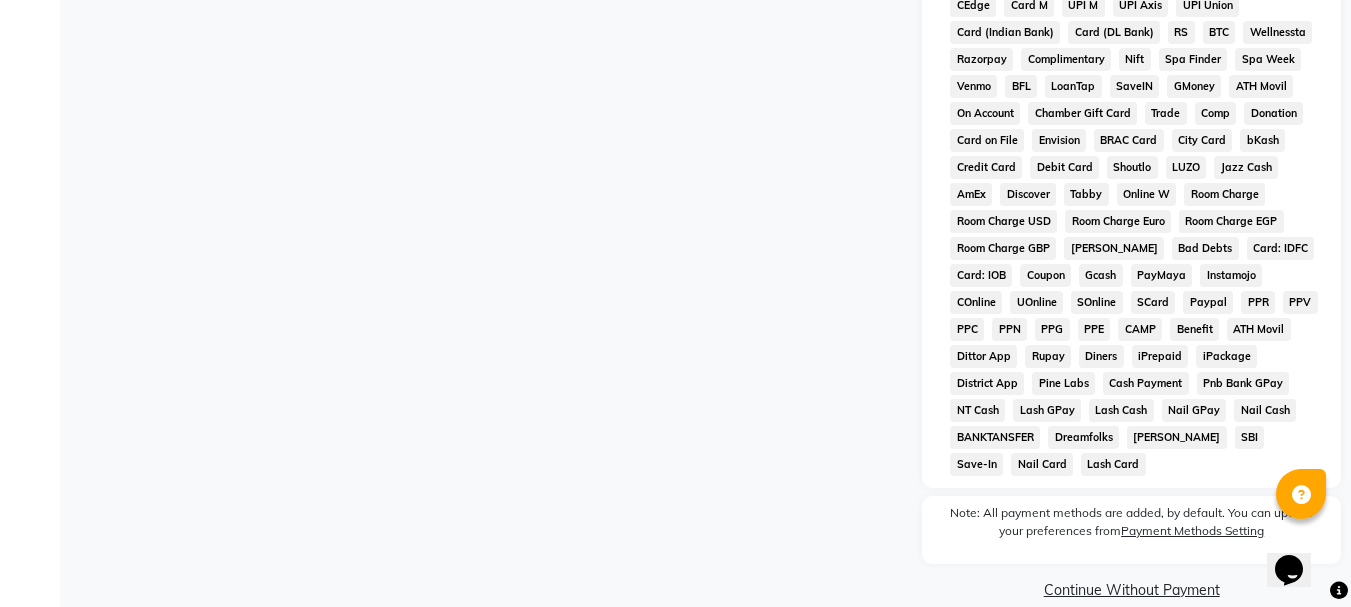 scroll, scrollTop: 859, scrollLeft: 0, axis: vertical 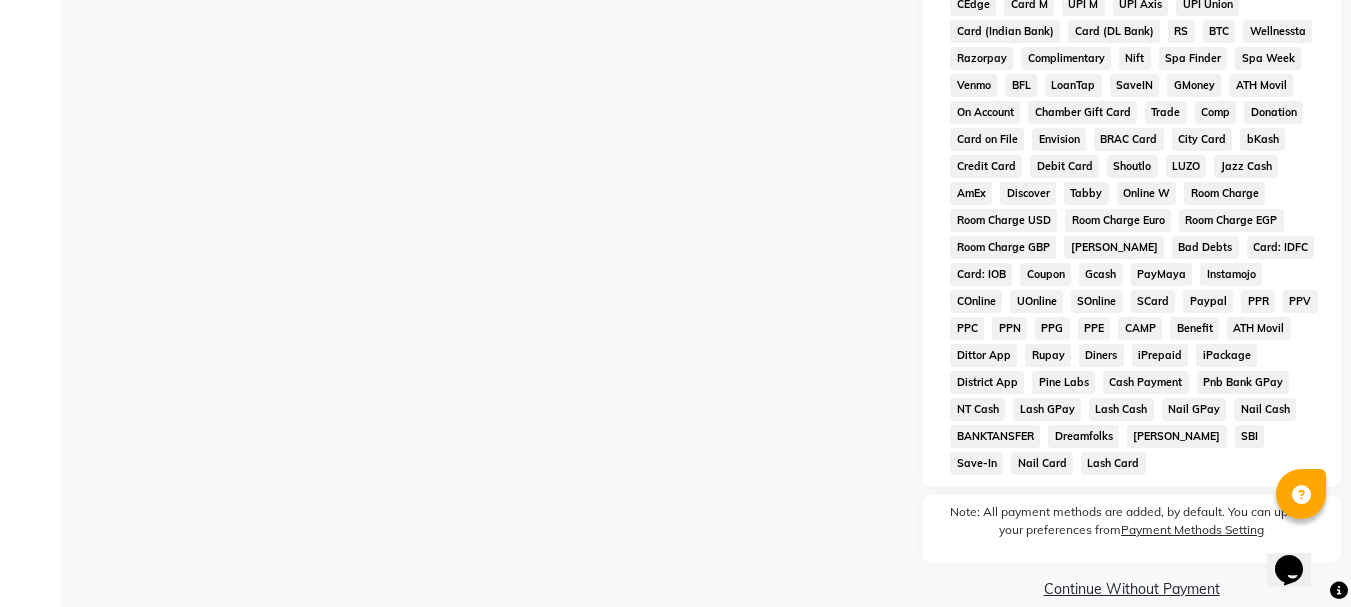 click on "Card (Indian Bank)" 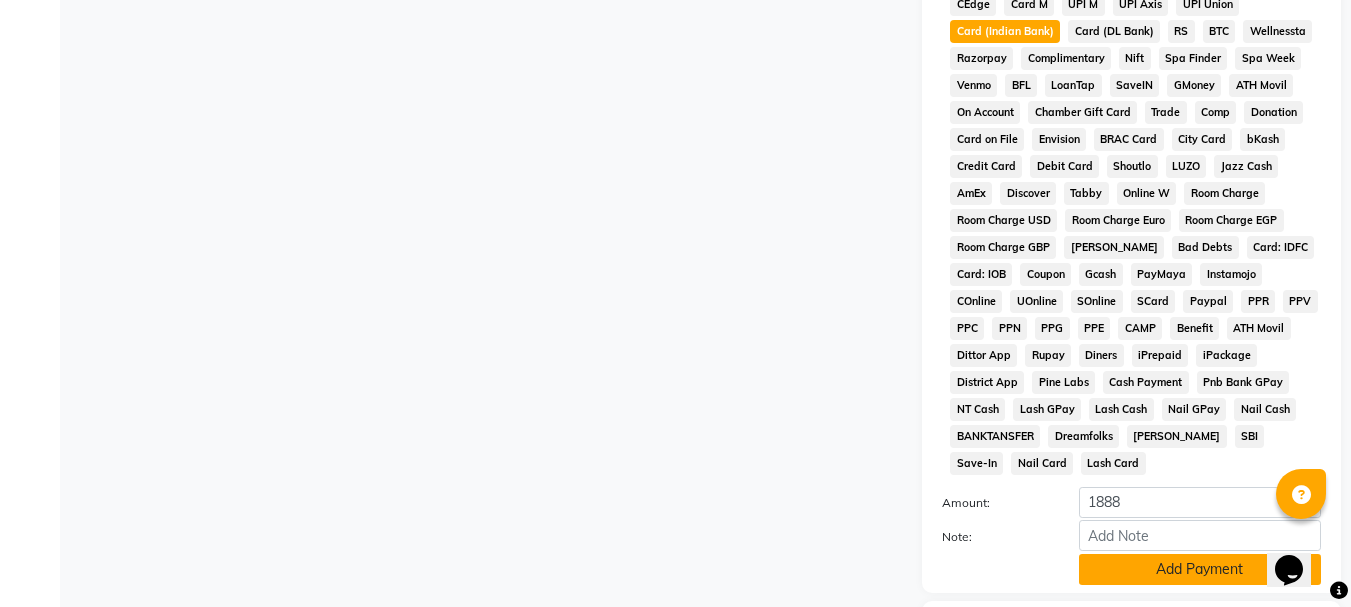 click on "Add Payment" 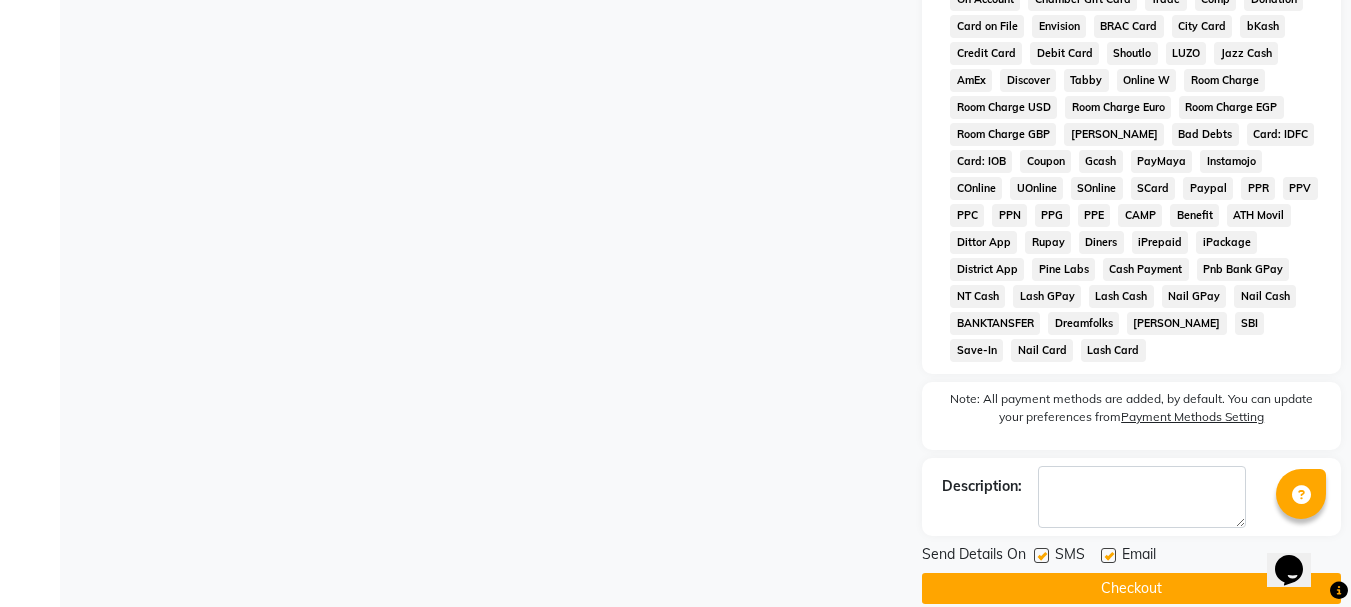 scroll, scrollTop: 859, scrollLeft: 0, axis: vertical 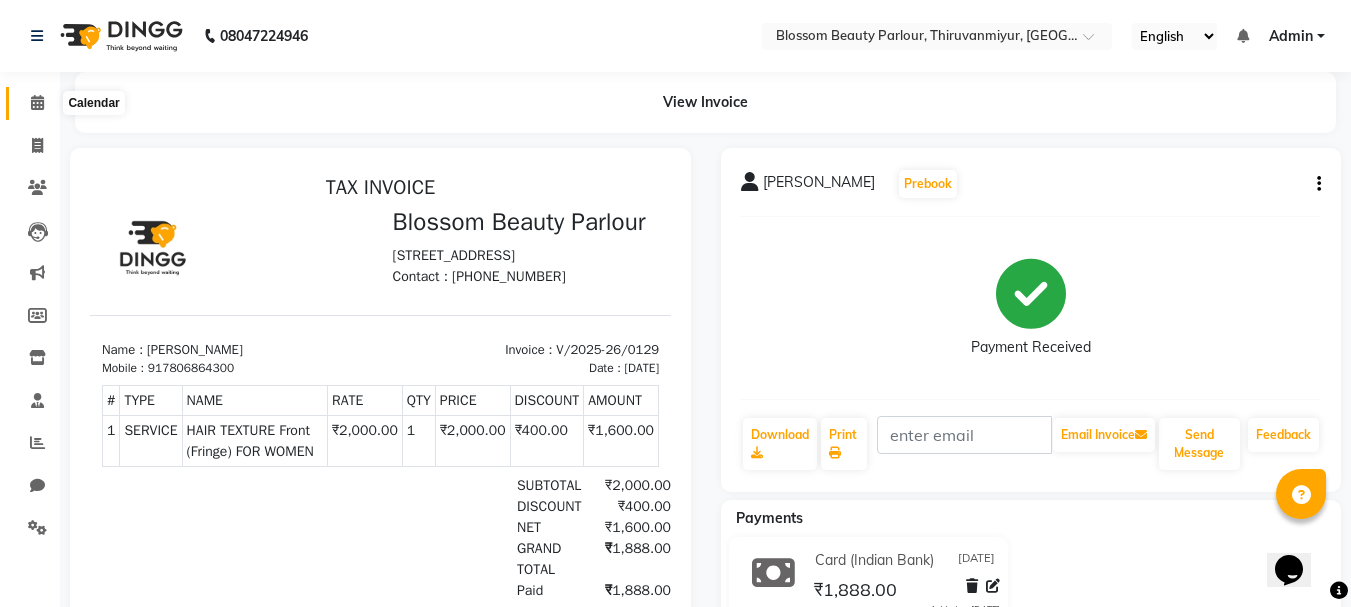 click 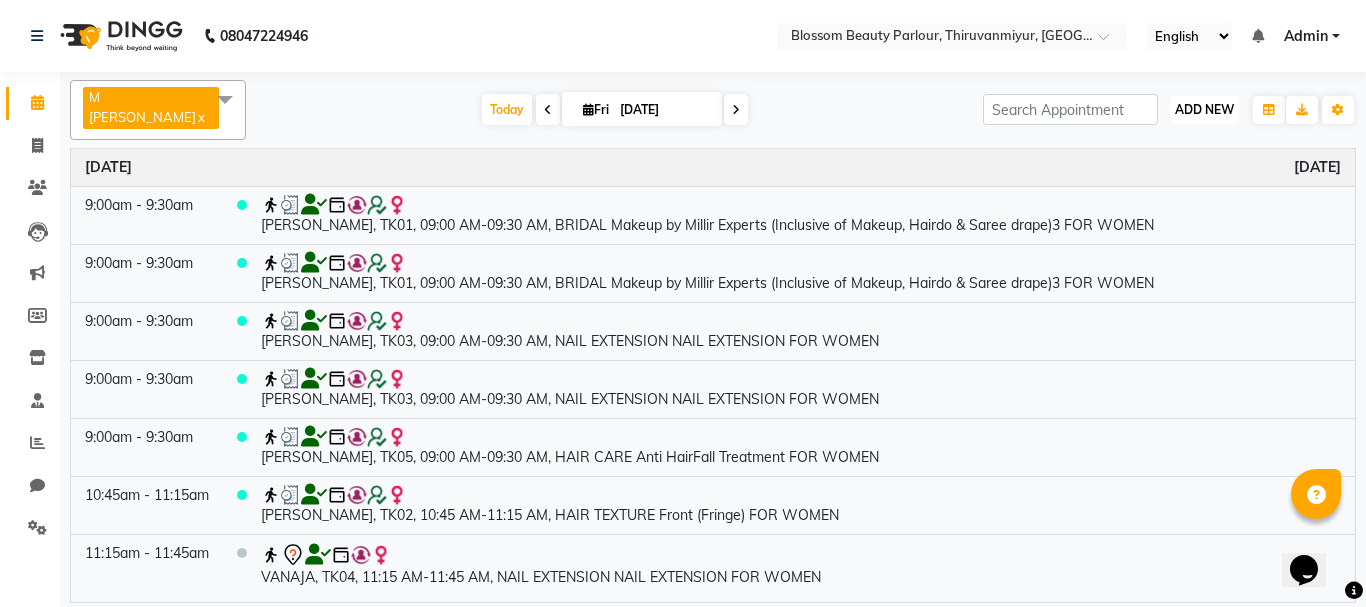 click on "ADD NEW" at bounding box center (1204, 109) 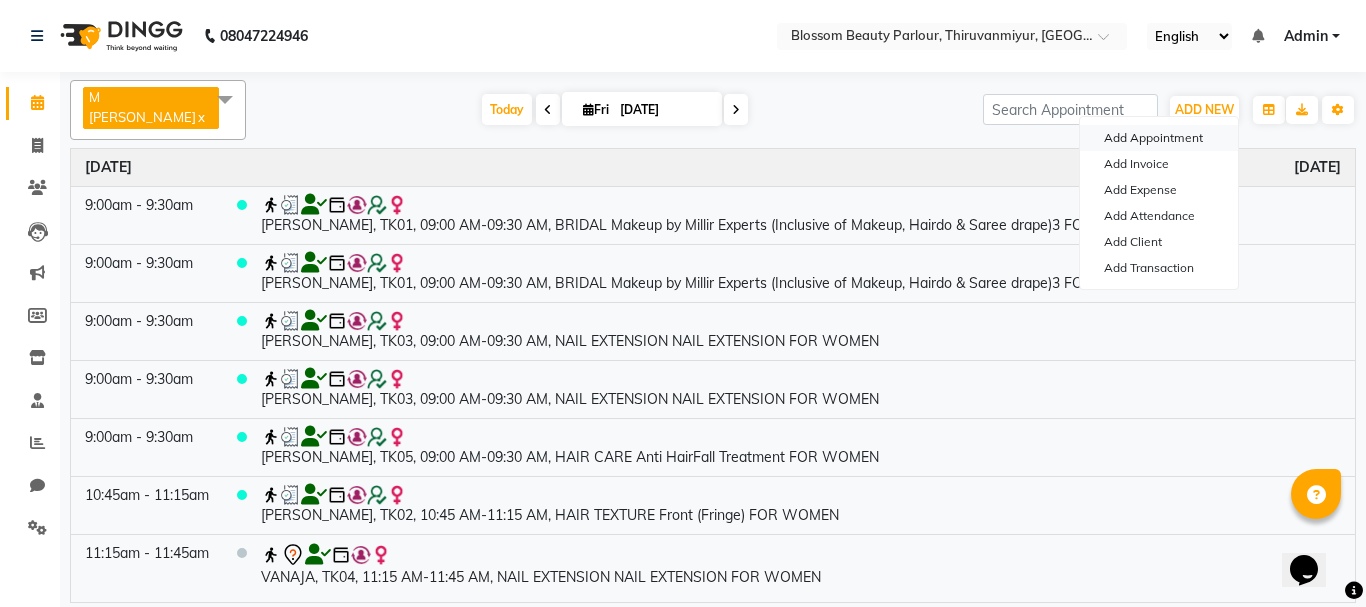 click on "Add Appointment" at bounding box center [1159, 138] 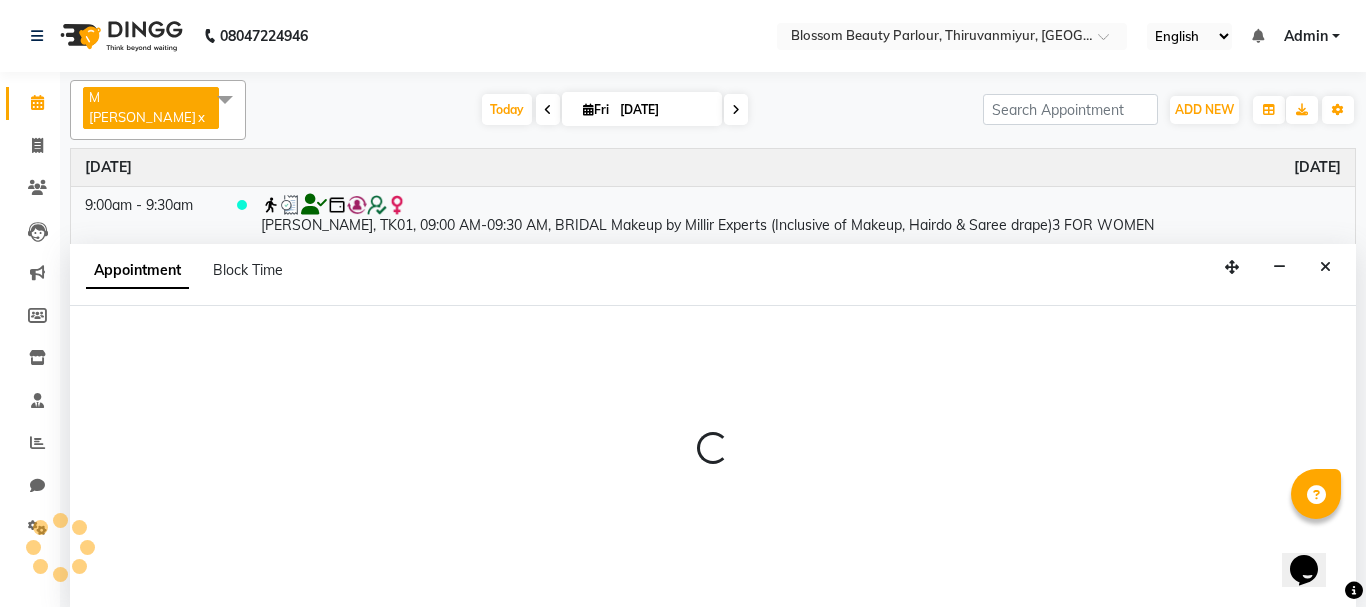 select on "540" 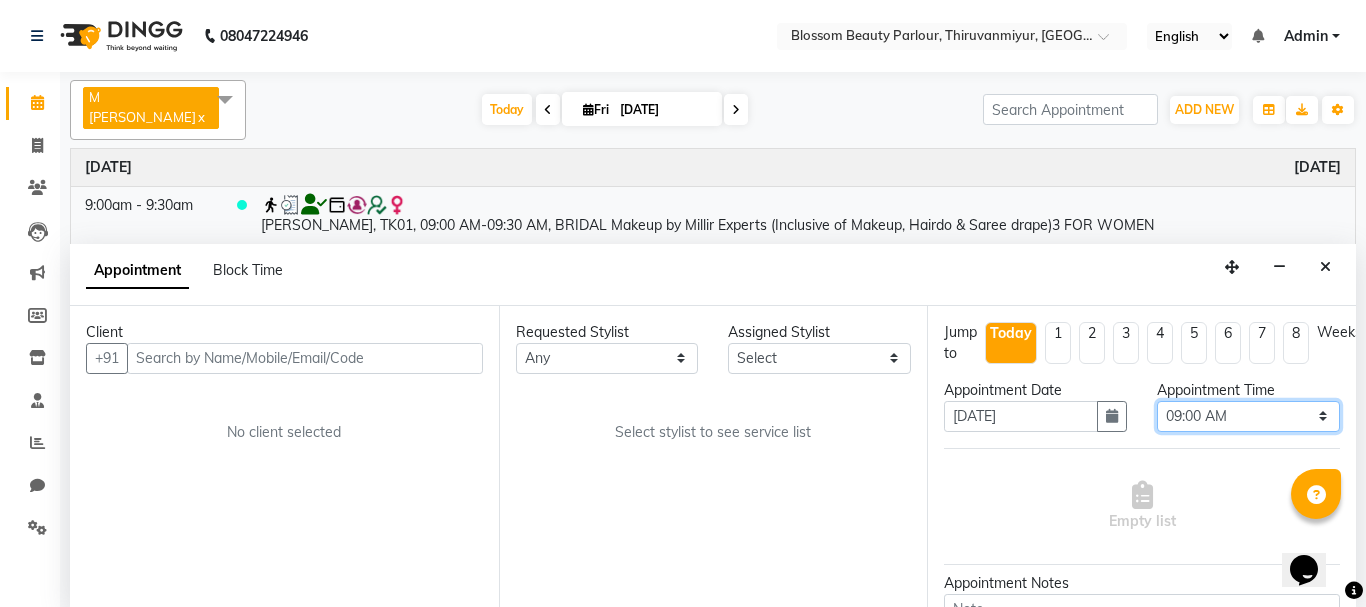 click on "Select 09:00 AM 09:15 AM 09:30 AM 09:45 AM 10:00 AM 10:15 AM 10:30 AM 10:45 AM 11:00 AM 11:15 AM 11:30 AM 11:45 AM 12:00 PM 12:15 PM 12:30 PM 12:45 PM 01:00 PM 01:15 PM 01:30 PM 01:45 PM 02:00 PM 02:15 PM 02:30 PM 02:45 PM 03:00 PM 03:15 PM 03:30 PM 03:45 PM 04:00 PM 04:15 PM 04:30 PM 04:45 PM 05:00 PM 05:15 PM 05:30 PM 05:45 PM 06:00 PM 06:15 PM 06:30 PM 06:45 PM 07:00 PM 07:15 PM 07:30 PM 07:45 PM 08:00 PM" at bounding box center [1248, 416] 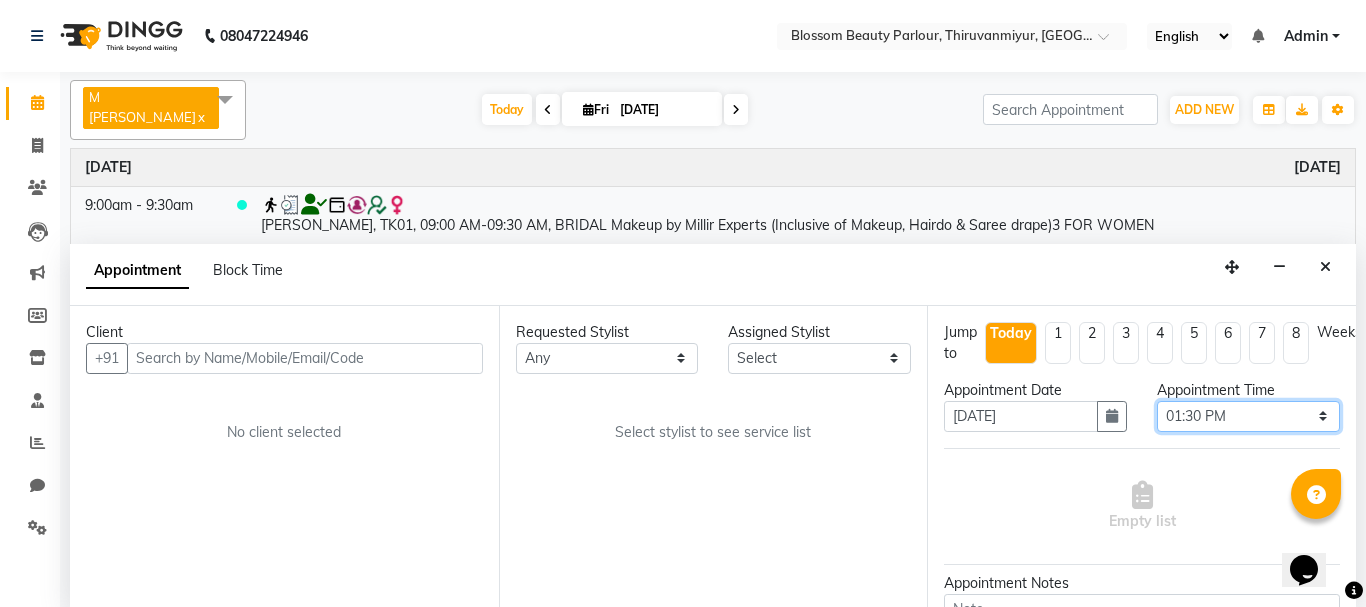 click on "Select 09:00 AM 09:15 AM 09:30 AM 09:45 AM 10:00 AM 10:15 AM 10:30 AM 10:45 AM 11:00 AM 11:15 AM 11:30 AM 11:45 AM 12:00 PM 12:15 PM 12:30 PM 12:45 PM 01:00 PM 01:15 PM 01:30 PM 01:45 PM 02:00 PM 02:15 PM 02:30 PM 02:45 PM 03:00 PM 03:15 PM 03:30 PM 03:45 PM 04:00 PM 04:15 PM 04:30 PM 04:45 PM 05:00 PM 05:15 PM 05:30 PM 05:45 PM 06:00 PM 06:15 PM 06:30 PM 06:45 PM 07:00 PM 07:15 PM 07:30 PM 07:45 PM 08:00 PM" at bounding box center (1248, 416) 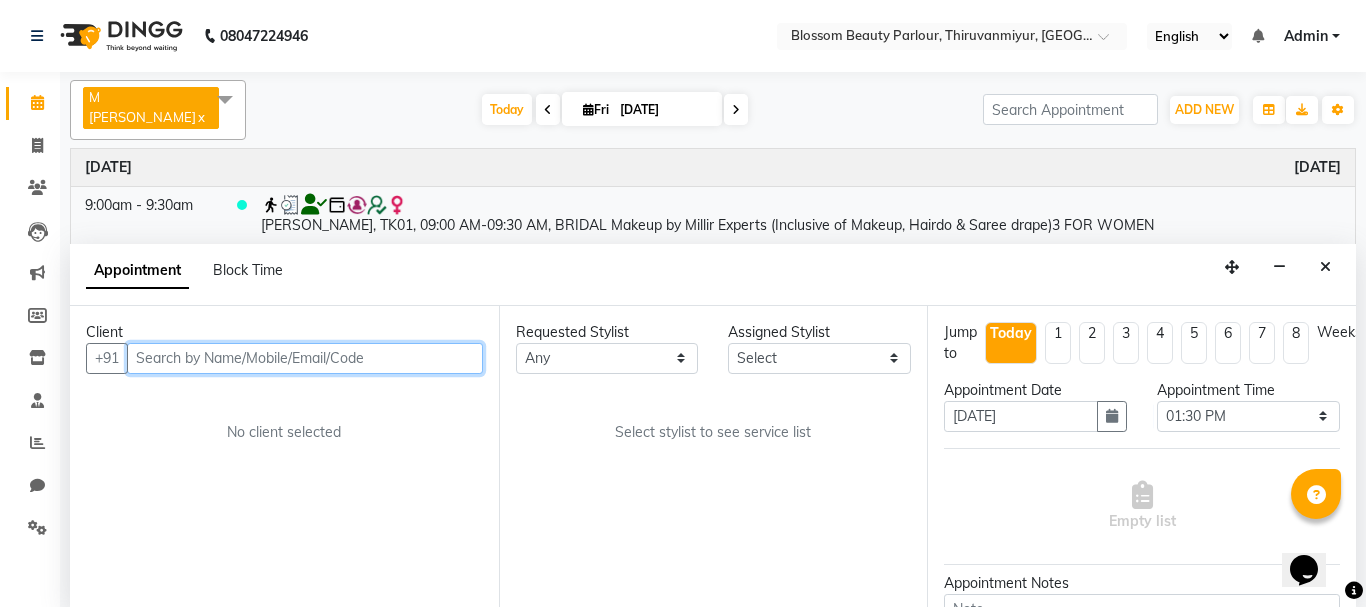 click at bounding box center (305, 358) 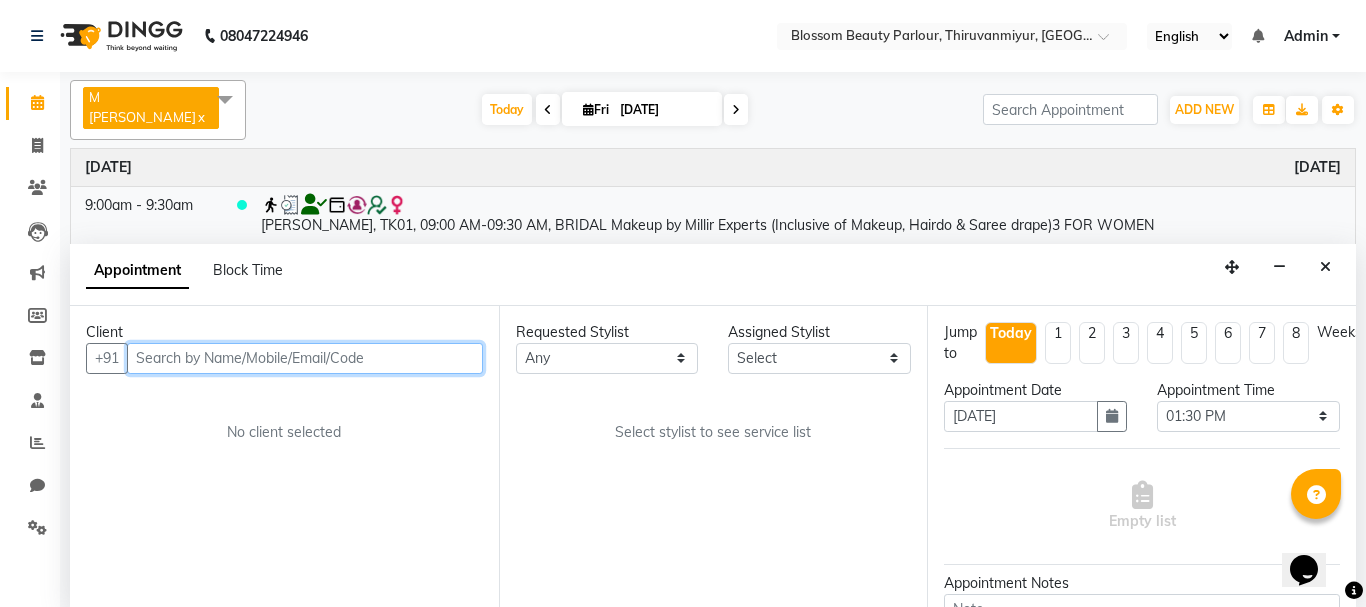 click at bounding box center (305, 358) 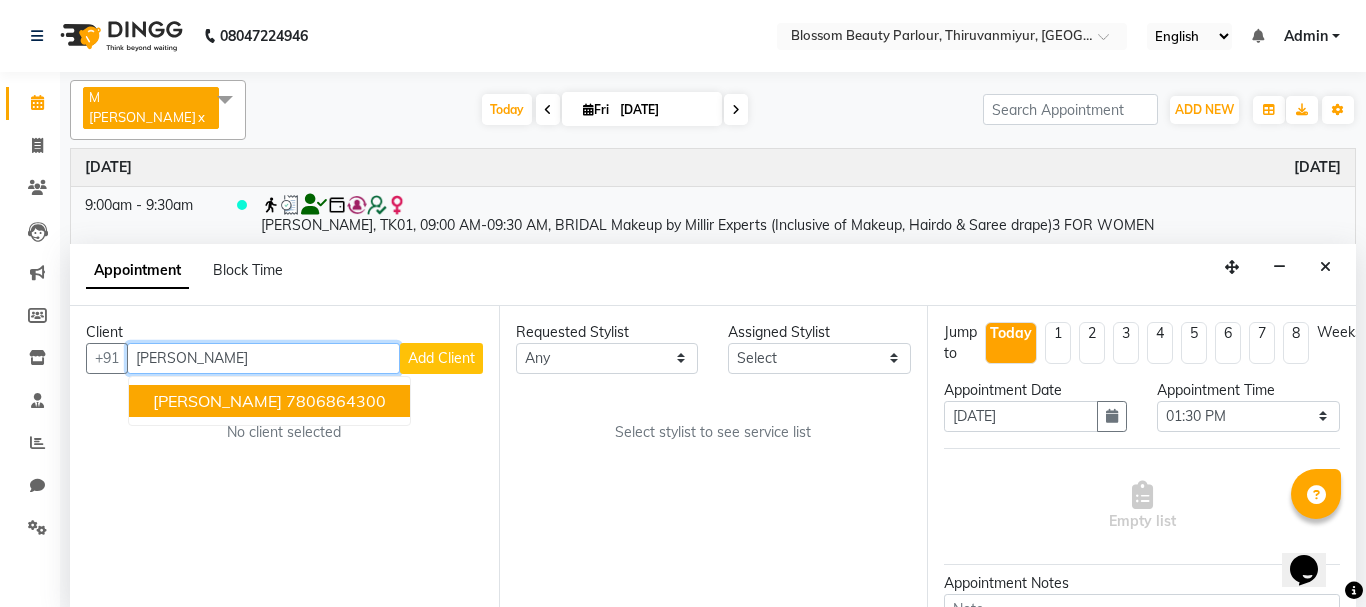 click on "7806864300" at bounding box center [336, 401] 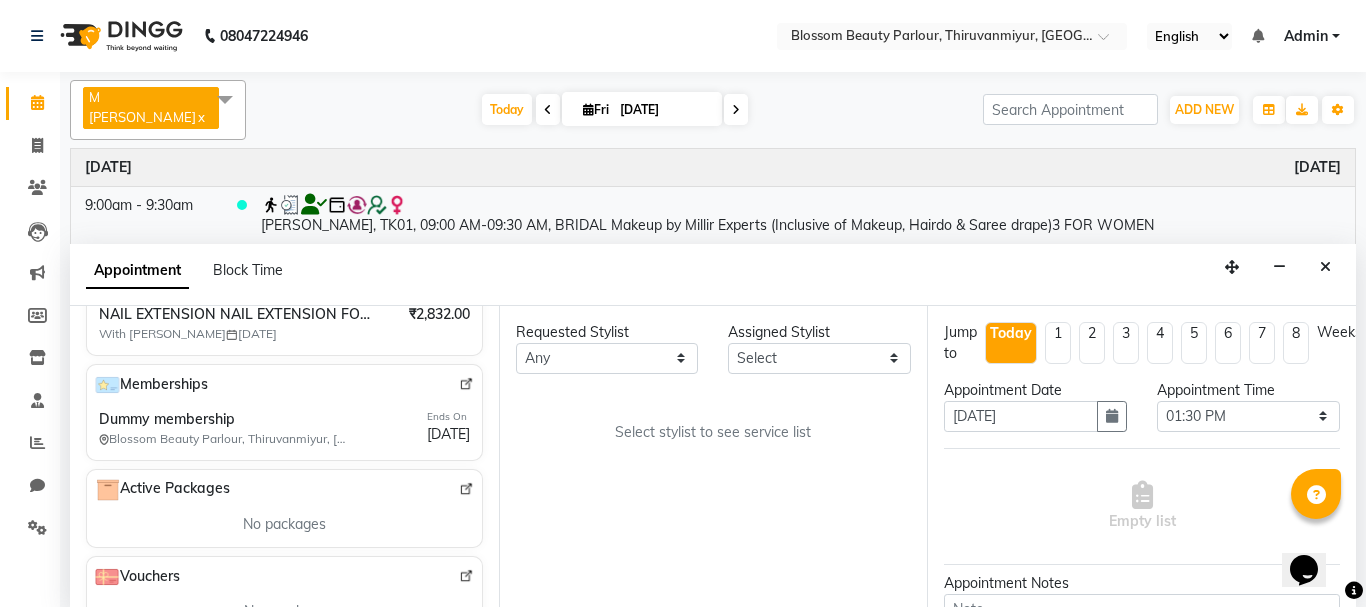 scroll, scrollTop: 571, scrollLeft: 0, axis: vertical 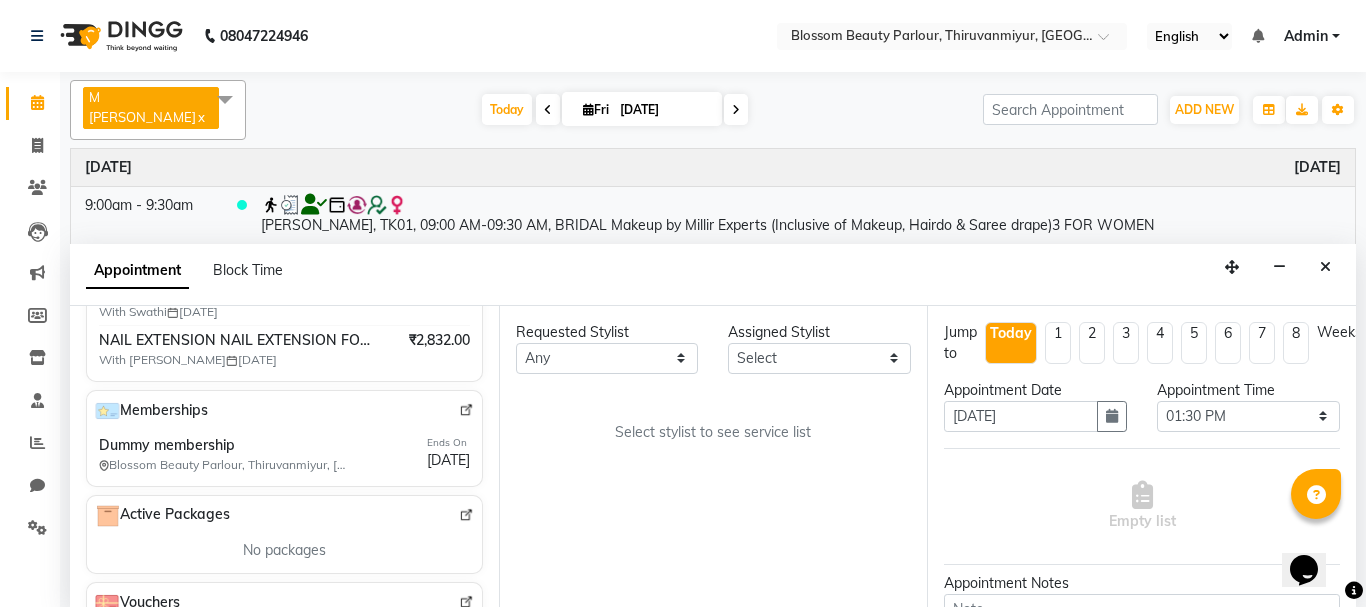 type on "7806864300" 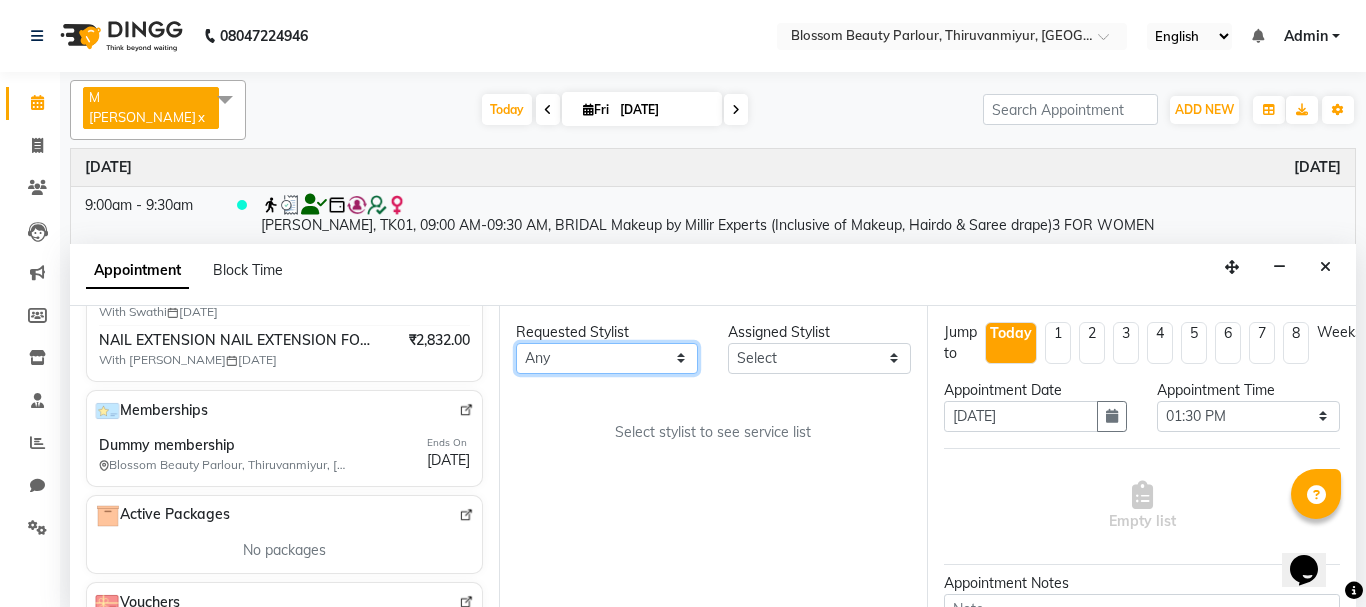 click on "Any [PERSON_NAME] [PERSON_NAME] [PERSON_NAME] [PERSON_NAME] [PERSON_NAME] M [PERSON_NAME] Old Staff Swathi" at bounding box center [607, 358] 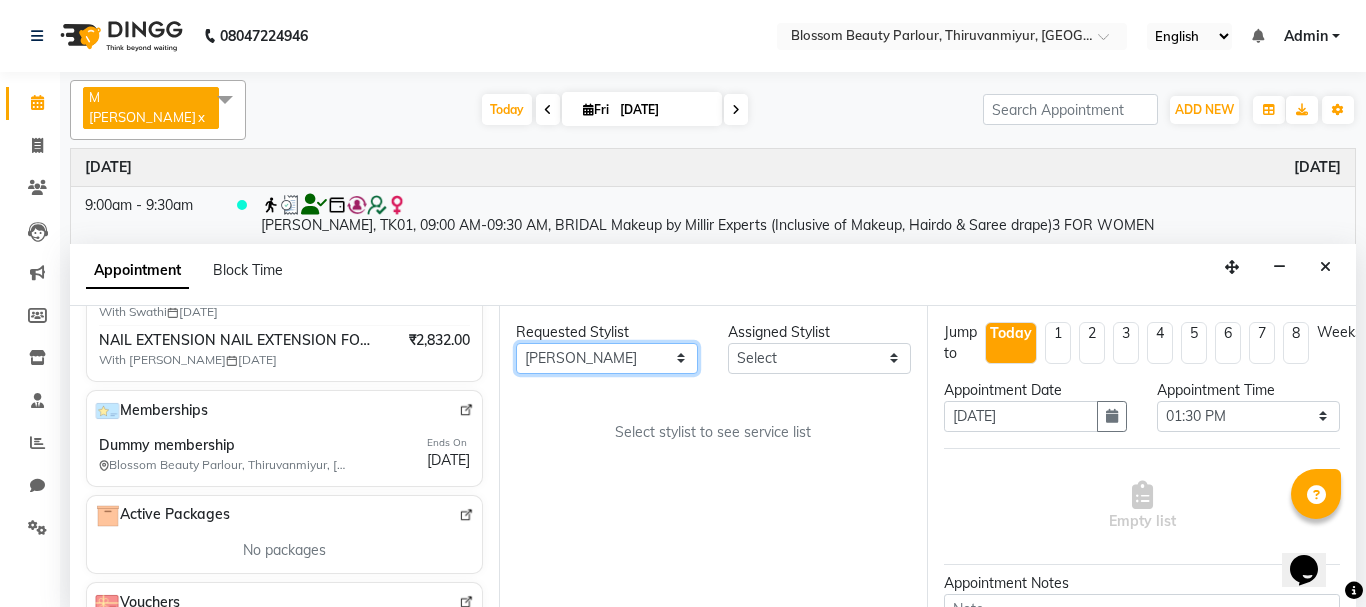 click on "Any [PERSON_NAME] [PERSON_NAME] [PERSON_NAME] [PERSON_NAME] [PERSON_NAME] M [PERSON_NAME] Old Staff Swathi" at bounding box center [607, 358] 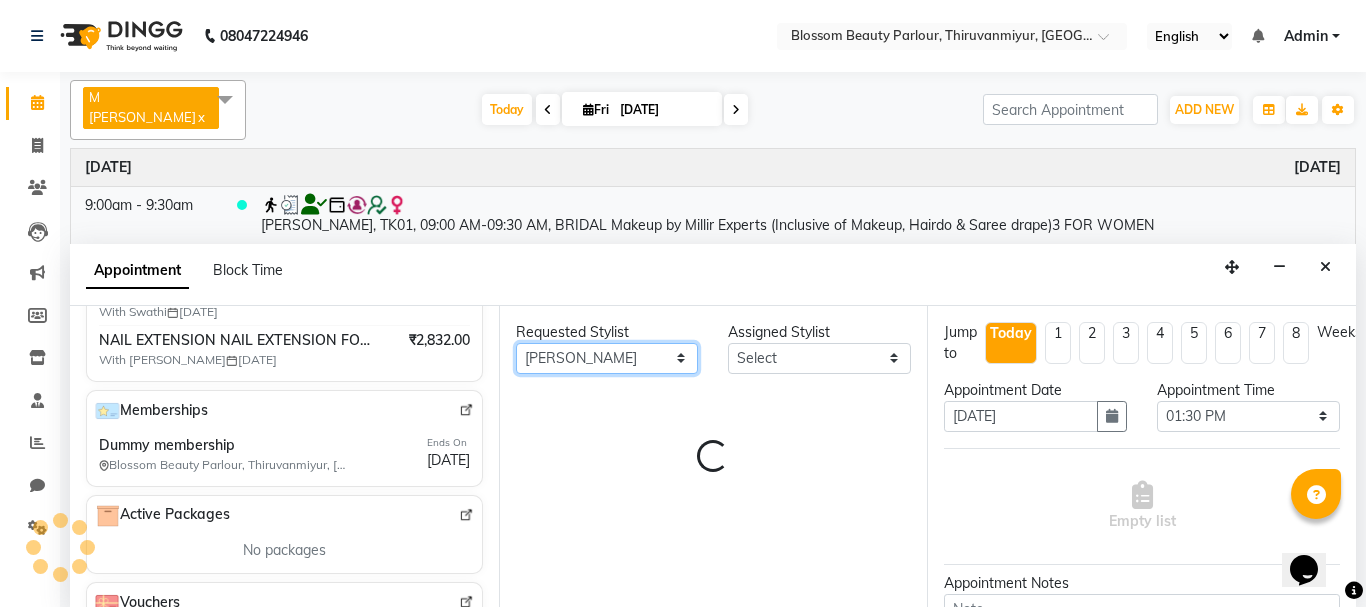 select on "85641" 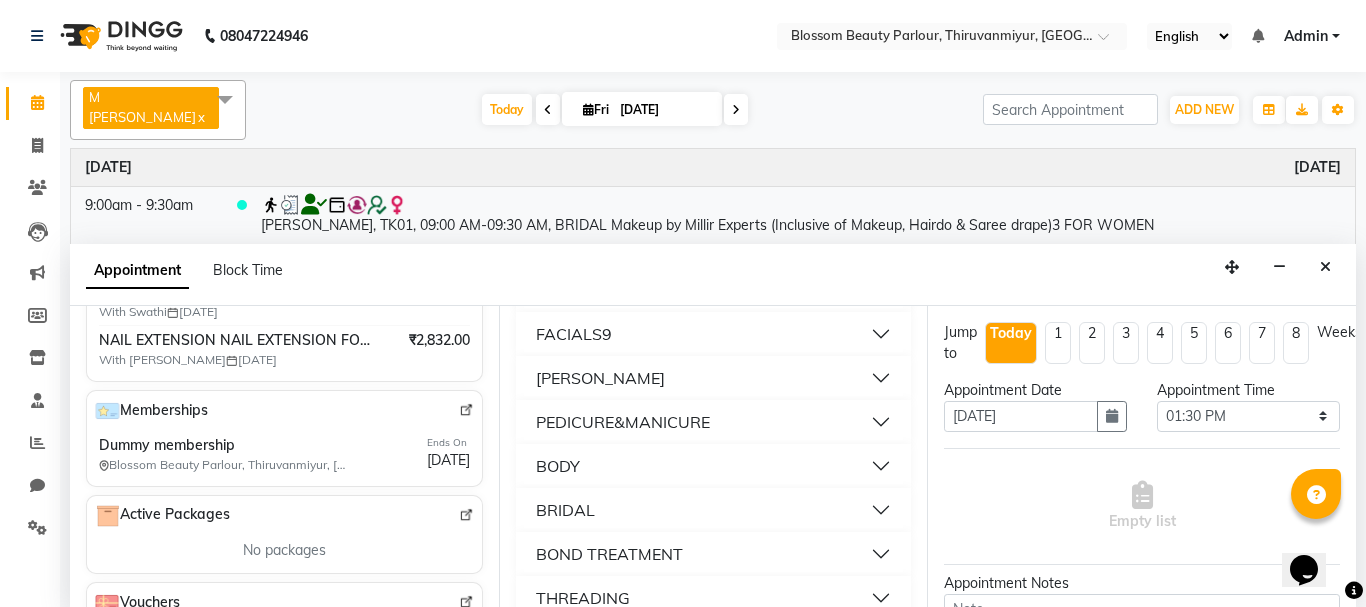 scroll, scrollTop: 571, scrollLeft: 0, axis: vertical 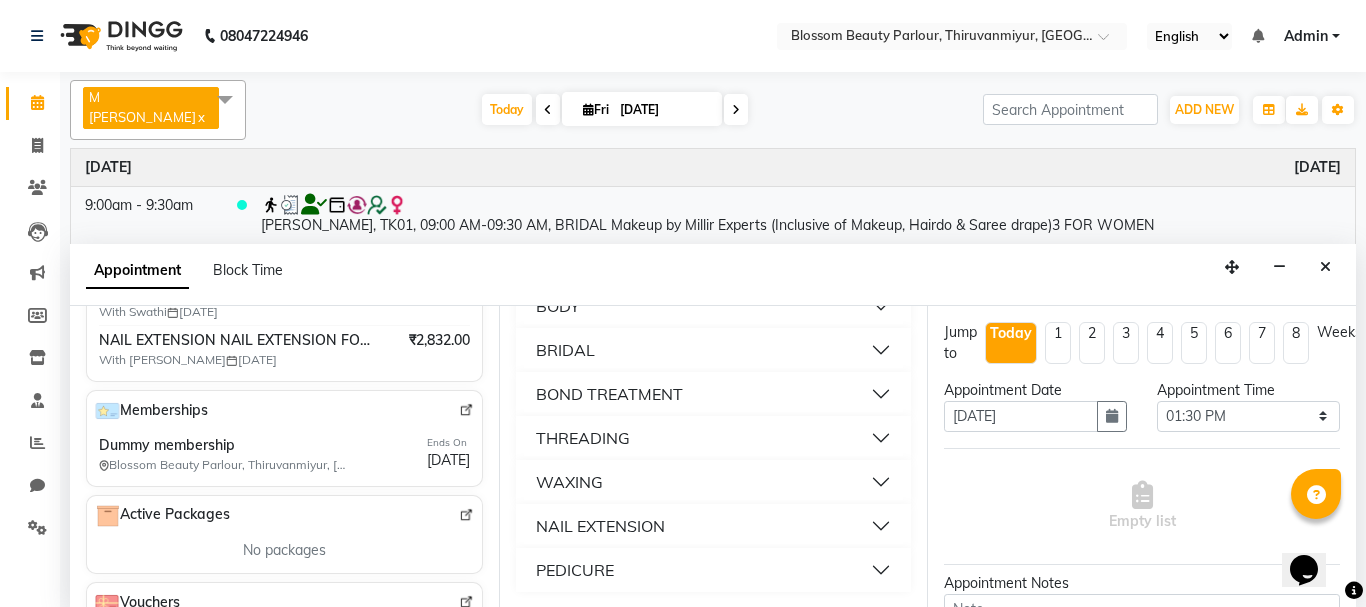 click on "WAXING" at bounding box center (714, 482) 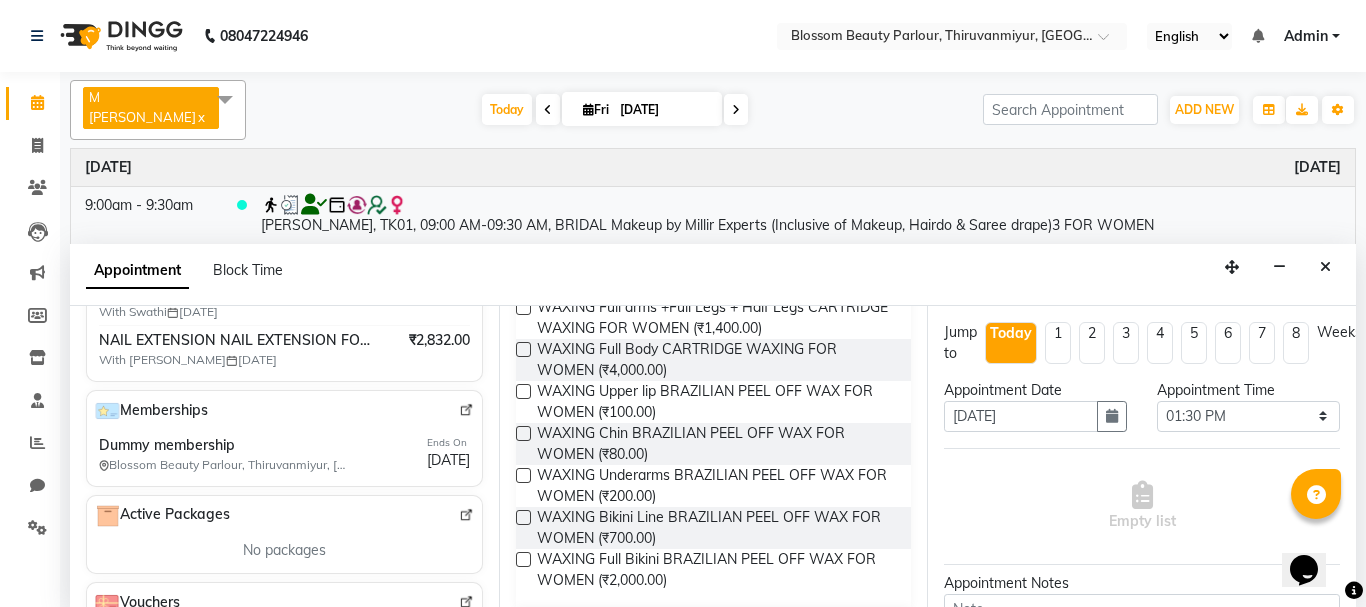 scroll, scrollTop: 1077, scrollLeft: 0, axis: vertical 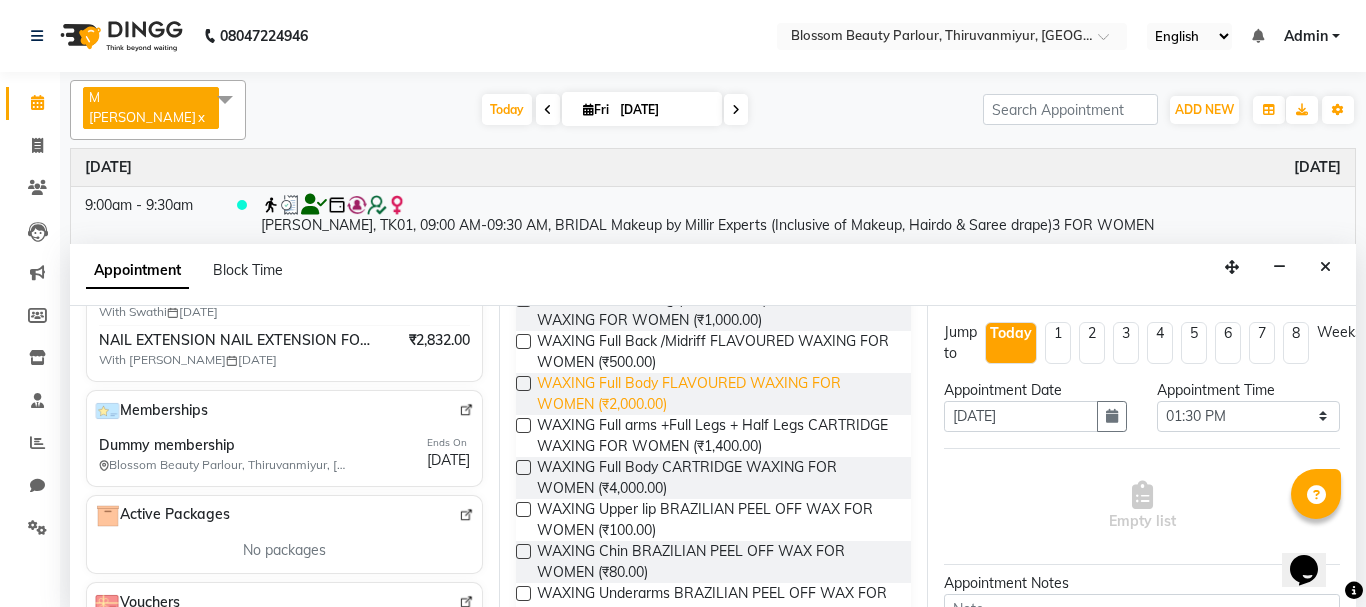 click on "WAXING Full Body FLAVOURED WAXING FOR WOMEN (₹2,000.00)" at bounding box center [716, 394] 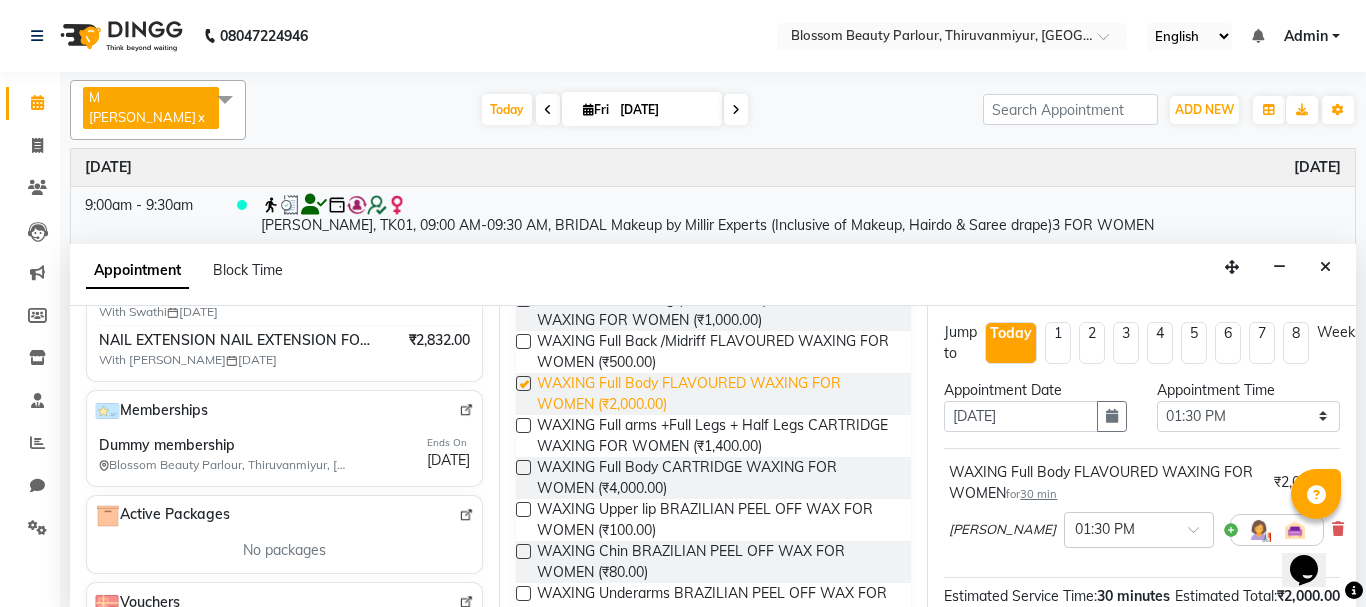 checkbox on "false" 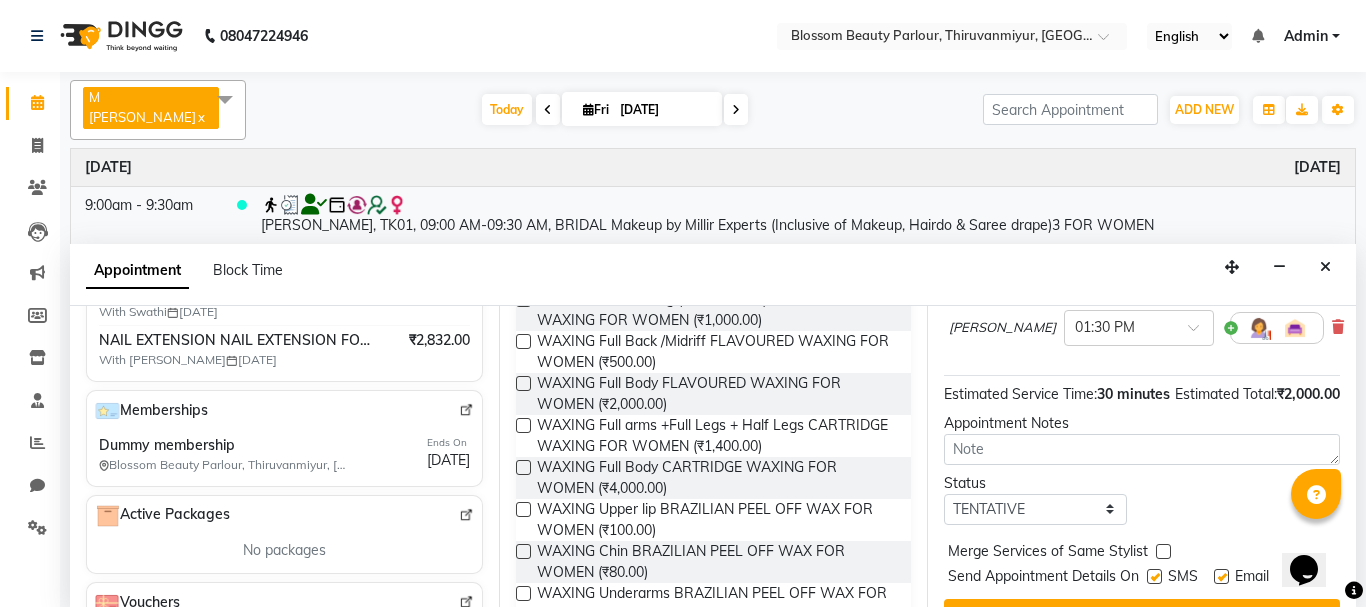 scroll, scrollTop: 281, scrollLeft: 0, axis: vertical 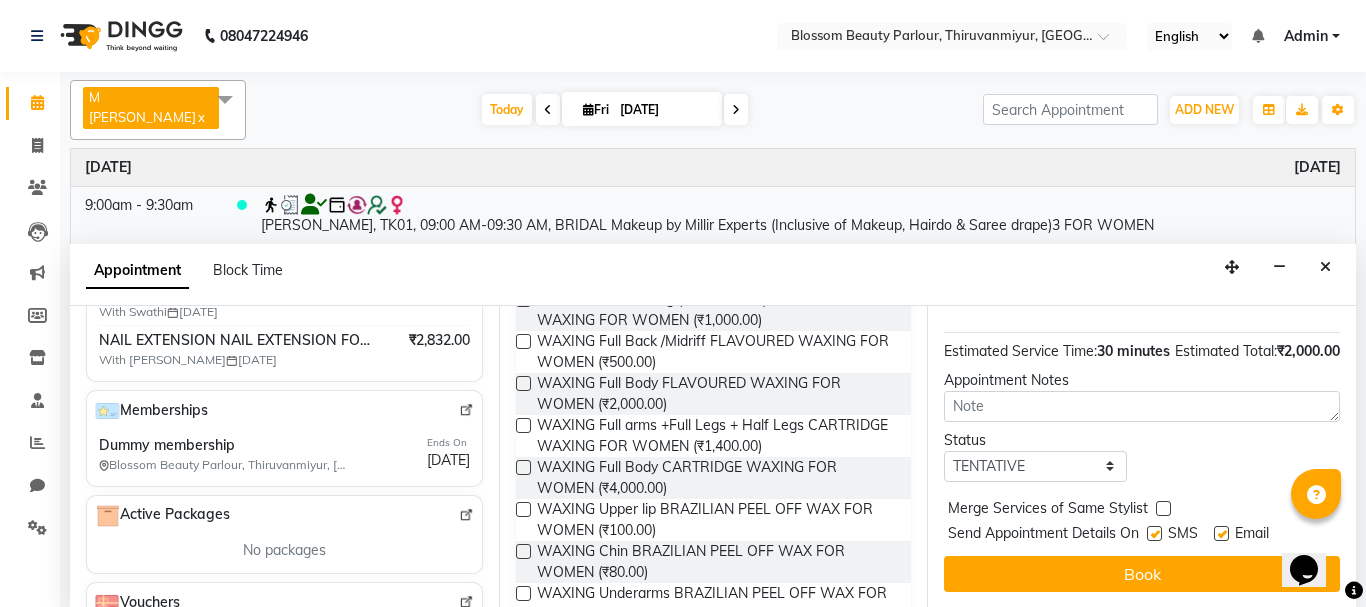 drag, startPoint x: 1349, startPoint y: 422, endPoint x: 57, endPoint y: 38, distance: 1347.8575 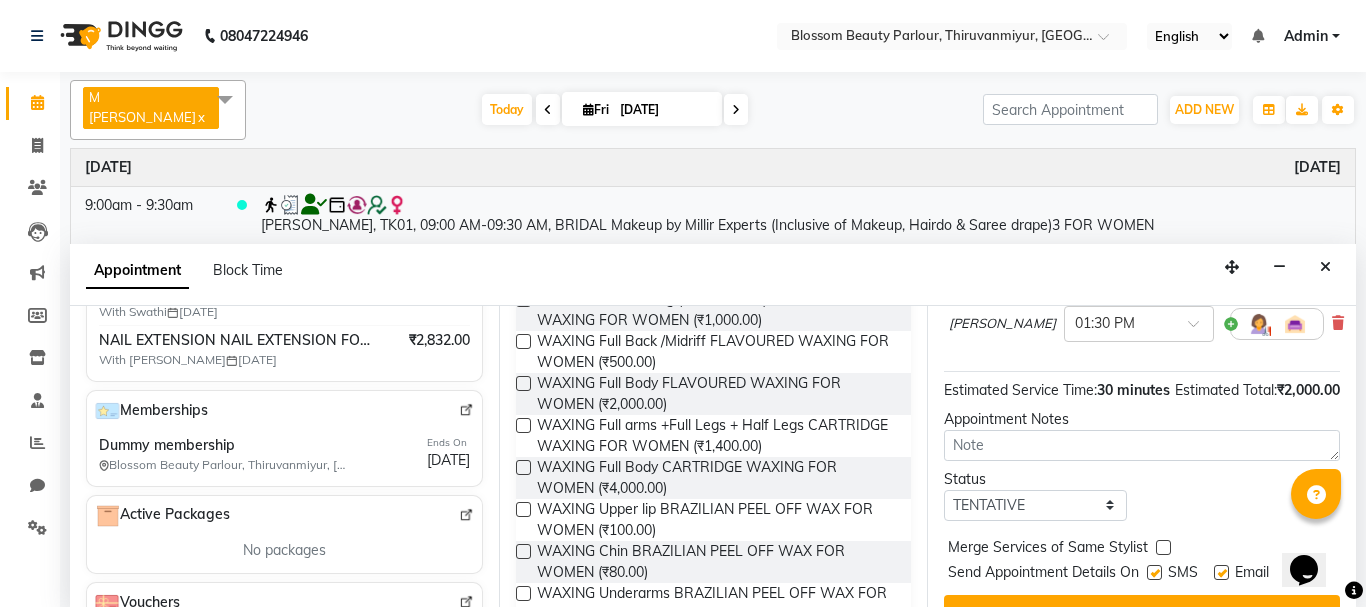 scroll, scrollTop: 281, scrollLeft: 0, axis: vertical 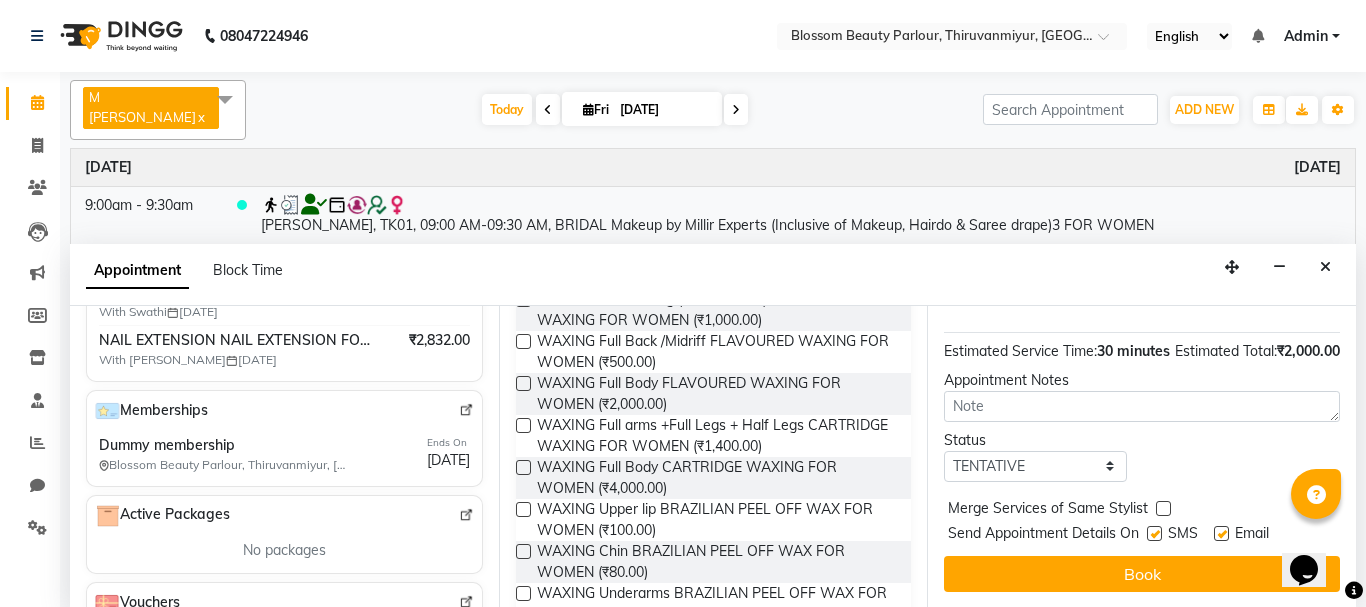 click on "Book" at bounding box center [1142, 574] 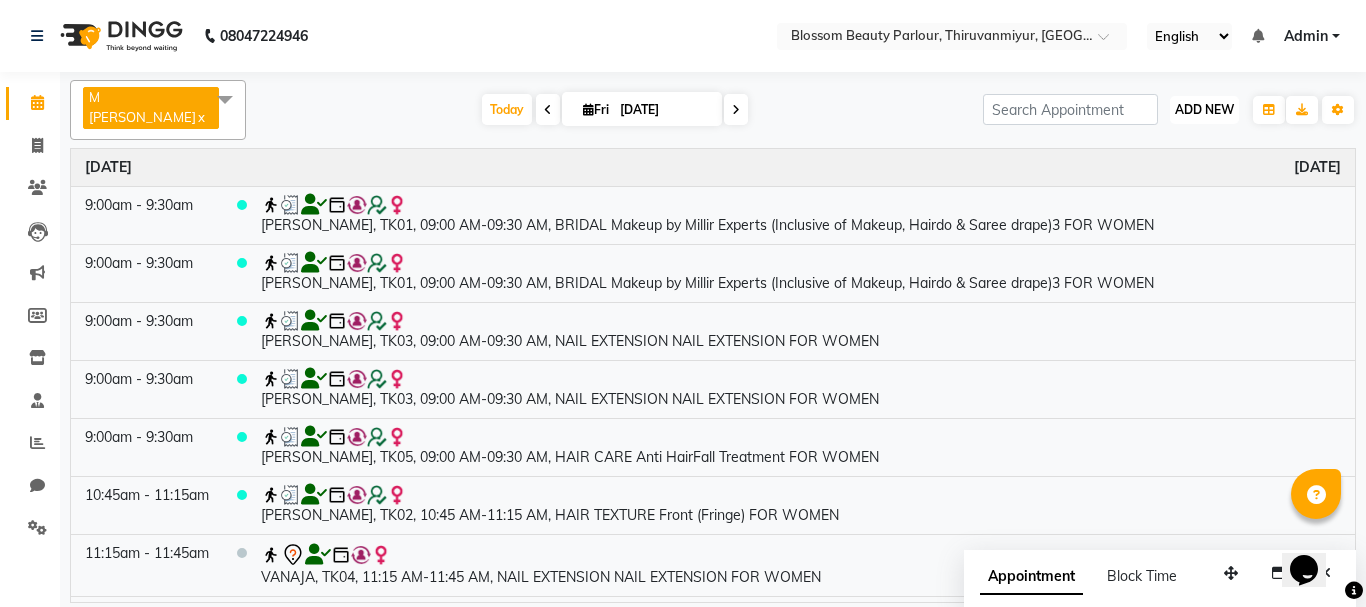 click on "ADD NEW Toggle Dropdown" at bounding box center [1204, 110] 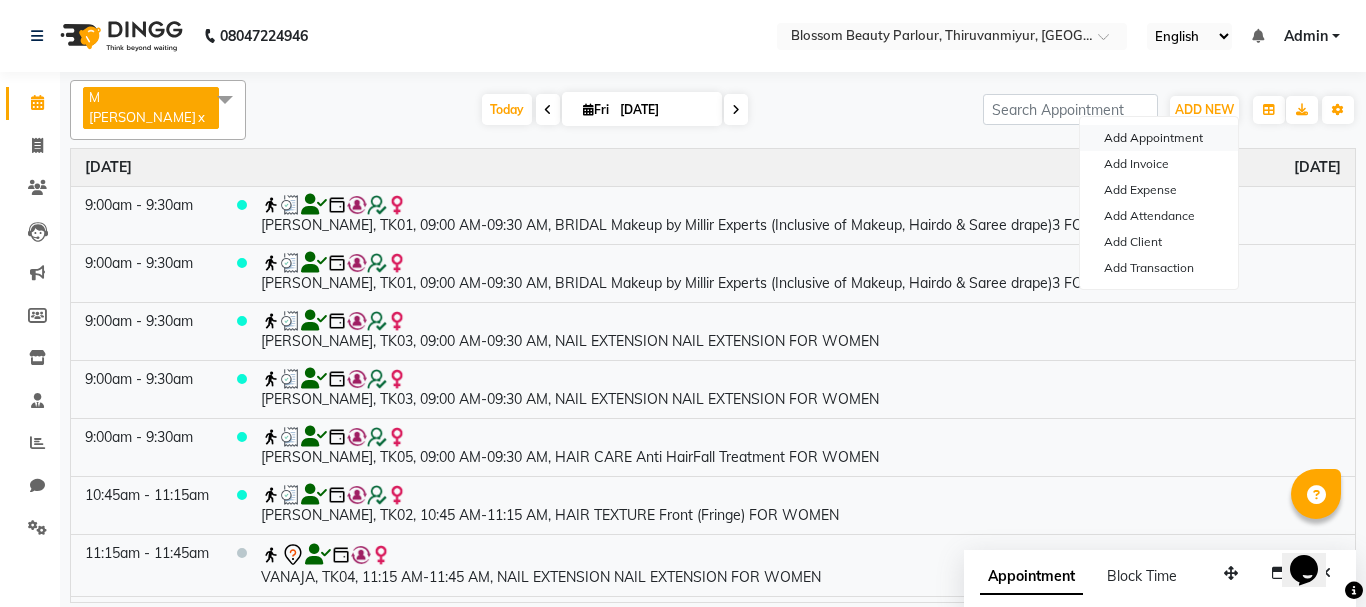 click on "Add Appointment" at bounding box center [1159, 138] 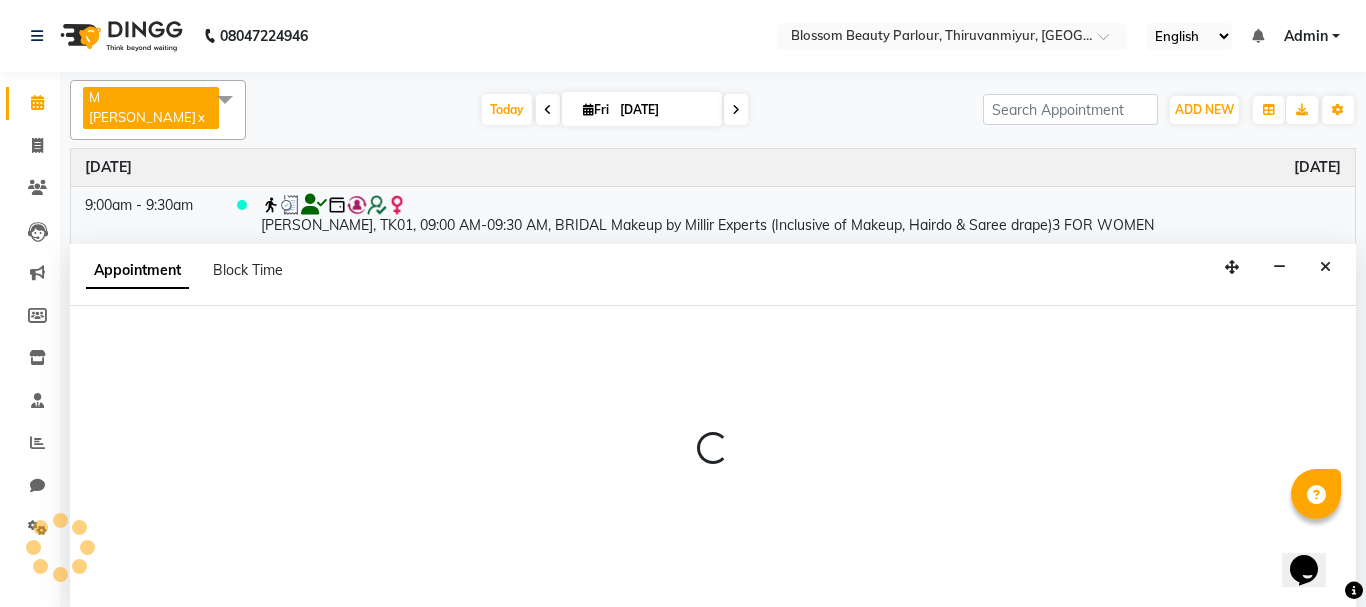 select on "tentative" 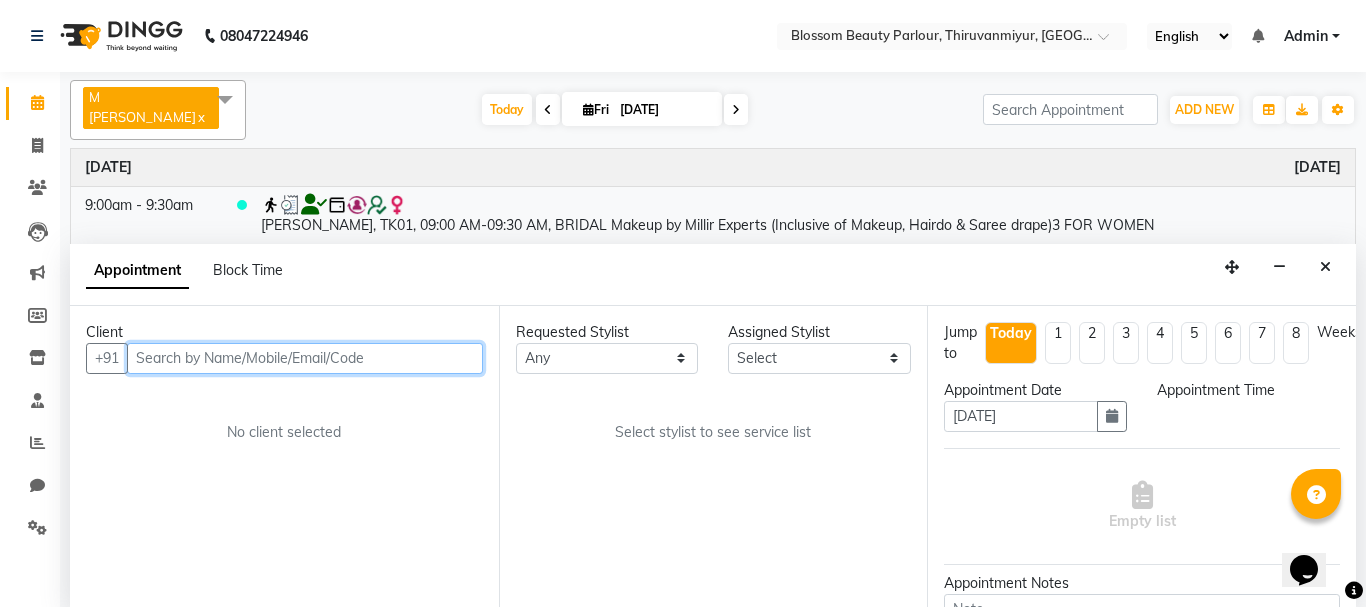 select on "540" 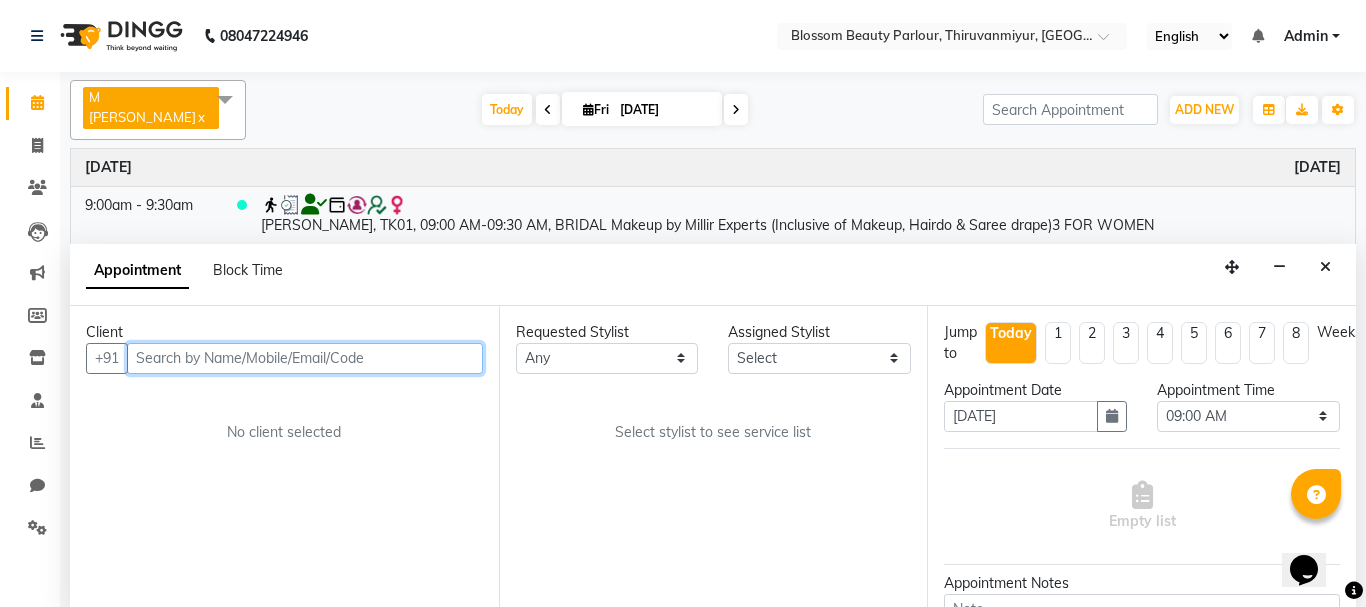 click at bounding box center (305, 358) 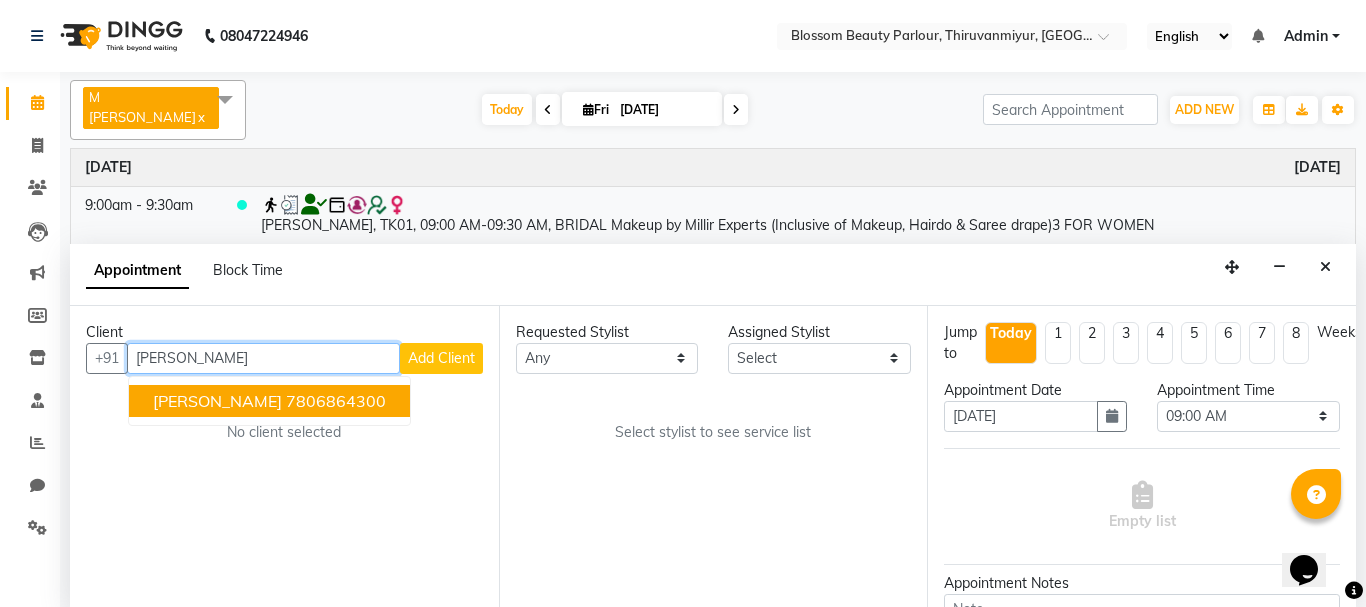 click on "7806864300" at bounding box center (336, 401) 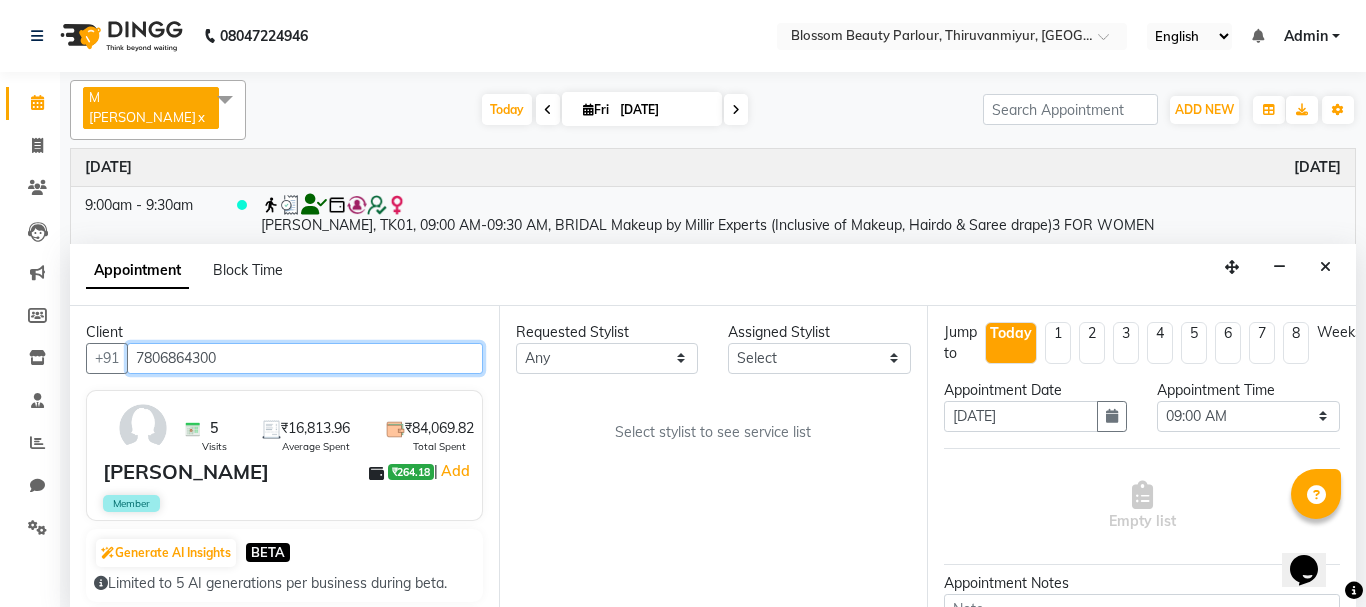 type on "7806864300" 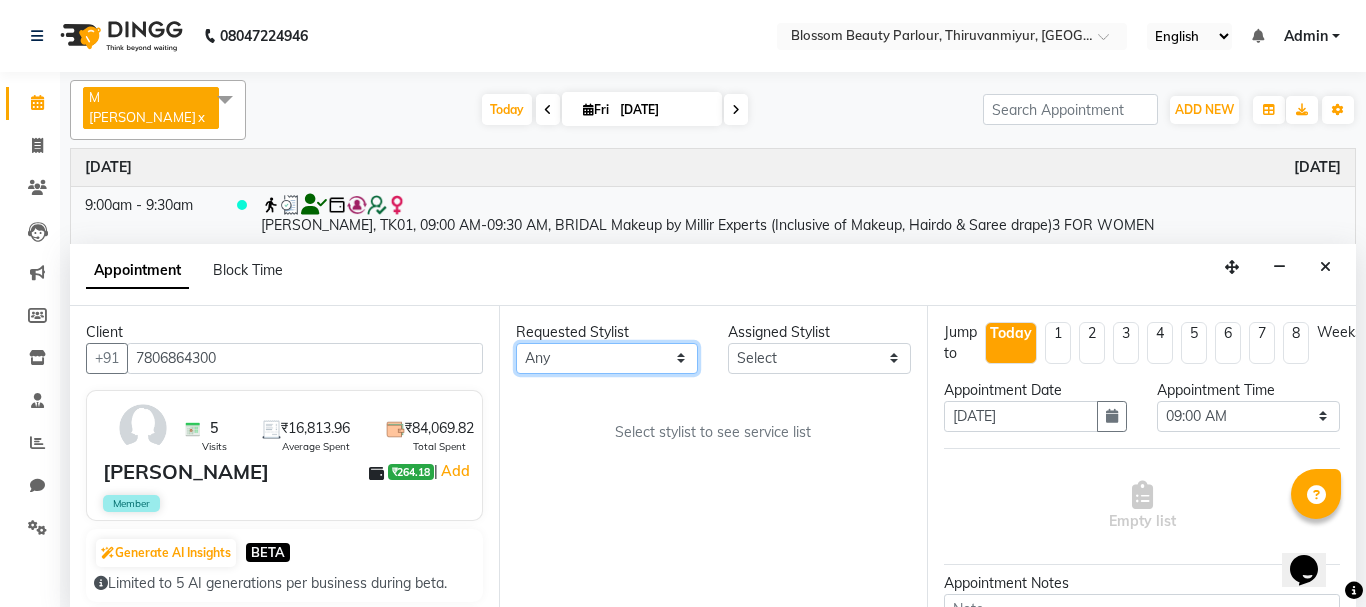 click on "Any [PERSON_NAME] [PERSON_NAME] [PERSON_NAME] [PERSON_NAME] [PERSON_NAME] M [PERSON_NAME] Old Staff Swathi" at bounding box center (607, 358) 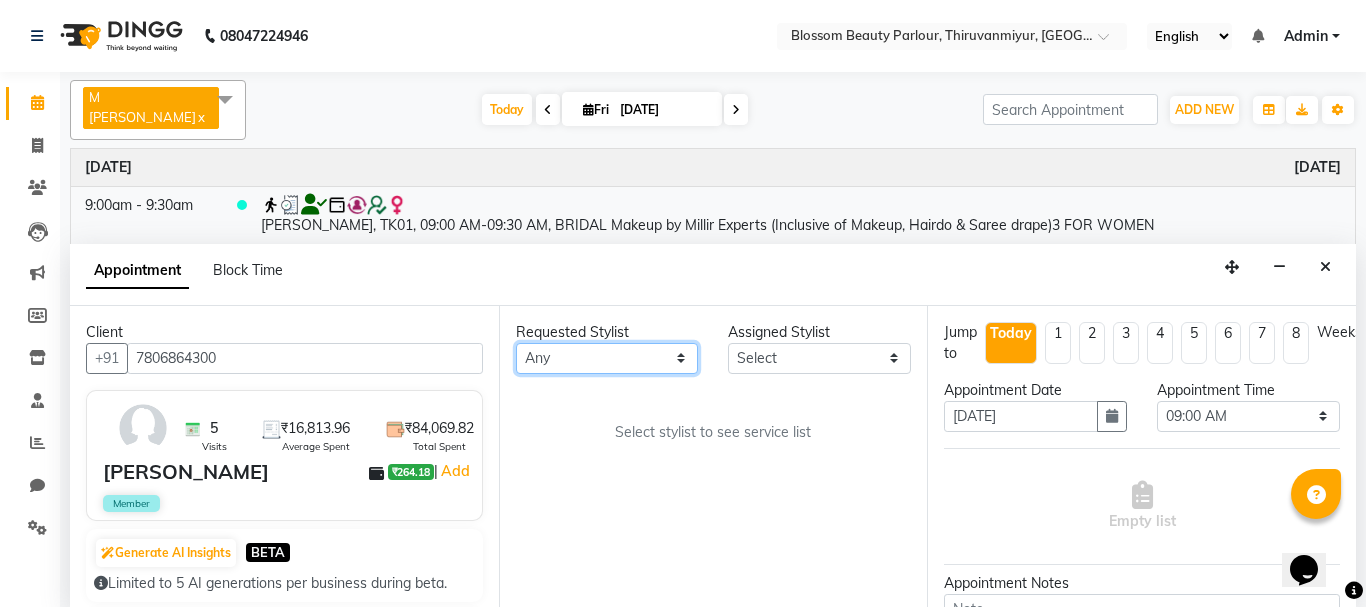 select on "85639" 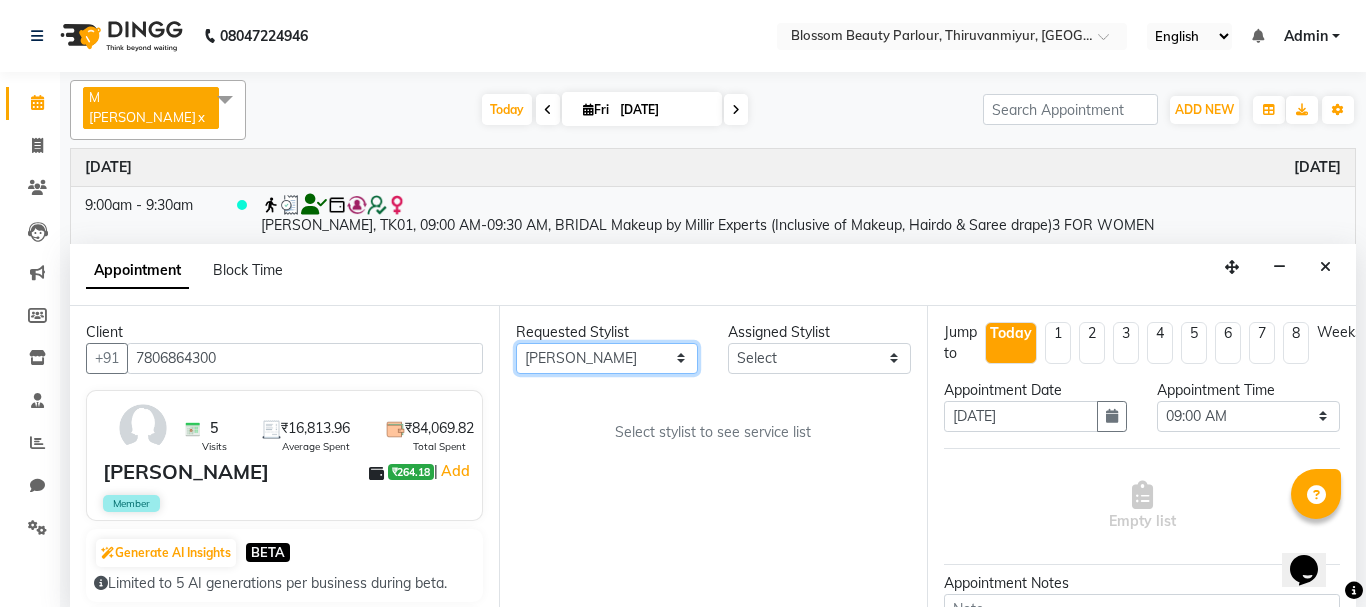 click on "Any [PERSON_NAME] [PERSON_NAME] [PERSON_NAME] [PERSON_NAME] [PERSON_NAME] M [PERSON_NAME] Old Staff Swathi" at bounding box center [607, 358] 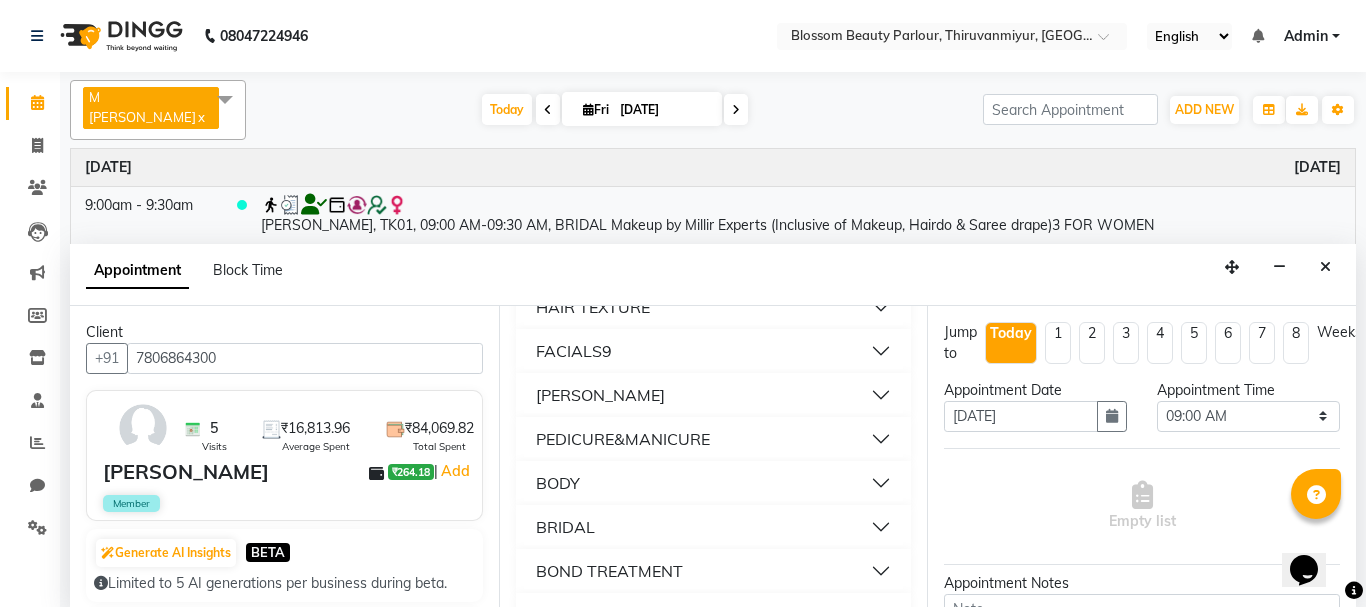 scroll, scrollTop: 381, scrollLeft: 0, axis: vertical 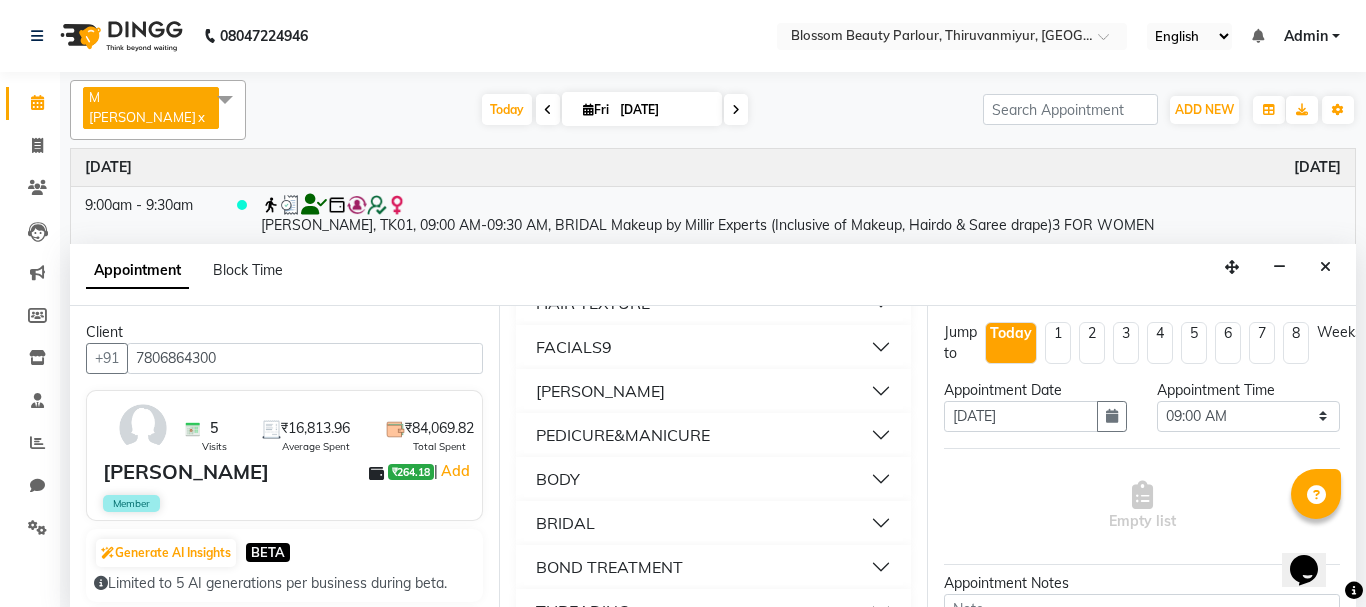 click on "PEDICURE&MANICURE" at bounding box center [623, 435] 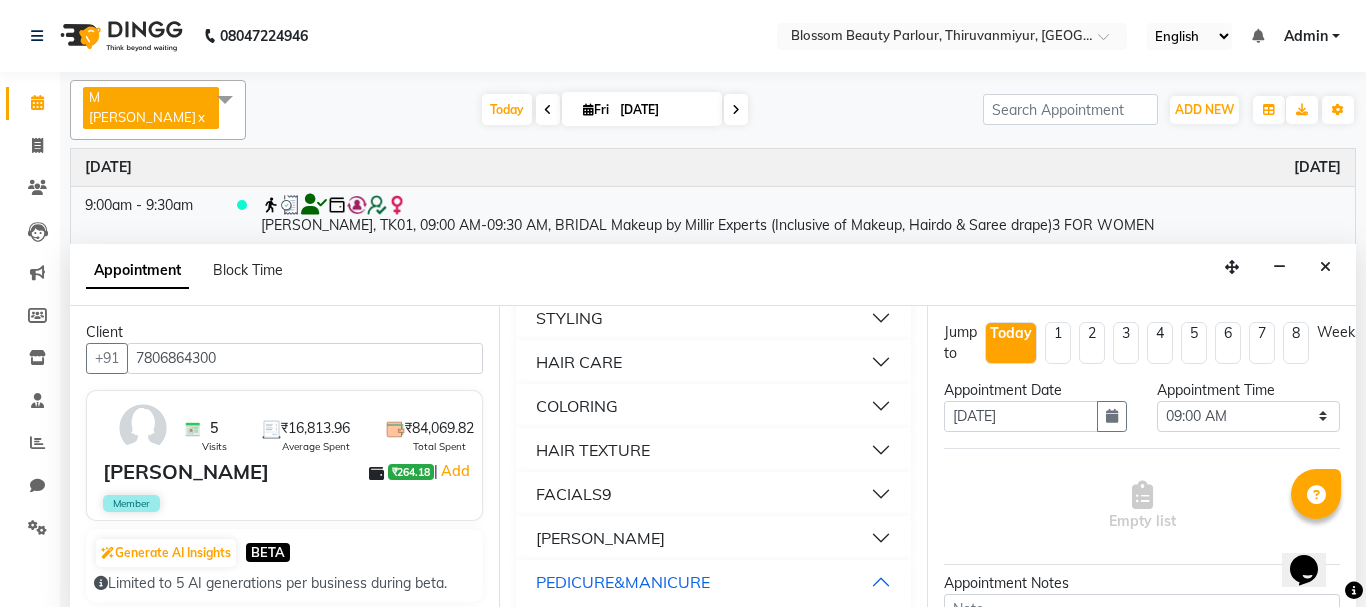scroll, scrollTop: 218, scrollLeft: 0, axis: vertical 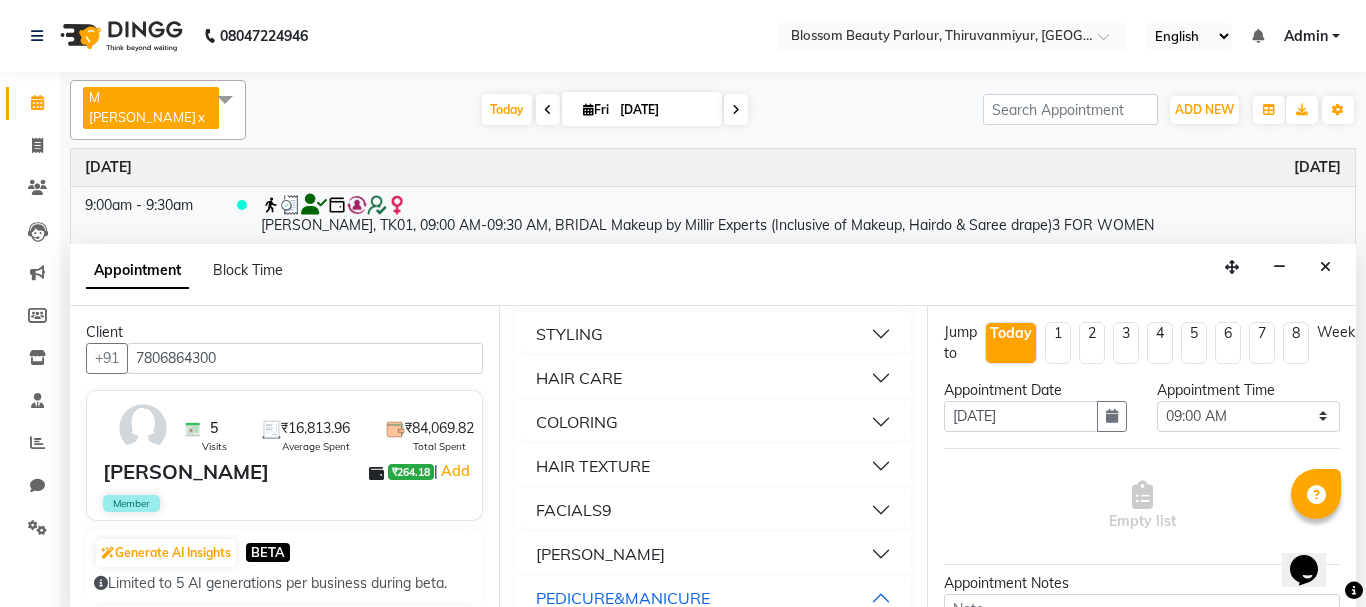 click on "HAIR CARE" at bounding box center (579, 378) 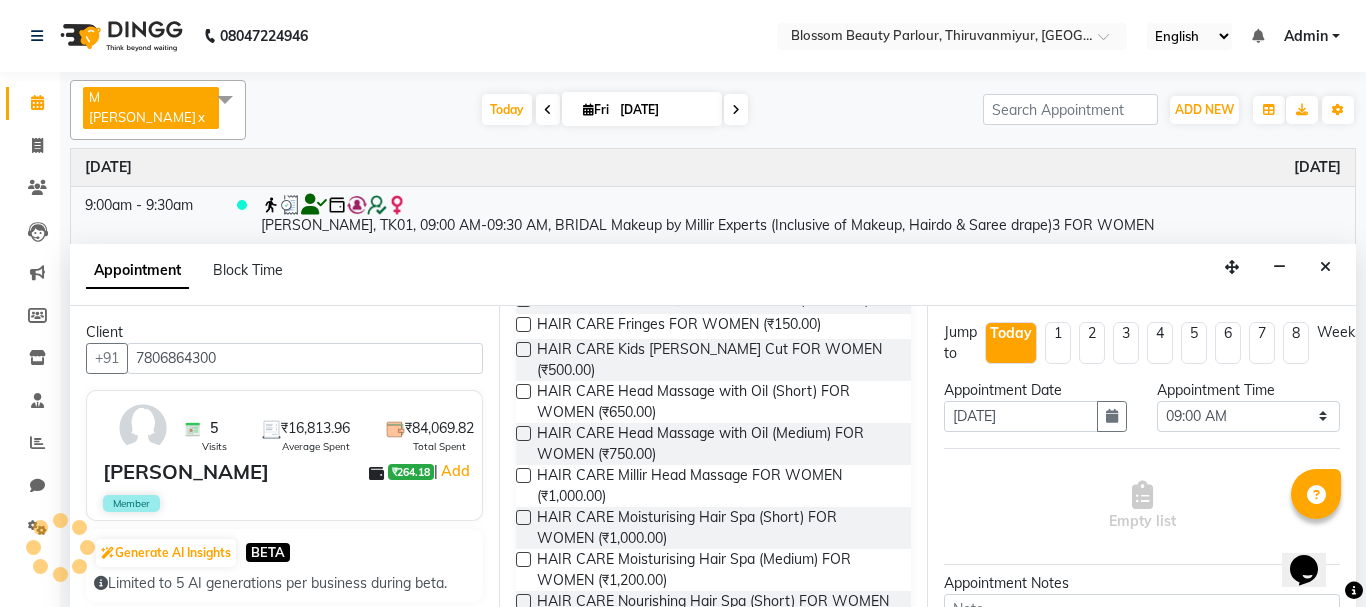 scroll, scrollTop: 929, scrollLeft: 0, axis: vertical 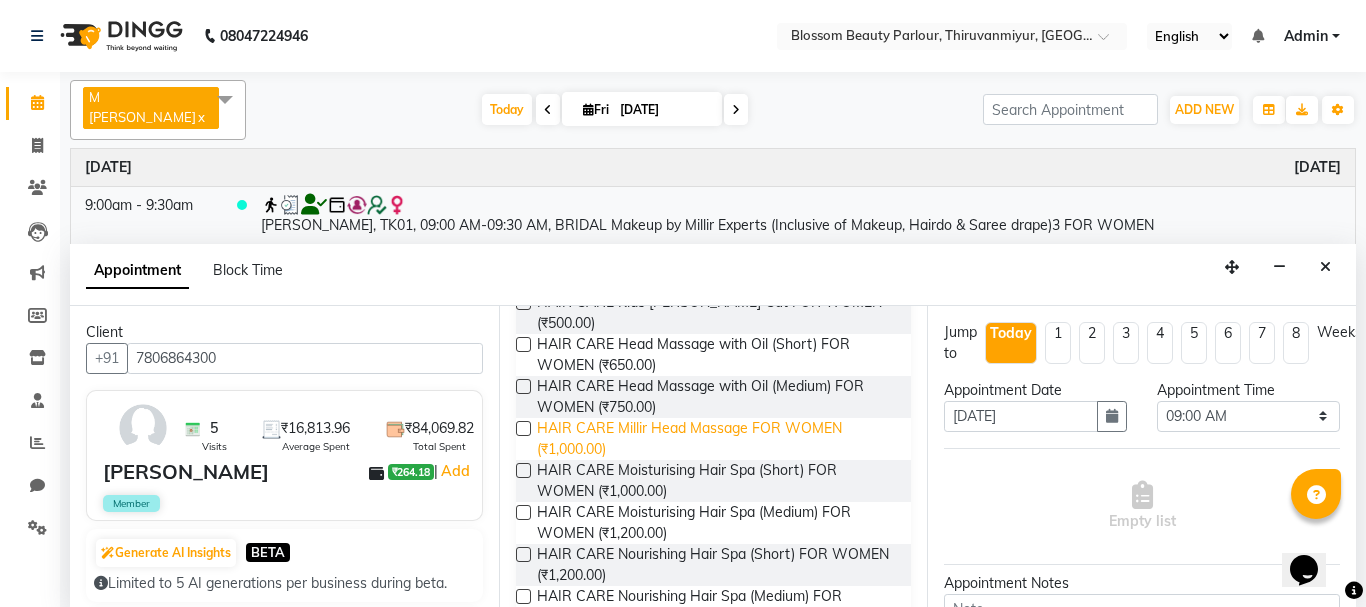 click on "HAIR CARE Millir Head Massage FOR WOMEN (₹1,000.00)" at bounding box center [716, 439] 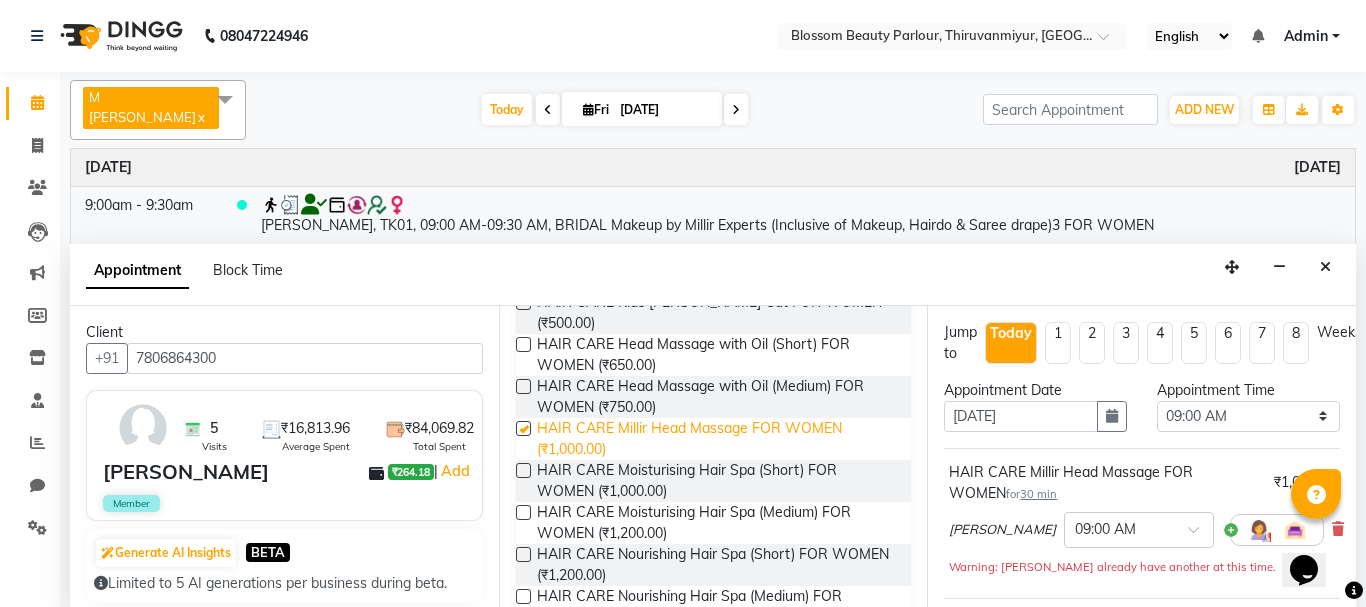 checkbox on "false" 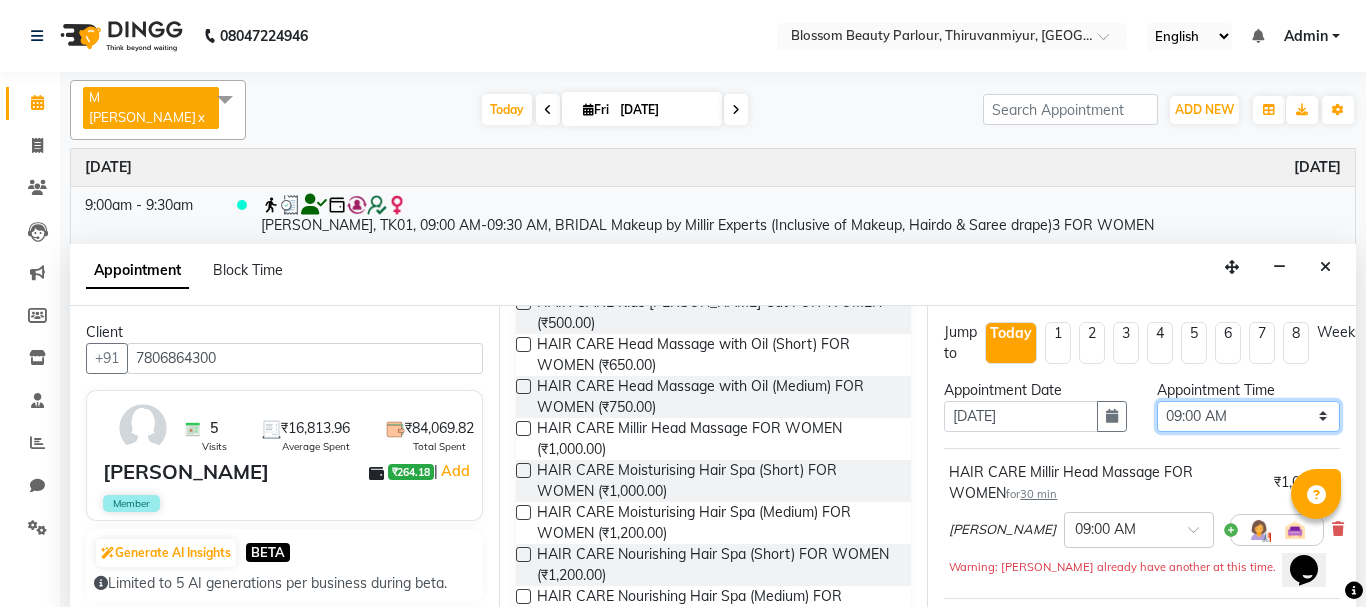 click on "Select 09:00 AM 09:15 AM 09:30 AM 09:45 AM 10:00 AM 10:15 AM 10:30 AM 10:45 AM 11:00 AM 11:15 AM 11:30 AM 11:45 AM 12:00 PM 12:15 PM 12:30 PM 12:45 PM 01:00 PM 01:15 PM 01:30 PM 01:45 PM 02:00 PM 02:15 PM 02:30 PM 02:45 PM 03:00 PM 03:15 PM 03:30 PM 03:45 PM 04:00 PM 04:15 PM 04:30 PM 04:45 PM 05:00 PM 05:15 PM 05:30 PM 05:45 PM 06:00 PM 06:15 PM 06:30 PM 06:45 PM 07:00 PM 07:15 PM 07:30 PM 07:45 PM 08:00 PM" at bounding box center (1248, 416) 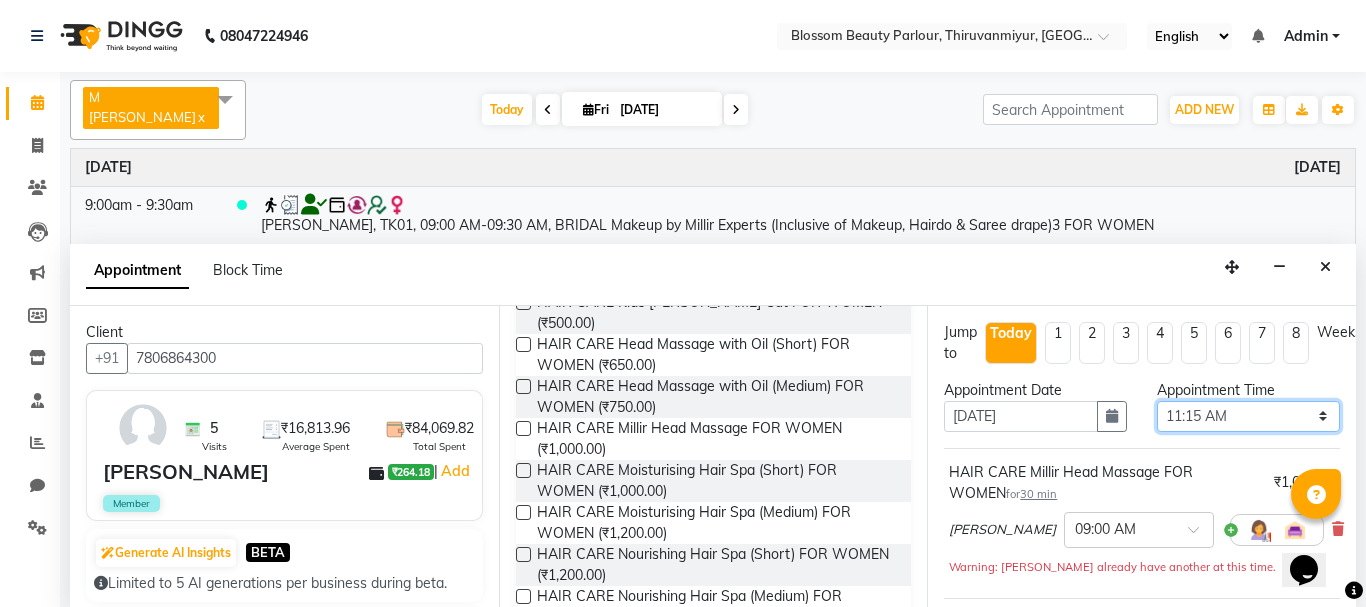 click on "Select 09:00 AM 09:15 AM 09:30 AM 09:45 AM 10:00 AM 10:15 AM 10:30 AM 10:45 AM 11:00 AM 11:15 AM 11:30 AM 11:45 AM 12:00 PM 12:15 PM 12:30 PM 12:45 PM 01:00 PM 01:15 PM 01:30 PM 01:45 PM 02:00 PM 02:15 PM 02:30 PM 02:45 PM 03:00 PM 03:15 PM 03:30 PM 03:45 PM 04:00 PM 04:15 PM 04:30 PM 04:45 PM 05:00 PM 05:15 PM 05:30 PM 05:45 PM 06:00 PM 06:15 PM 06:30 PM 06:45 PM 07:00 PM 07:15 PM 07:30 PM 07:45 PM 08:00 PM" at bounding box center (1248, 416) 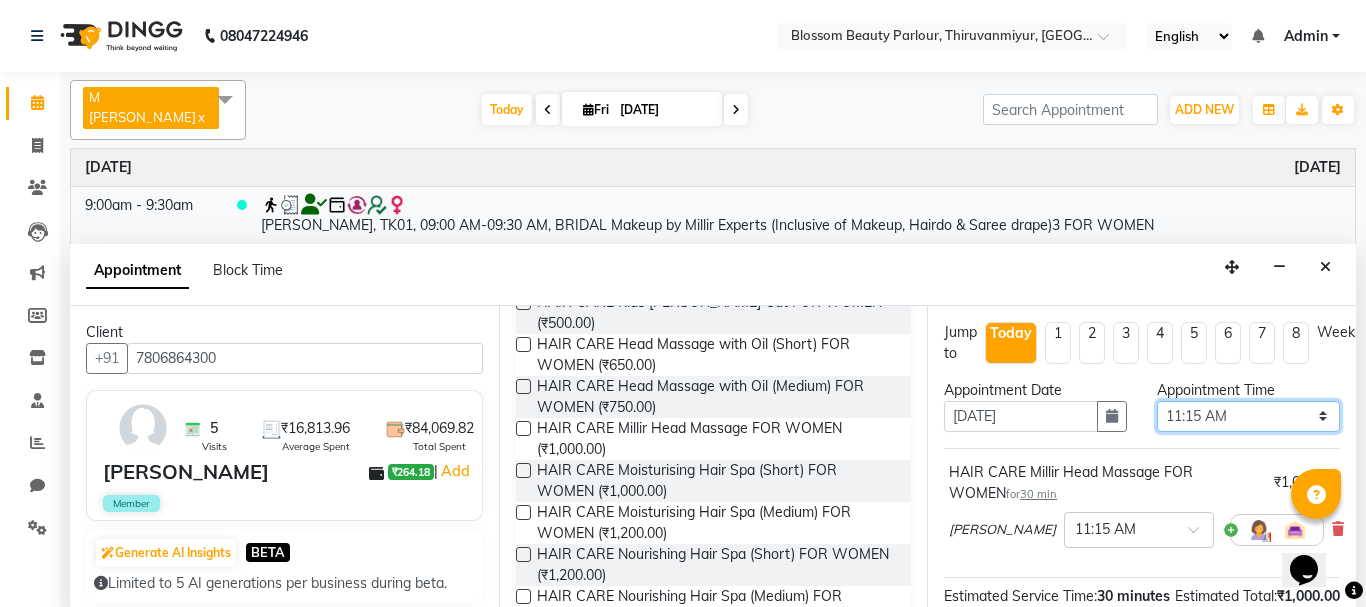 scroll, scrollTop: 281, scrollLeft: 0, axis: vertical 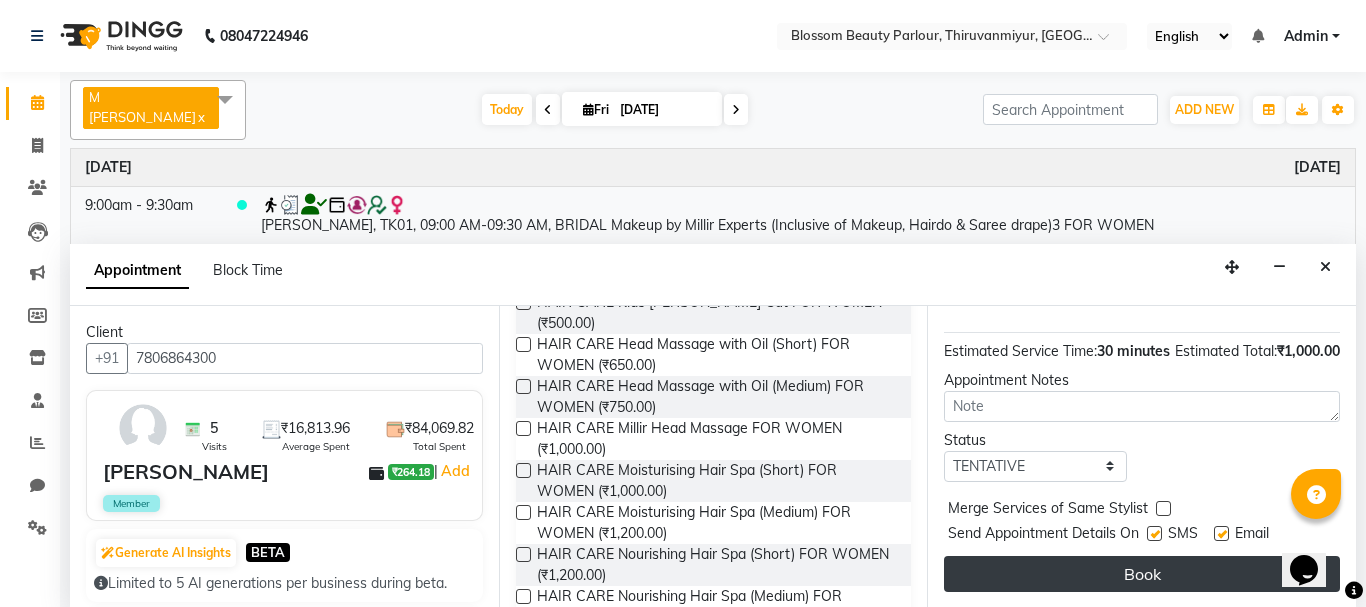 click on "Book" at bounding box center (1142, 574) 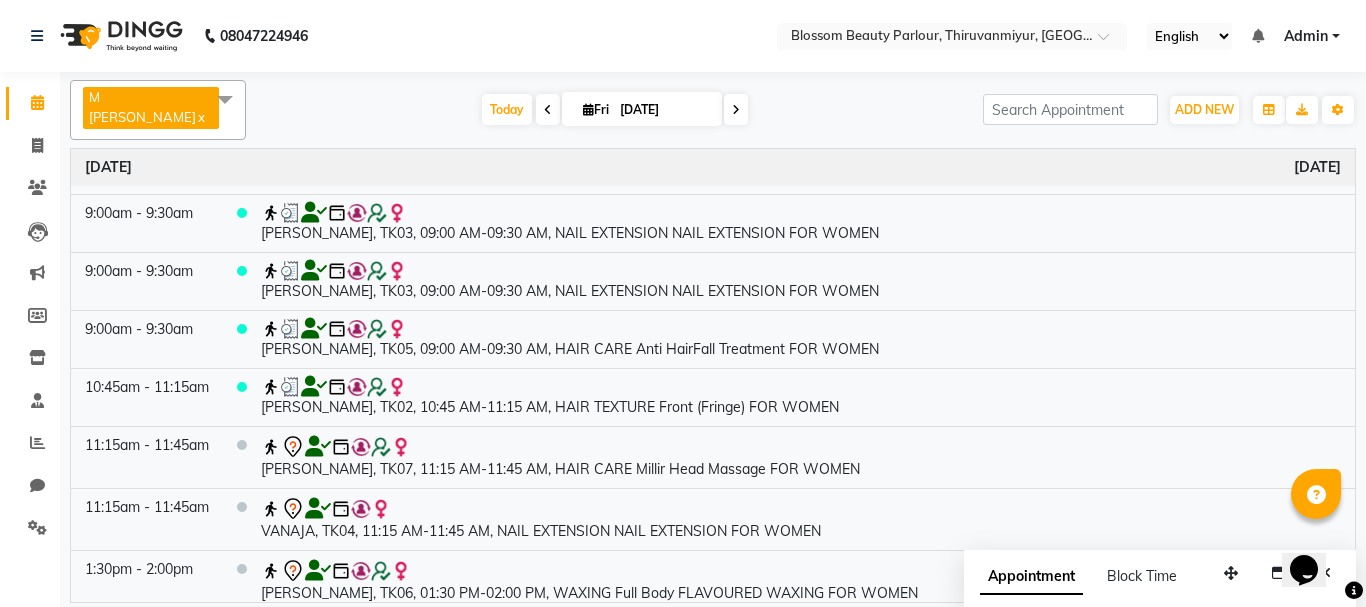 scroll, scrollTop: 118, scrollLeft: 0, axis: vertical 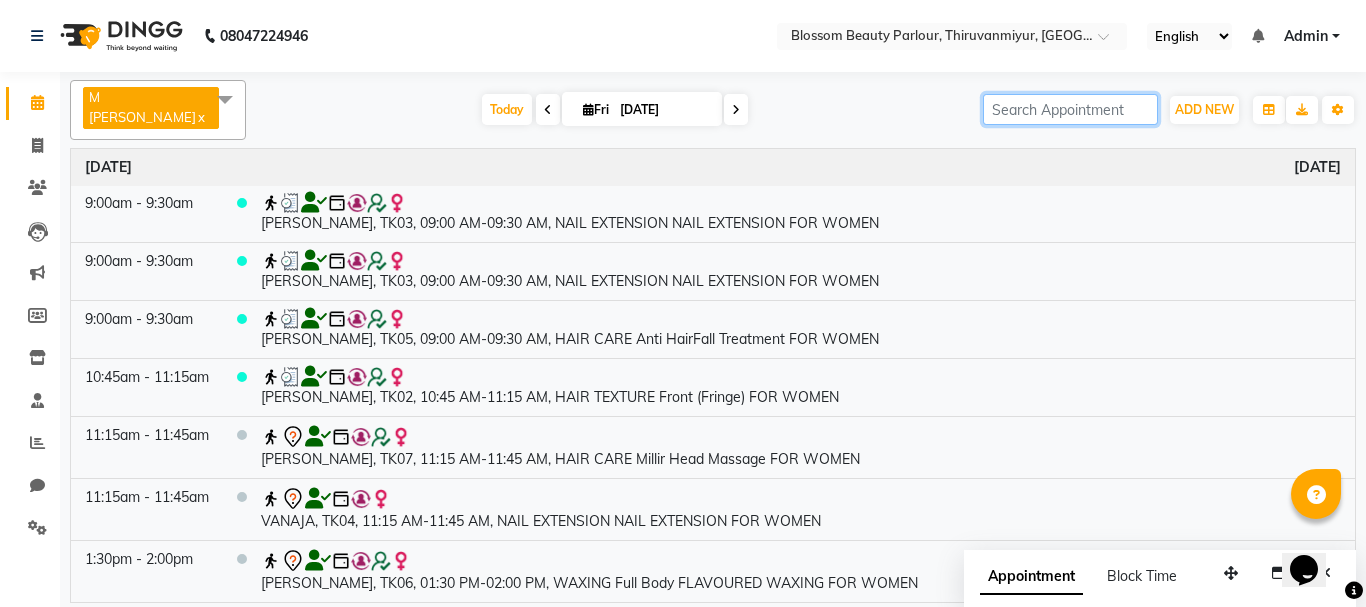 click at bounding box center [1070, 109] 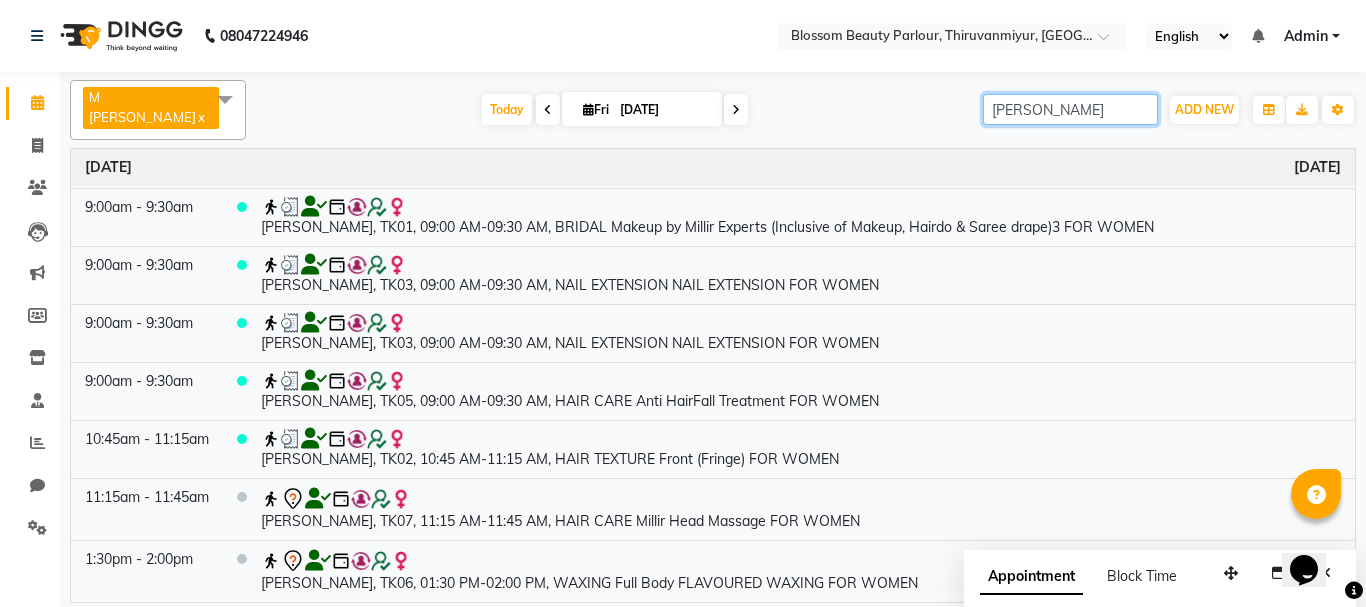 scroll, scrollTop: 0, scrollLeft: 0, axis: both 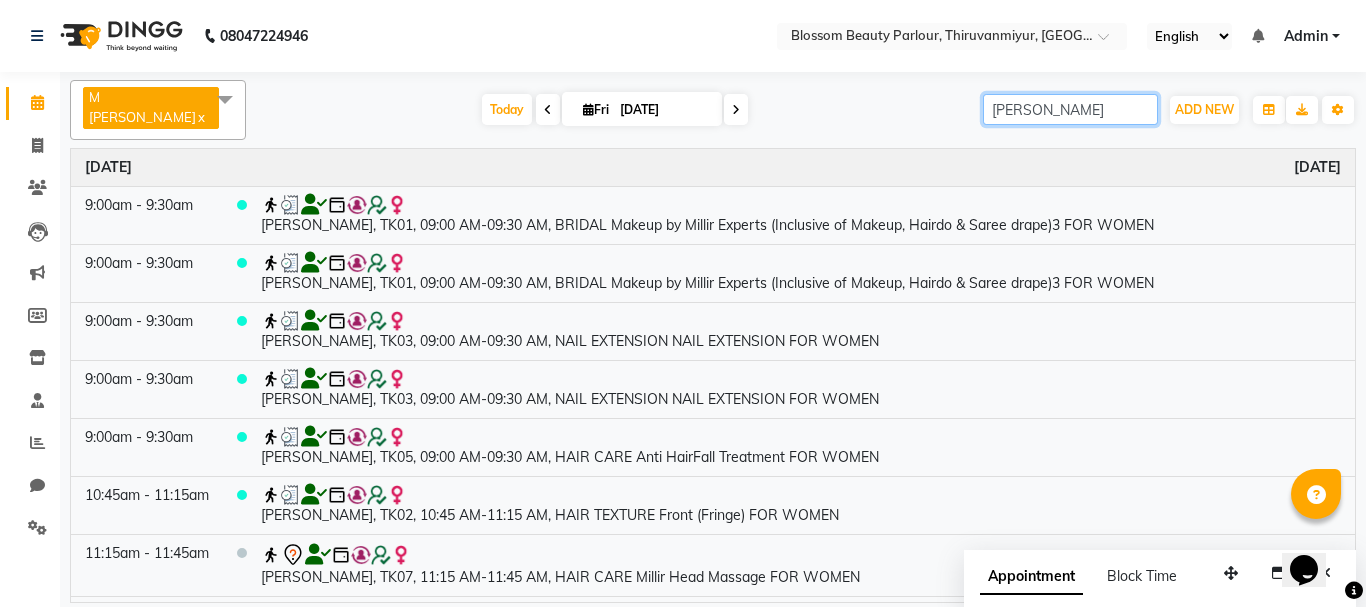 click on "[DATE]" at bounding box center [713, 167] 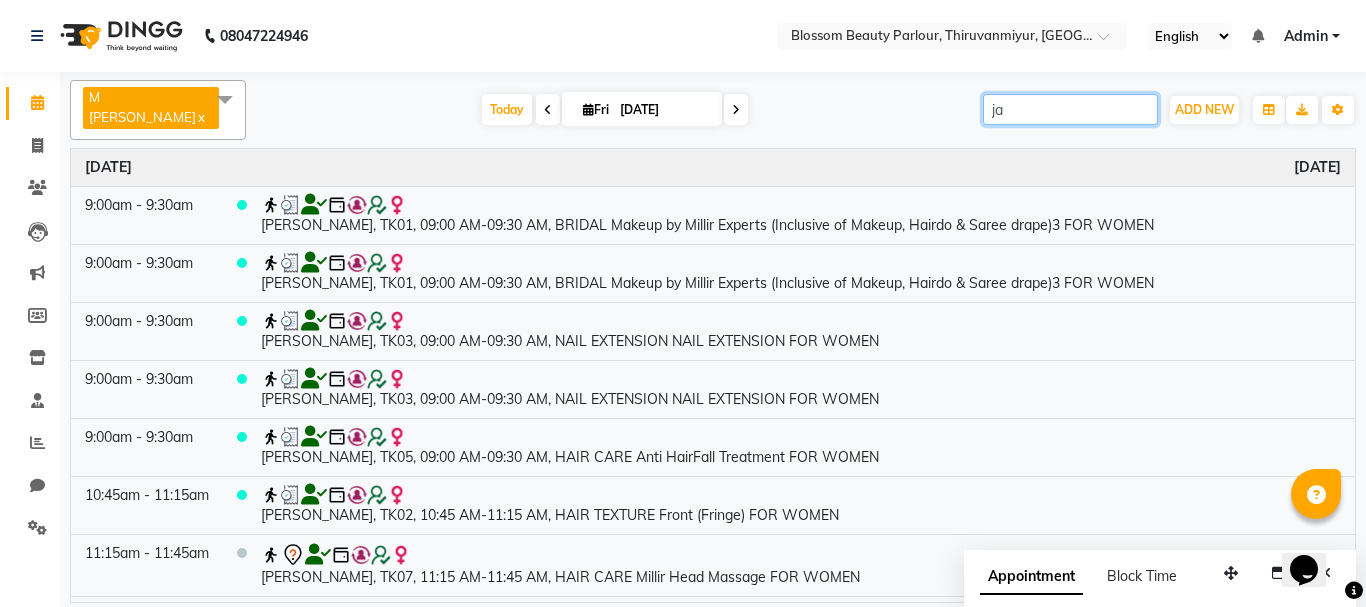 type on "j" 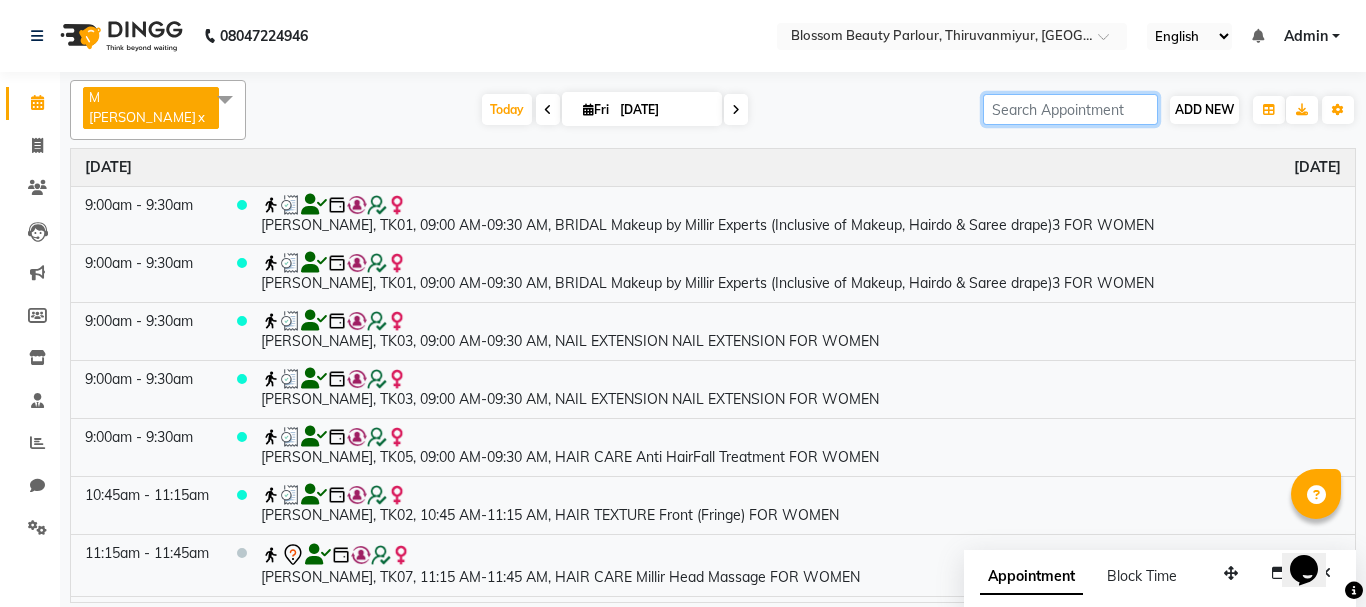 type 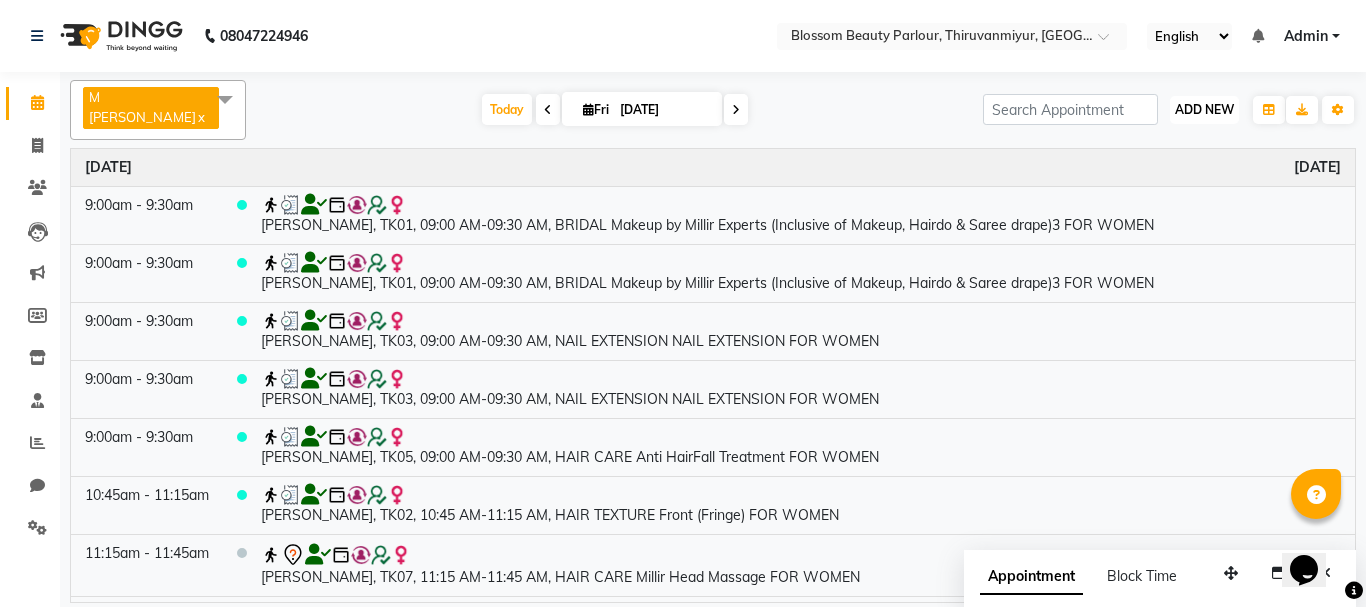 click on "ADD NEW" at bounding box center (1204, 109) 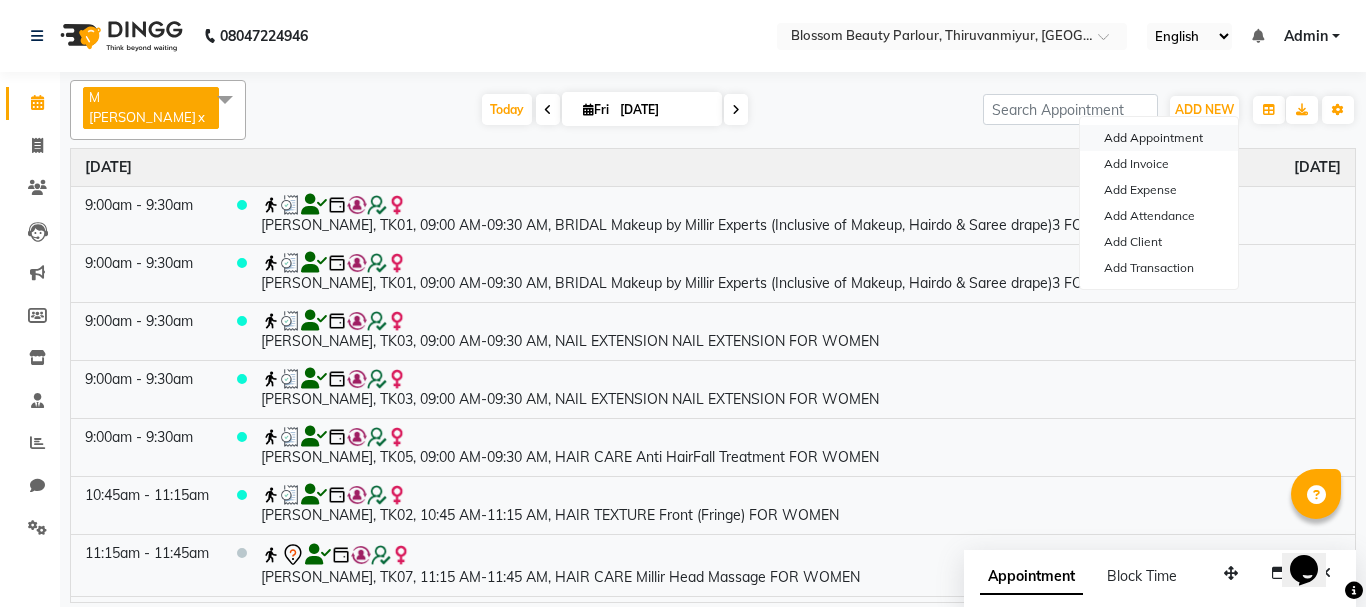 click on "Add Appointment" at bounding box center [1159, 138] 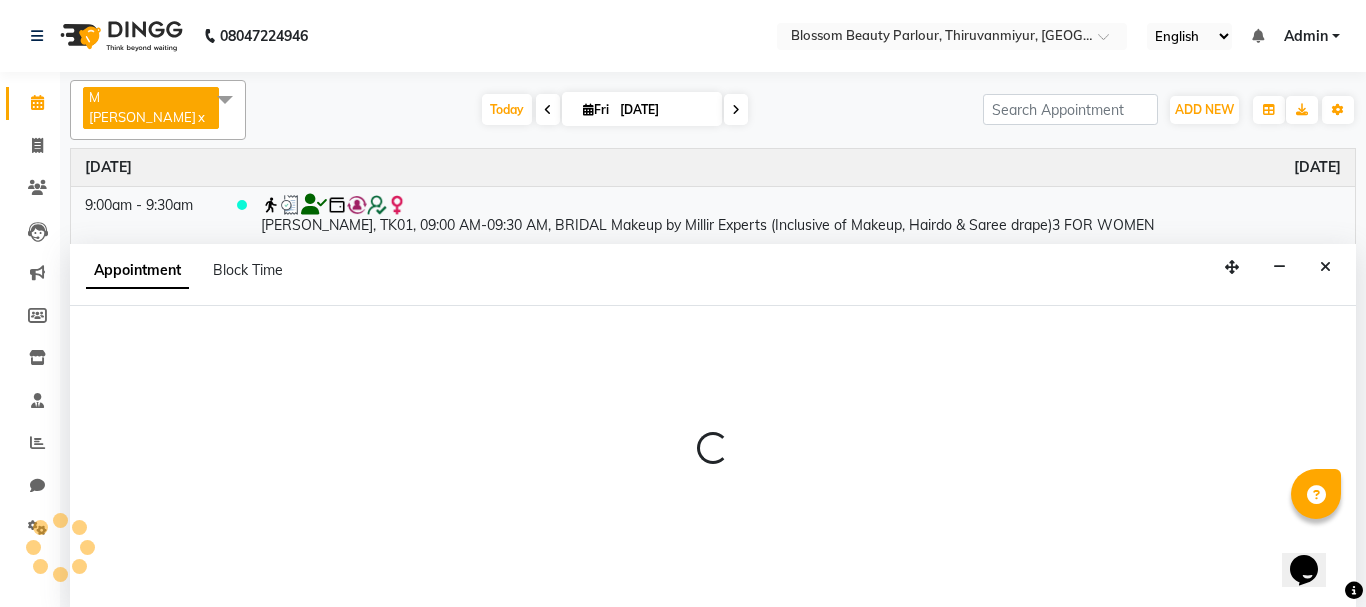 select on "tentative" 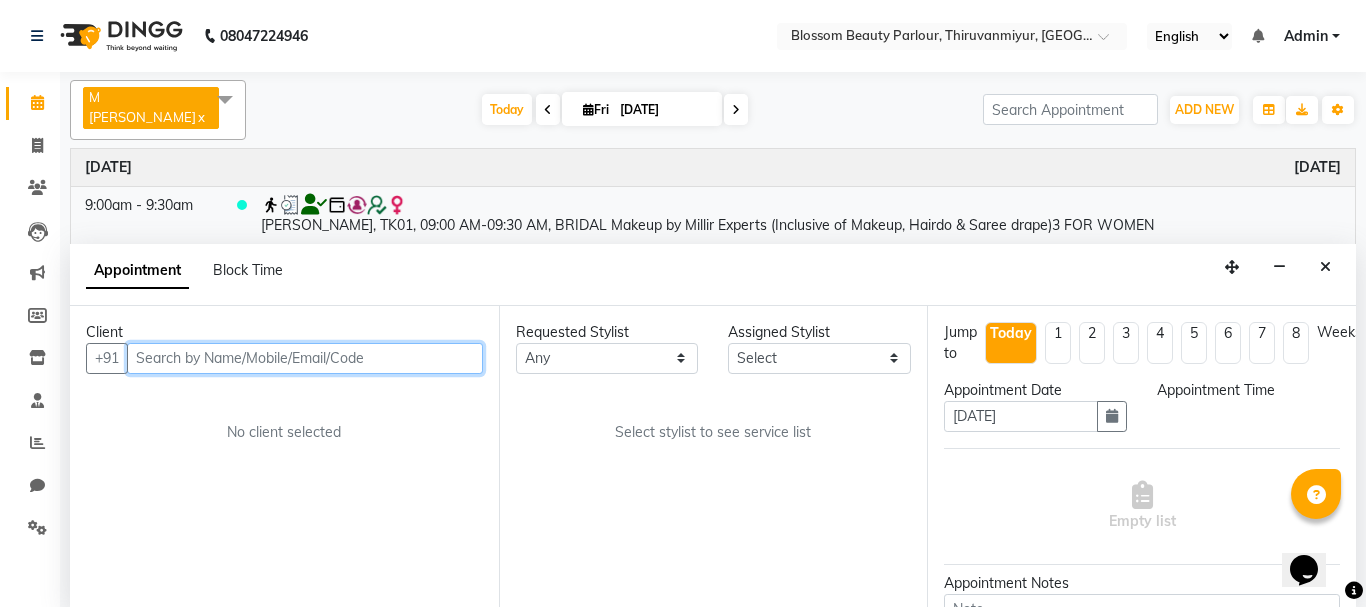 select on "540" 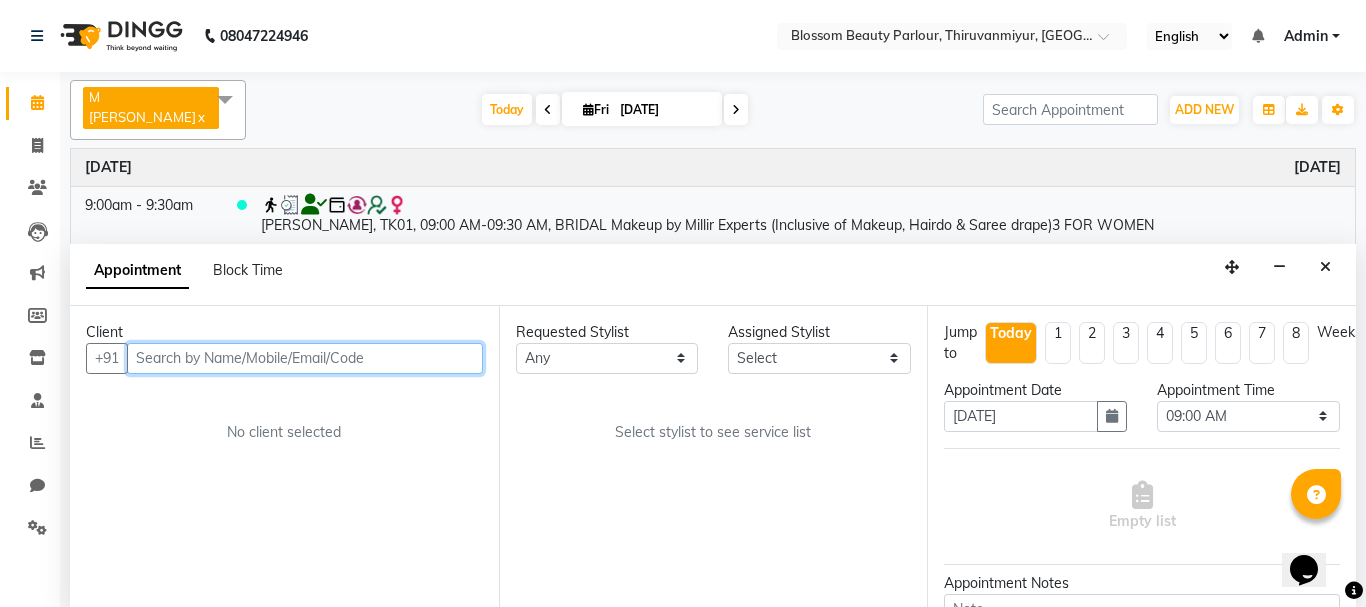 click at bounding box center (305, 358) 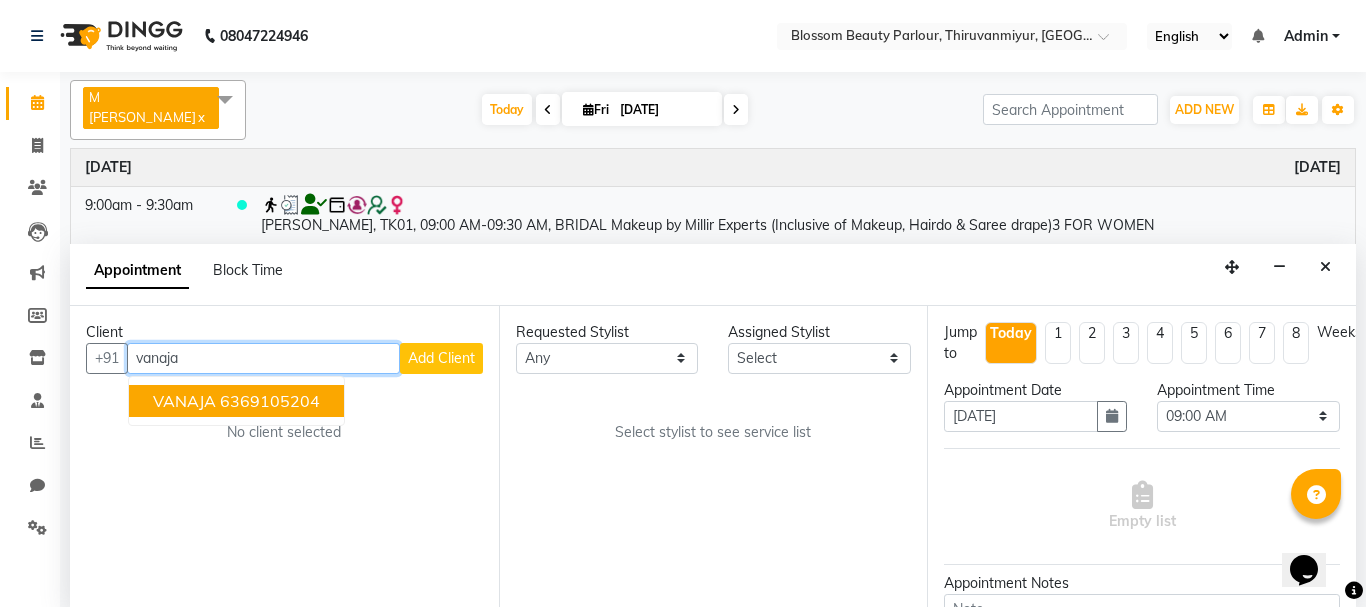 click on "6369105204" at bounding box center [270, 401] 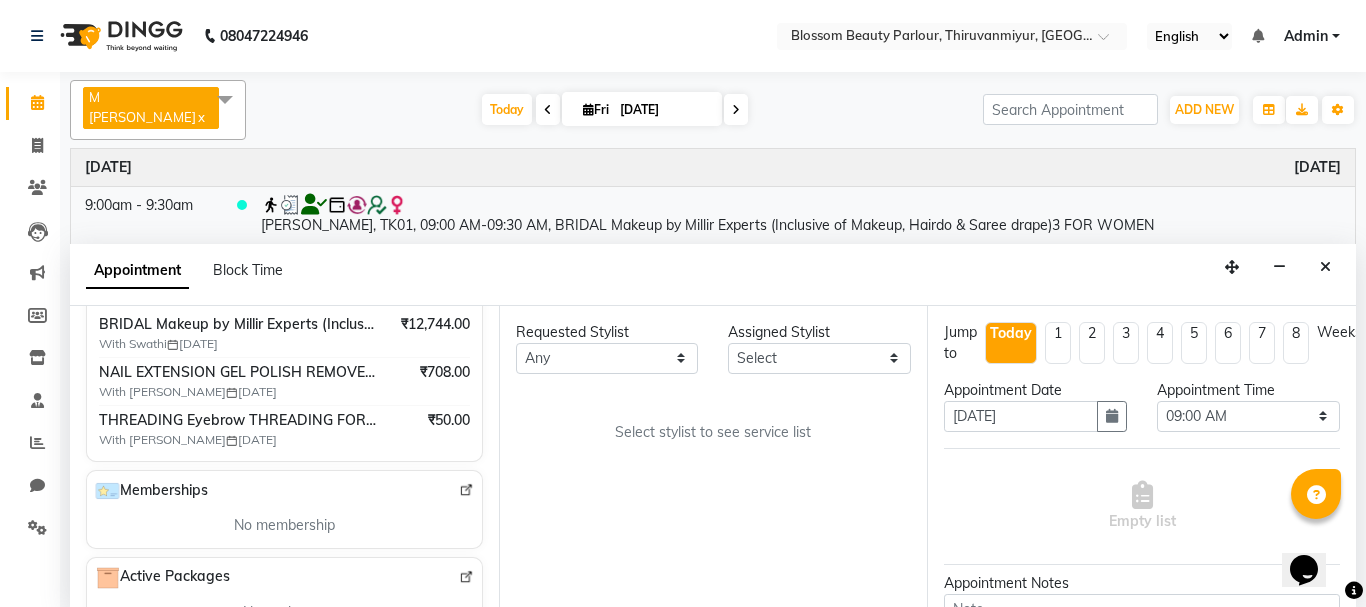 scroll, scrollTop: 434, scrollLeft: 0, axis: vertical 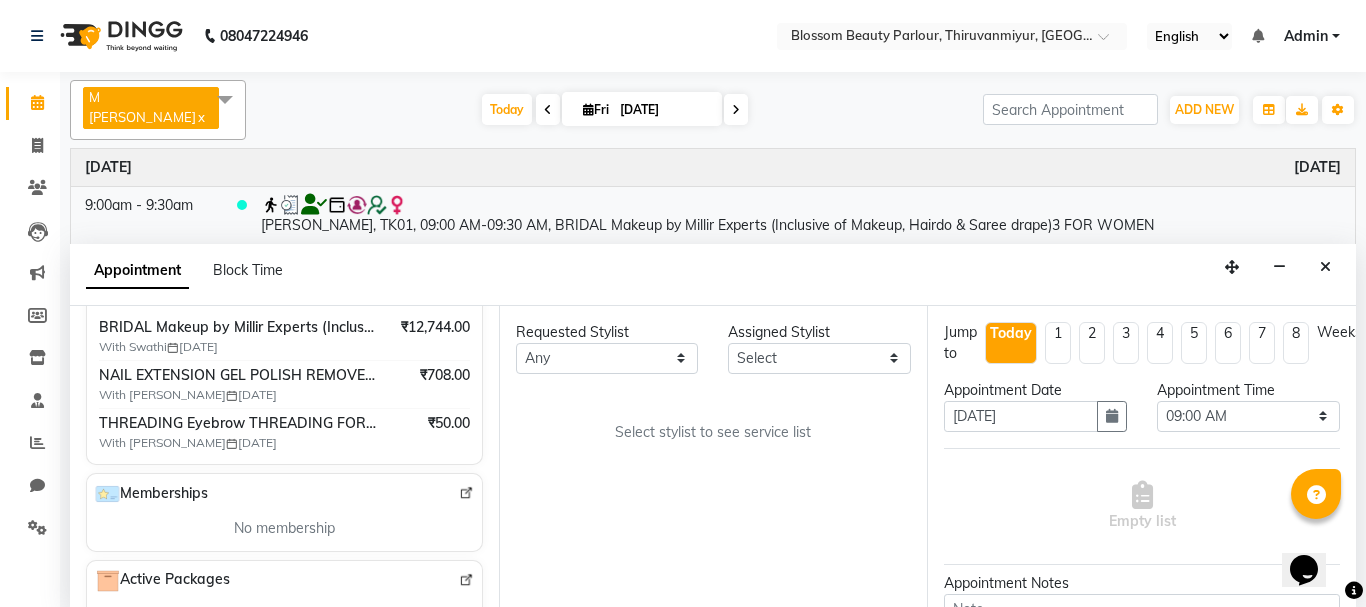 type on "6369105204" 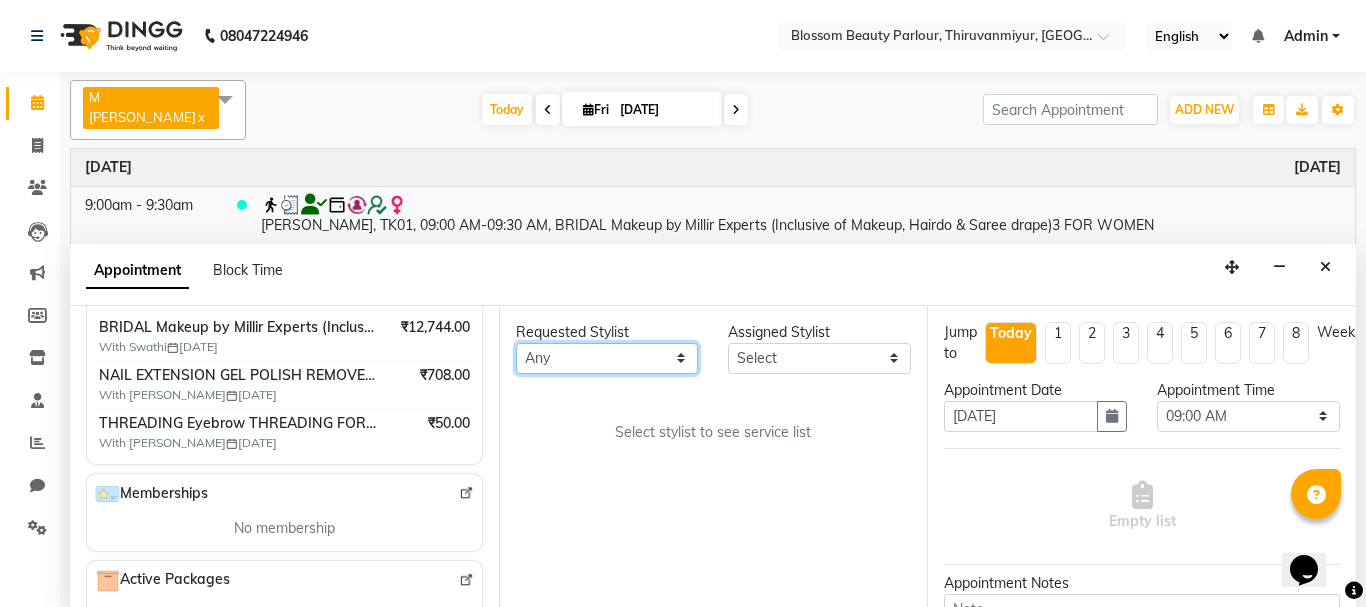 click on "Any [PERSON_NAME] [PERSON_NAME] [PERSON_NAME] [PERSON_NAME] [PERSON_NAME] M [PERSON_NAME] Old Staff Swathi" at bounding box center (607, 358) 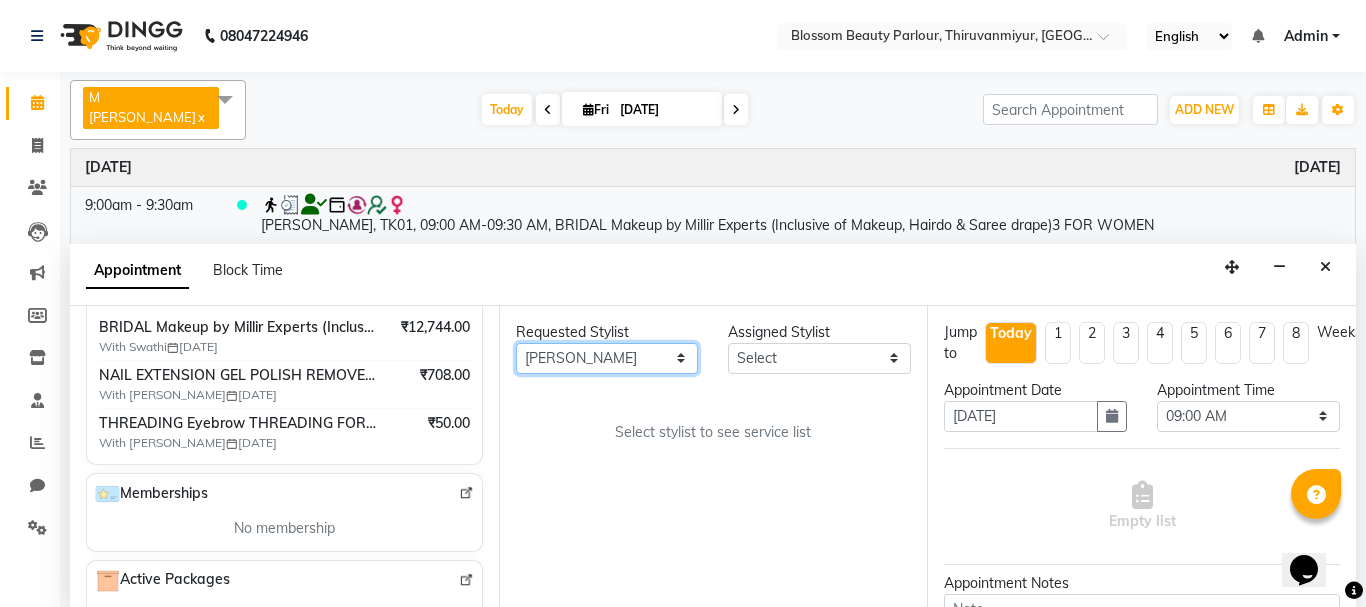 click on "Any [PERSON_NAME] [PERSON_NAME] [PERSON_NAME] [PERSON_NAME] [PERSON_NAME] M [PERSON_NAME] Old Staff Swathi" at bounding box center (607, 358) 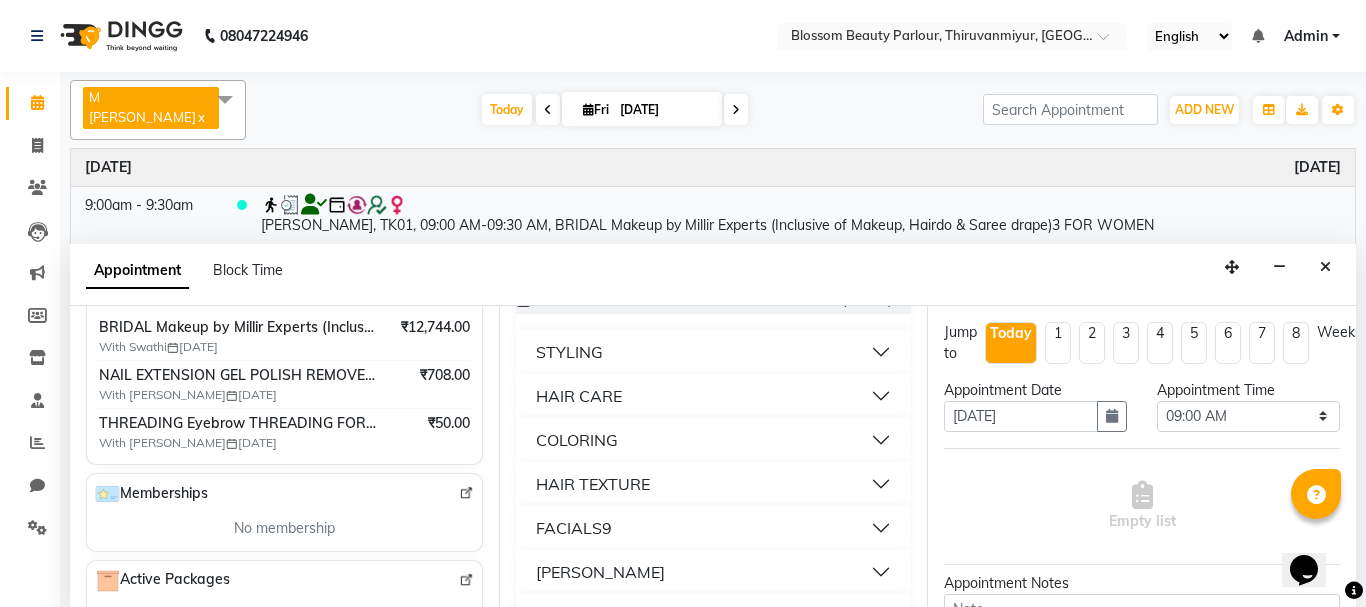 scroll, scrollTop: 217, scrollLeft: 0, axis: vertical 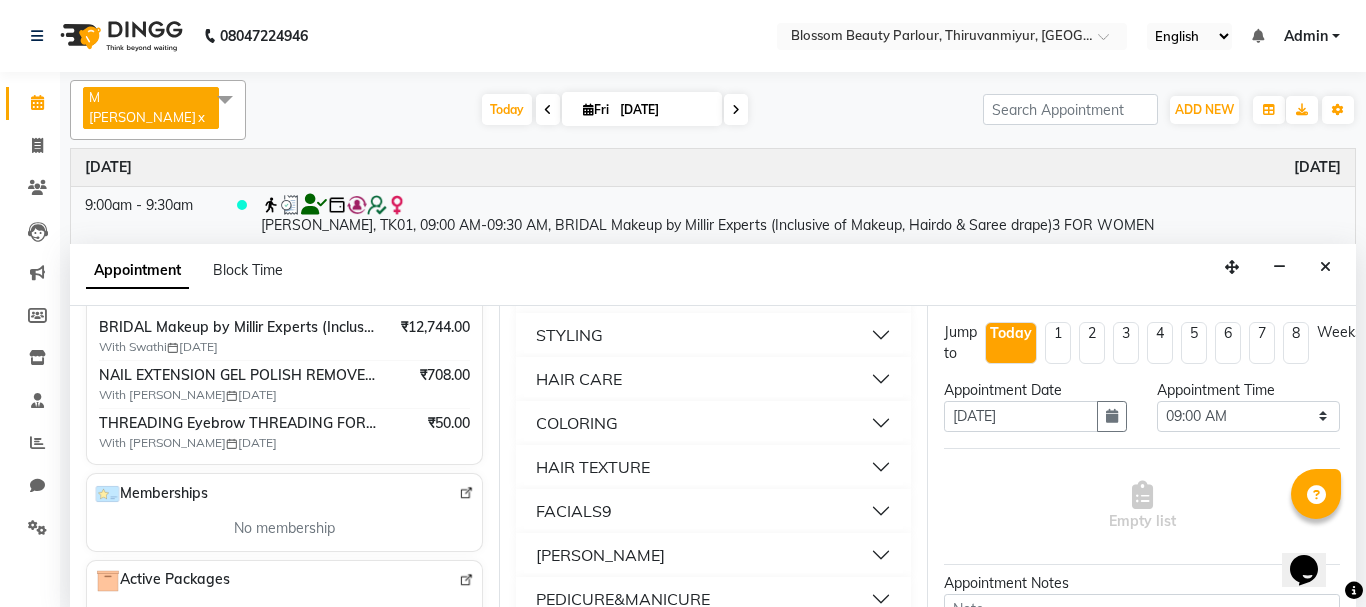 click on "COLORING" at bounding box center [714, 423] 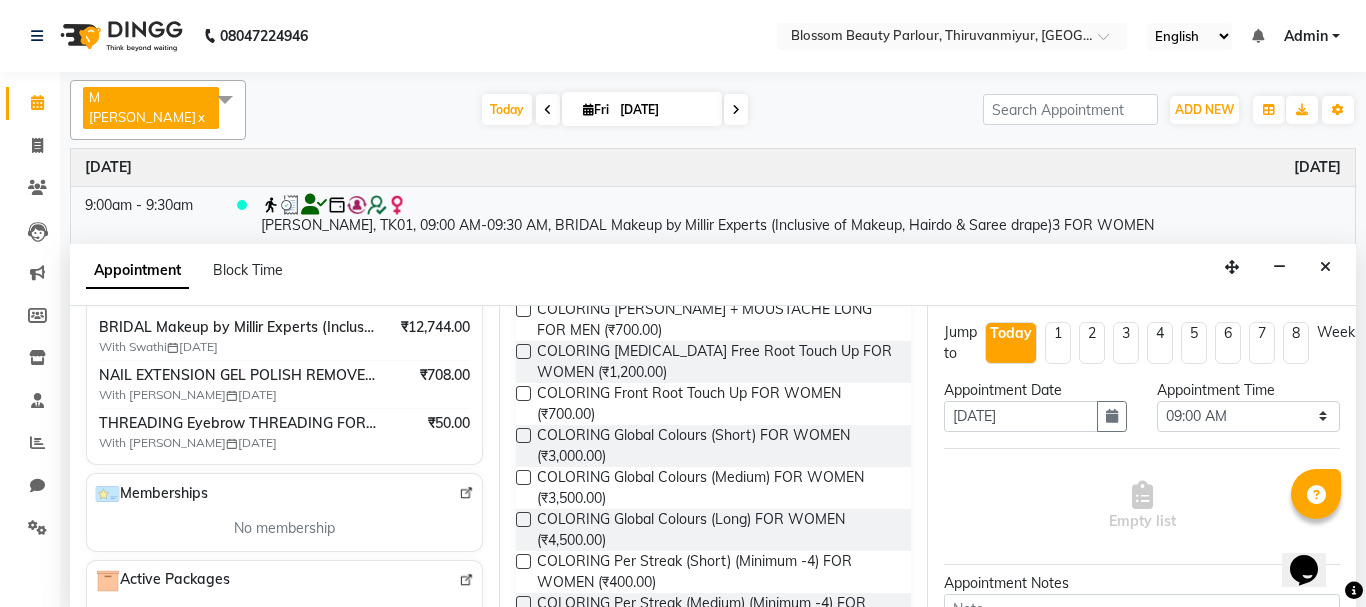 scroll, scrollTop: 903, scrollLeft: 0, axis: vertical 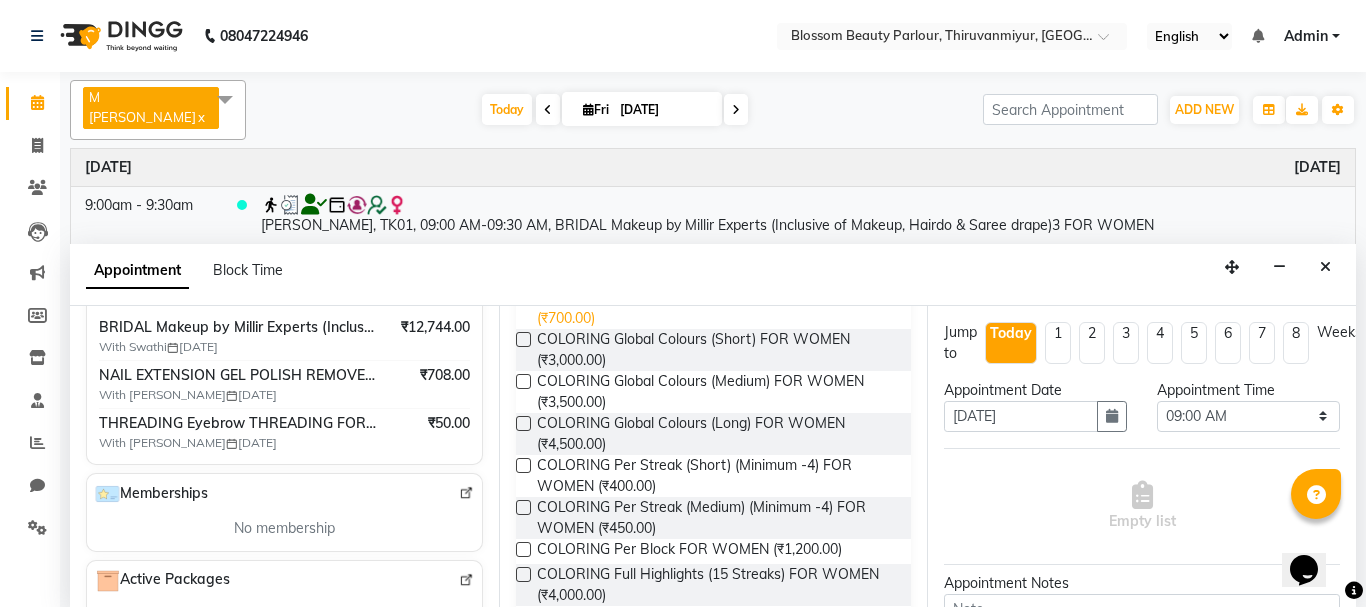 click on "COLORING Front Root Touch Up FOR WOMEN (₹700.00)" at bounding box center (716, 308) 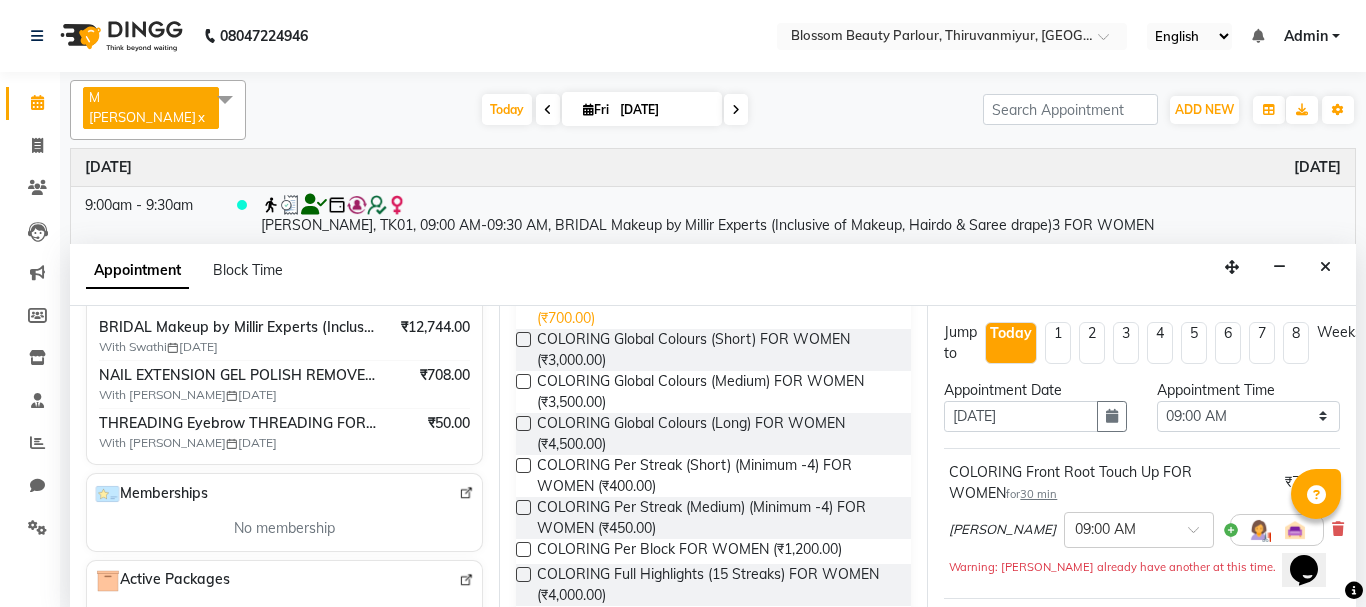checkbox on "false" 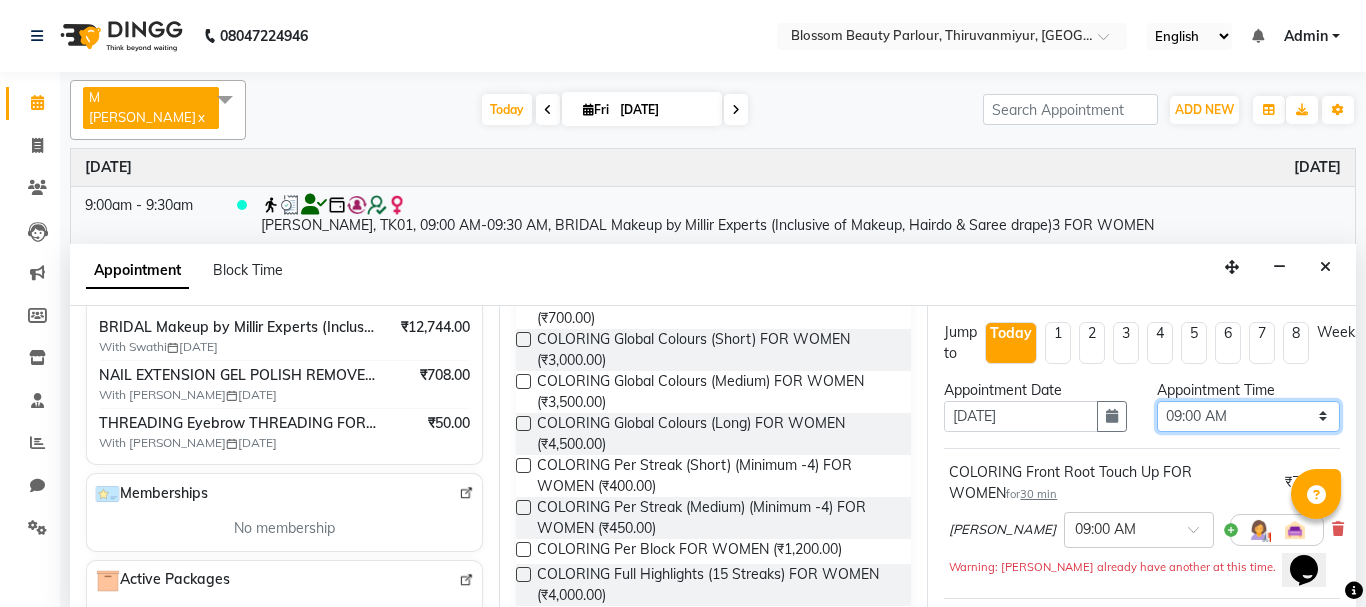 click on "Select 09:00 AM 09:15 AM 09:30 AM 09:45 AM 10:00 AM 10:15 AM 10:30 AM 10:45 AM 11:00 AM 11:15 AM 11:30 AM 11:45 AM 12:00 PM 12:15 PM 12:30 PM 12:45 PM 01:00 PM 01:15 PM 01:30 PM 01:45 PM 02:00 PM 02:15 PM 02:30 PM 02:45 PM 03:00 PM 03:15 PM 03:30 PM 03:45 PM 04:00 PM 04:15 PM 04:30 PM 04:45 PM 05:00 PM 05:15 PM 05:30 PM 05:45 PM 06:00 PM 06:15 PM 06:30 PM 06:45 PM 07:00 PM 07:15 PM 07:30 PM 07:45 PM 08:00 PM" at bounding box center (1248, 416) 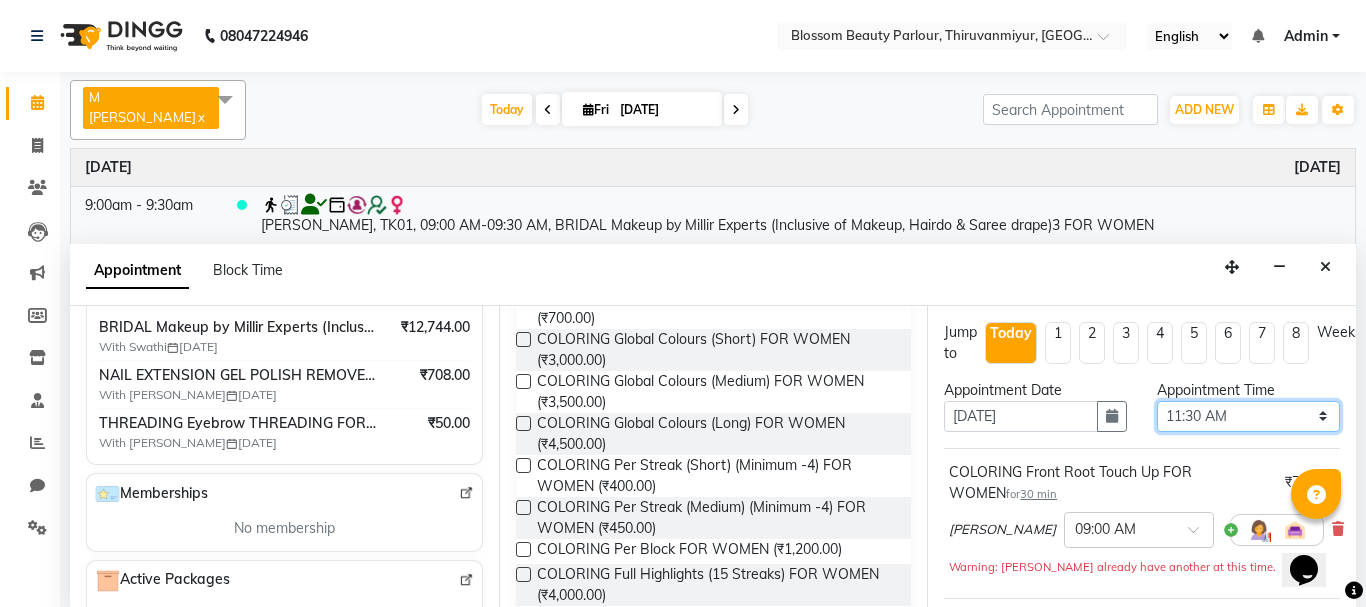 click on "Select 09:00 AM 09:15 AM 09:30 AM 09:45 AM 10:00 AM 10:15 AM 10:30 AM 10:45 AM 11:00 AM 11:15 AM 11:30 AM 11:45 AM 12:00 PM 12:15 PM 12:30 PM 12:45 PM 01:00 PM 01:15 PM 01:30 PM 01:45 PM 02:00 PM 02:15 PM 02:30 PM 02:45 PM 03:00 PM 03:15 PM 03:30 PM 03:45 PM 04:00 PM 04:15 PM 04:30 PM 04:45 PM 05:00 PM 05:15 PM 05:30 PM 05:45 PM 06:00 PM 06:15 PM 06:30 PM 06:45 PM 07:00 PM 07:15 PM 07:30 PM 07:45 PM 08:00 PM" at bounding box center [1248, 416] 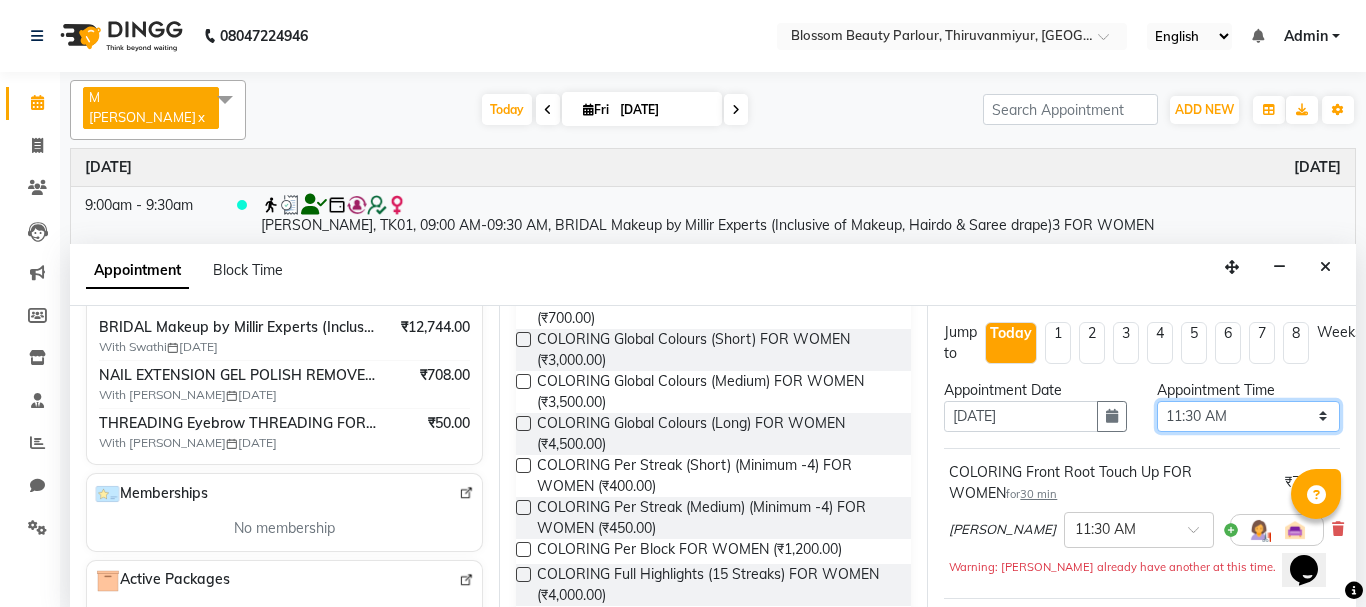 scroll, scrollTop: 49, scrollLeft: 0, axis: vertical 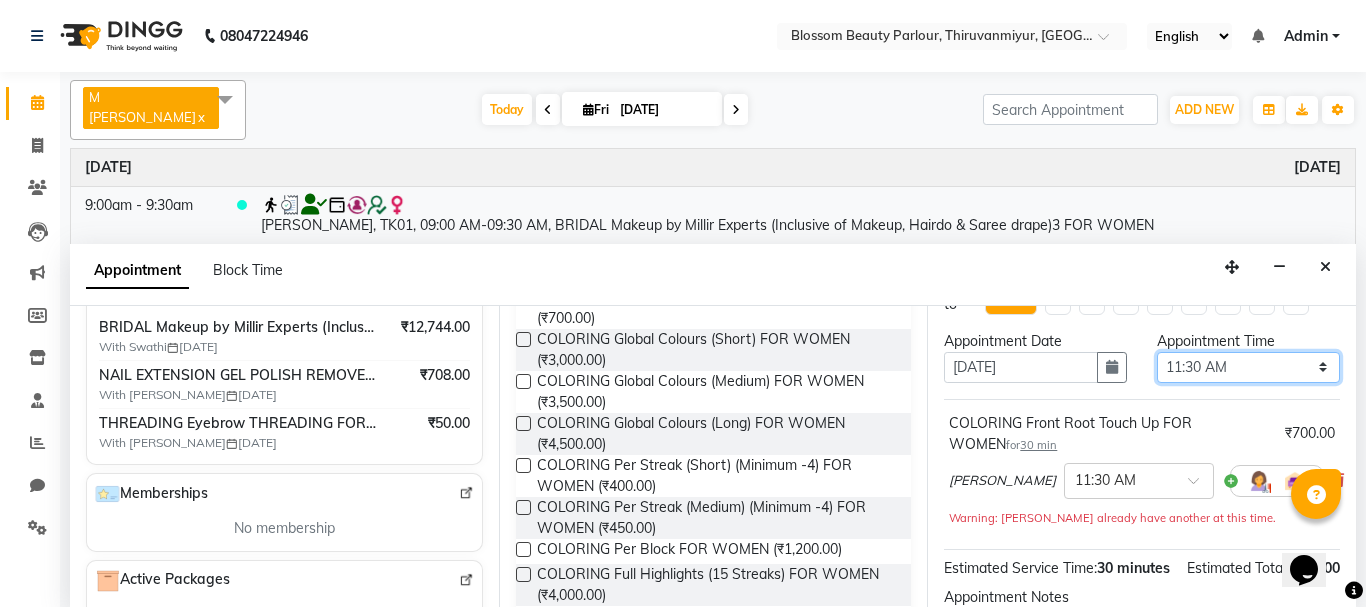 click on "Select 09:00 AM 09:15 AM 09:30 AM 09:45 AM 10:00 AM 10:15 AM 10:30 AM 10:45 AM 11:00 AM 11:15 AM 11:30 AM 11:45 AM 12:00 PM 12:15 PM 12:30 PM 12:45 PM 01:00 PM 01:15 PM 01:30 PM 01:45 PM 02:00 PM 02:15 PM 02:30 PM 02:45 PM 03:00 PM 03:15 PM 03:30 PM 03:45 PM 04:00 PM 04:15 PM 04:30 PM 04:45 PM 05:00 PM 05:15 PM 05:30 PM 05:45 PM 06:00 PM 06:15 PM 06:30 PM 06:45 PM 07:00 PM 07:15 PM 07:30 PM 07:45 PM 08:00 PM" at bounding box center [1248, 367] 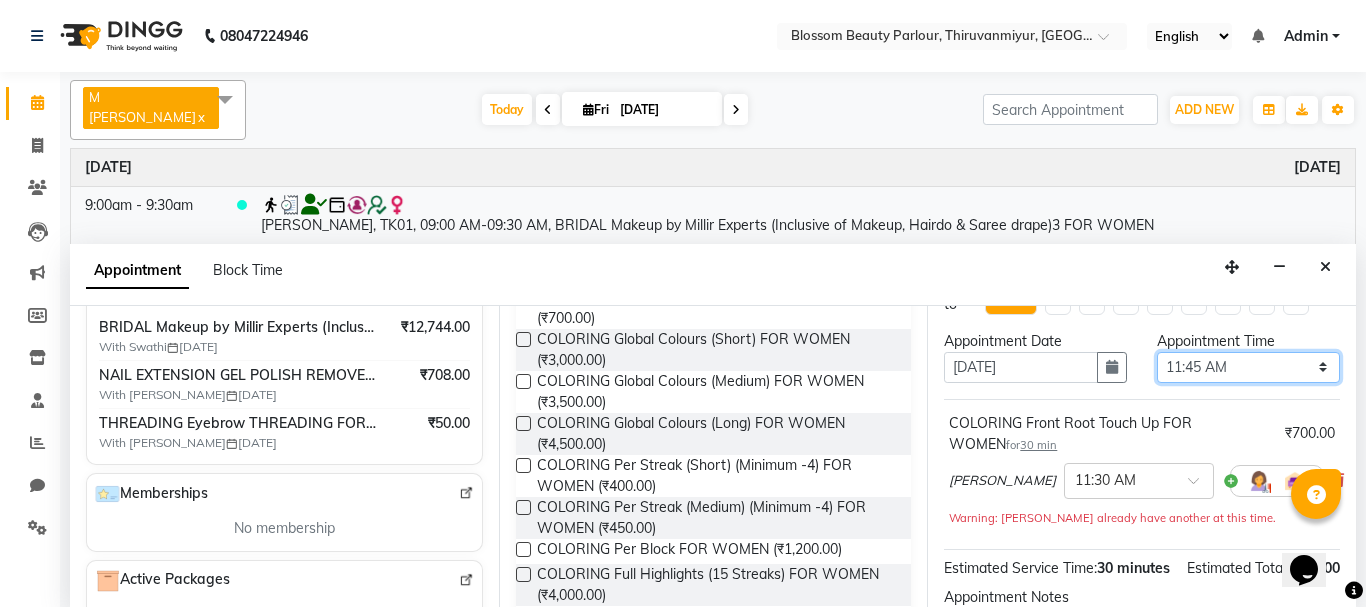 click on "Select 09:00 AM 09:15 AM 09:30 AM 09:45 AM 10:00 AM 10:15 AM 10:30 AM 10:45 AM 11:00 AM 11:15 AM 11:30 AM 11:45 AM 12:00 PM 12:15 PM 12:30 PM 12:45 PM 01:00 PM 01:15 PM 01:30 PM 01:45 PM 02:00 PM 02:15 PM 02:30 PM 02:45 PM 03:00 PM 03:15 PM 03:30 PM 03:45 PM 04:00 PM 04:15 PM 04:30 PM 04:45 PM 05:00 PM 05:15 PM 05:30 PM 05:45 PM 06:00 PM 06:15 PM 06:30 PM 06:45 PM 07:00 PM 07:15 PM 07:30 PM 07:45 PM 08:00 PM" at bounding box center [1248, 367] 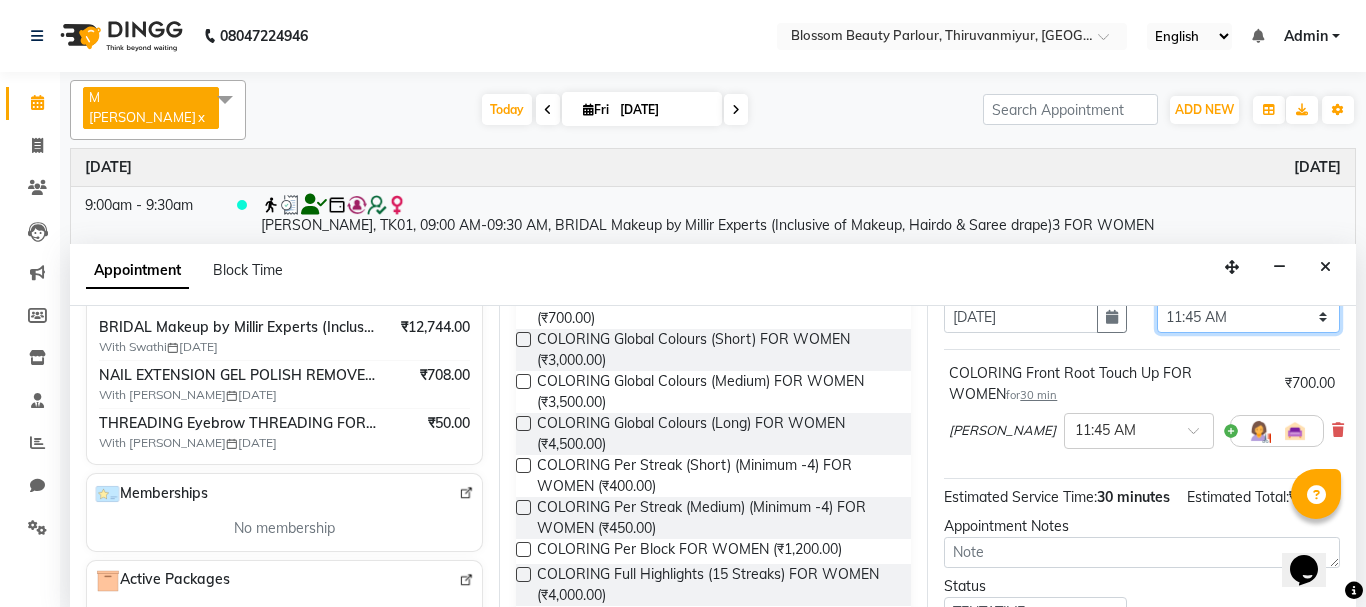 scroll, scrollTop: 138, scrollLeft: 0, axis: vertical 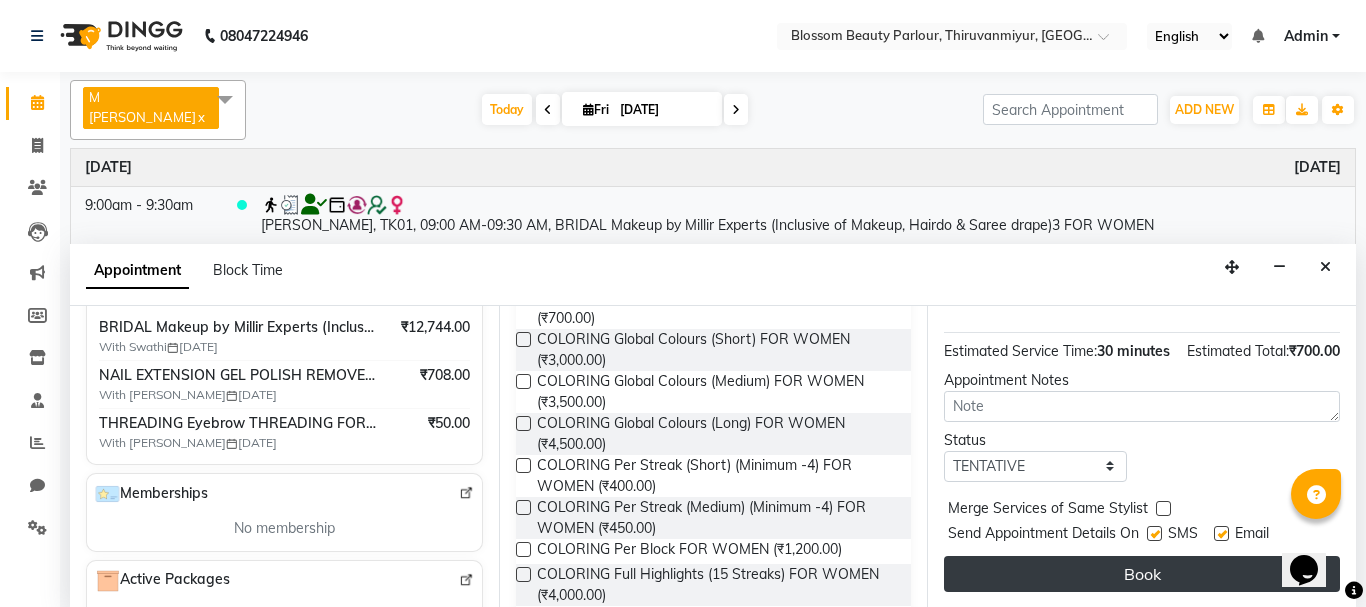 click on "Book" at bounding box center (1142, 574) 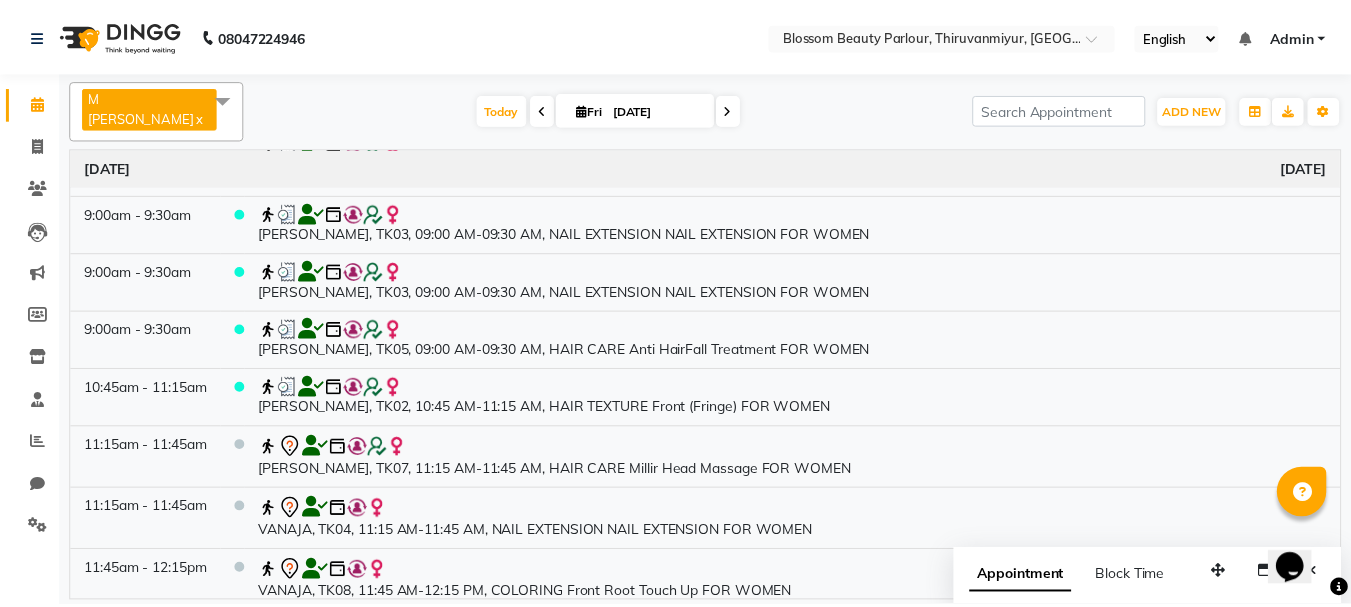 scroll, scrollTop: 180, scrollLeft: 0, axis: vertical 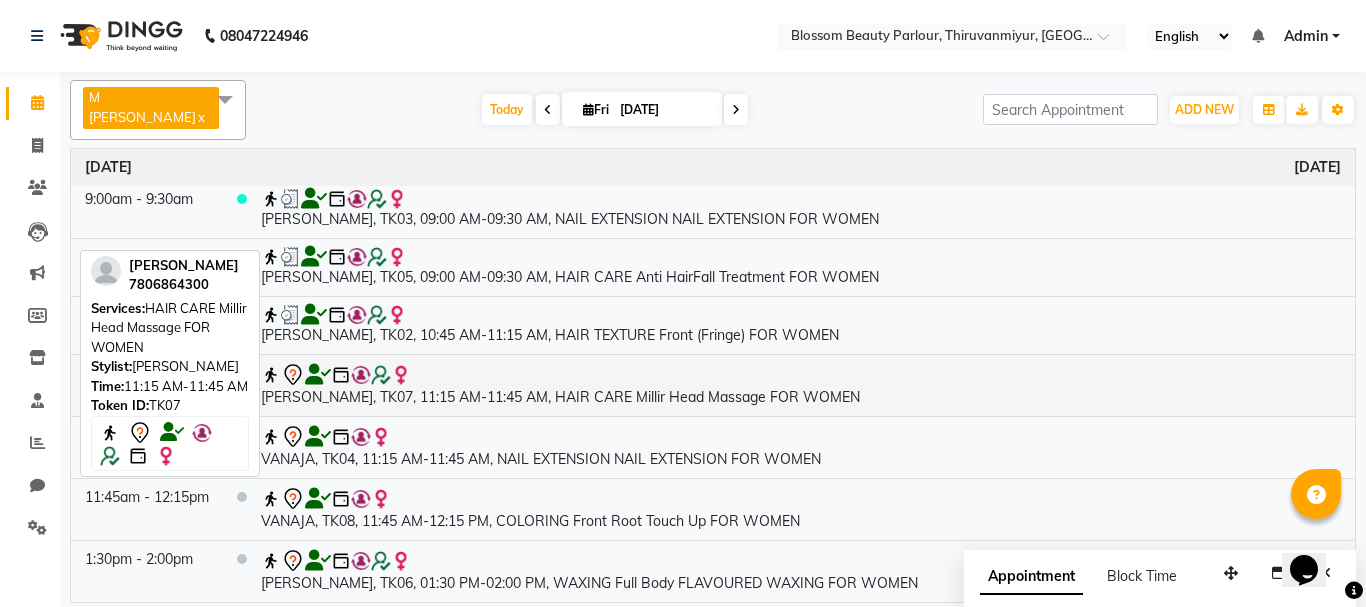 click 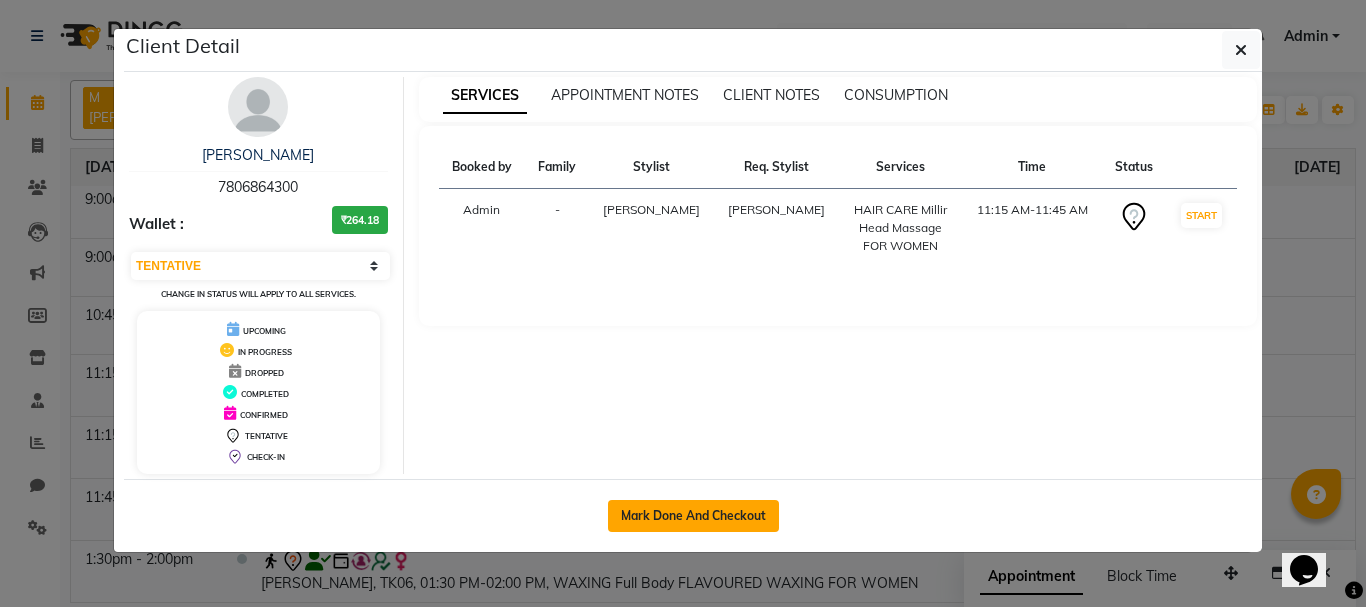click on "Mark Done And Checkout" 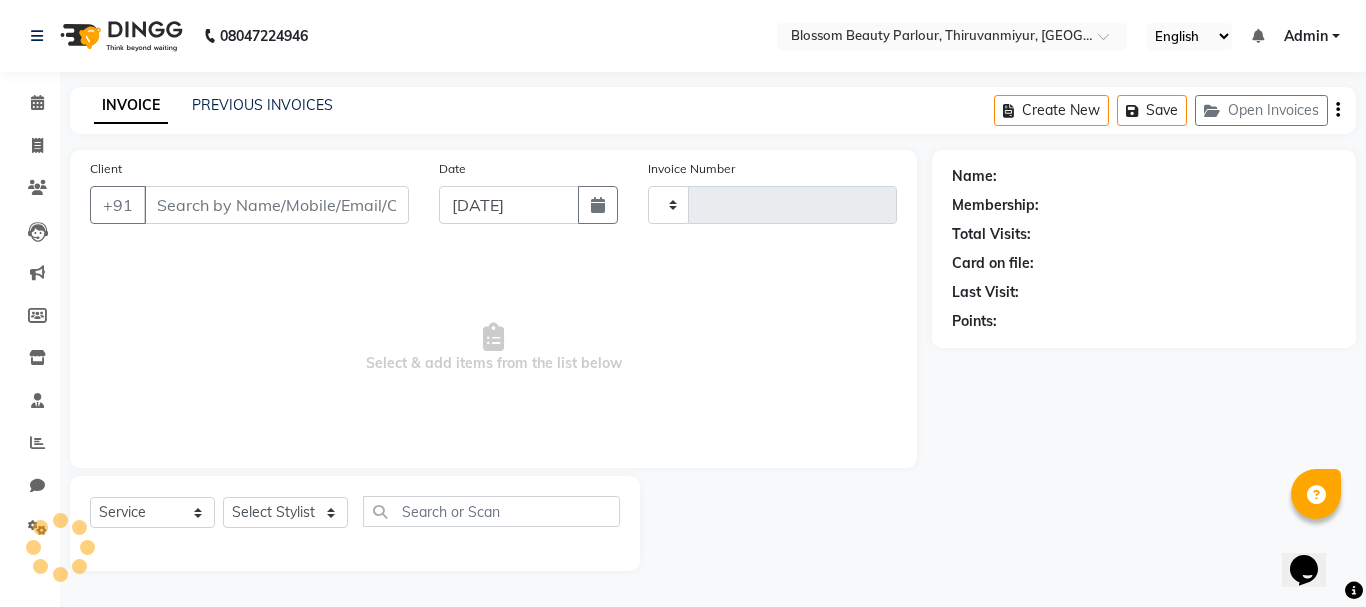 type on "0130" 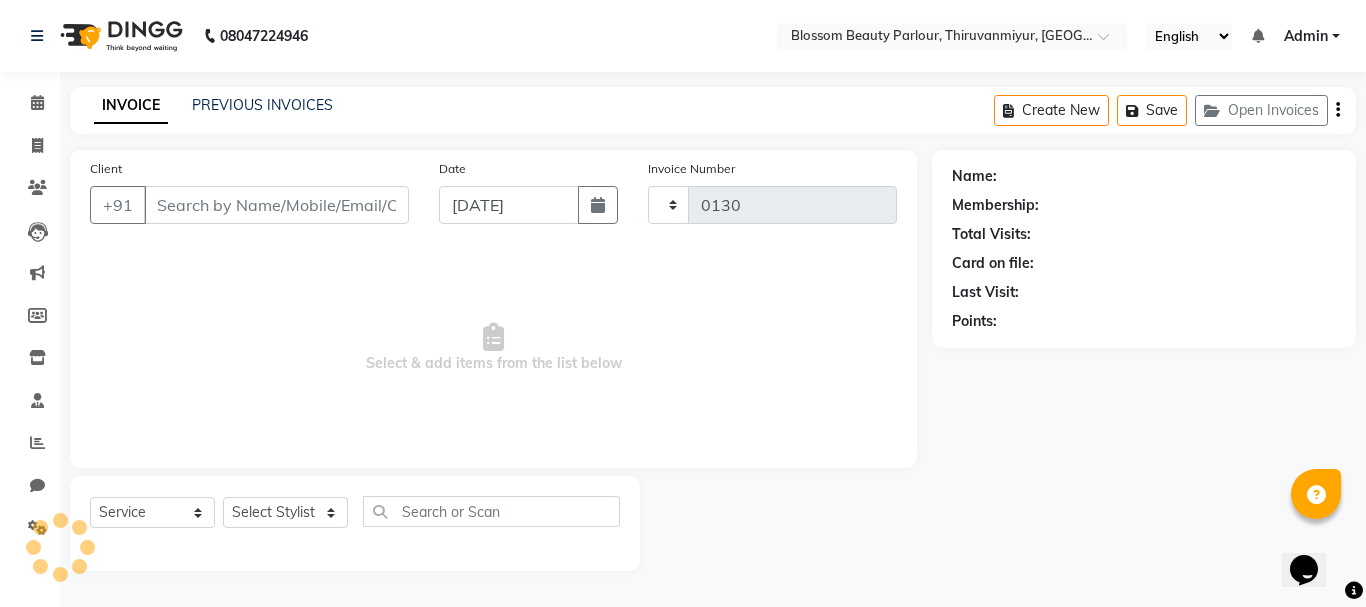 select on "8454" 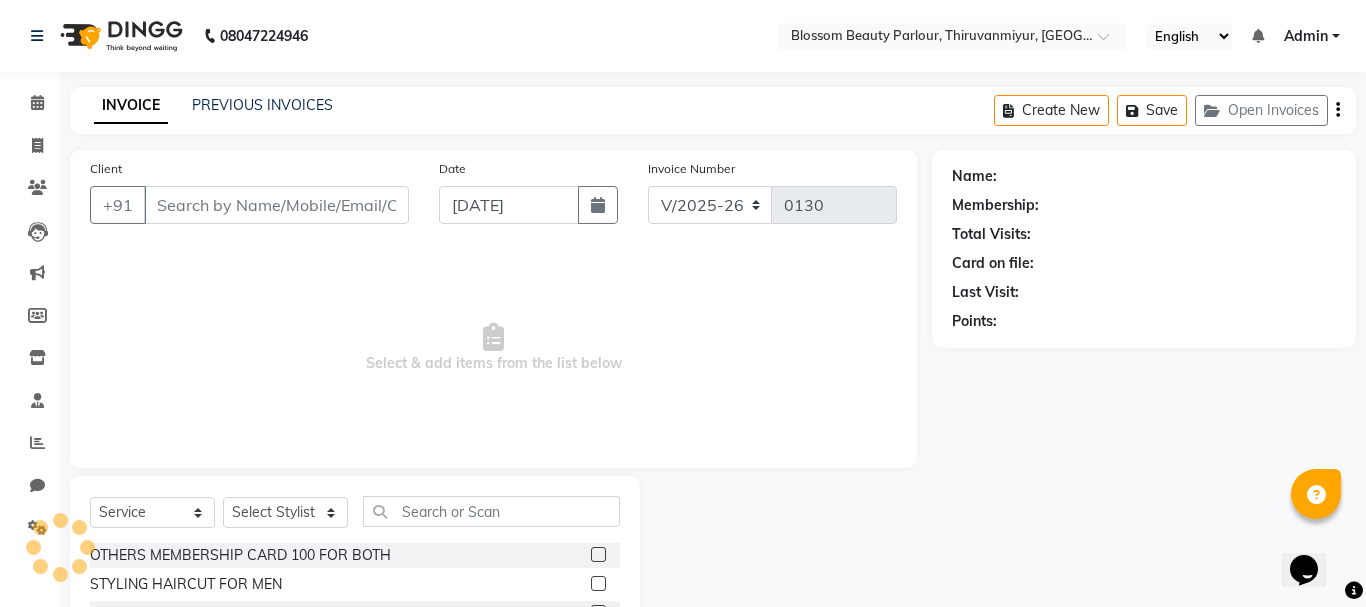 select on "85638" 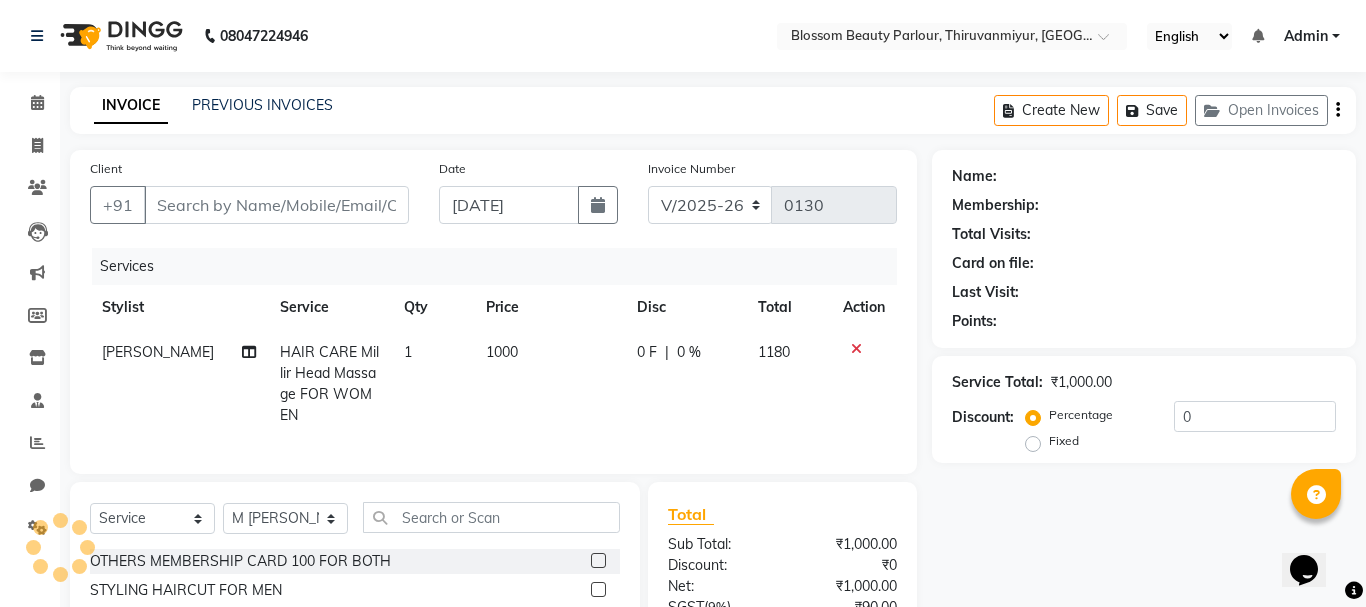 type on "7806864300" 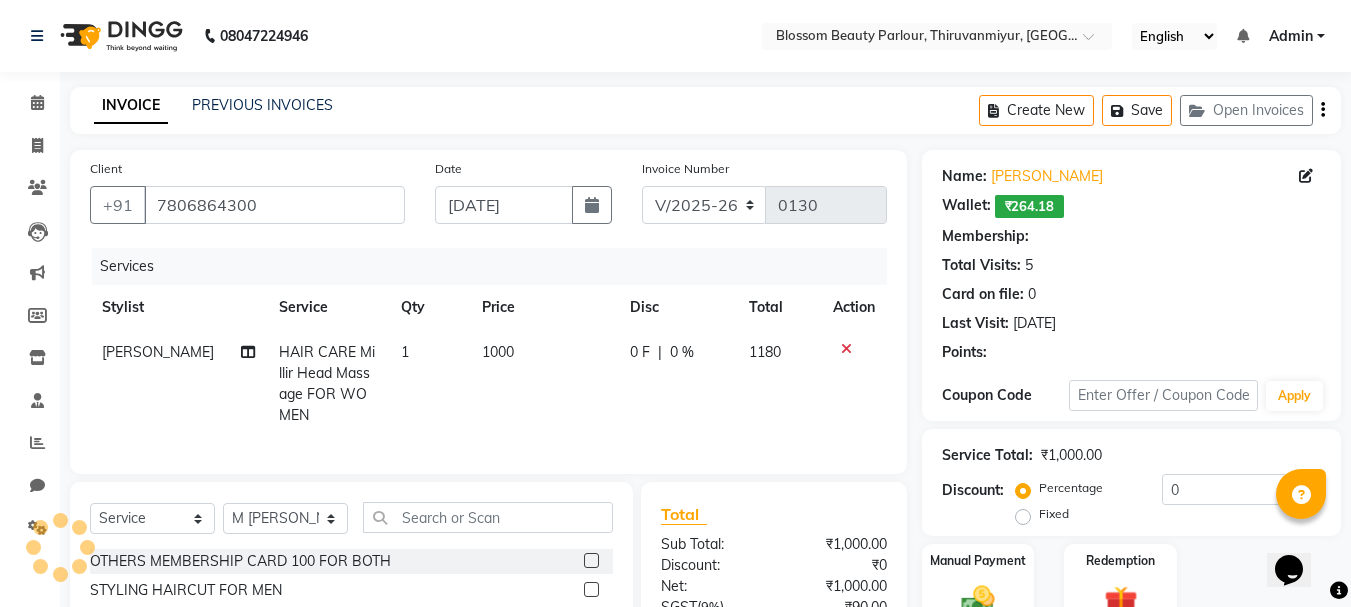 select on "1: Object" 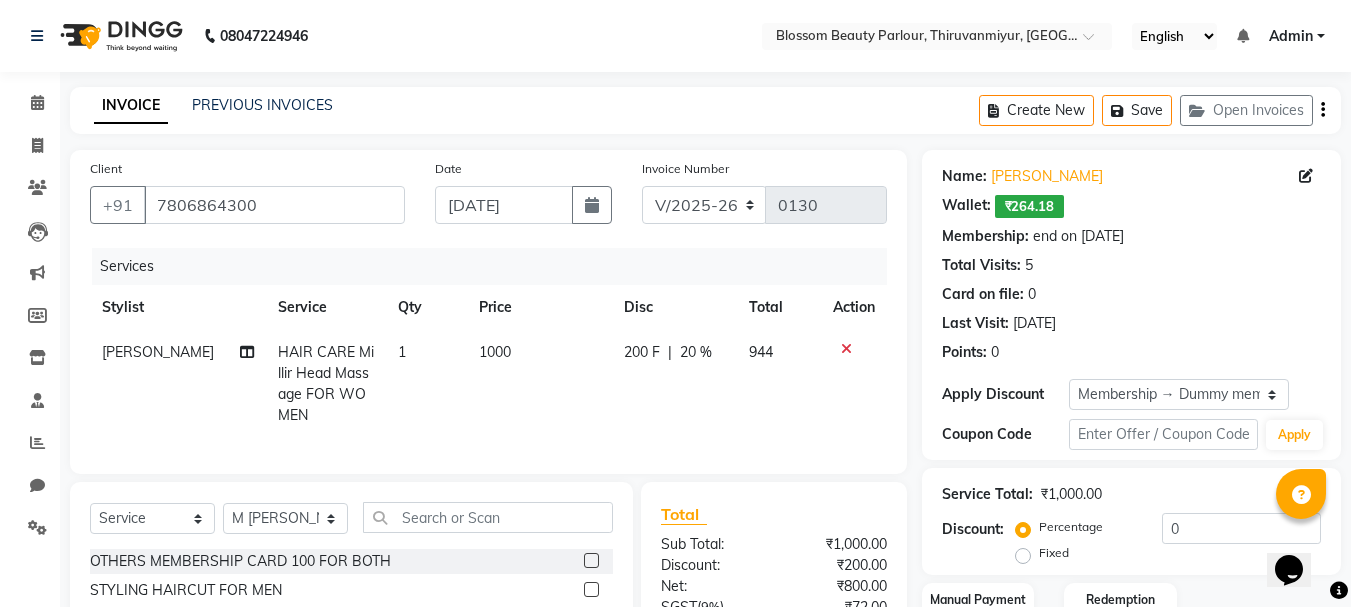 type on "20" 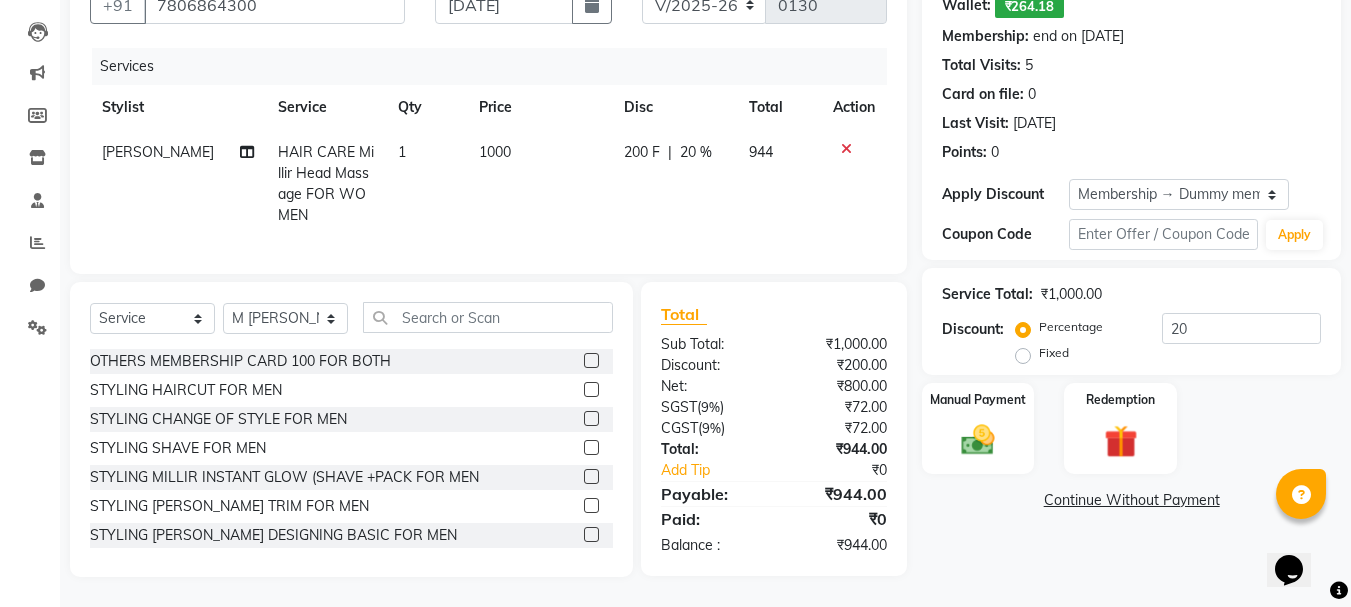scroll, scrollTop: 209, scrollLeft: 0, axis: vertical 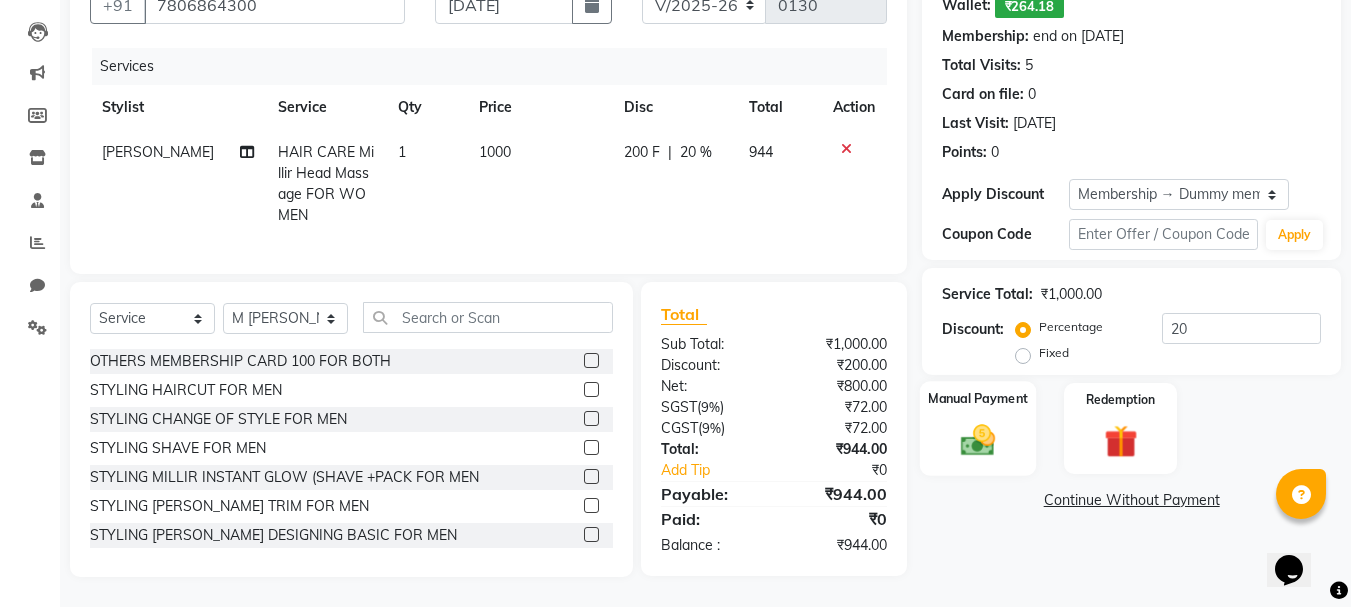 click 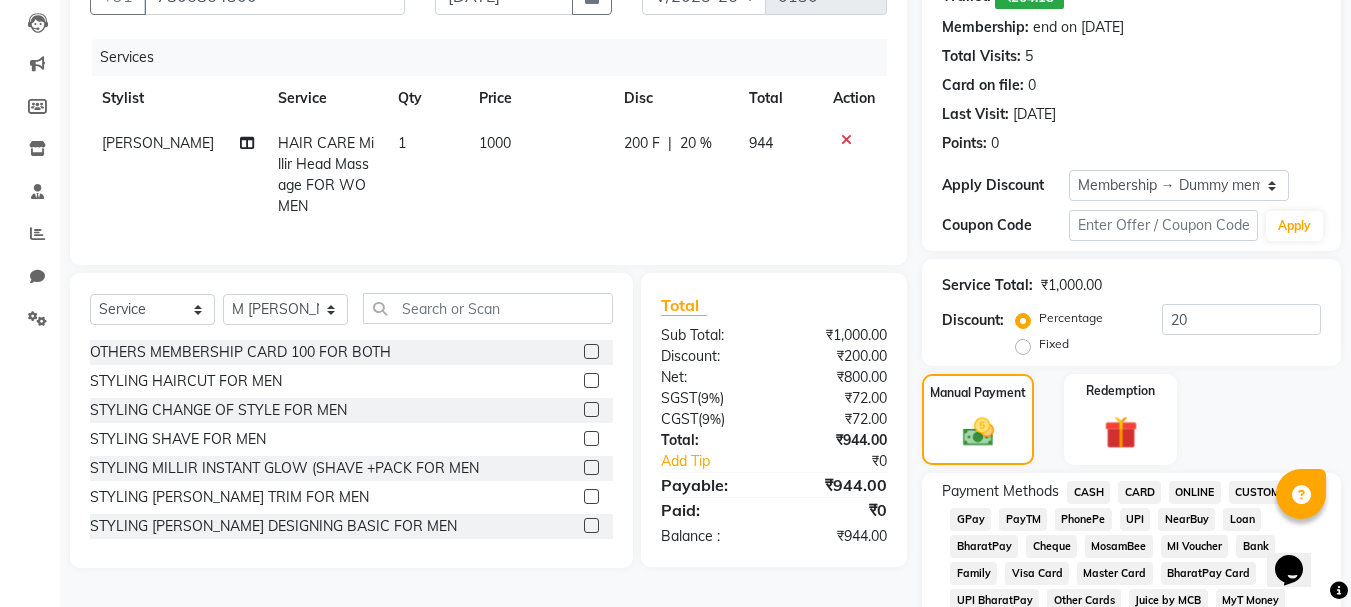click on "PhonePe" 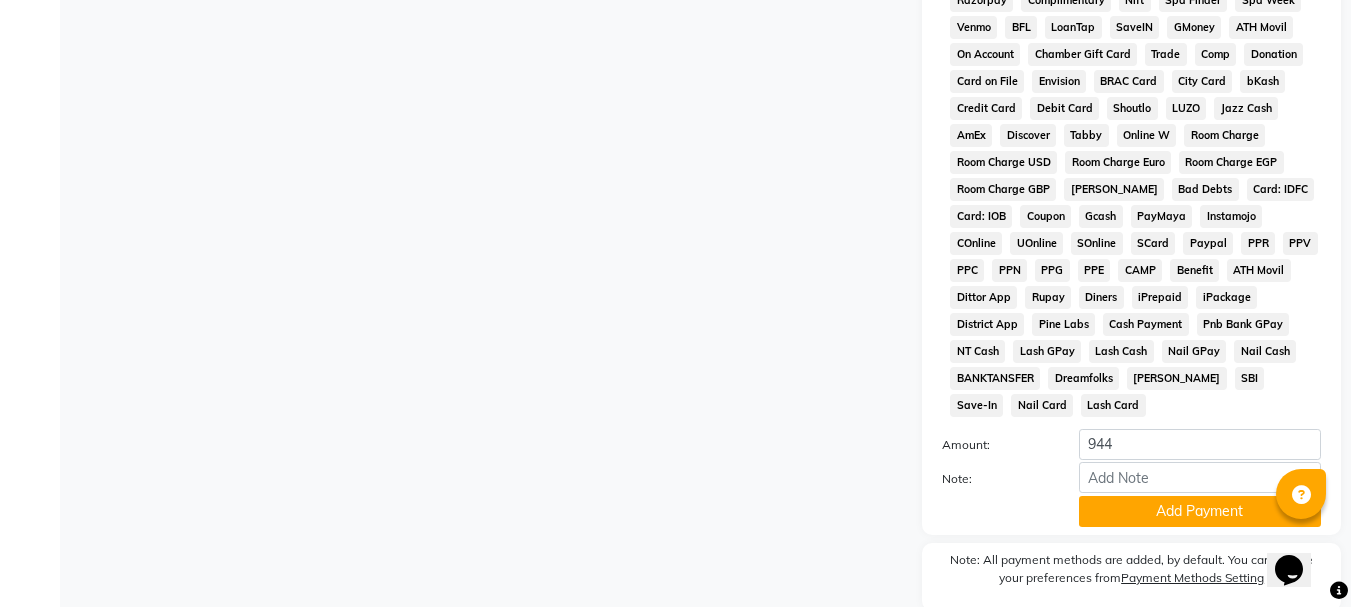 scroll, scrollTop: 965, scrollLeft: 0, axis: vertical 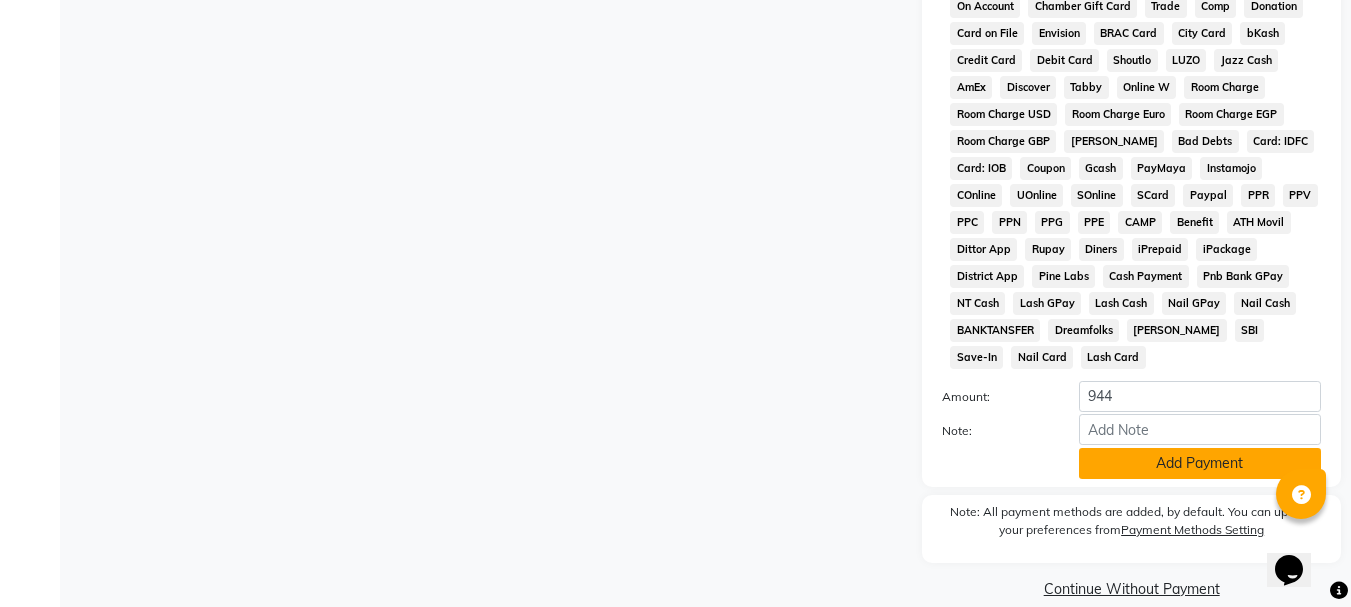 click on "Add Payment" 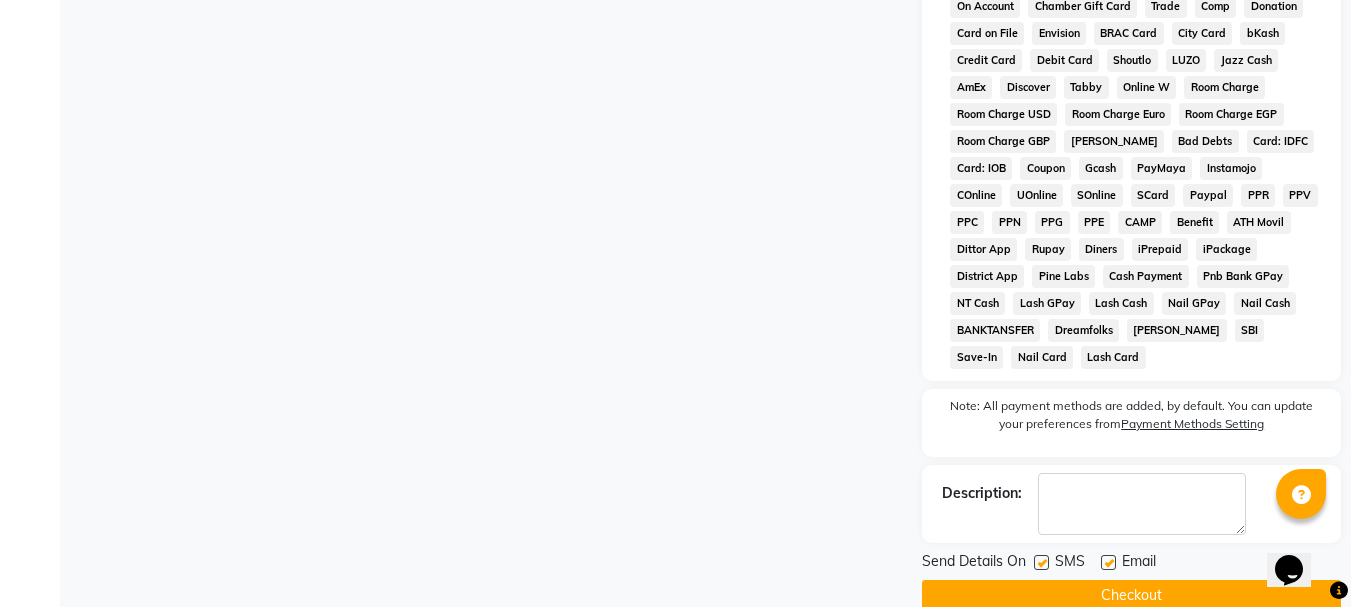click on "Checkout" 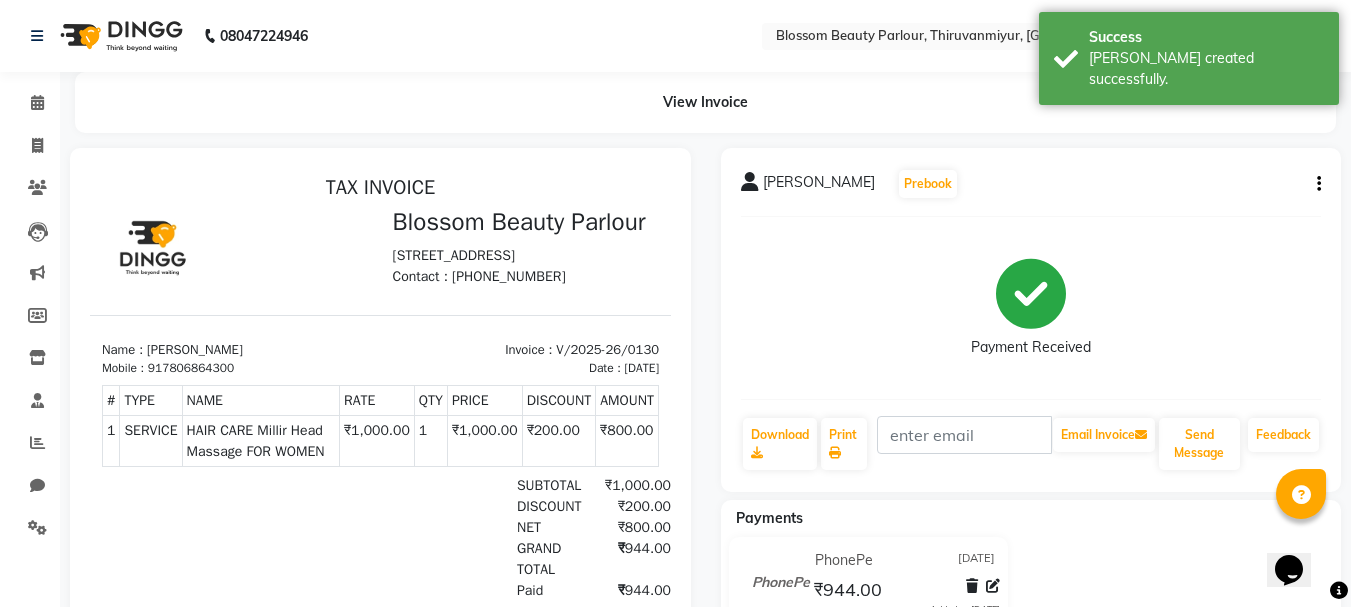 scroll, scrollTop: 0, scrollLeft: 0, axis: both 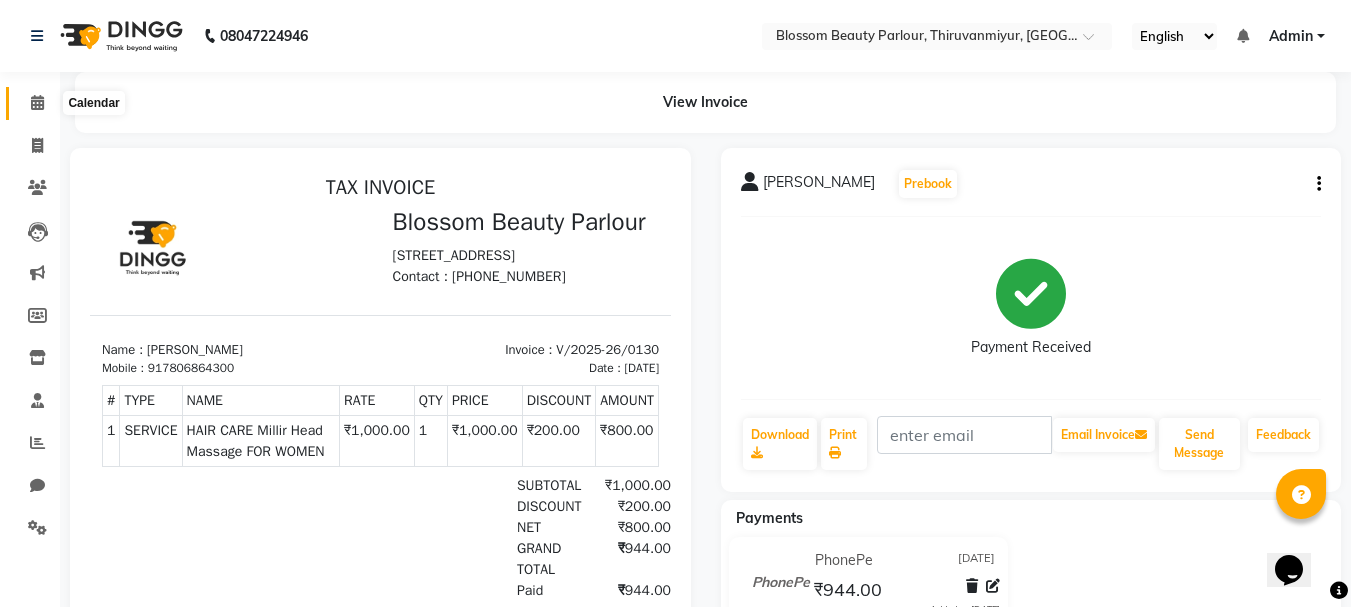 click 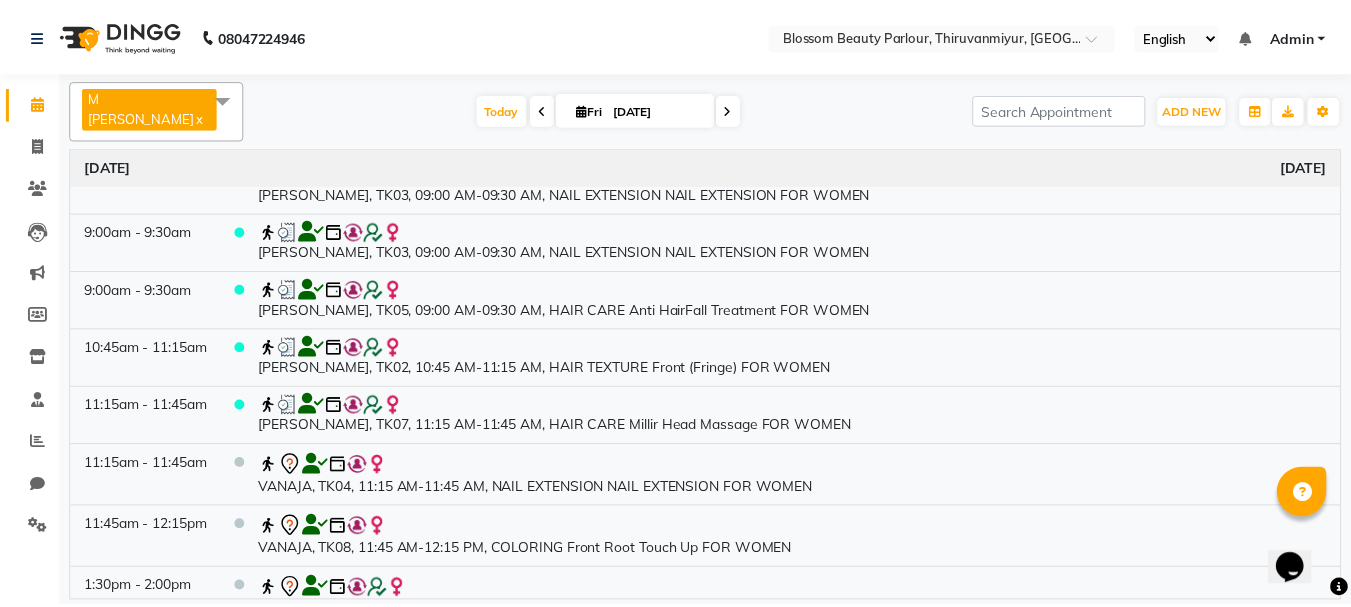 scroll, scrollTop: 176, scrollLeft: 0, axis: vertical 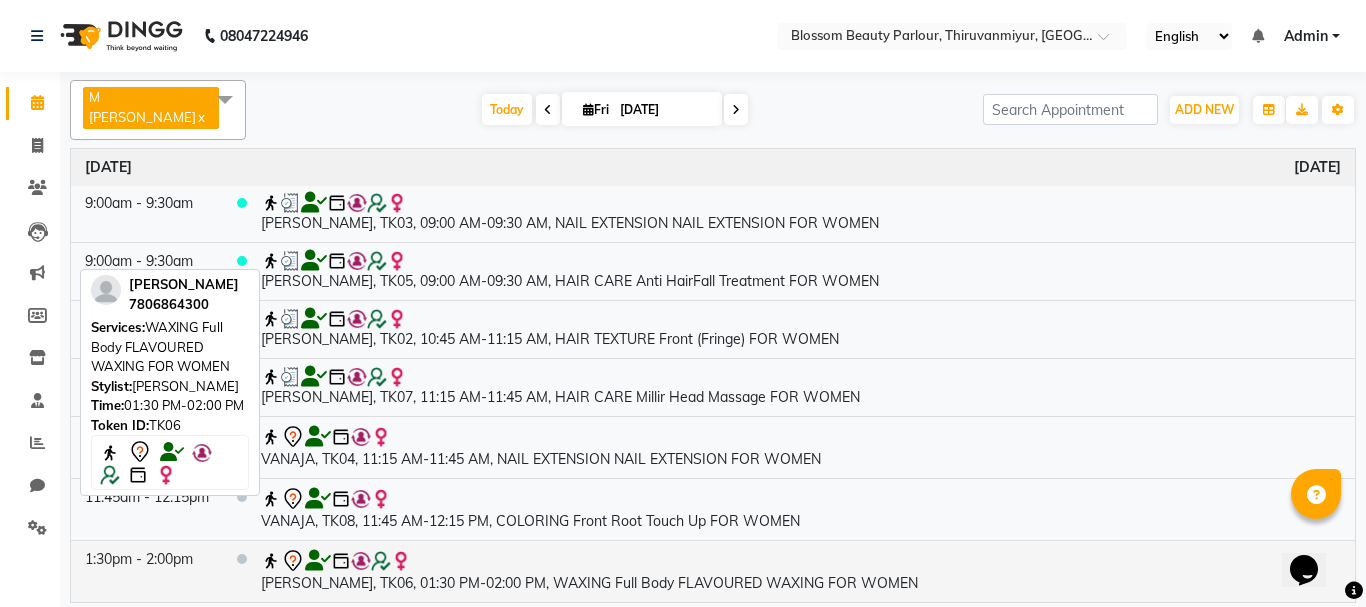 click 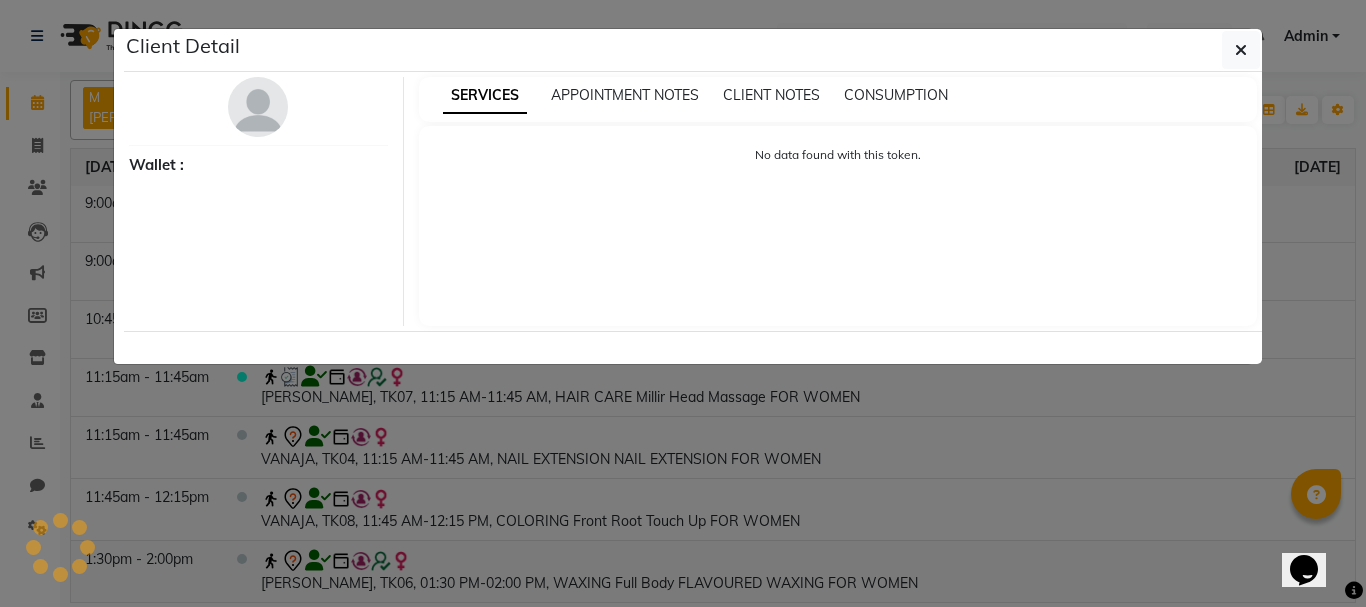 select on "7" 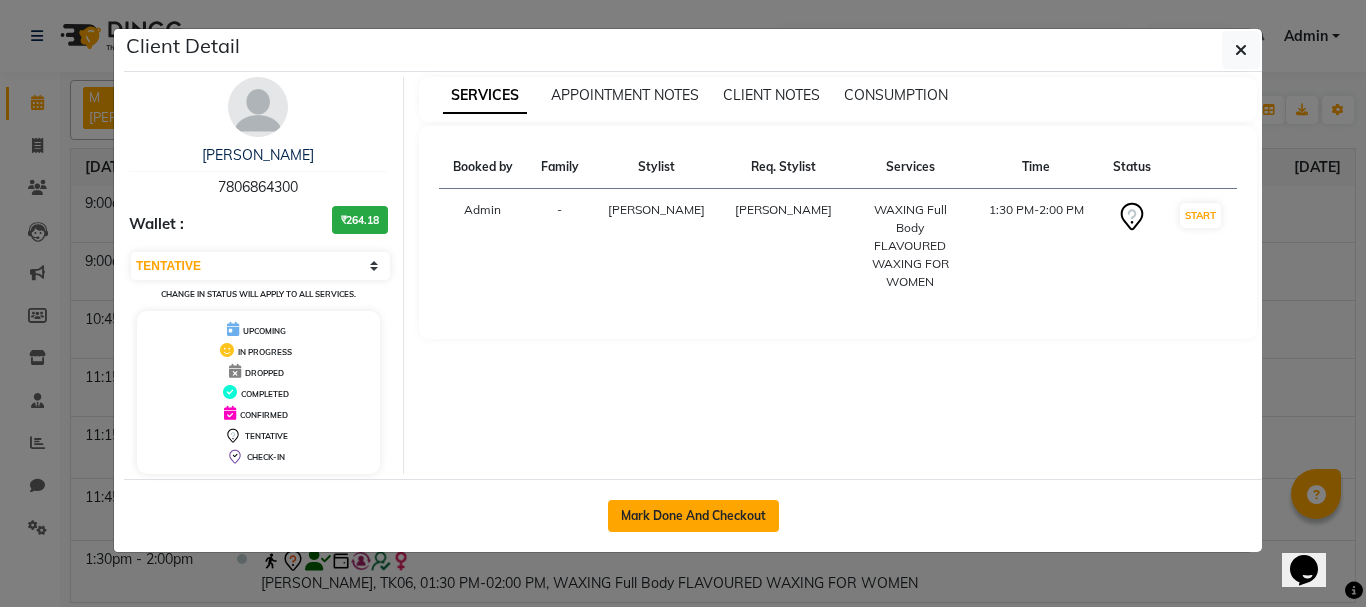 click on "Mark Done And Checkout" 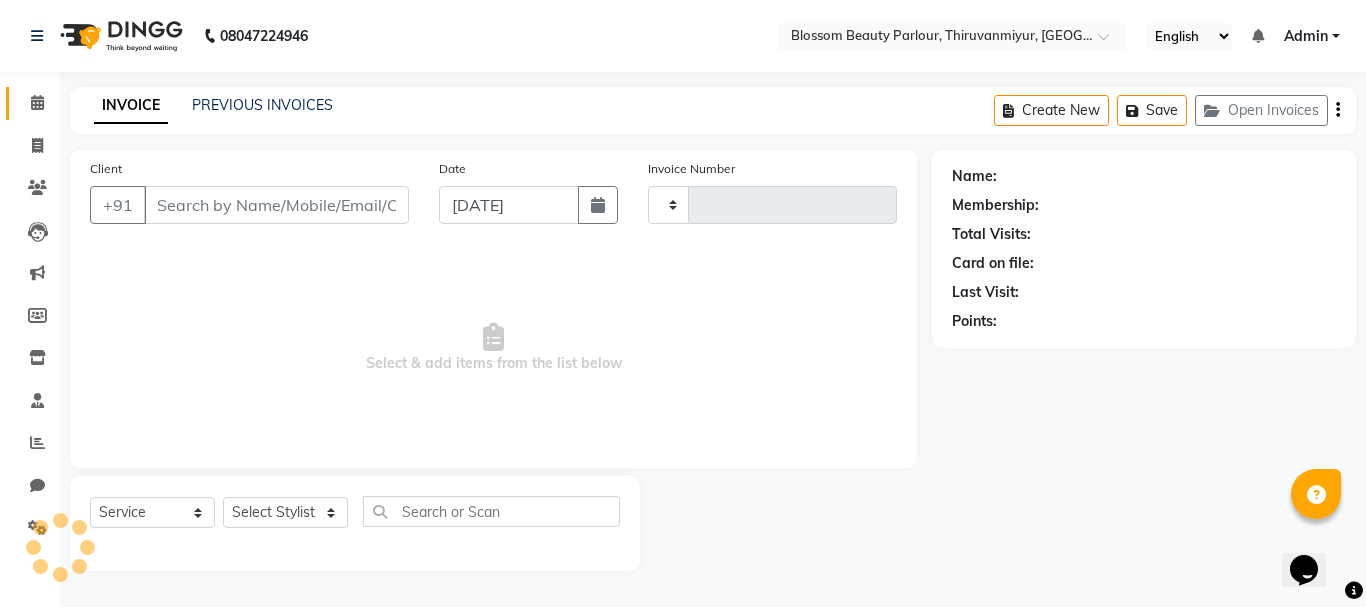 type on "0131" 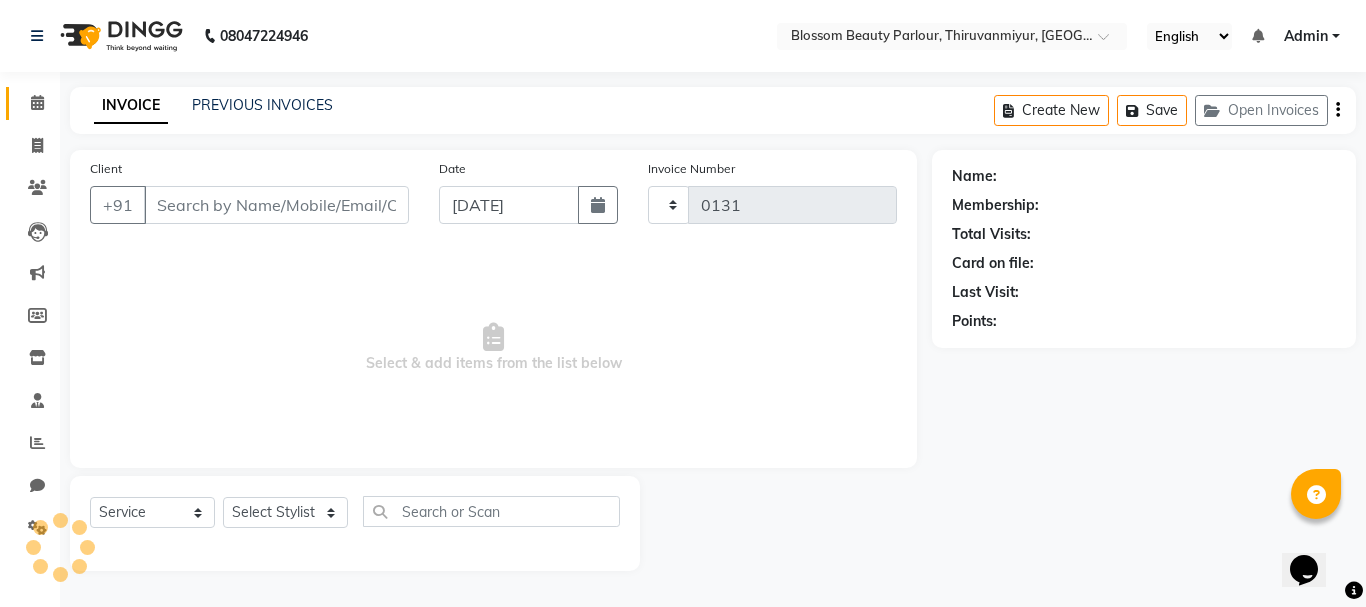 select on "8454" 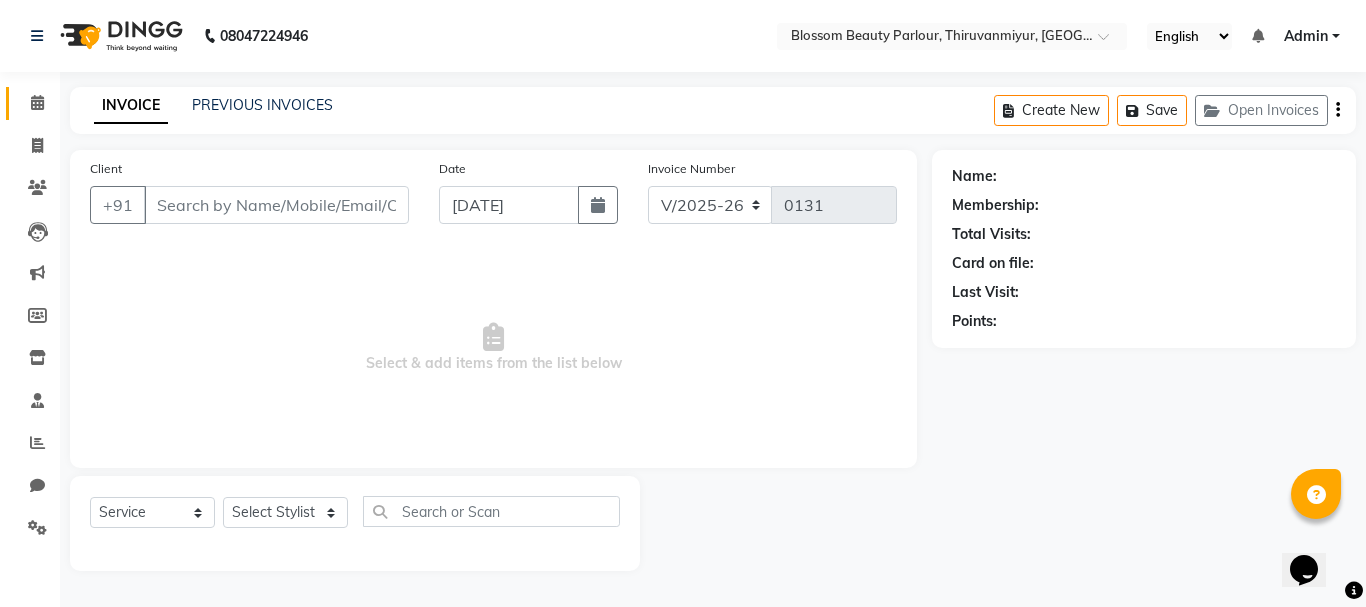 select on "85638" 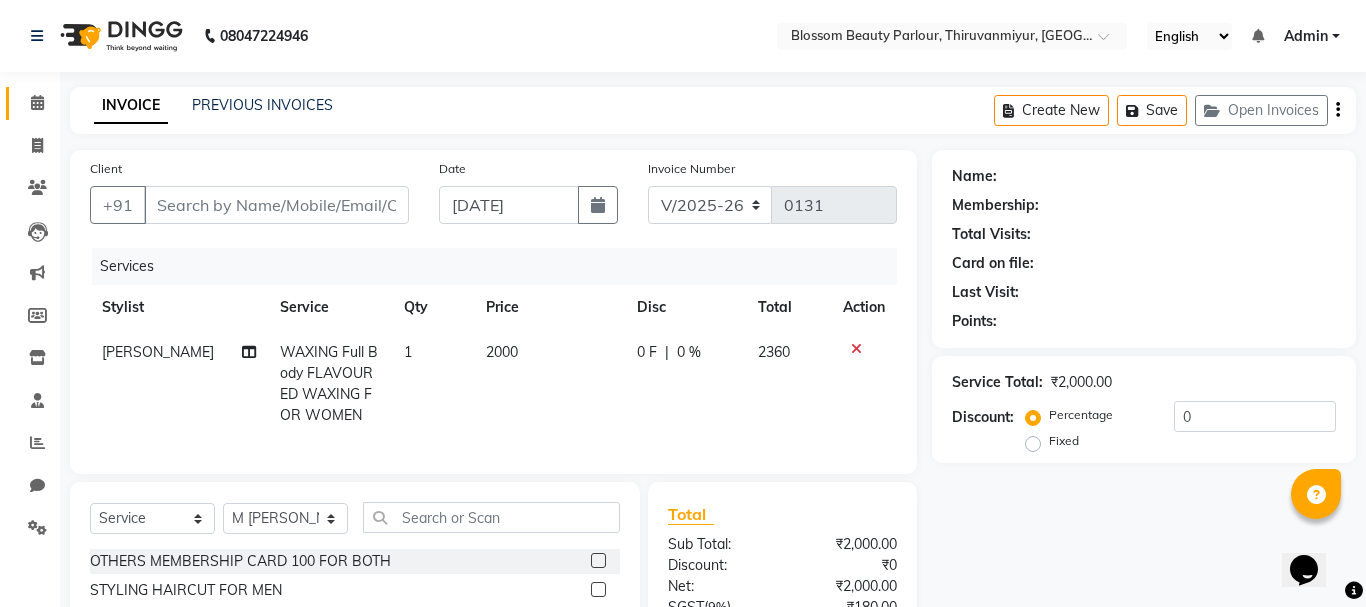 type on "7806864300" 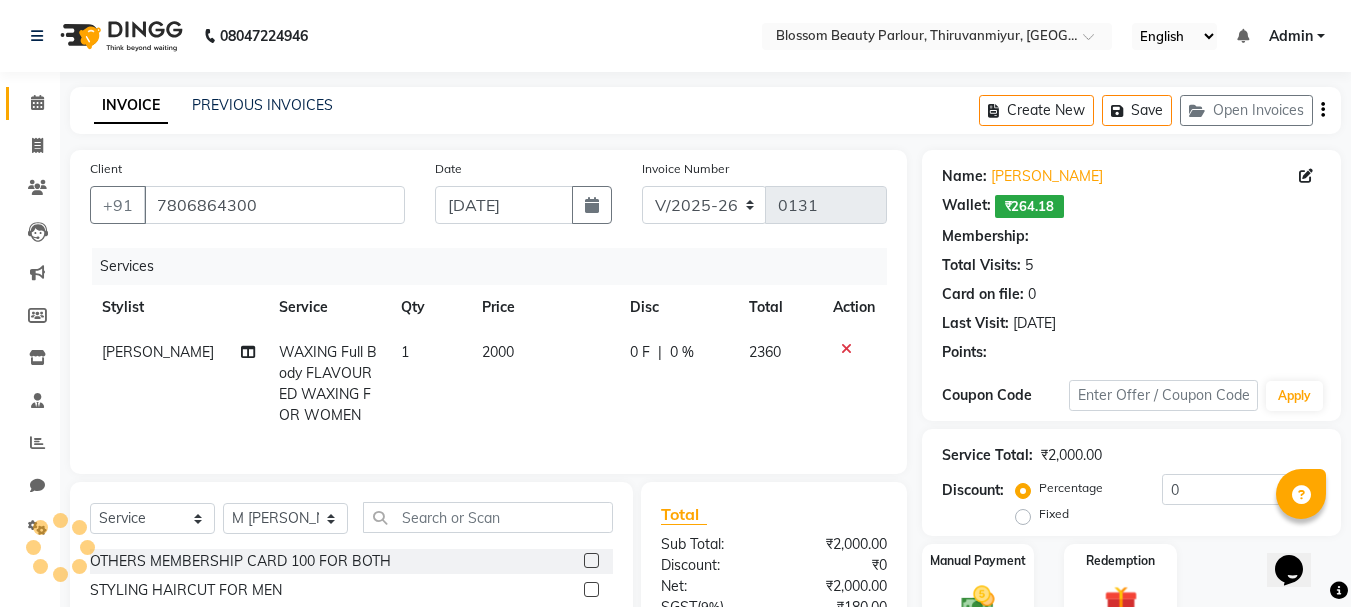 select on "1: Object" 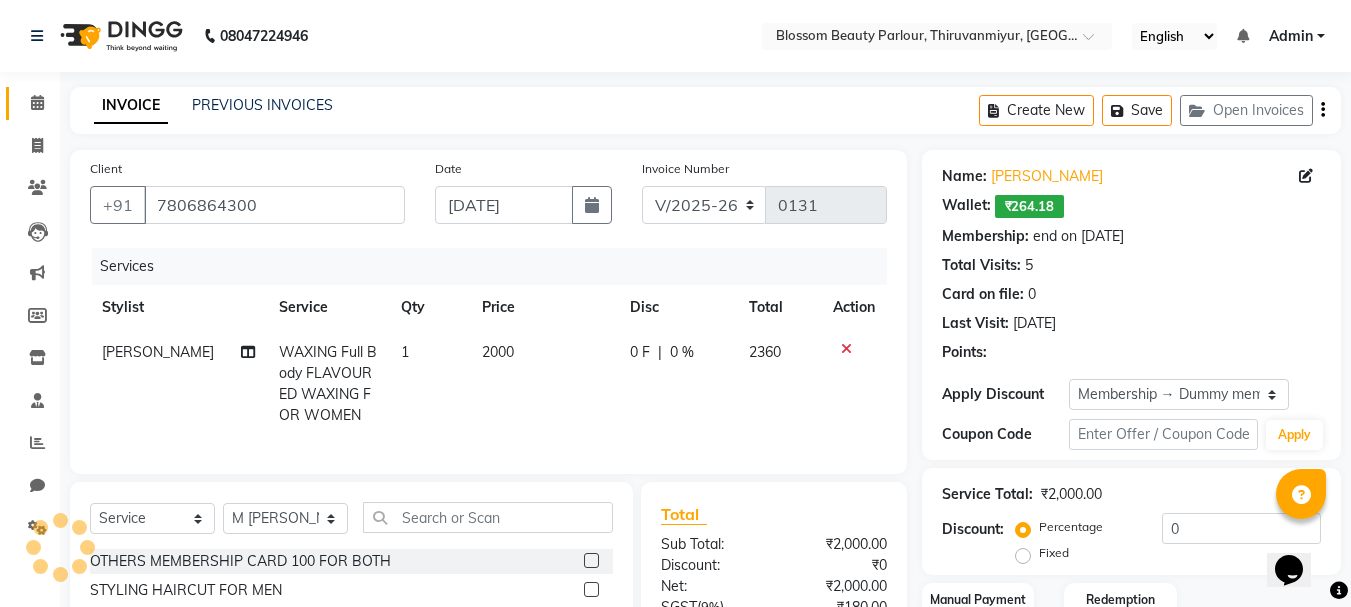 type on "20" 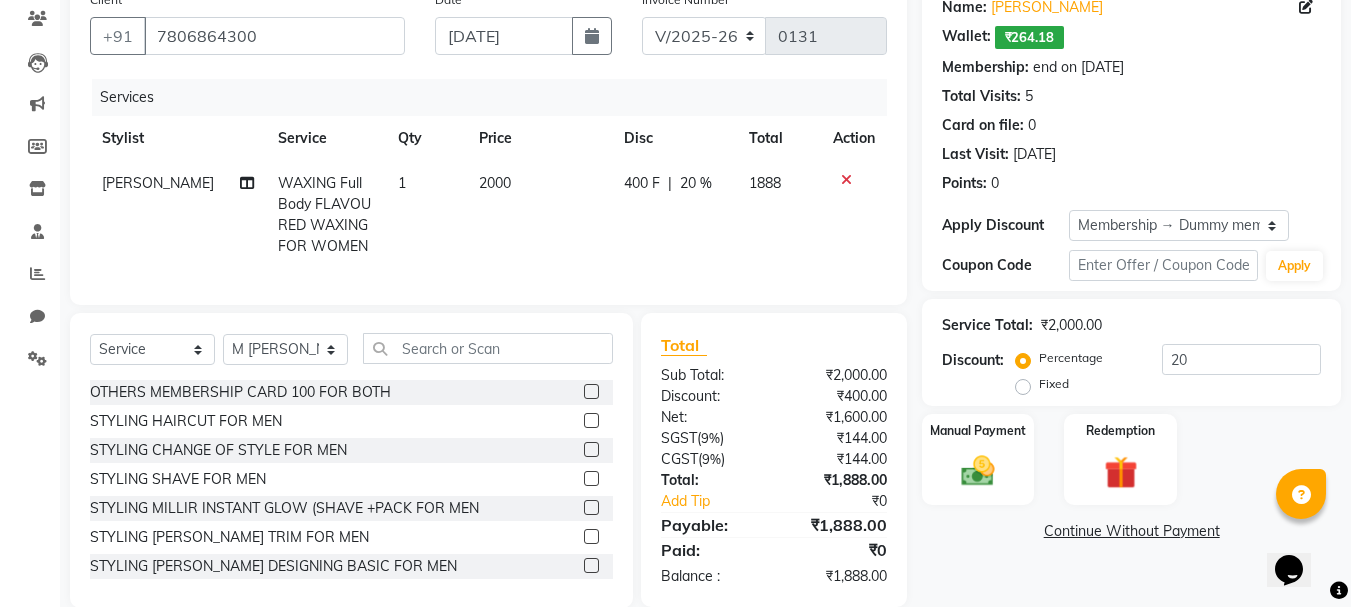 scroll, scrollTop: 215, scrollLeft: 0, axis: vertical 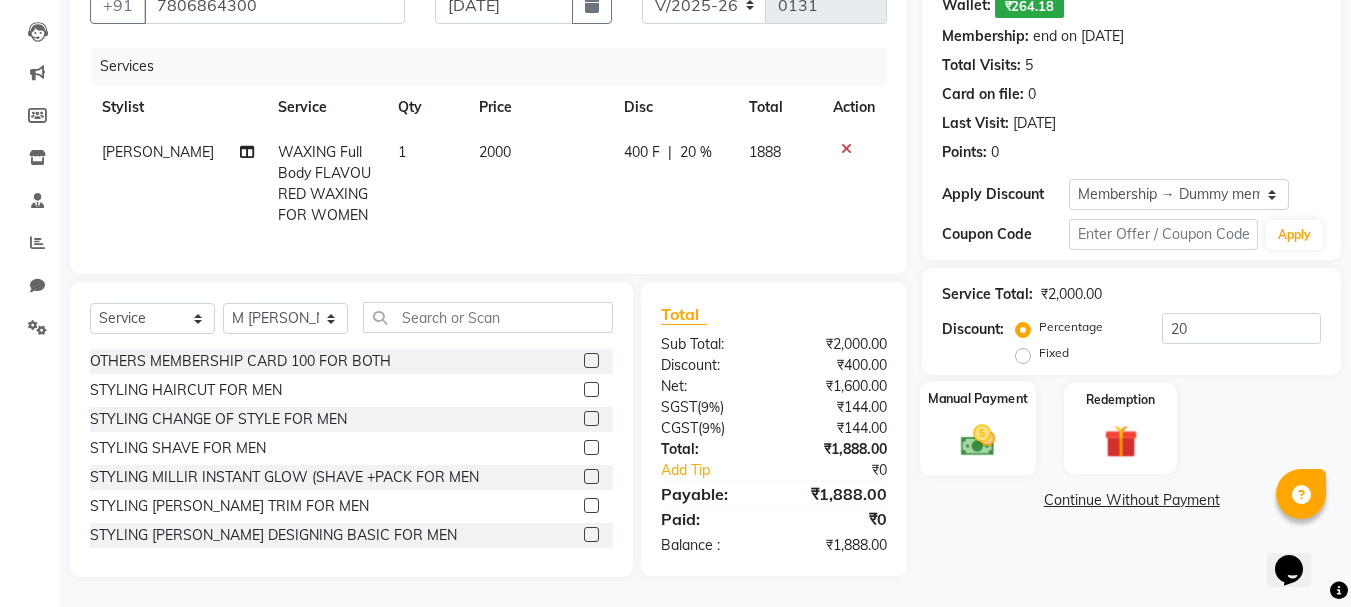 click 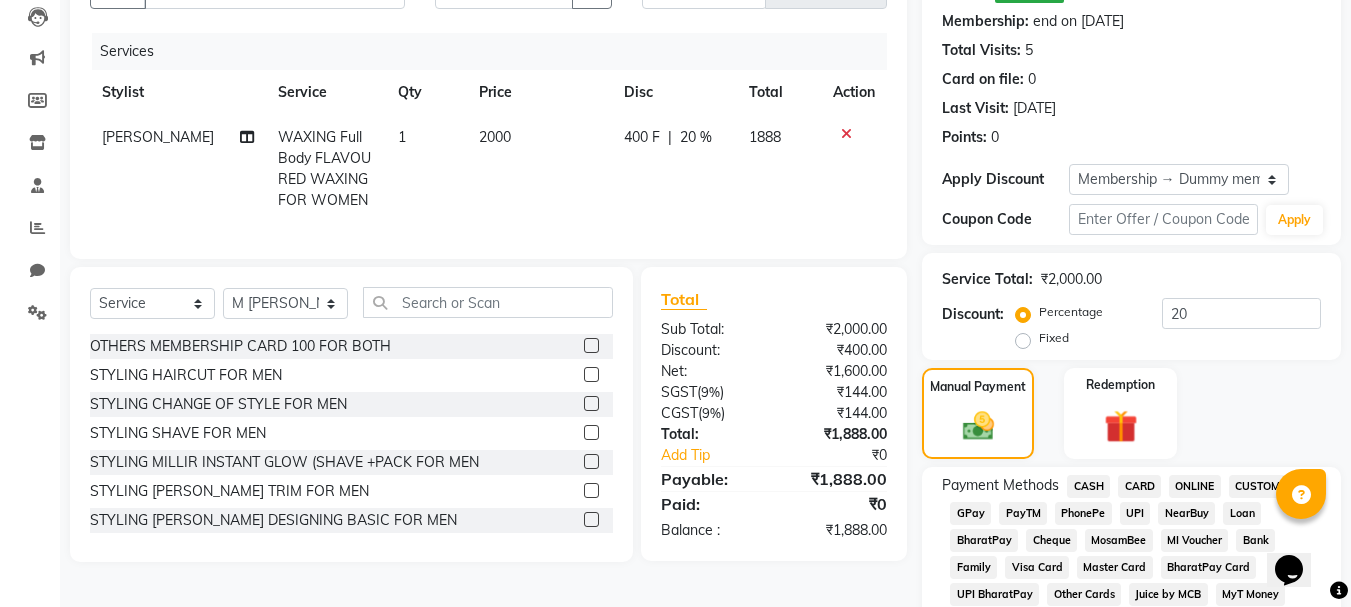 click on "CASH" 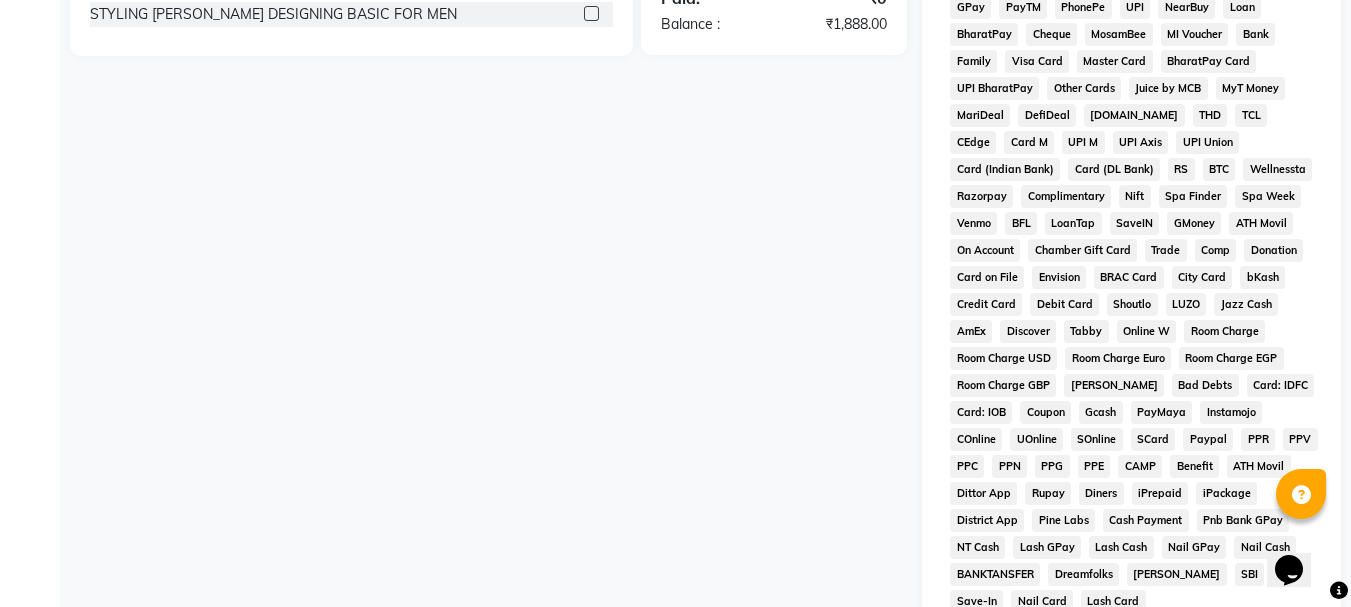 scroll, scrollTop: 965, scrollLeft: 0, axis: vertical 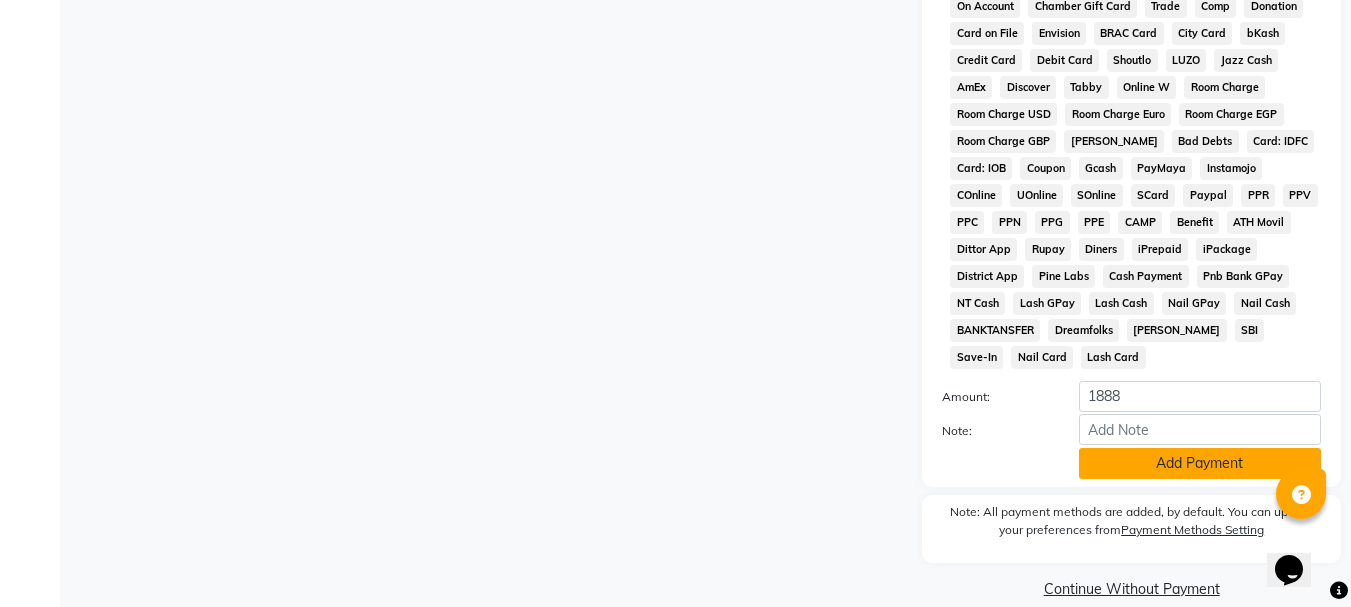 click on "Add Payment" 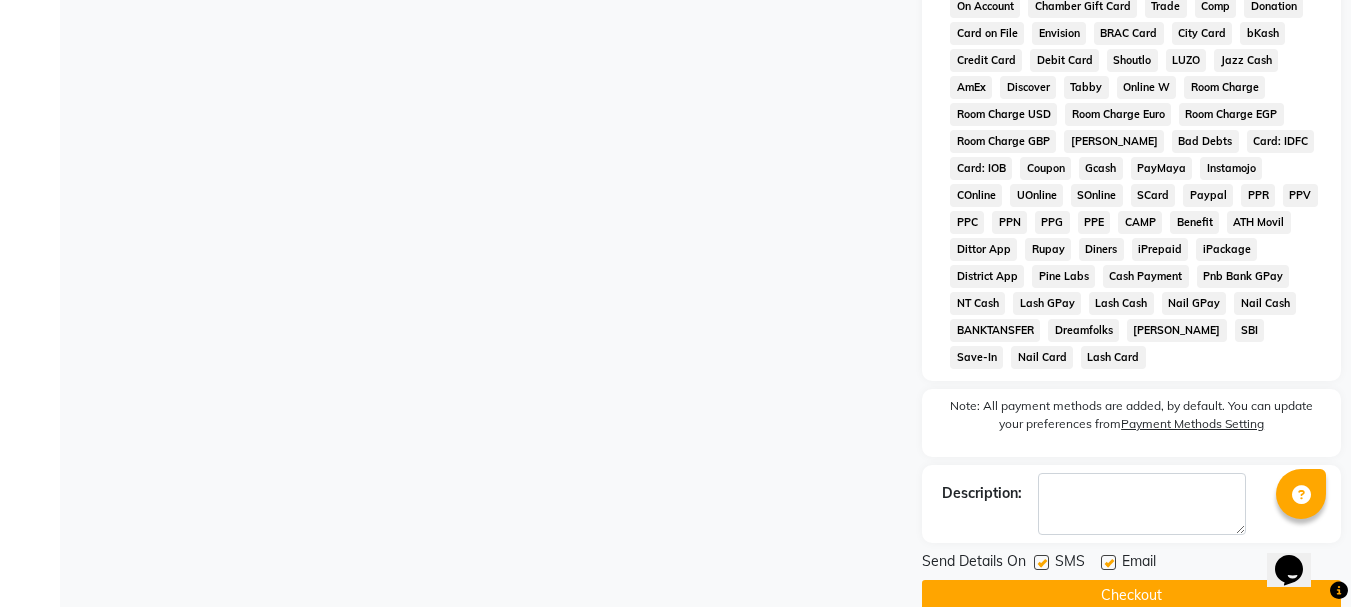 click on "Checkout" 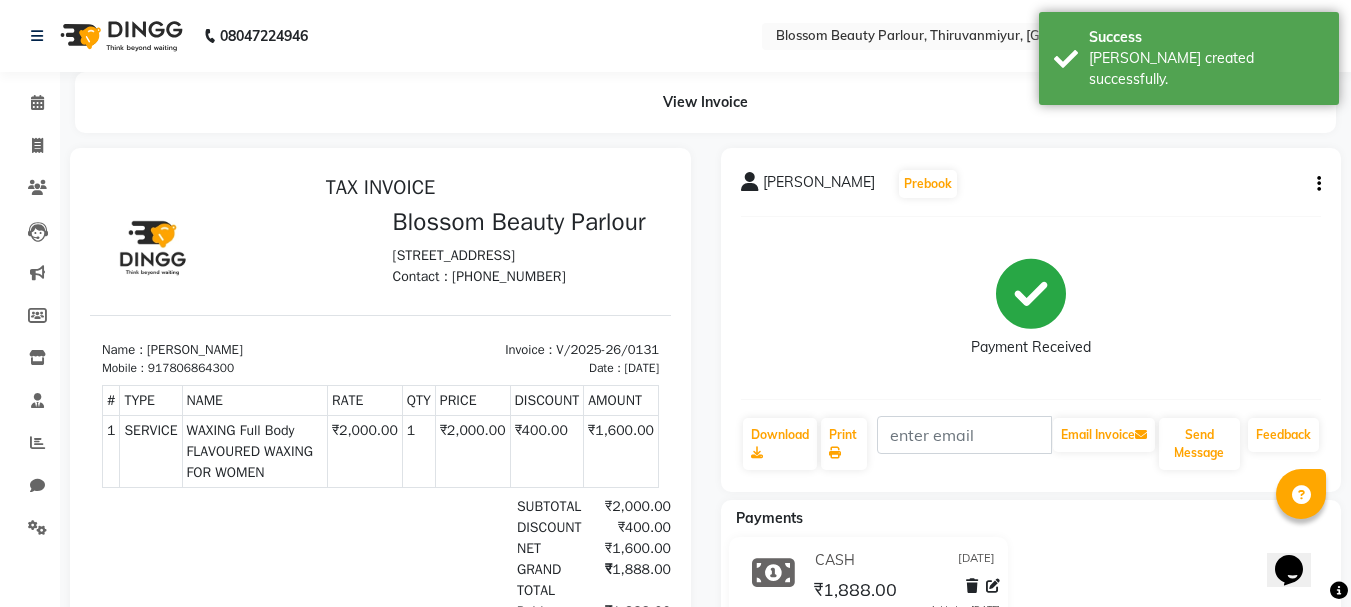 scroll, scrollTop: 0, scrollLeft: 0, axis: both 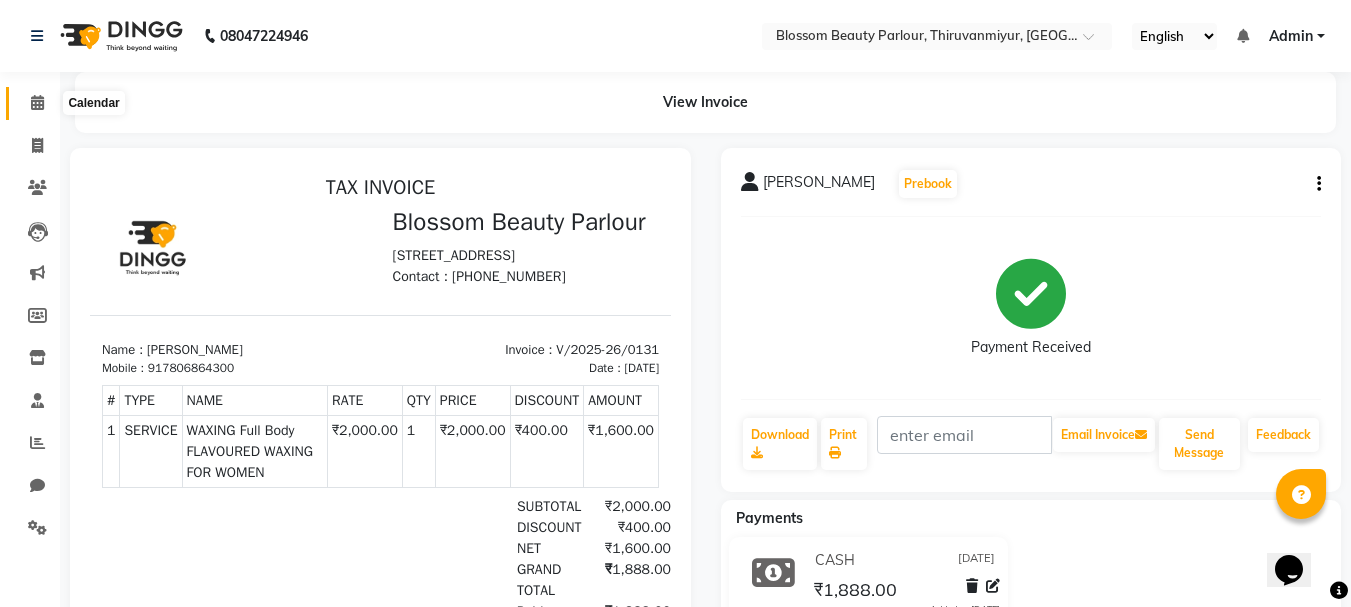click 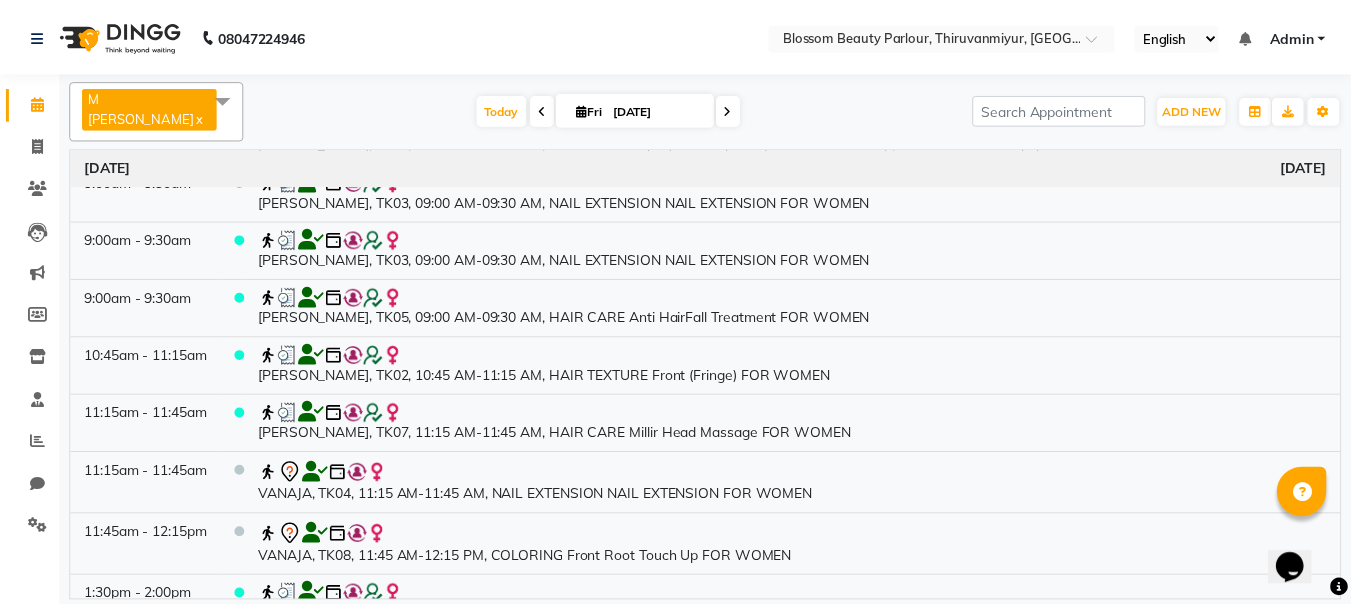scroll, scrollTop: 172, scrollLeft: 0, axis: vertical 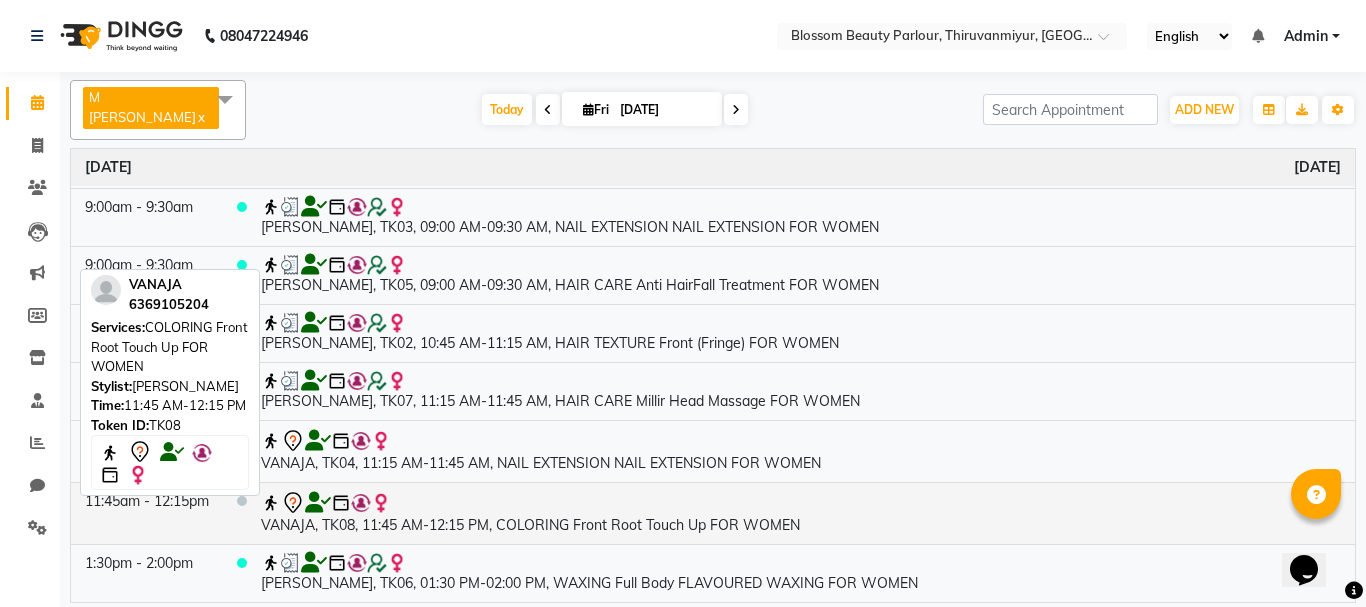 click 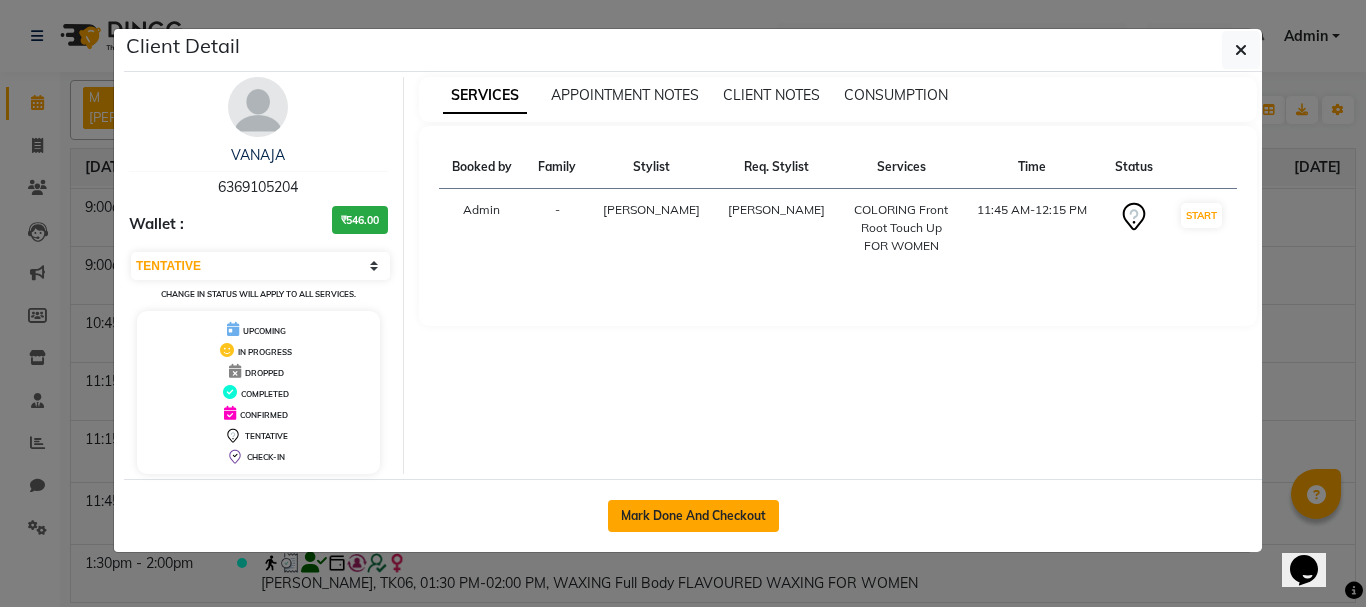 click on "Mark Done And Checkout" 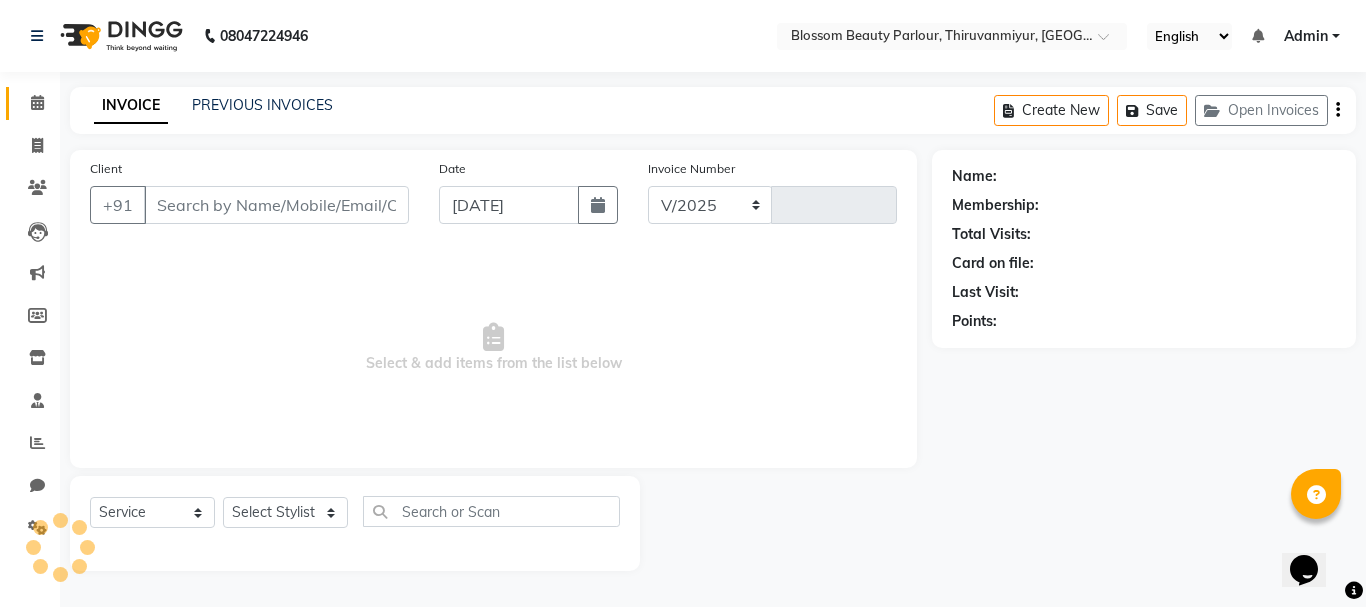 select on "8454" 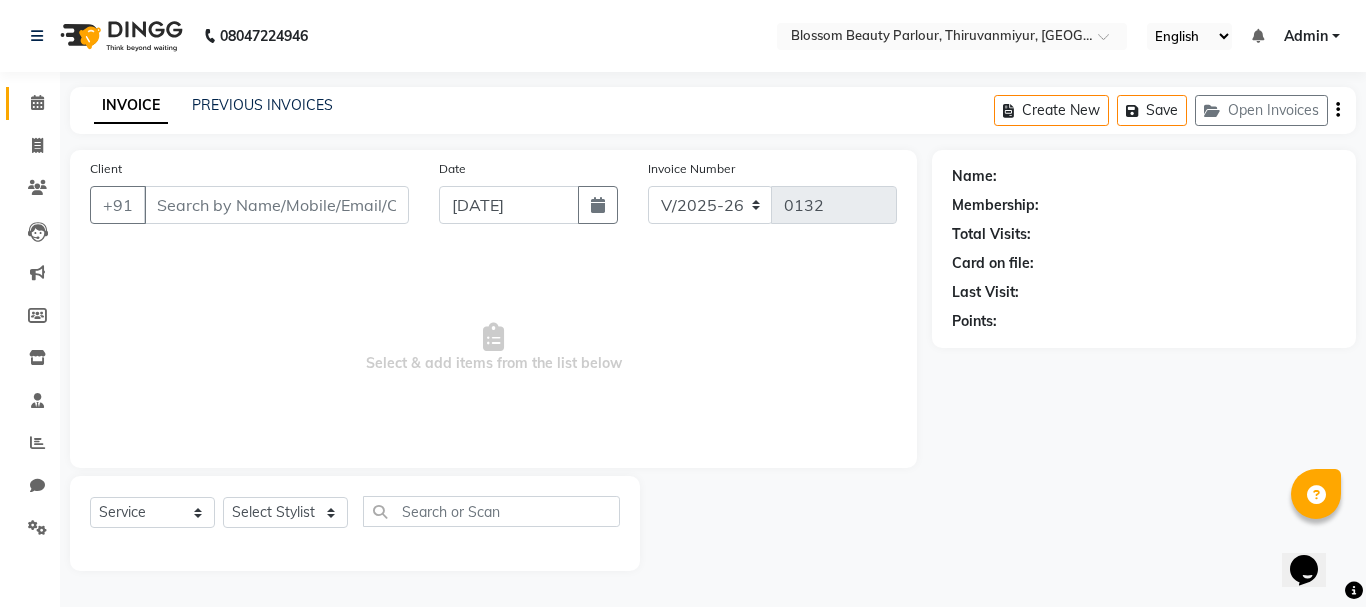 select on "85638" 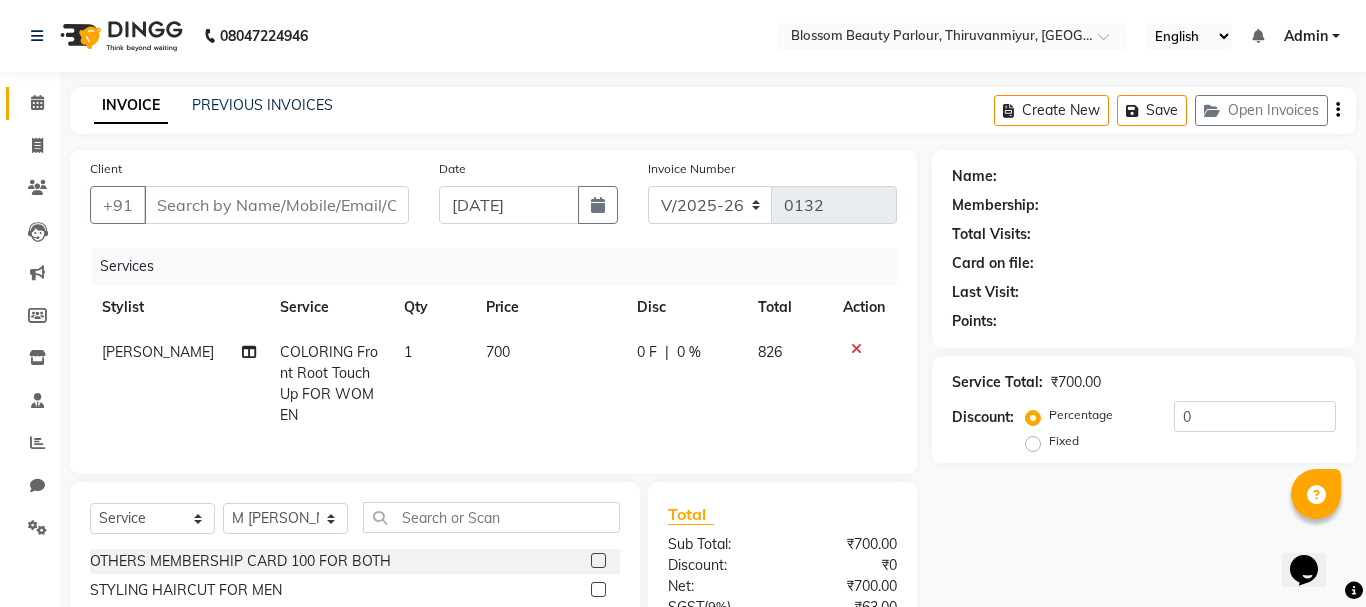 type on "6369105204" 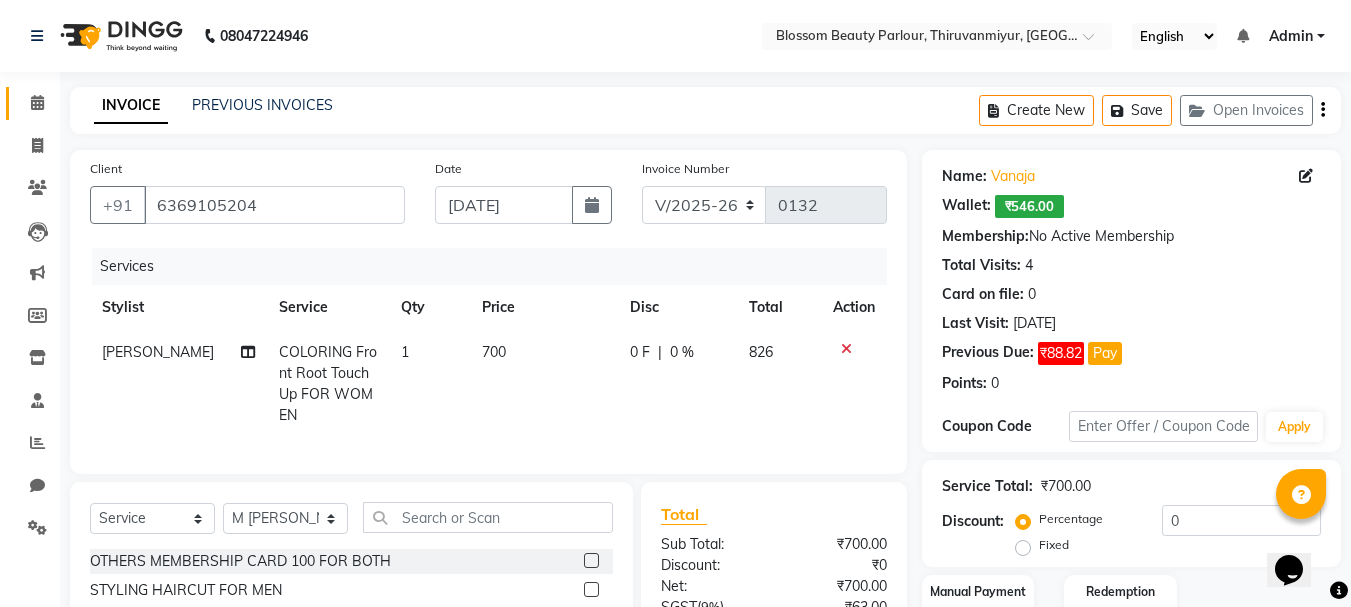 scroll, scrollTop: 193, scrollLeft: 0, axis: vertical 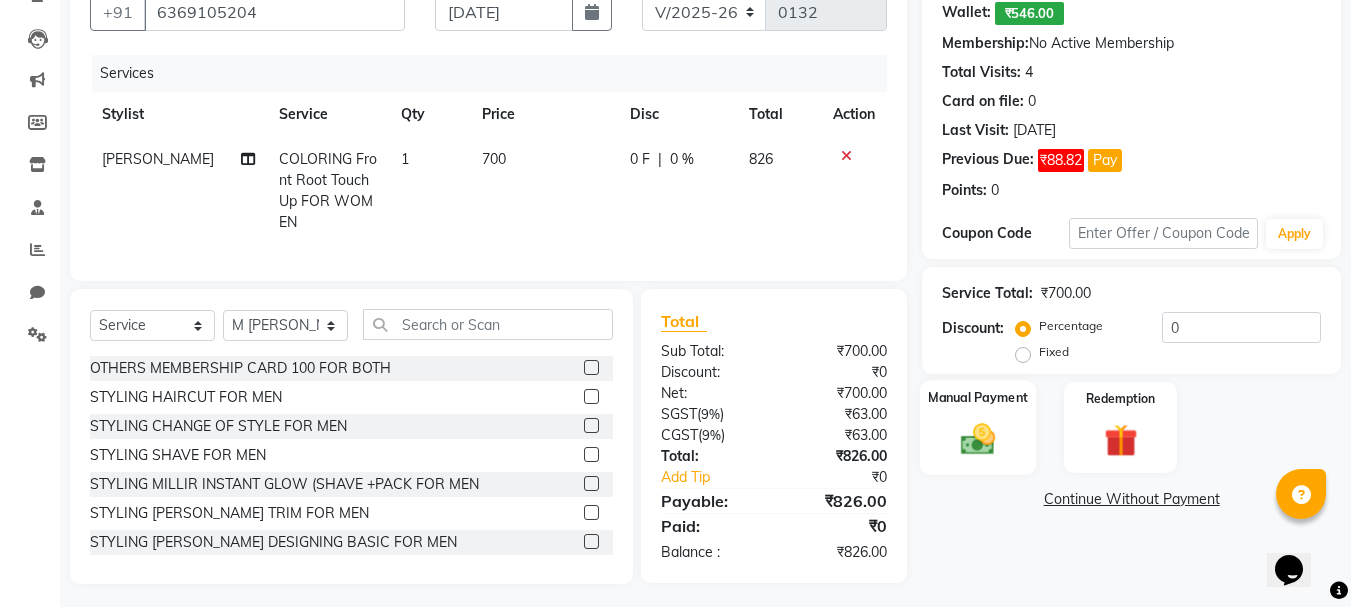 click 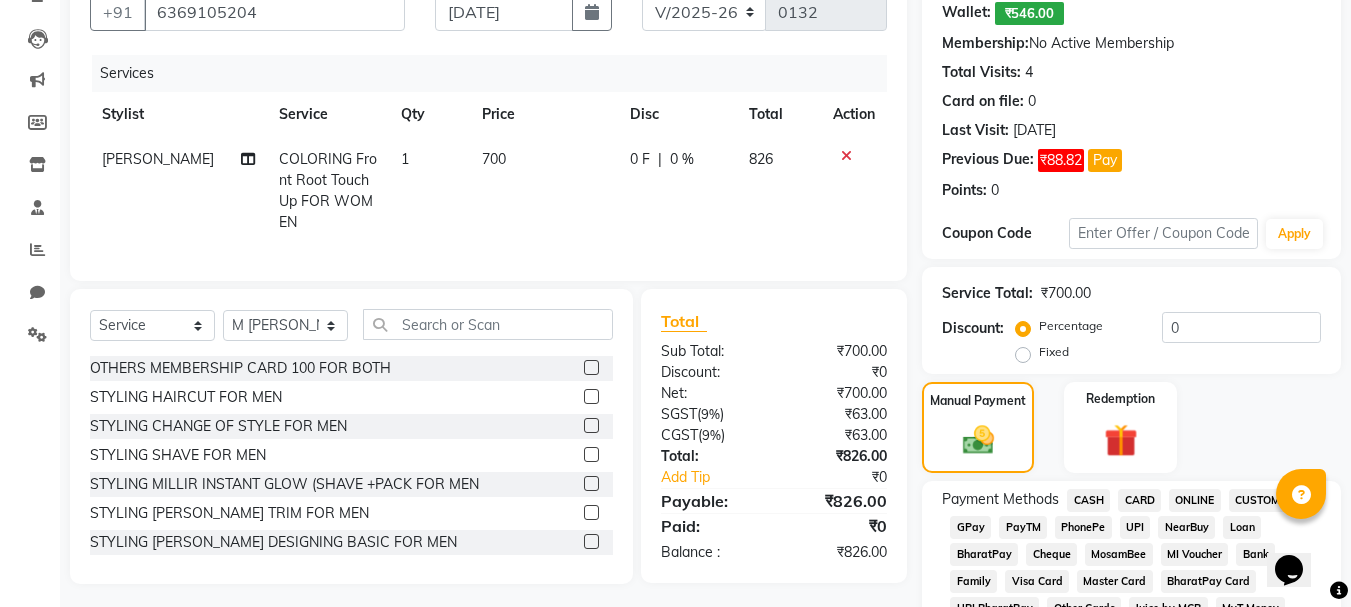 click on "CASH" 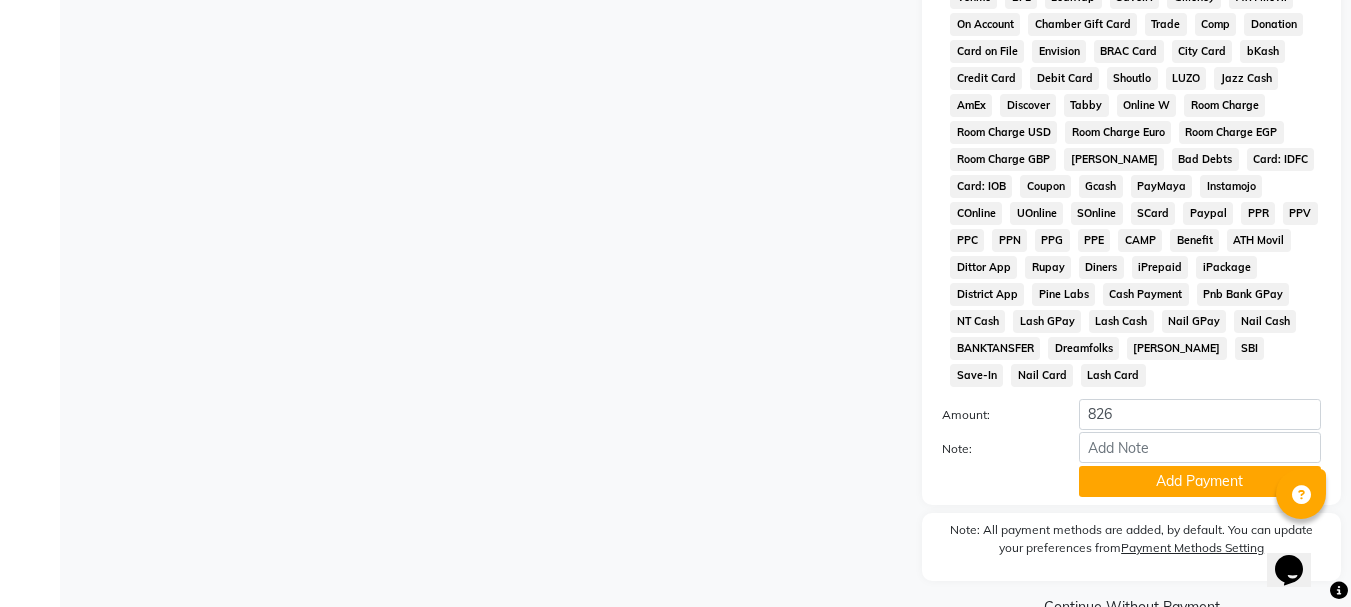 scroll, scrollTop: 957, scrollLeft: 0, axis: vertical 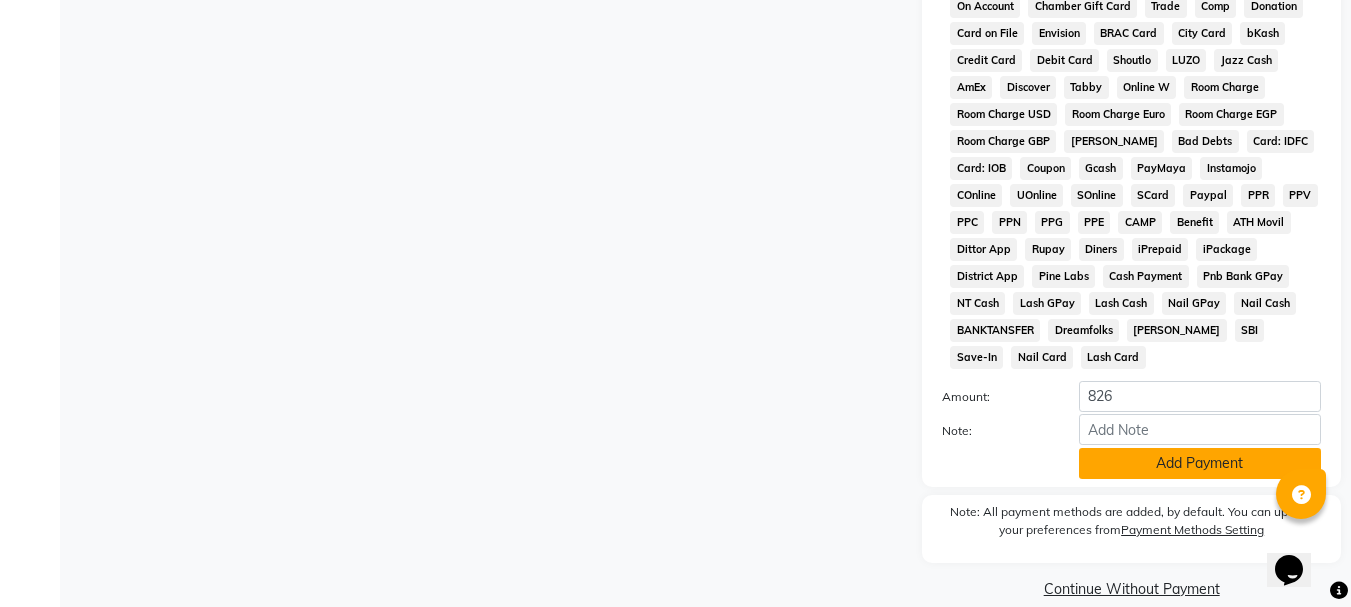 click on "Add Payment" 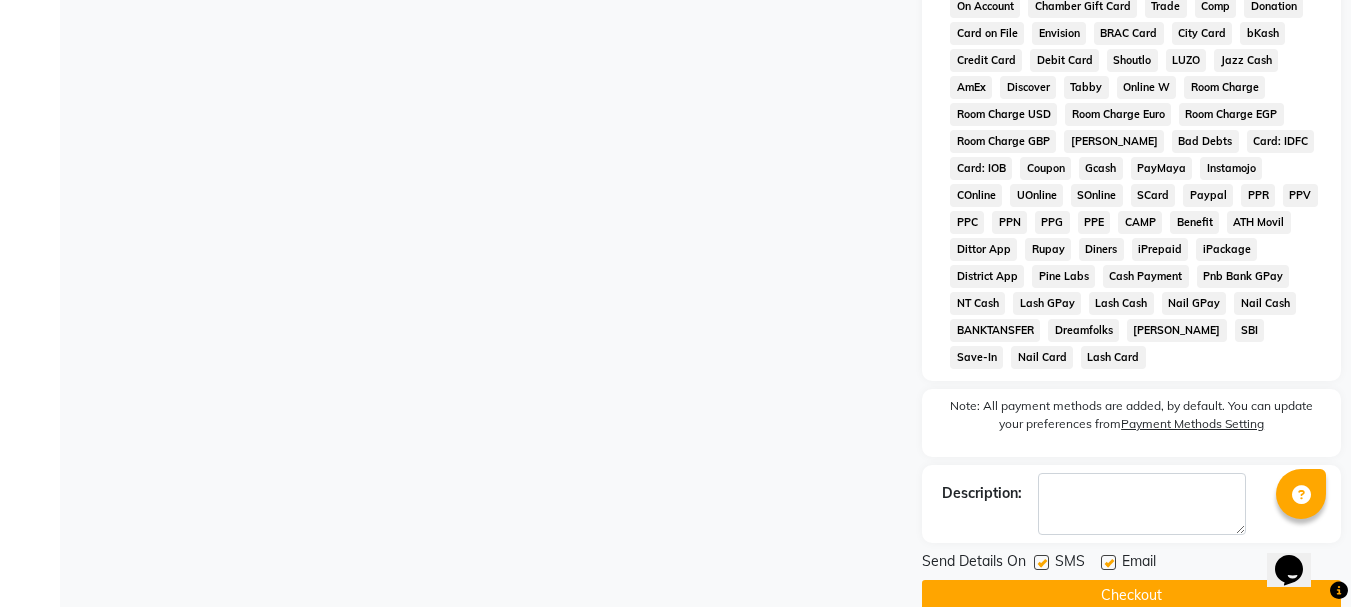 click on "Checkout" 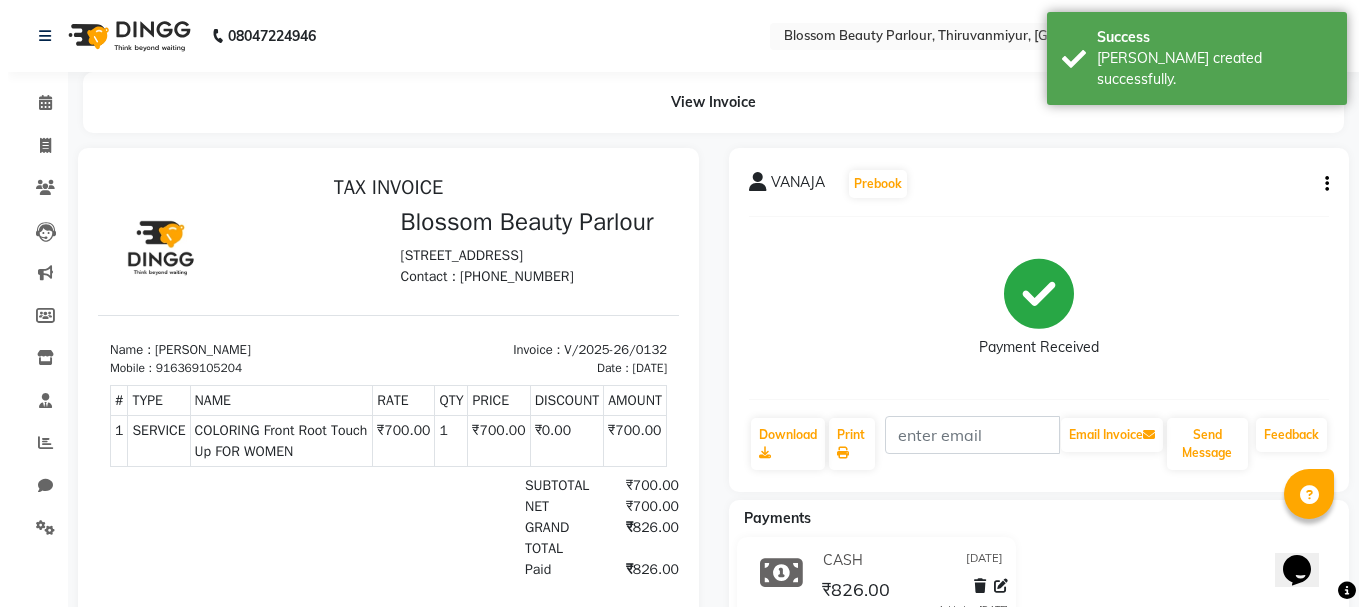 scroll, scrollTop: 0, scrollLeft: 0, axis: both 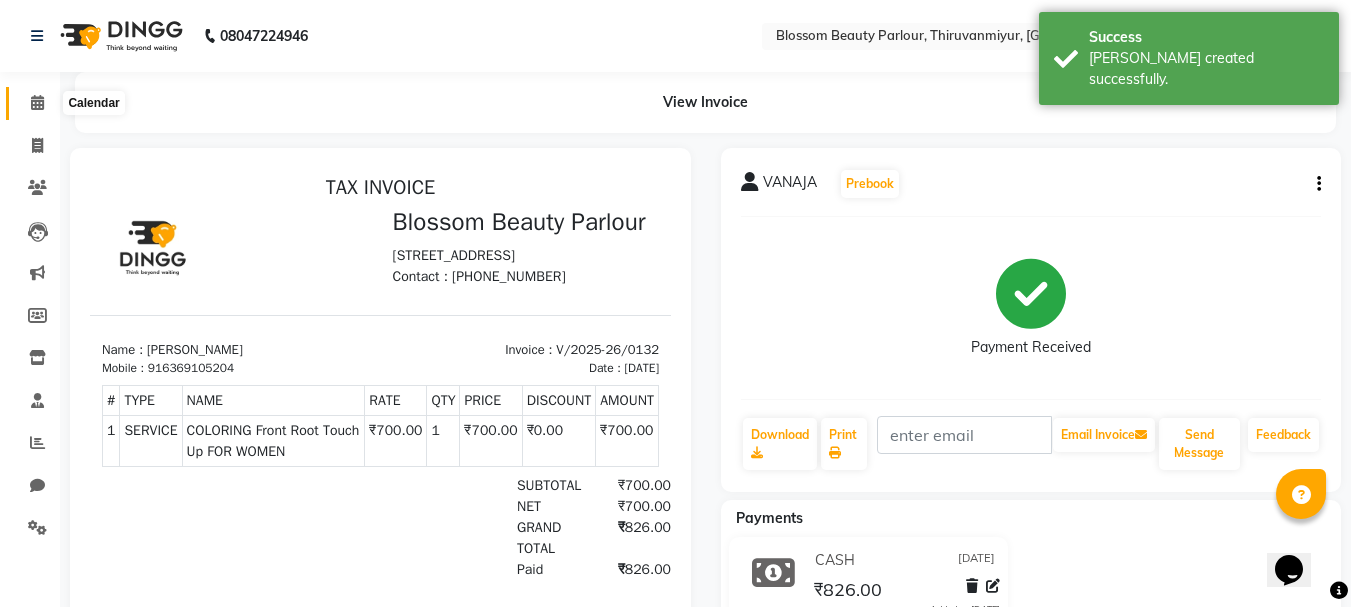 click 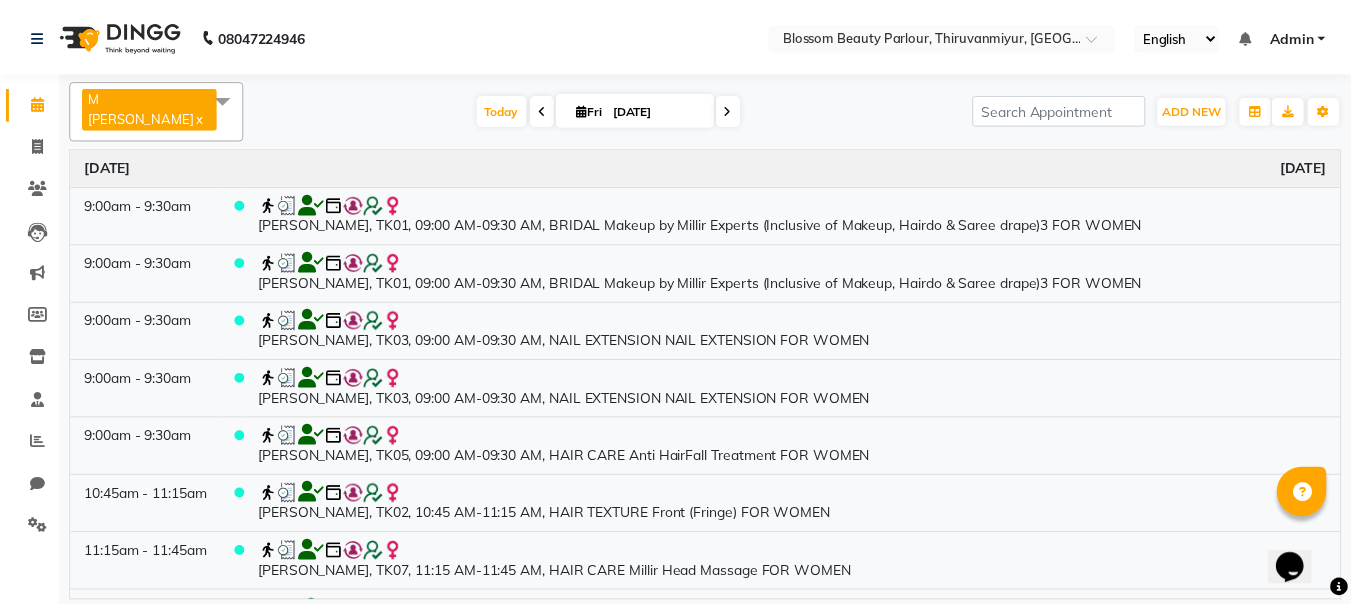 scroll, scrollTop: 168, scrollLeft: 0, axis: vertical 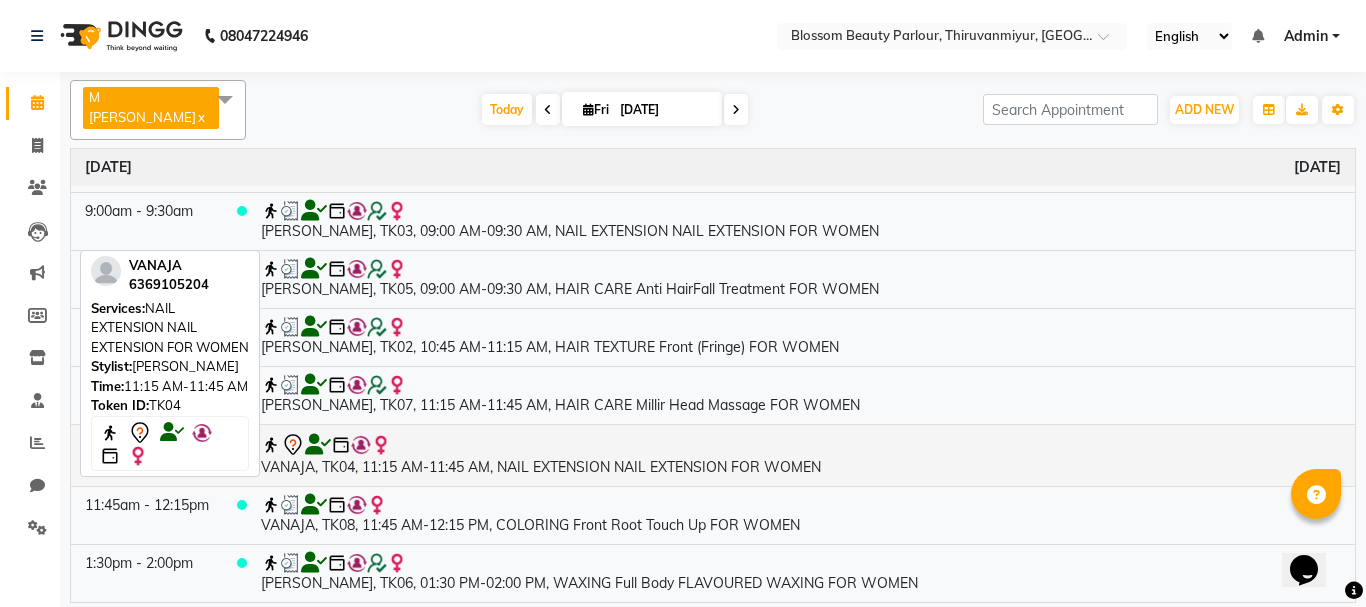click 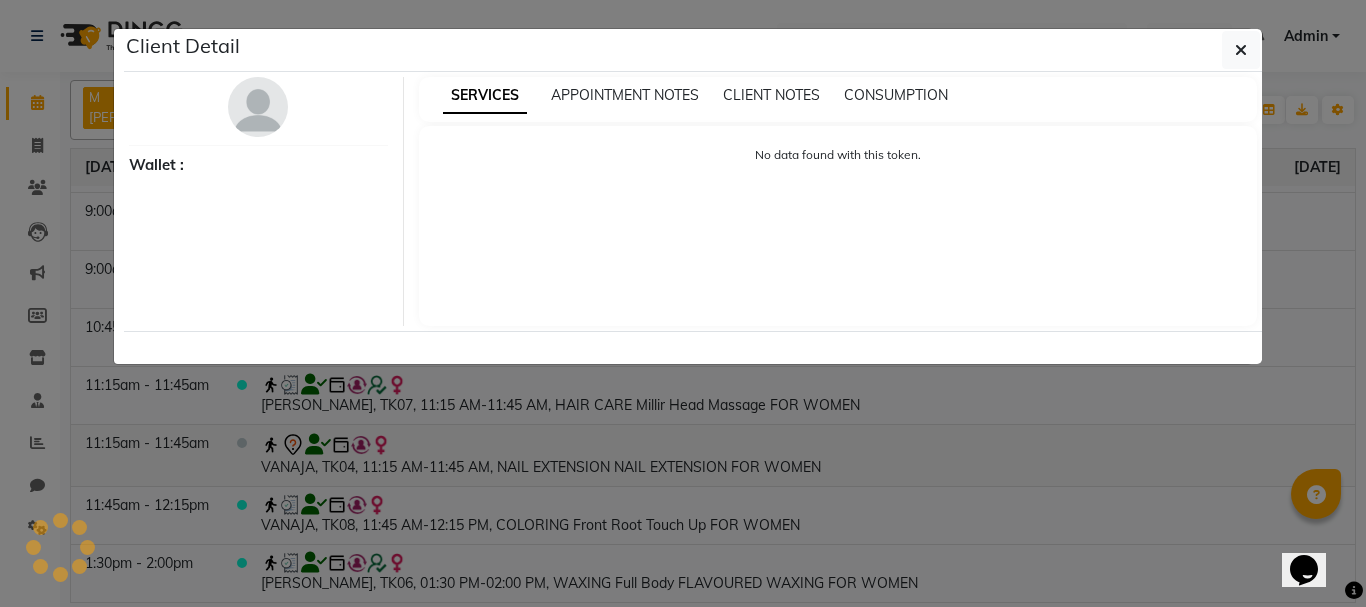 select on "7" 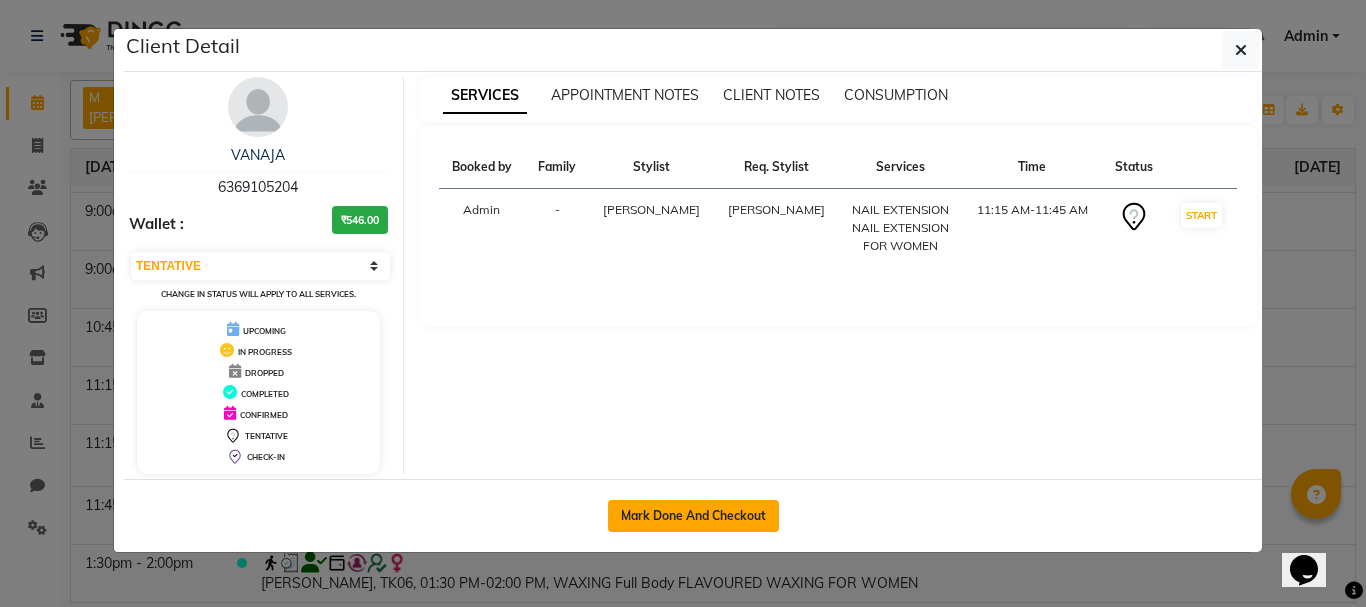 click on "Mark Done And Checkout" 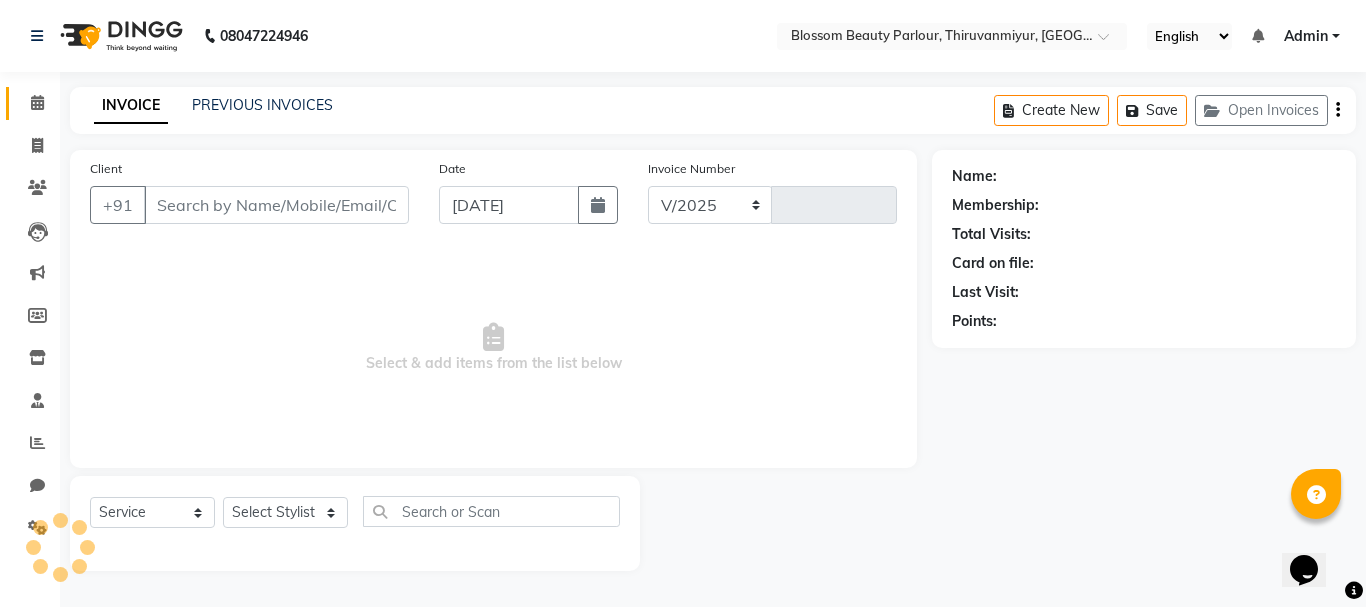 select on "8454" 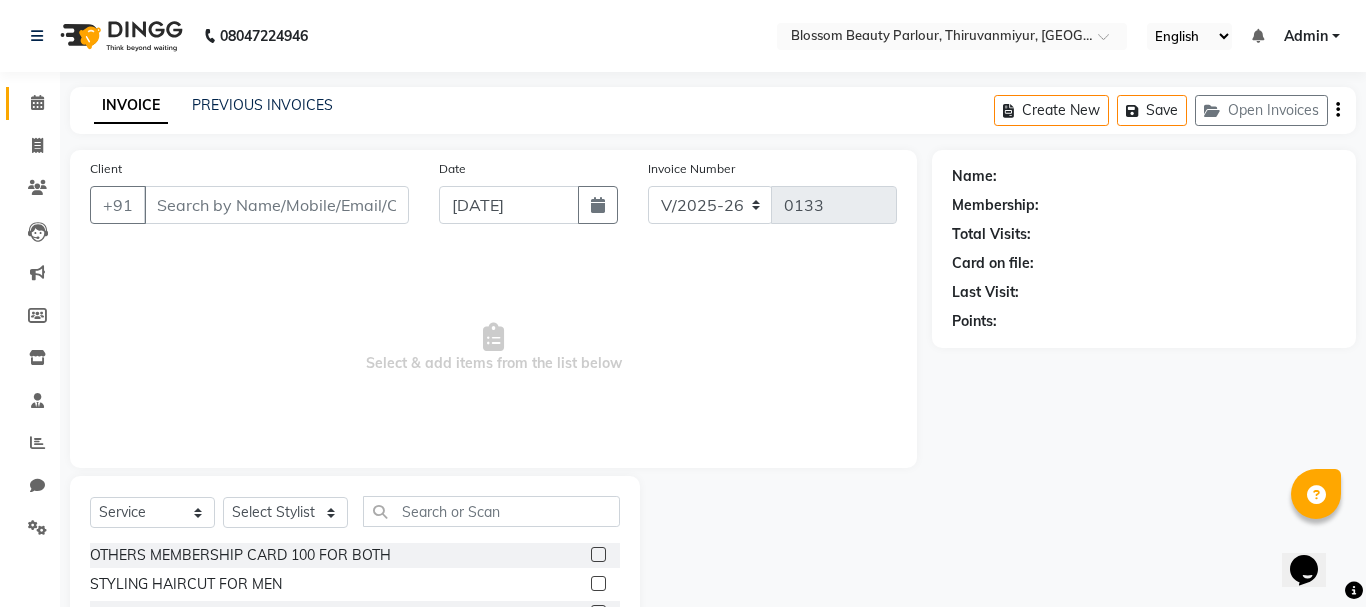 select on "85638" 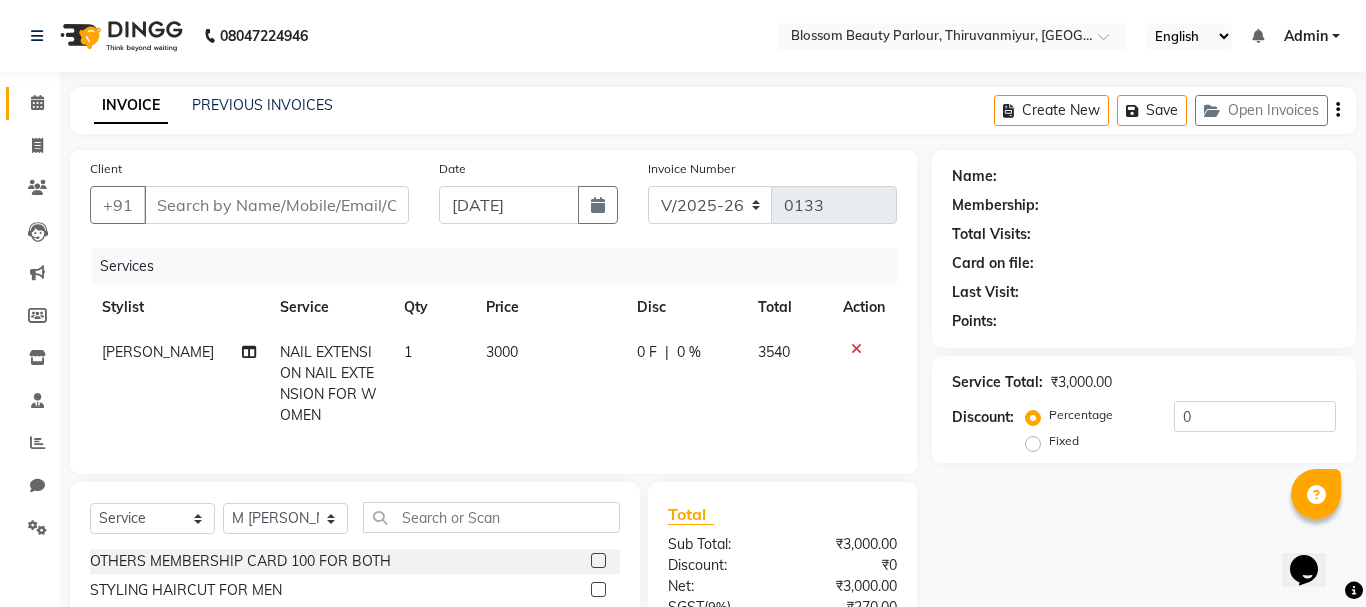 type on "6369105204" 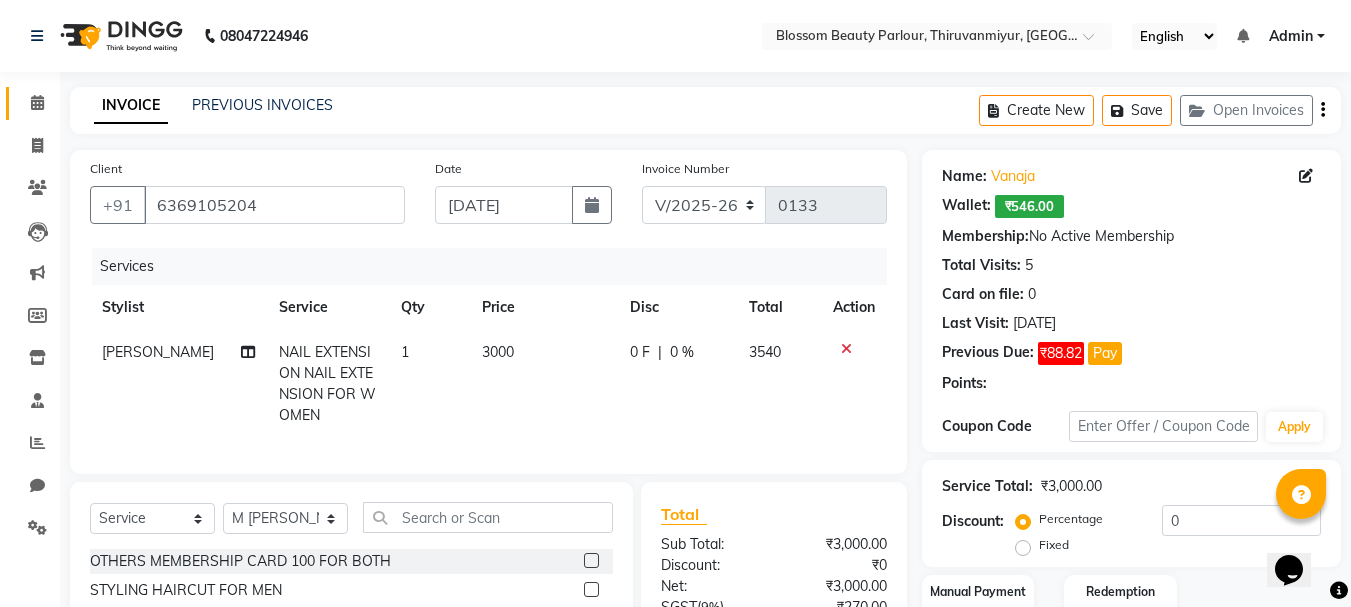 scroll, scrollTop: 215, scrollLeft: 0, axis: vertical 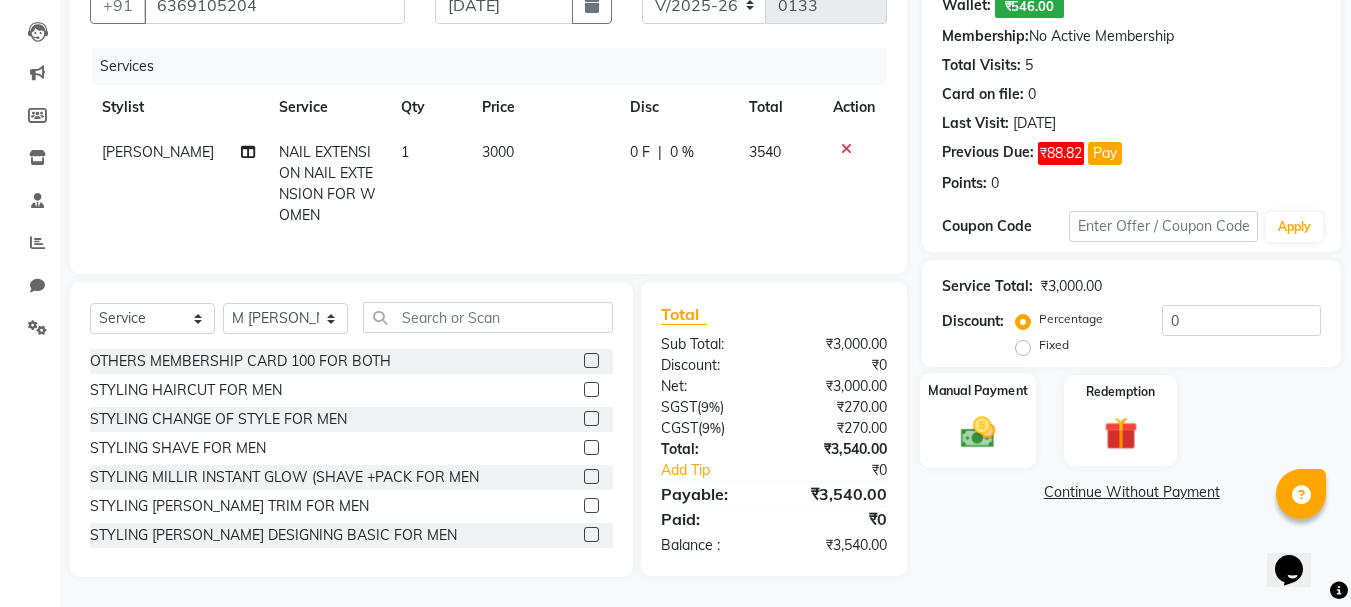 click 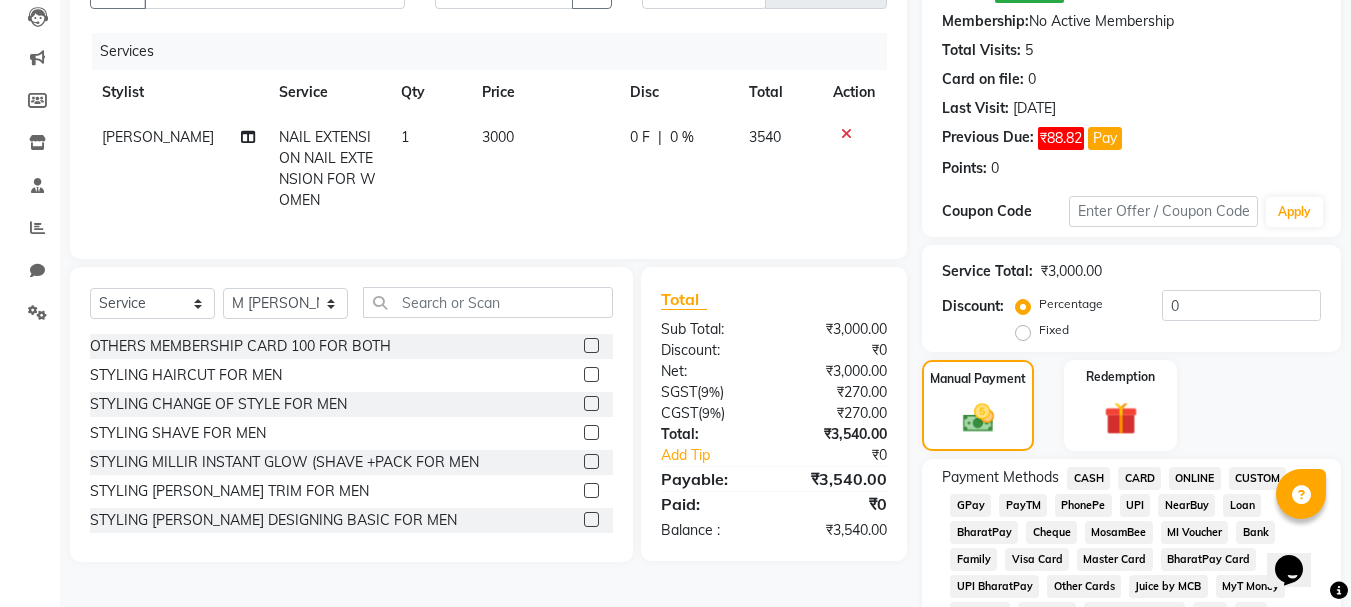 click on "GPay" 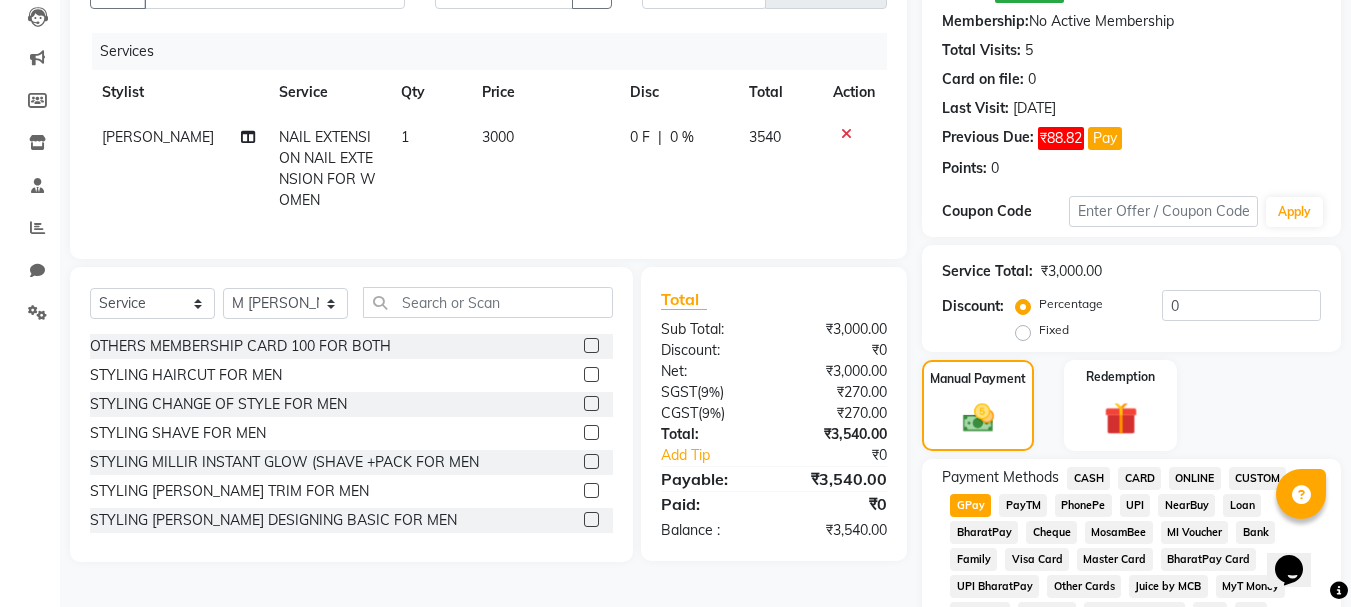 click on "Service" 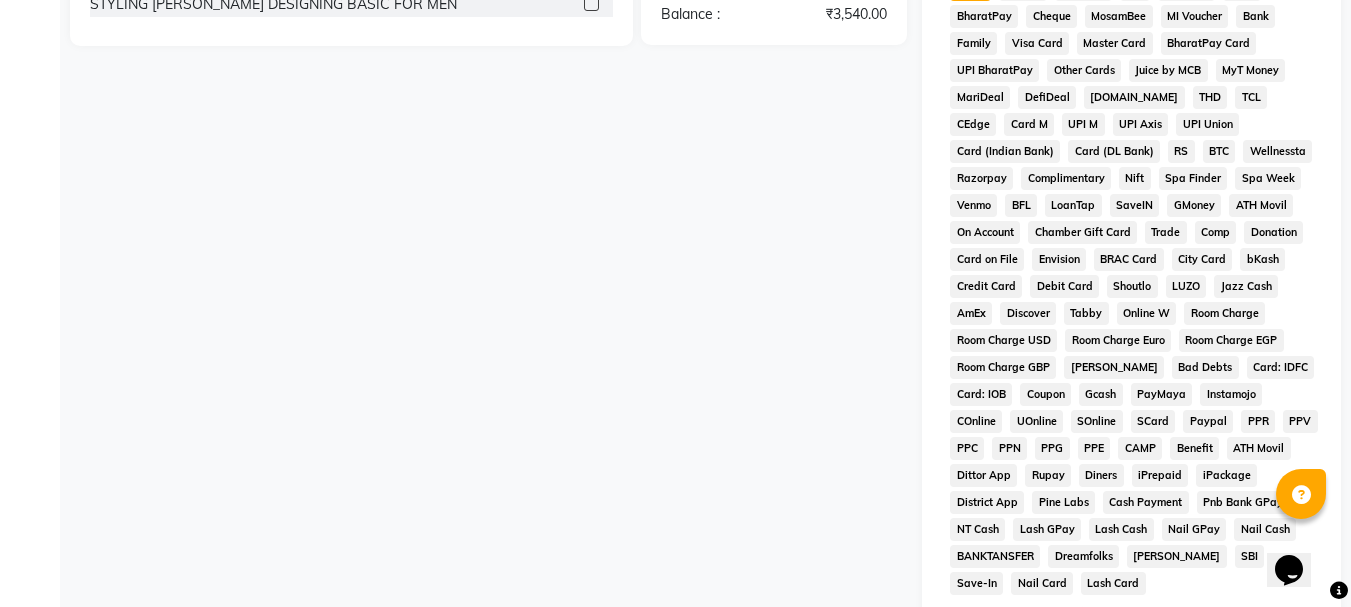 scroll, scrollTop: 733, scrollLeft: 0, axis: vertical 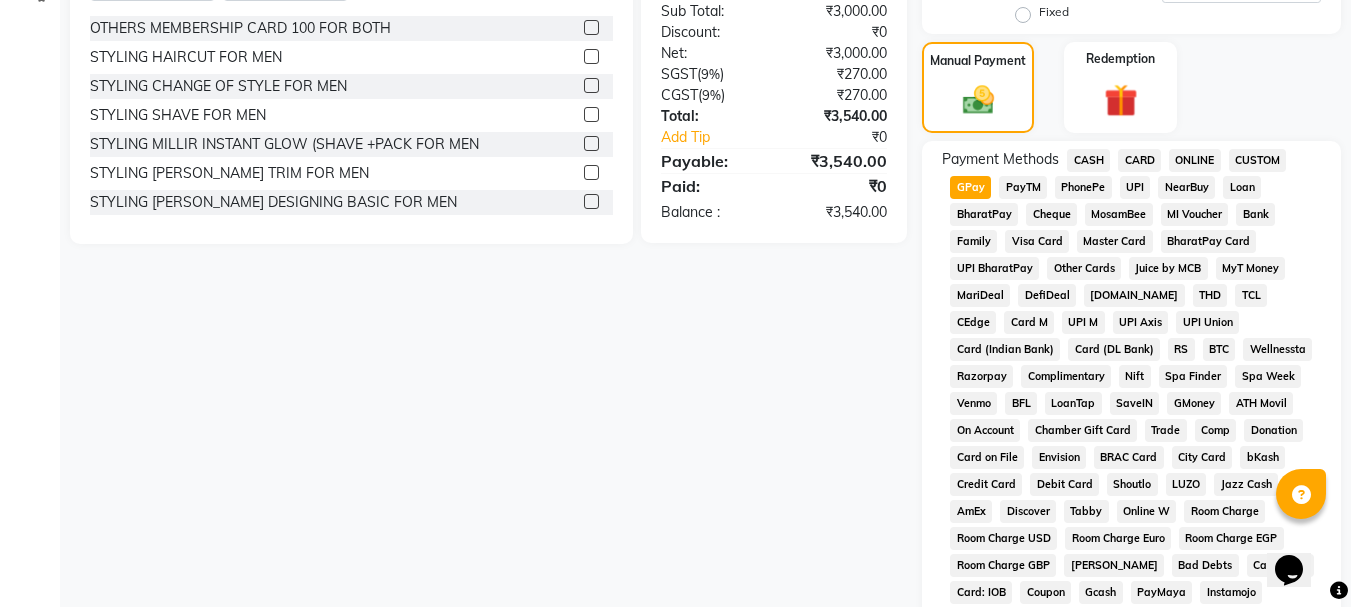 click on "CASH" 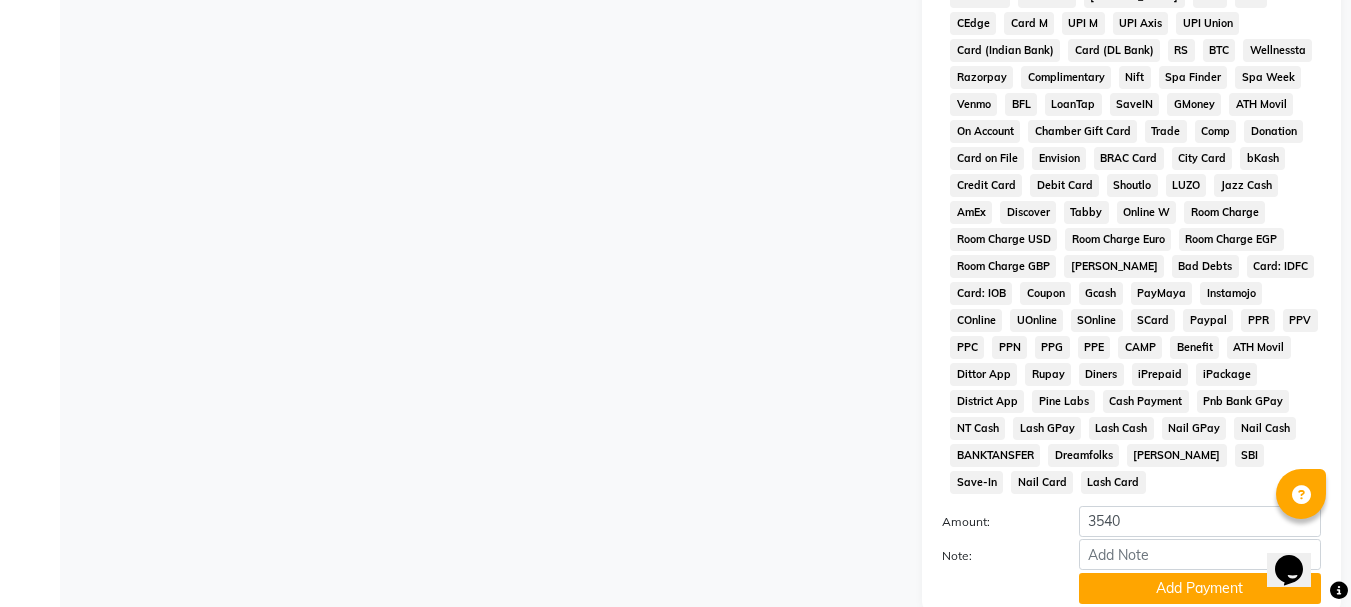 scroll, scrollTop: 957, scrollLeft: 0, axis: vertical 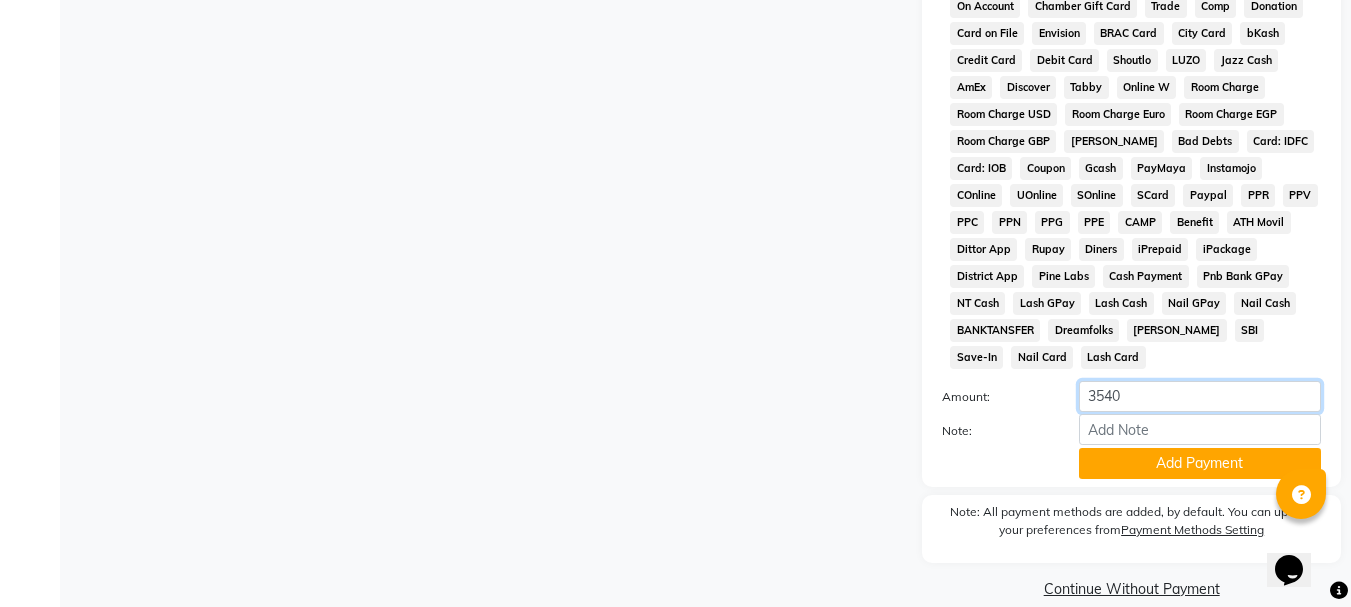 click on "3540" 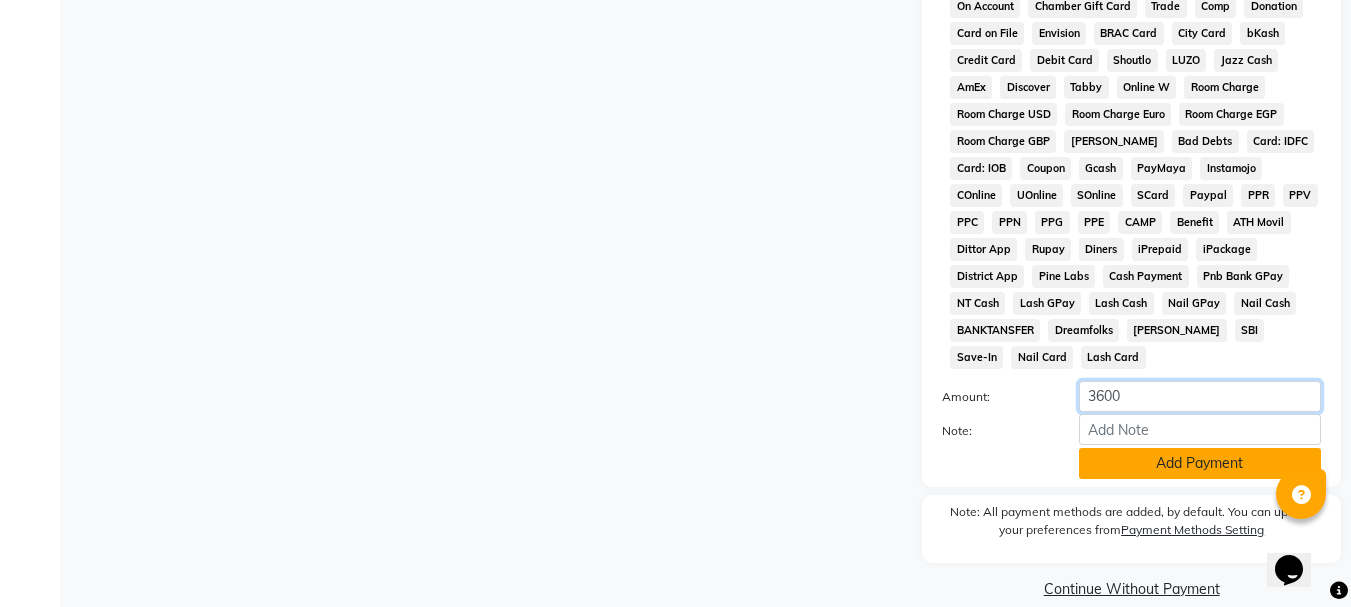 type on "3600" 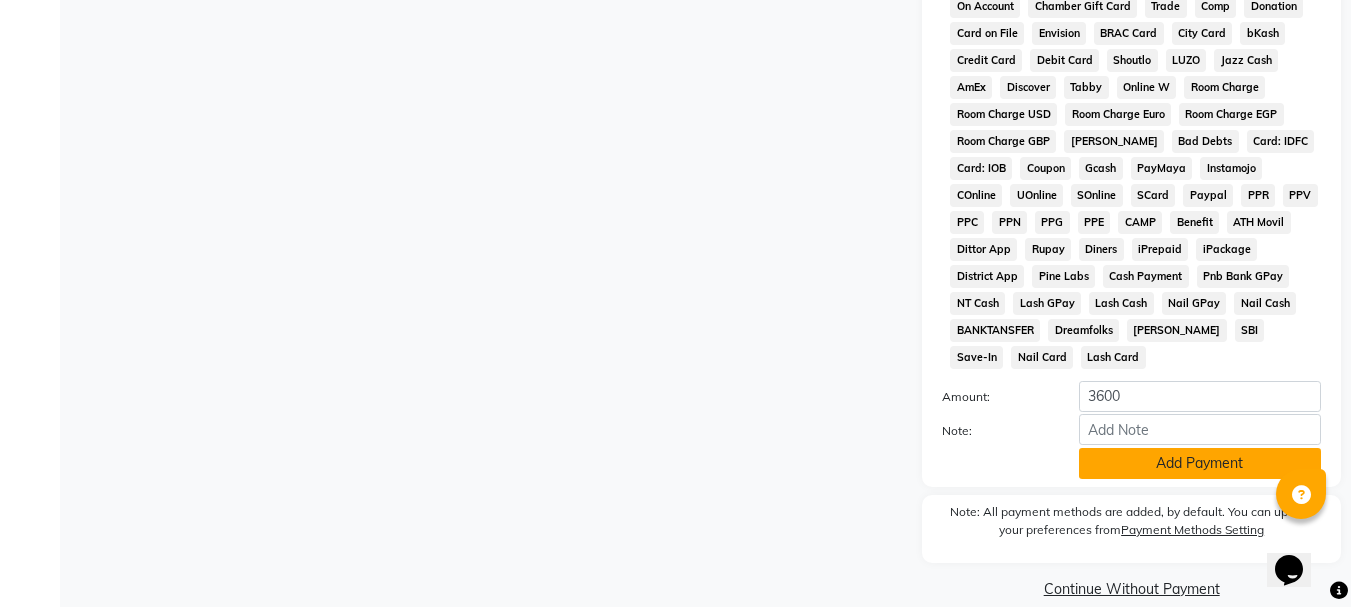 click on "Add Payment" 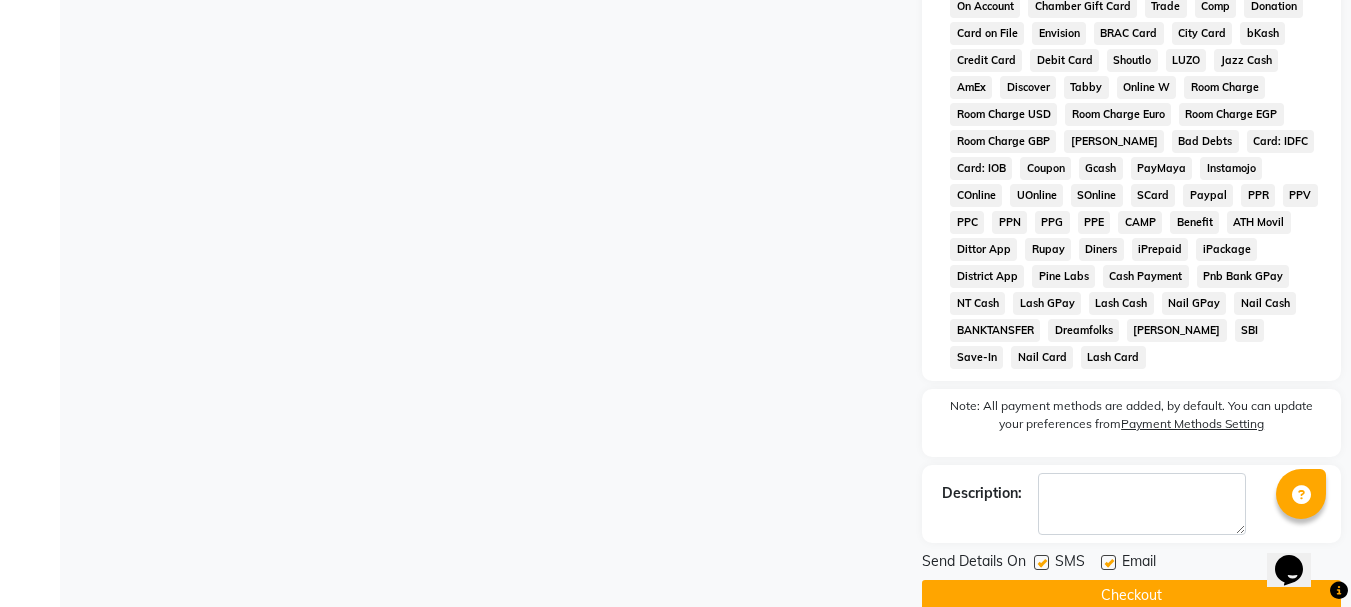 scroll, scrollTop: 964, scrollLeft: 0, axis: vertical 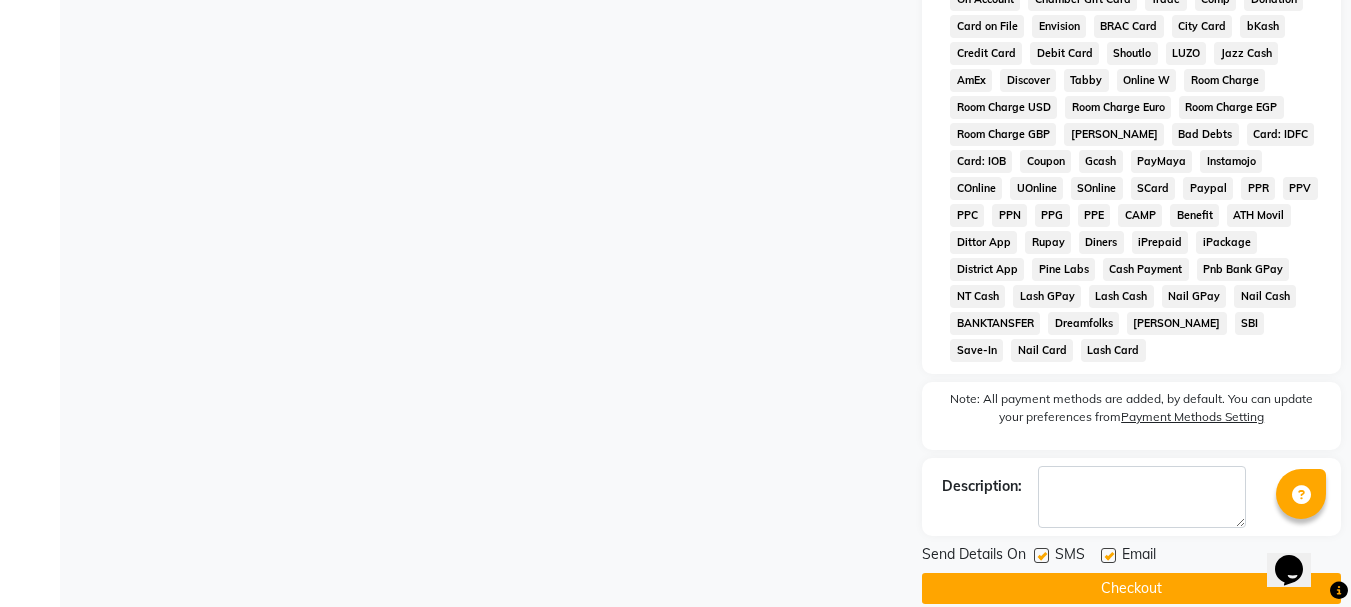 click on "Checkout" 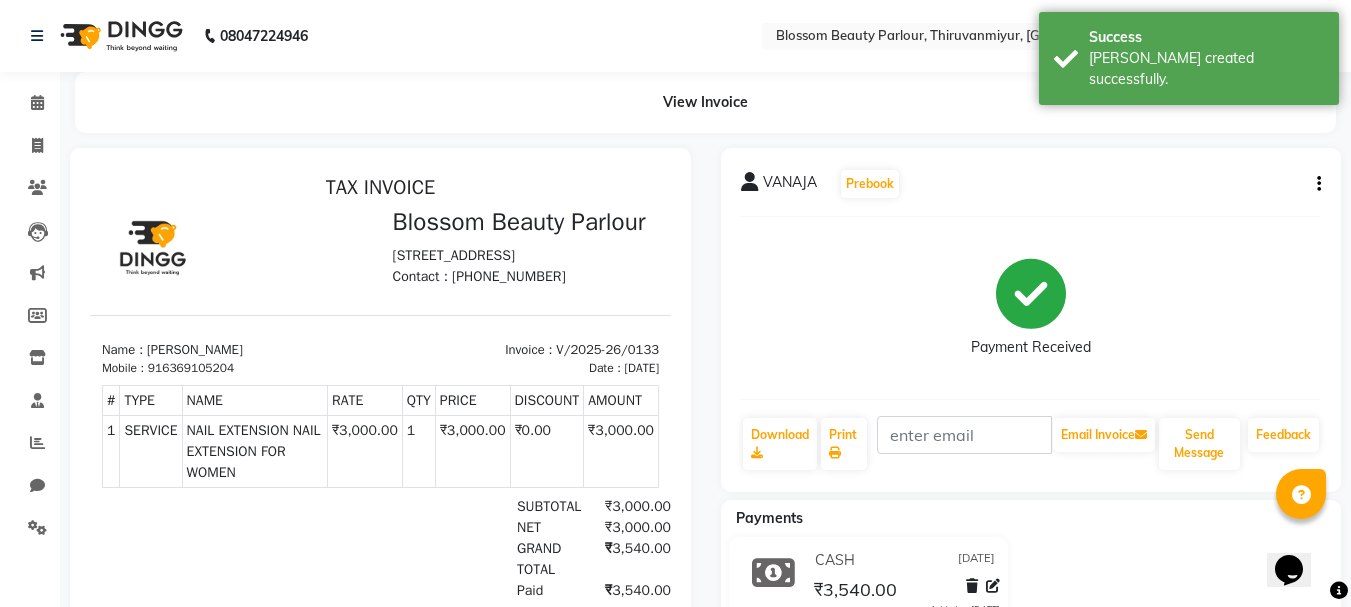 scroll, scrollTop: 0, scrollLeft: 0, axis: both 